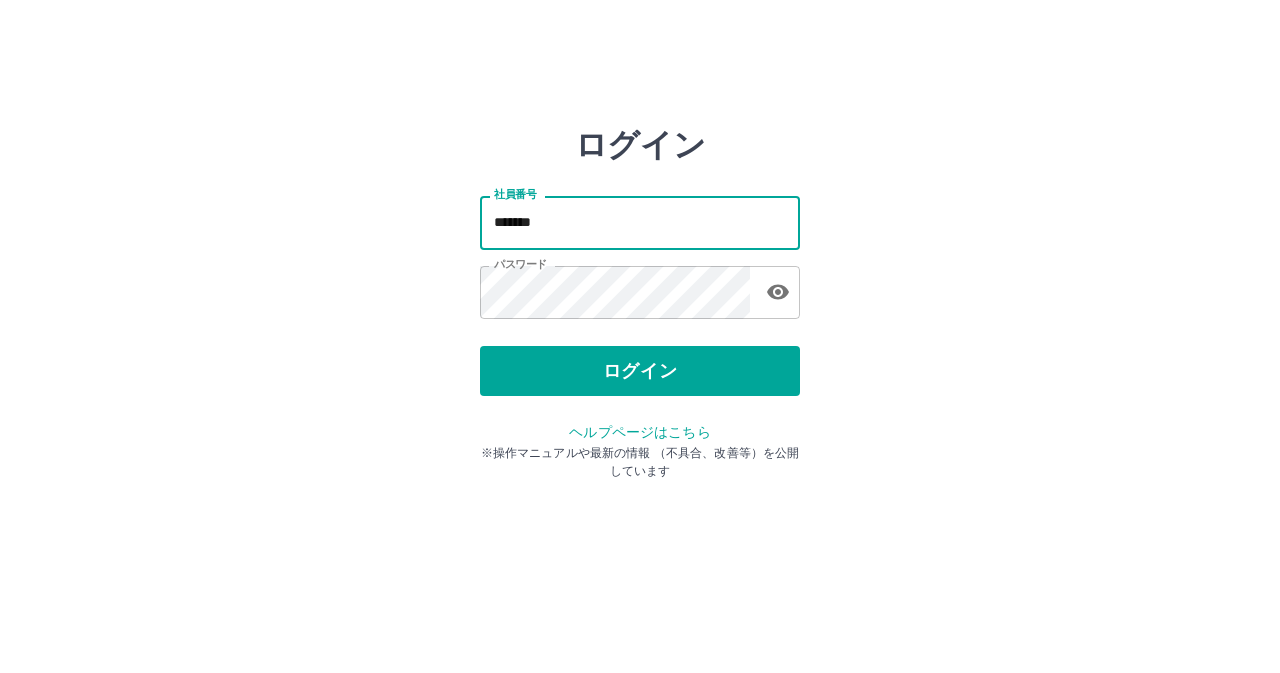 scroll, scrollTop: 0, scrollLeft: 0, axis: both 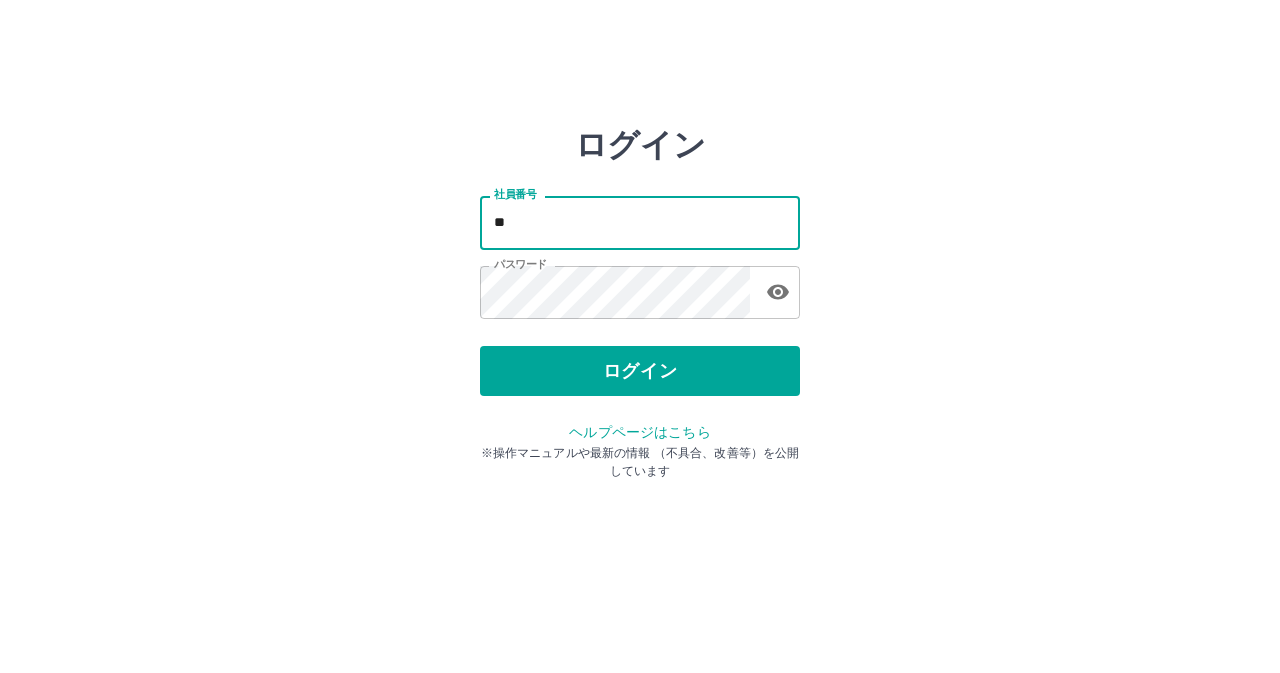 type on "*" 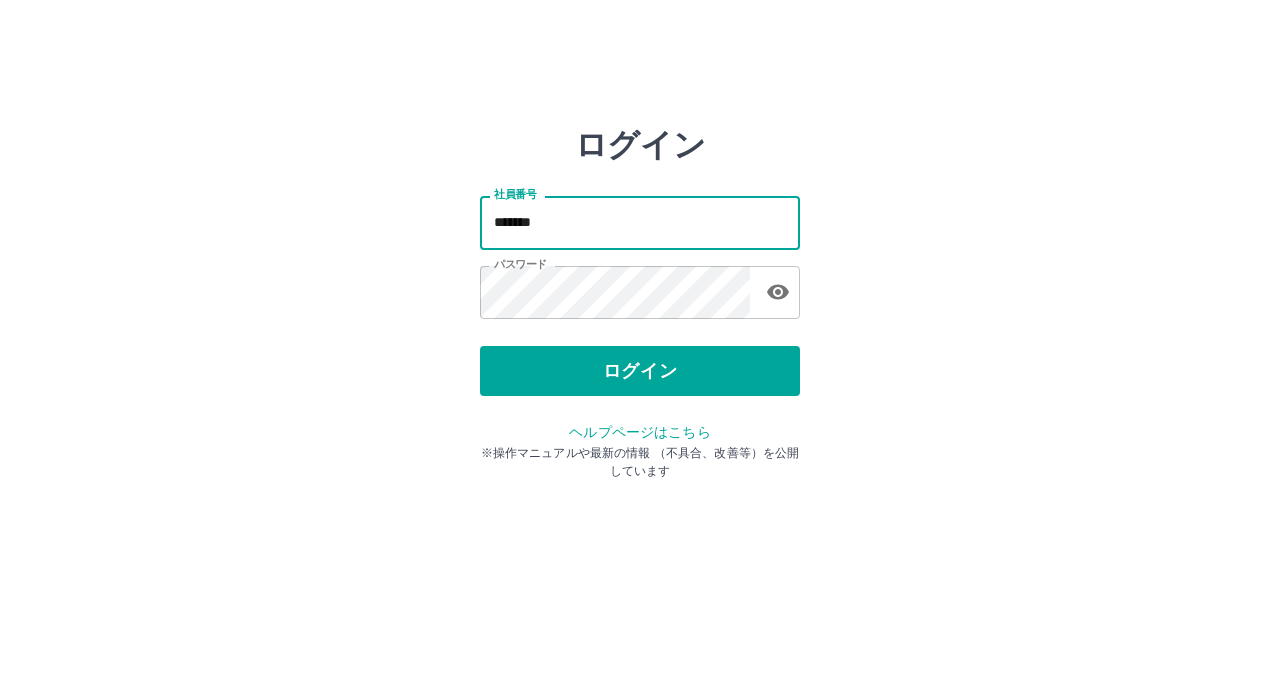 type on "*******" 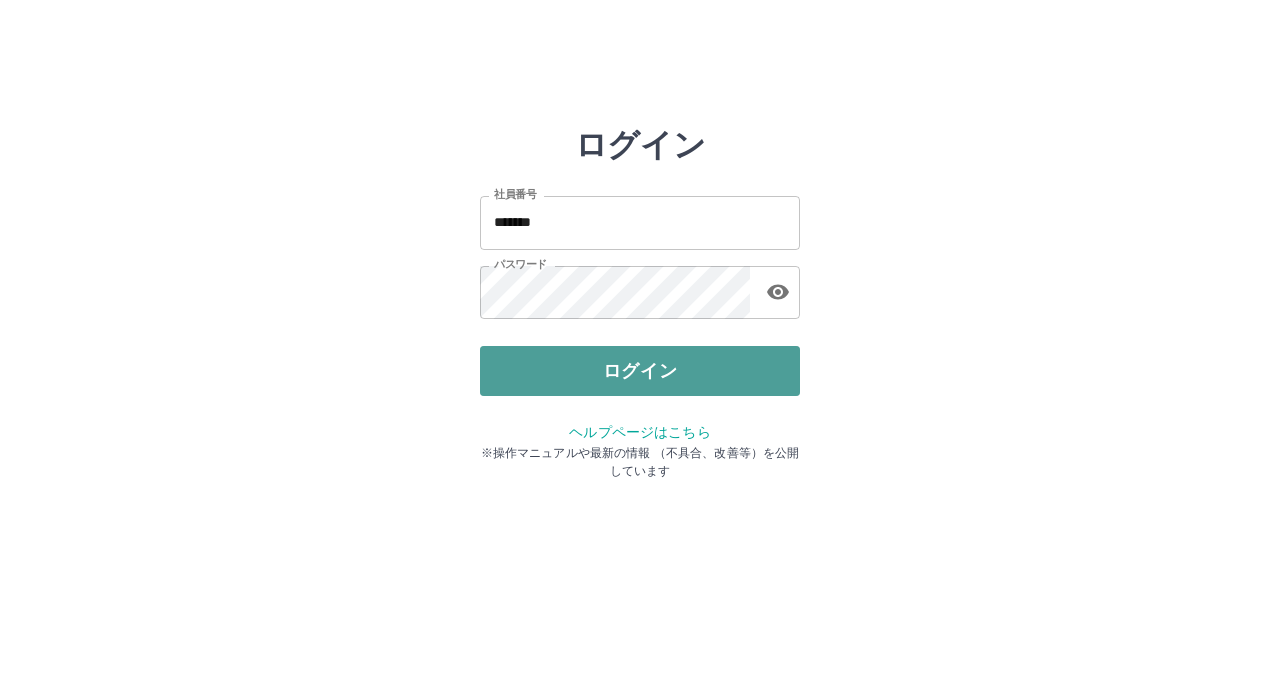 click on "ログイン" at bounding box center [640, 371] 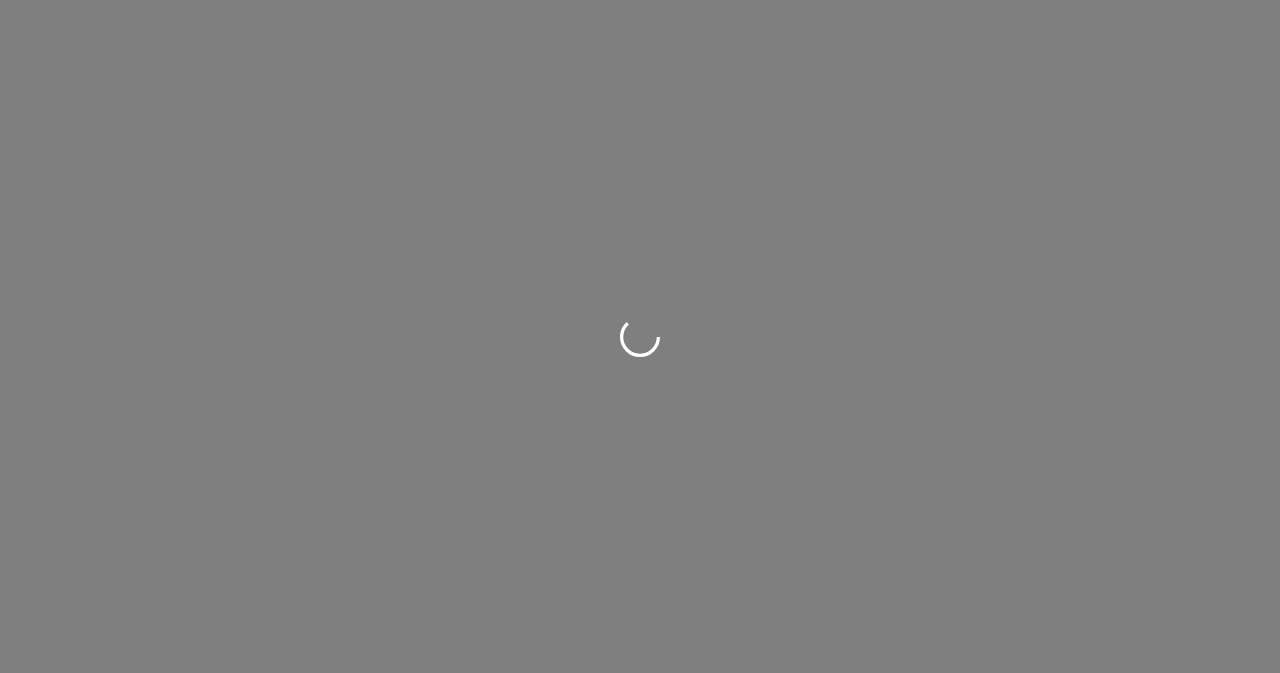 scroll, scrollTop: 0, scrollLeft: 0, axis: both 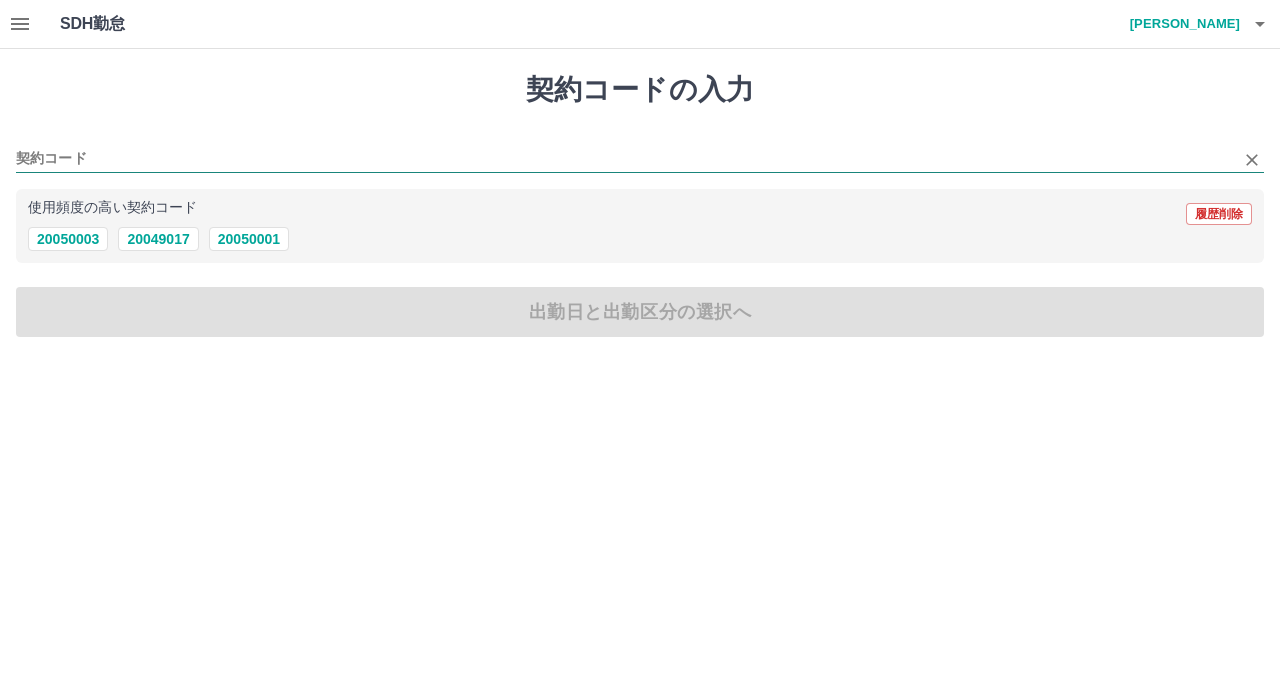 click on "契約コード" at bounding box center [625, 159] 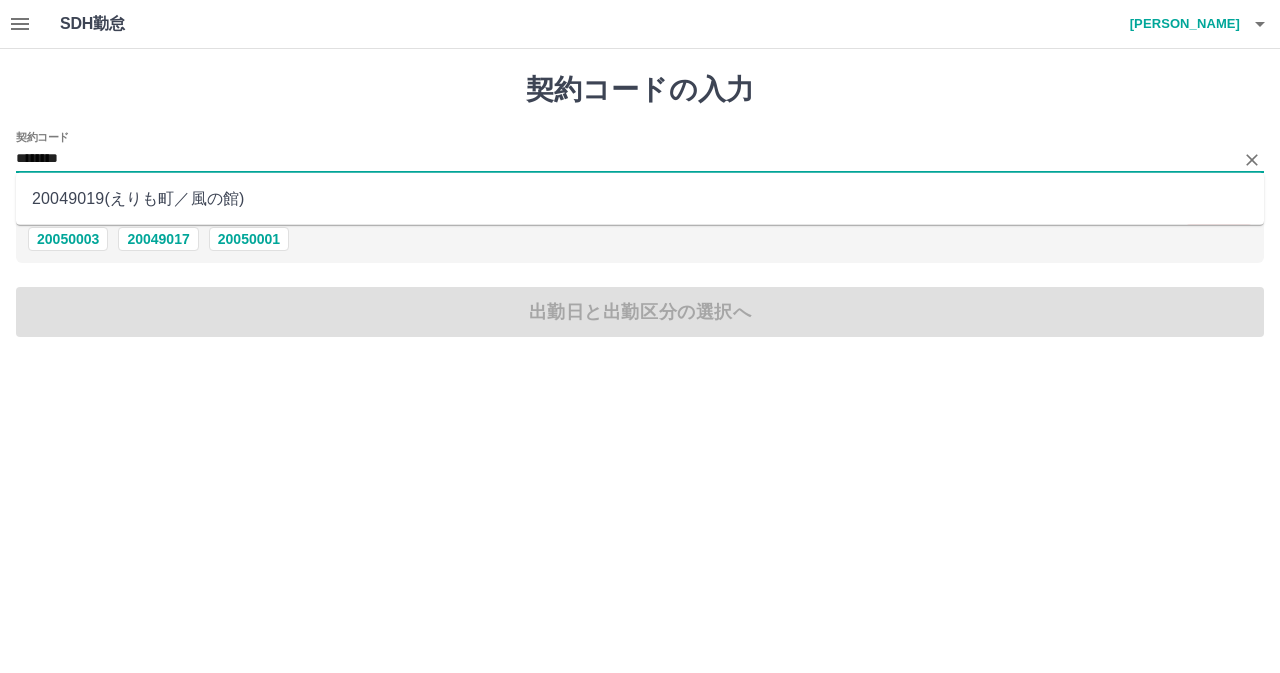 click on "20049019  ( えりも町 ／ 風の館 )" at bounding box center (640, 199) 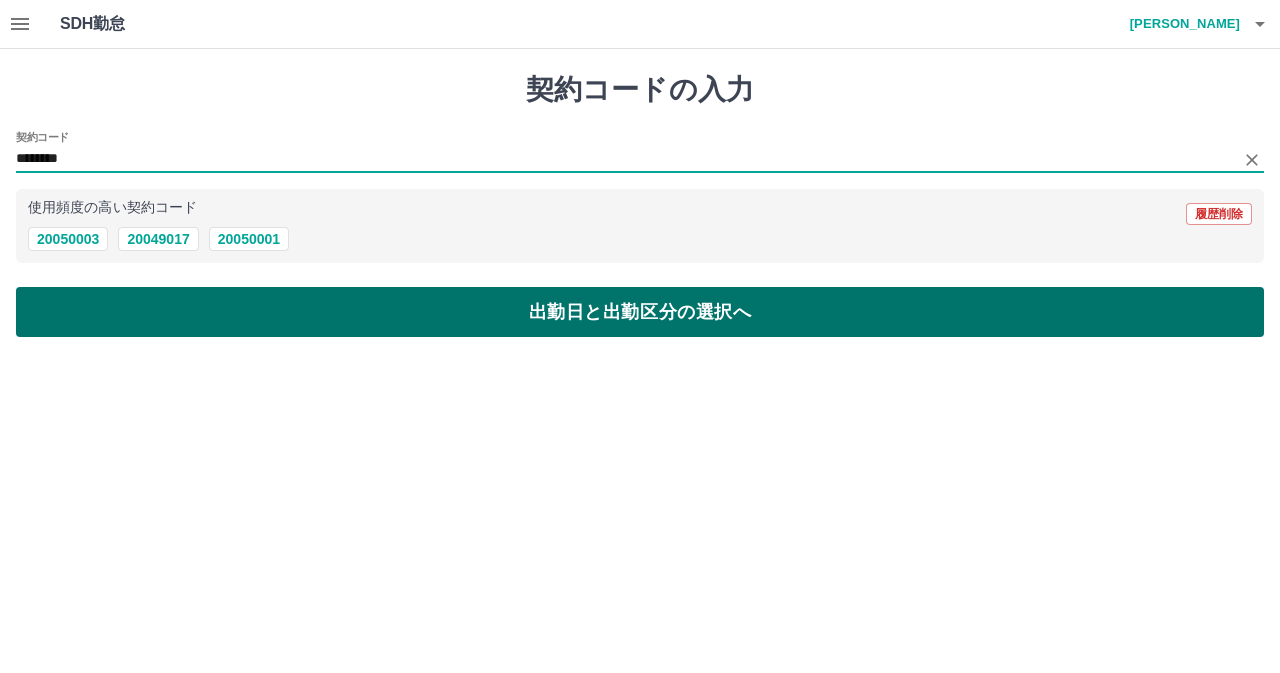 type on "********" 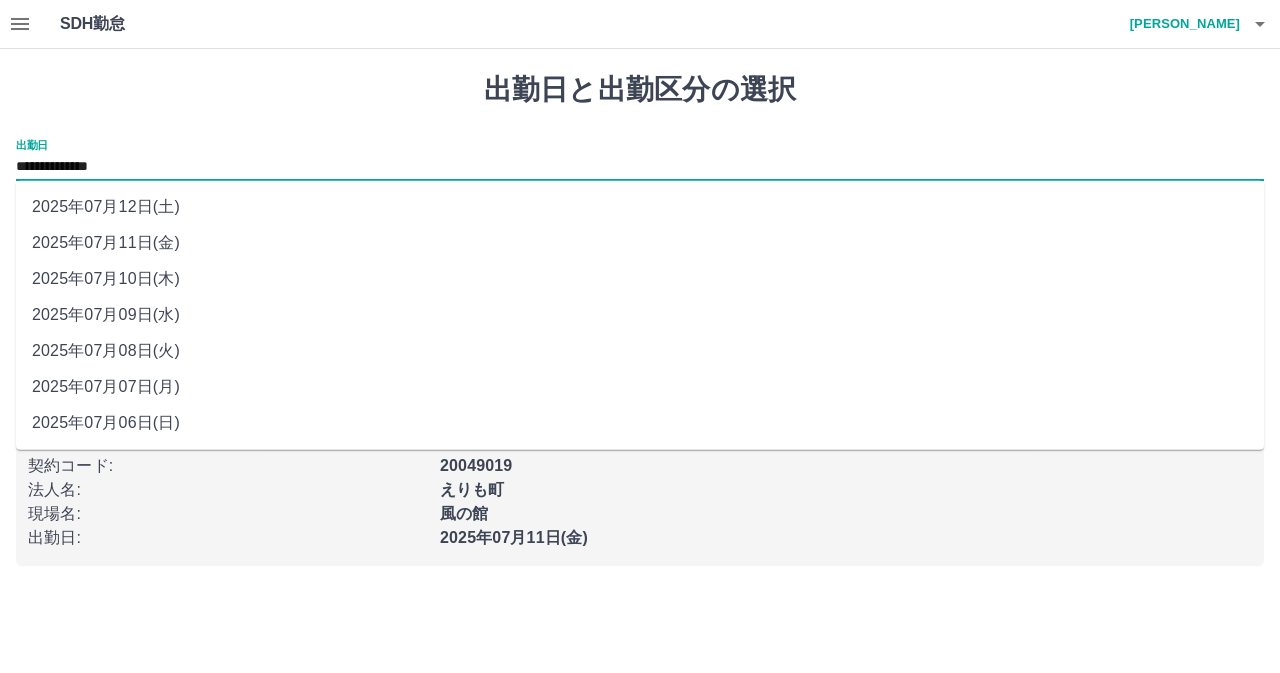 click on "**********" at bounding box center [640, 167] 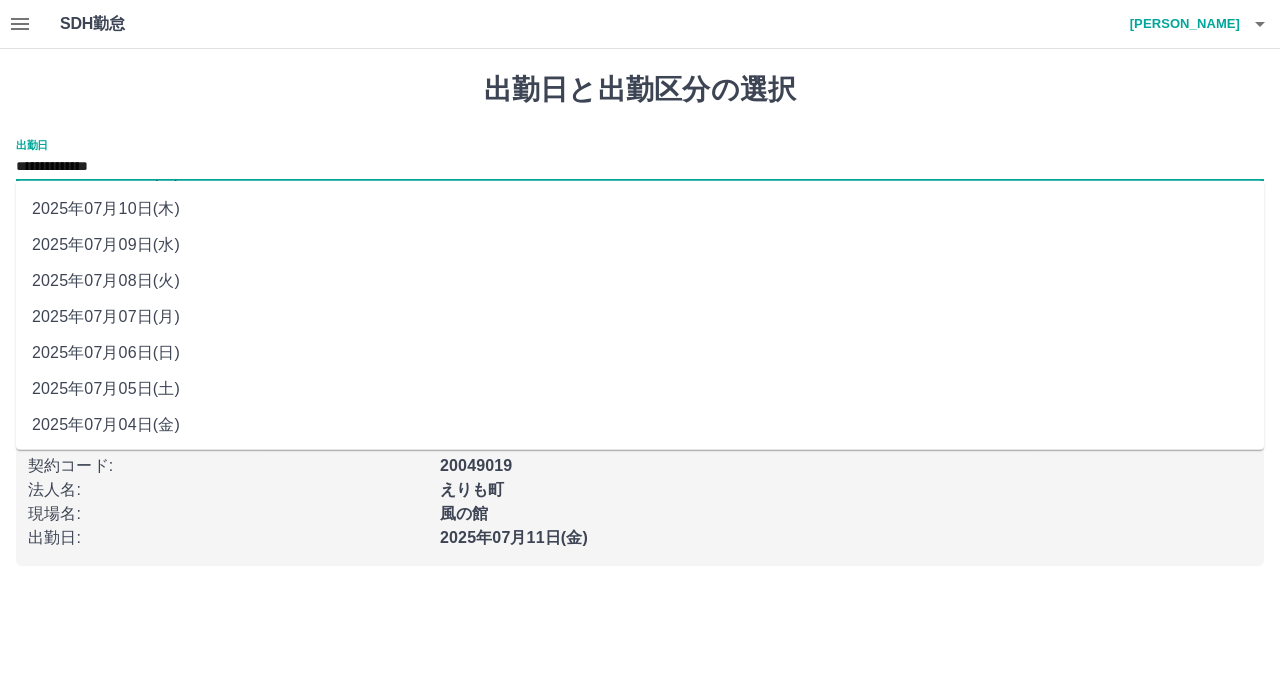 click on "**********" at bounding box center [640, 167] 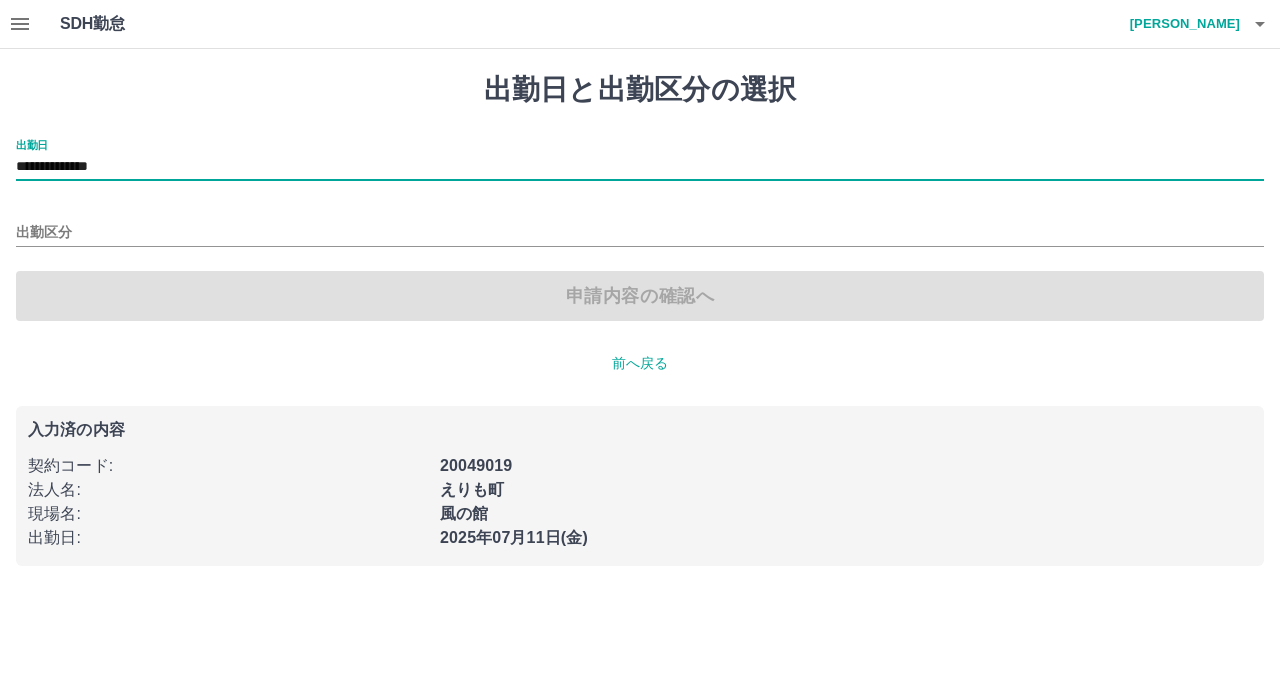 click on "**********" at bounding box center [640, 167] 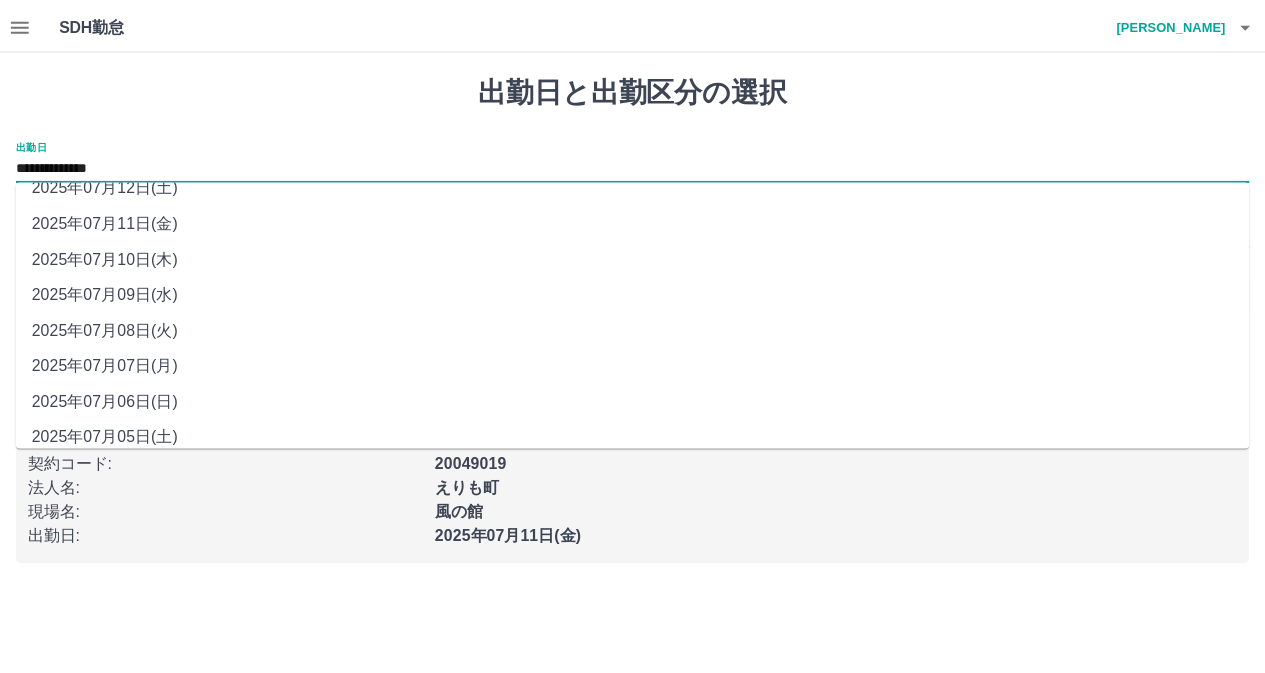 scroll, scrollTop: 0, scrollLeft: 0, axis: both 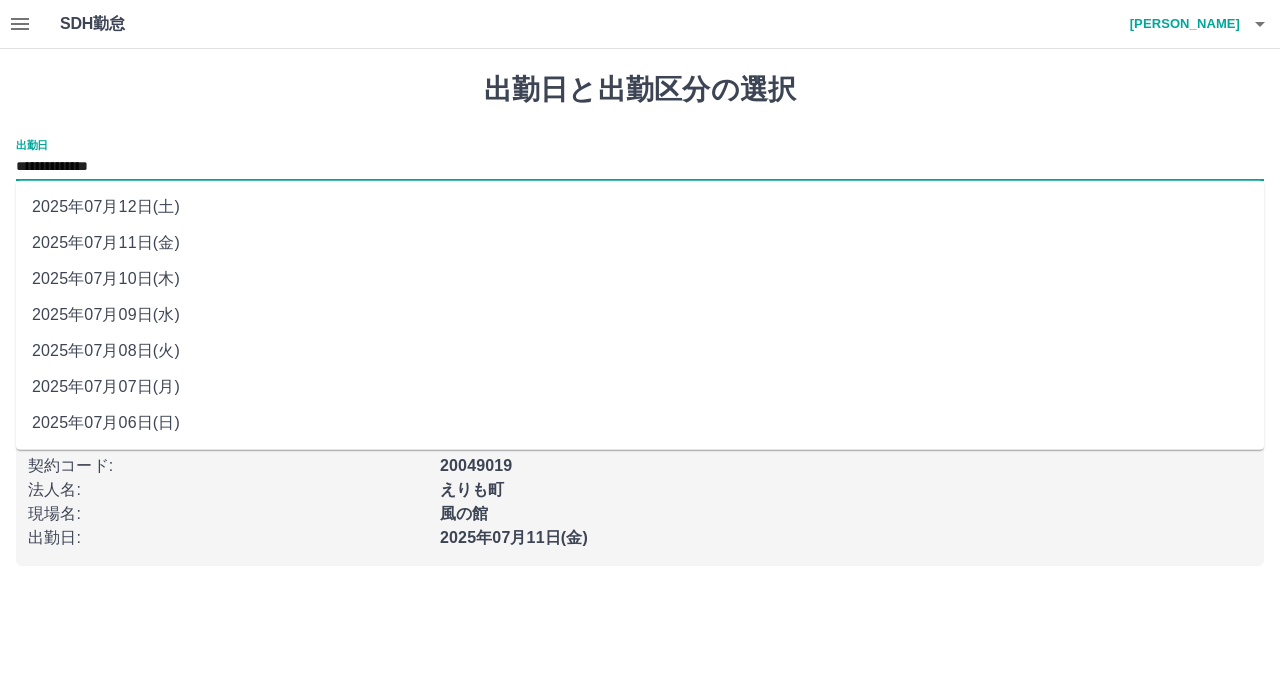 click on "2025年07月11日(金)" at bounding box center (640, 243) 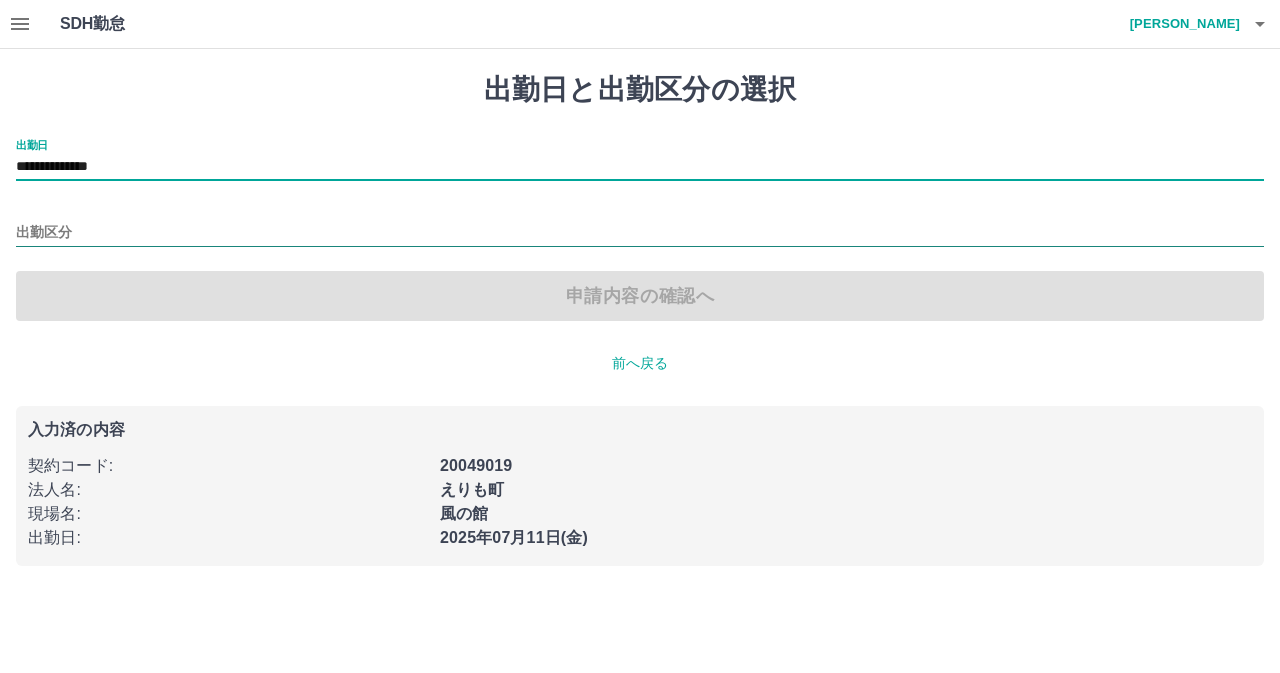 click on "出勤区分" at bounding box center (640, 233) 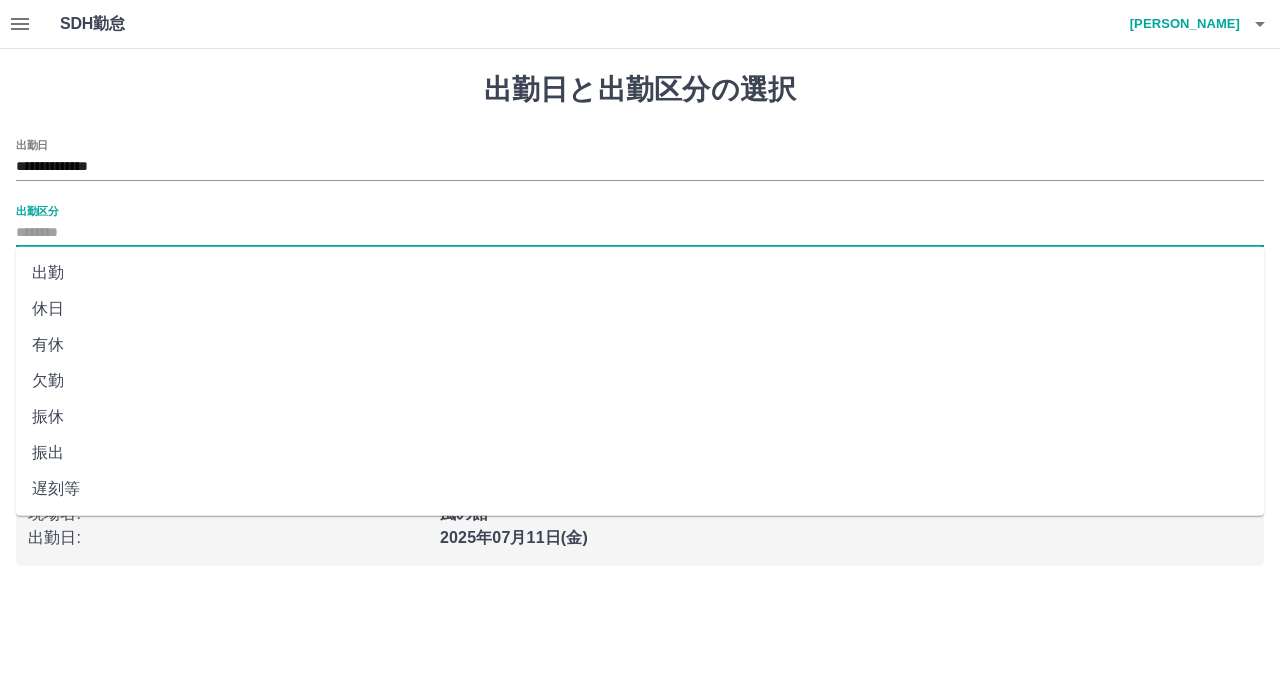 click on "出勤" at bounding box center (640, 273) 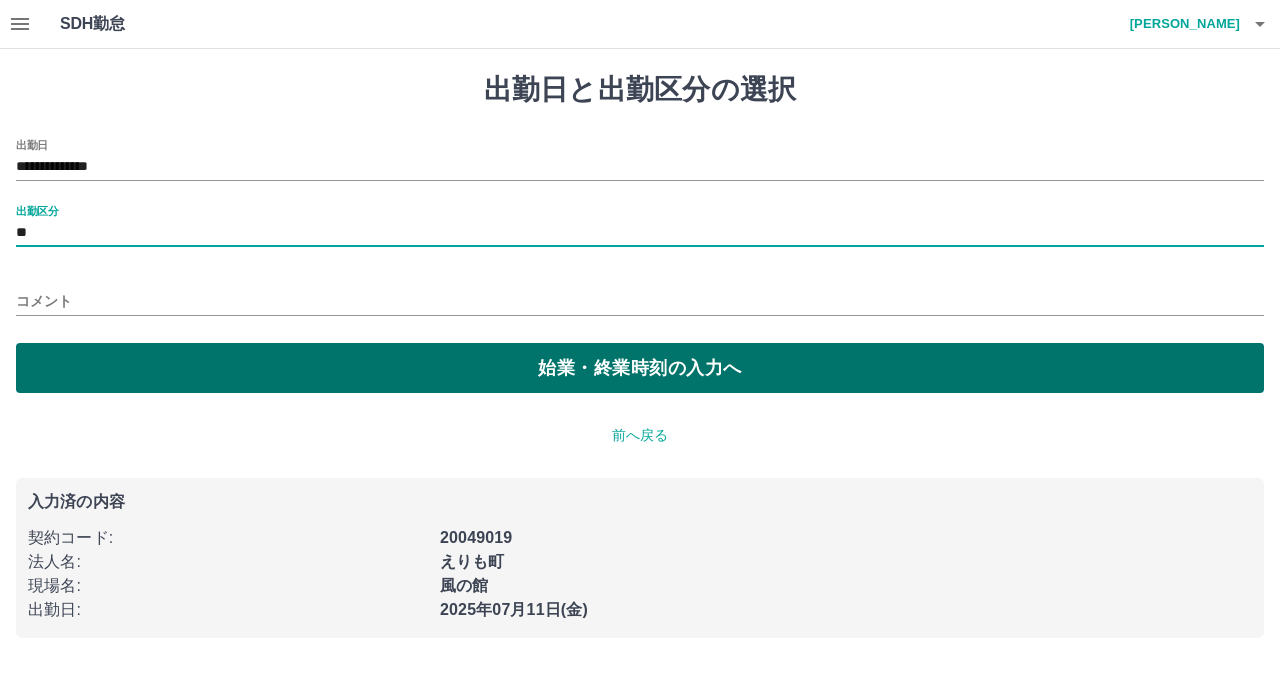 click on "始業・終業時刻の入力へ" at bounding box center (640, 368) 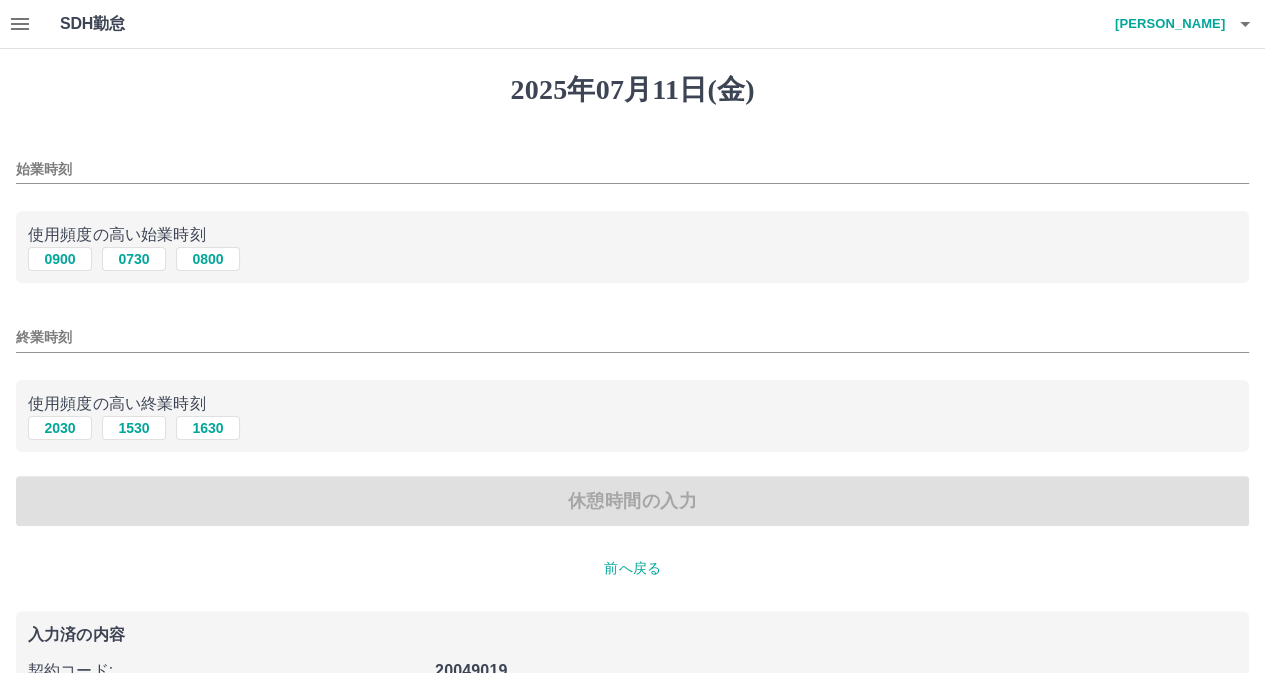click on "始業時刻" at bounding box center [632, 169] 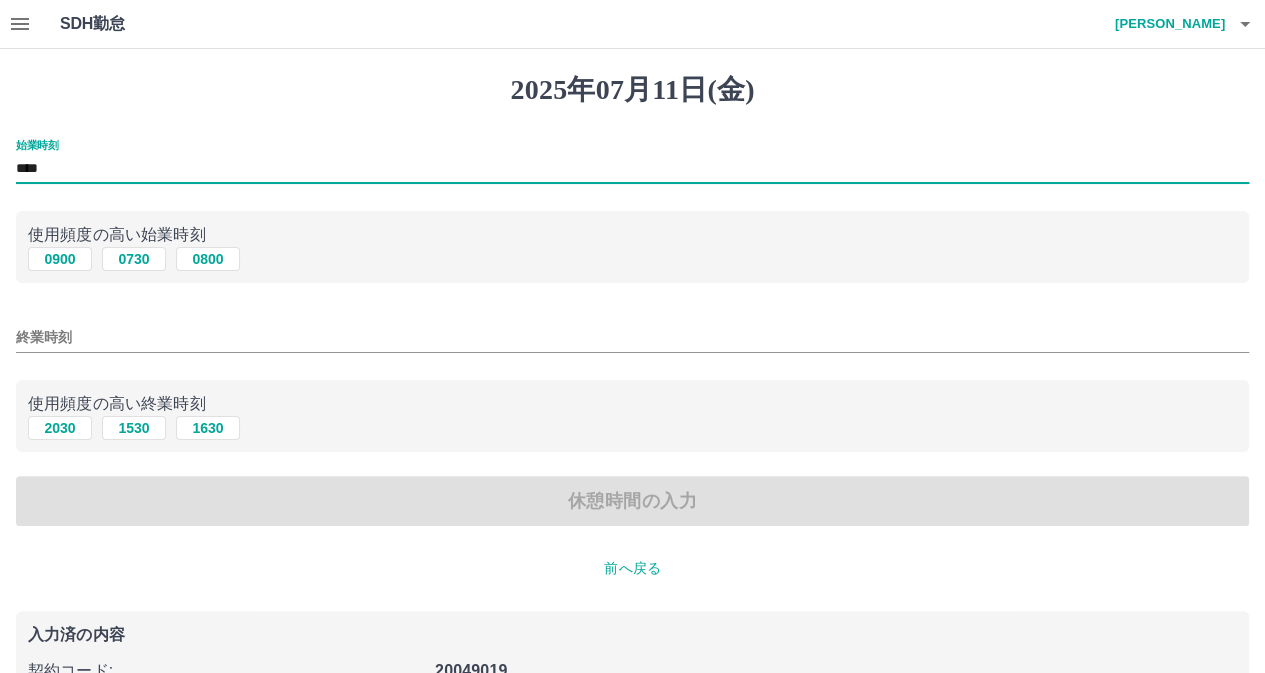 type on "****" 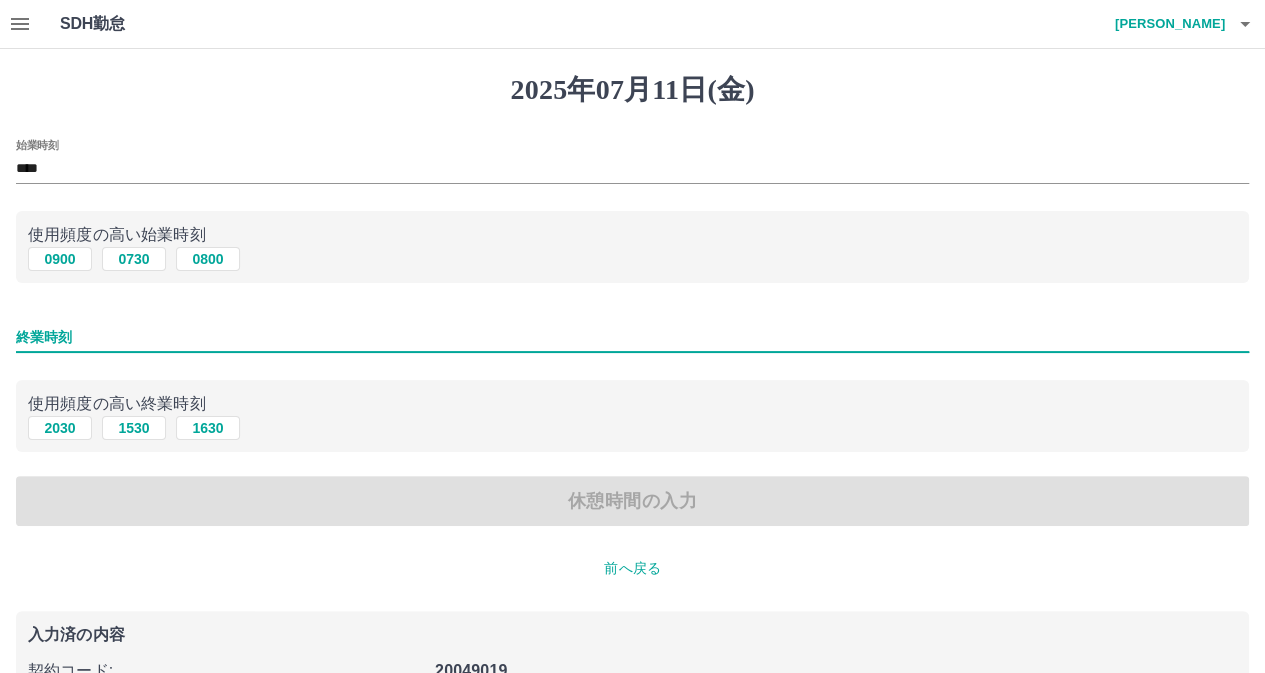 click on "終業時刻" at bounding box center [632, 337] 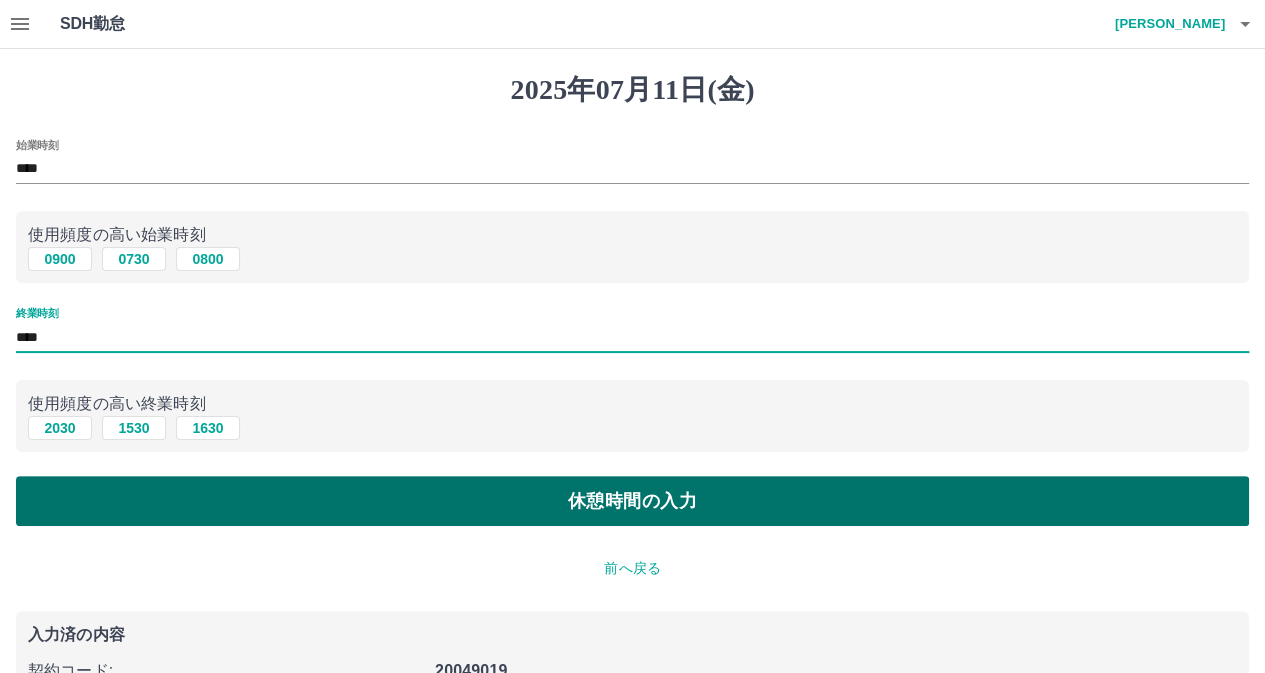 type on "****" 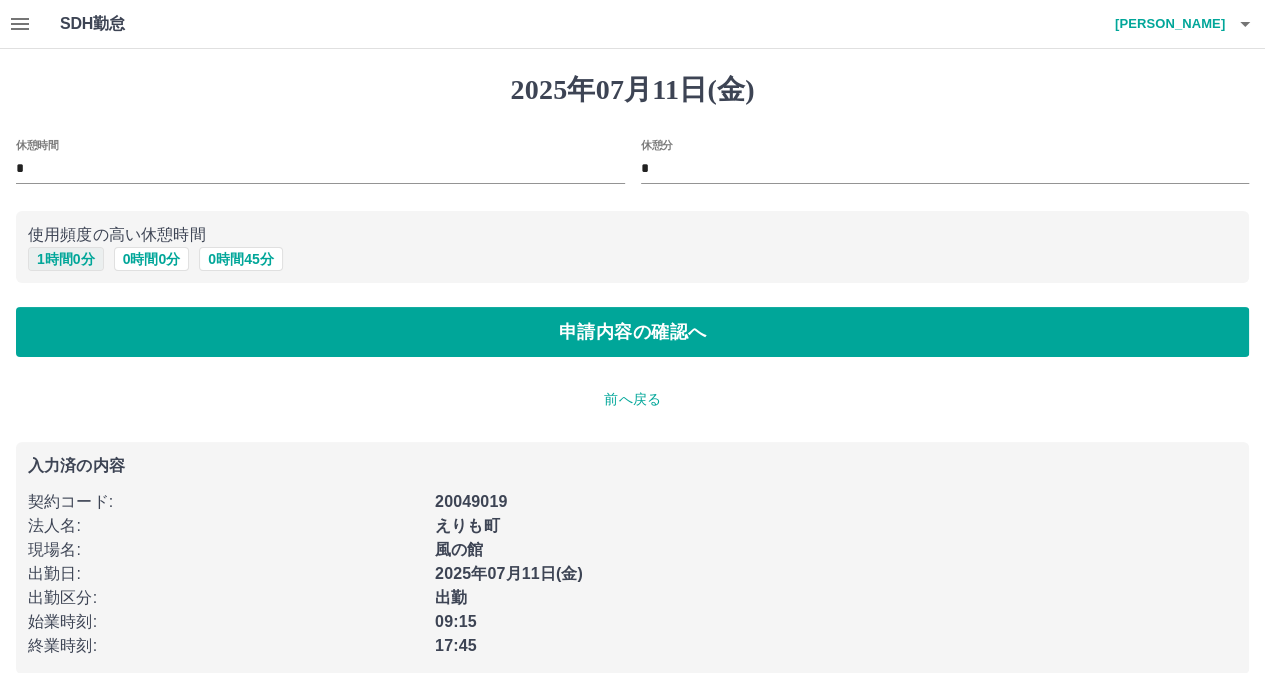 click on "1 時間 0 分" at bounding box center [66, 259] 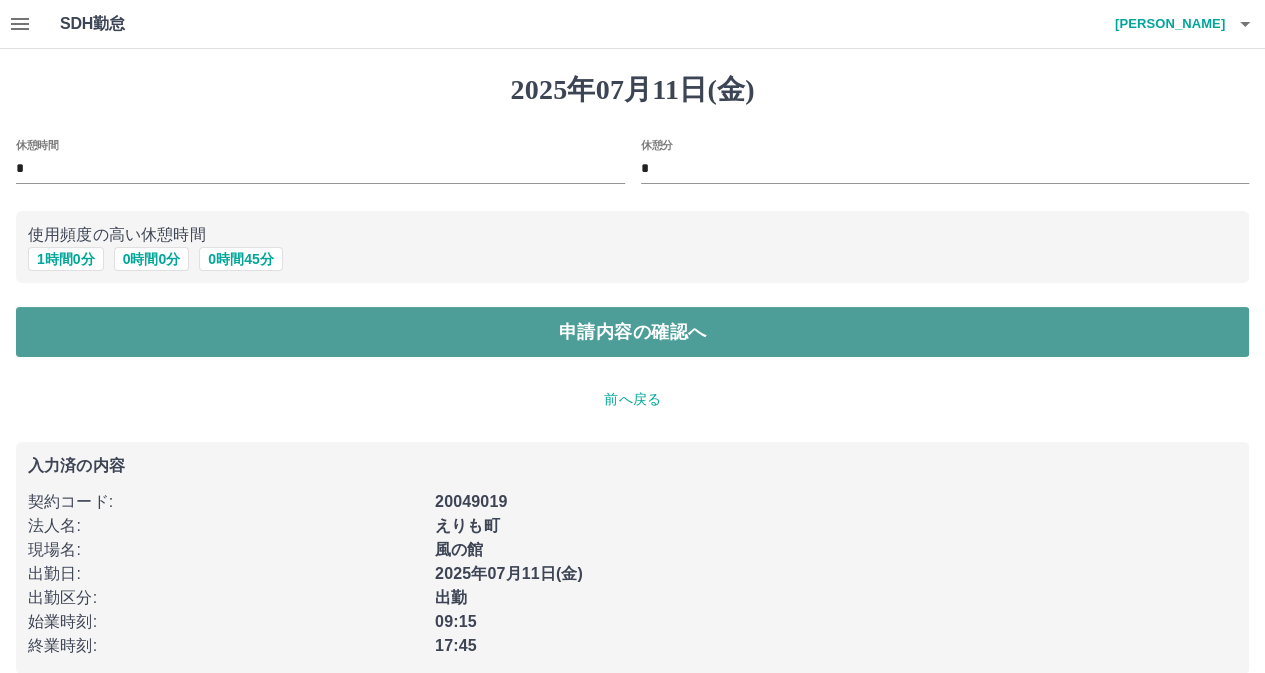 click on "申請内容の確認へ" at bounding box center (632, 332) 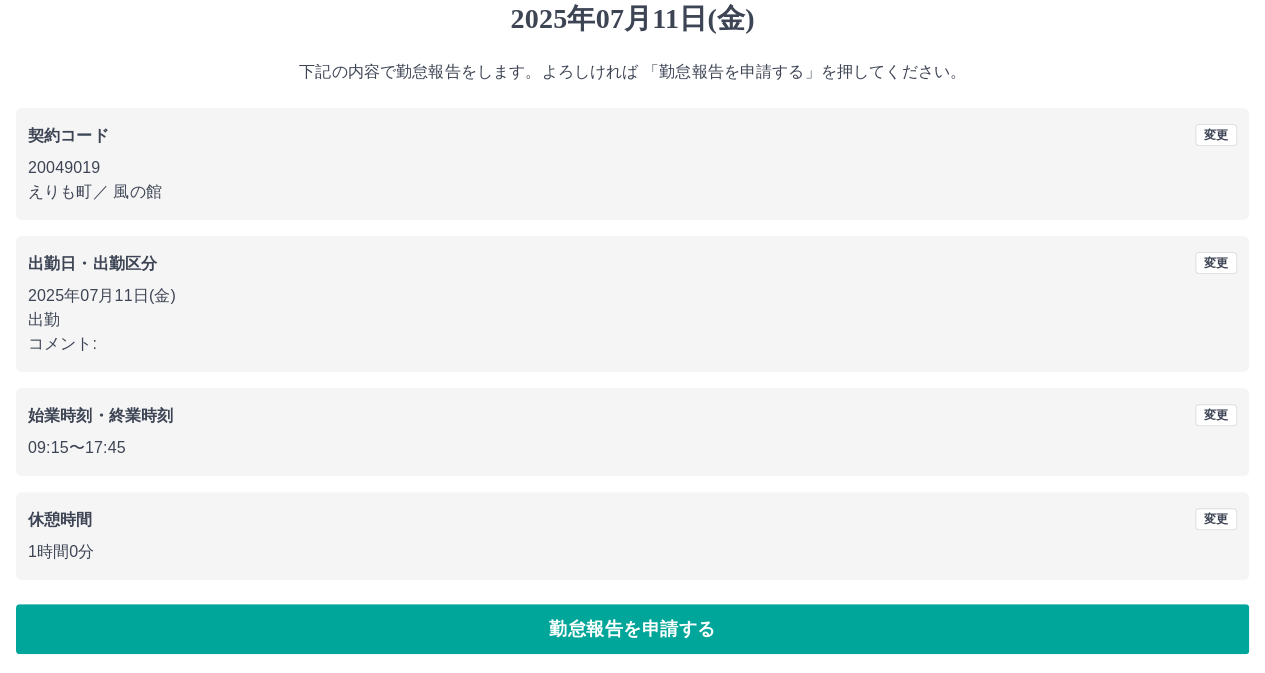 scroll, scrollTop: 74, scrollLeft: 0, axis: vertical 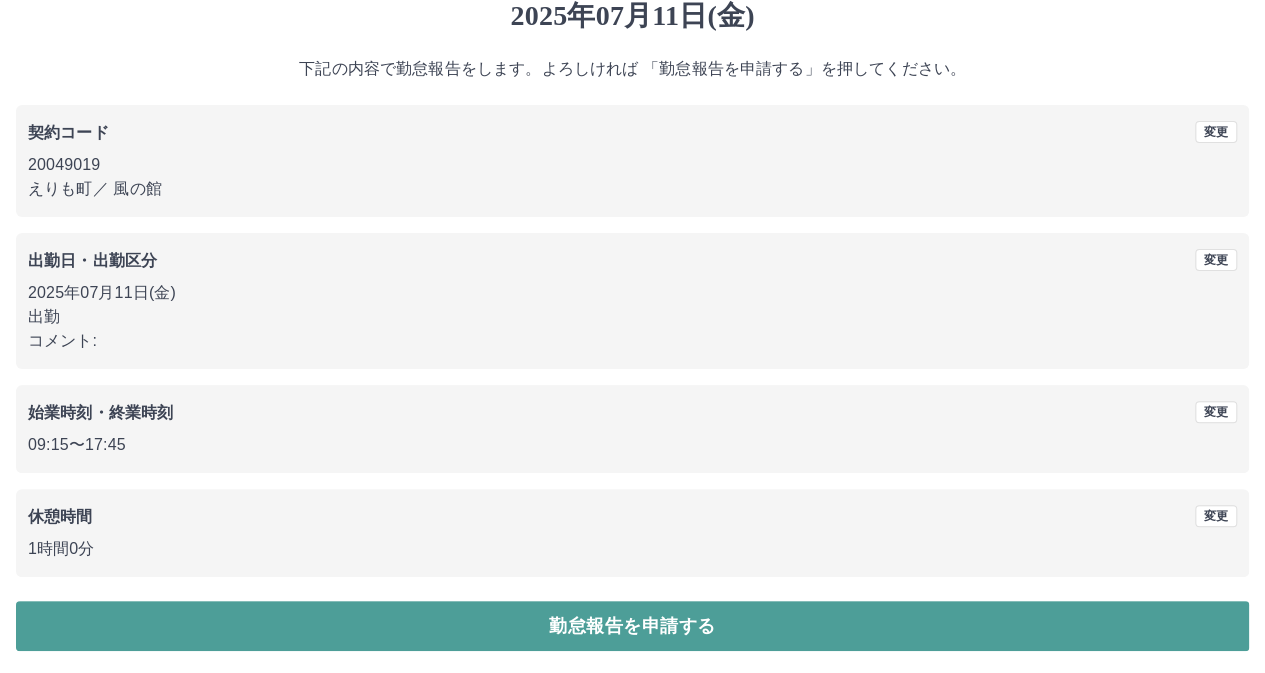 click on "勤怠報告を申請する" at bounding box center [632, 626] 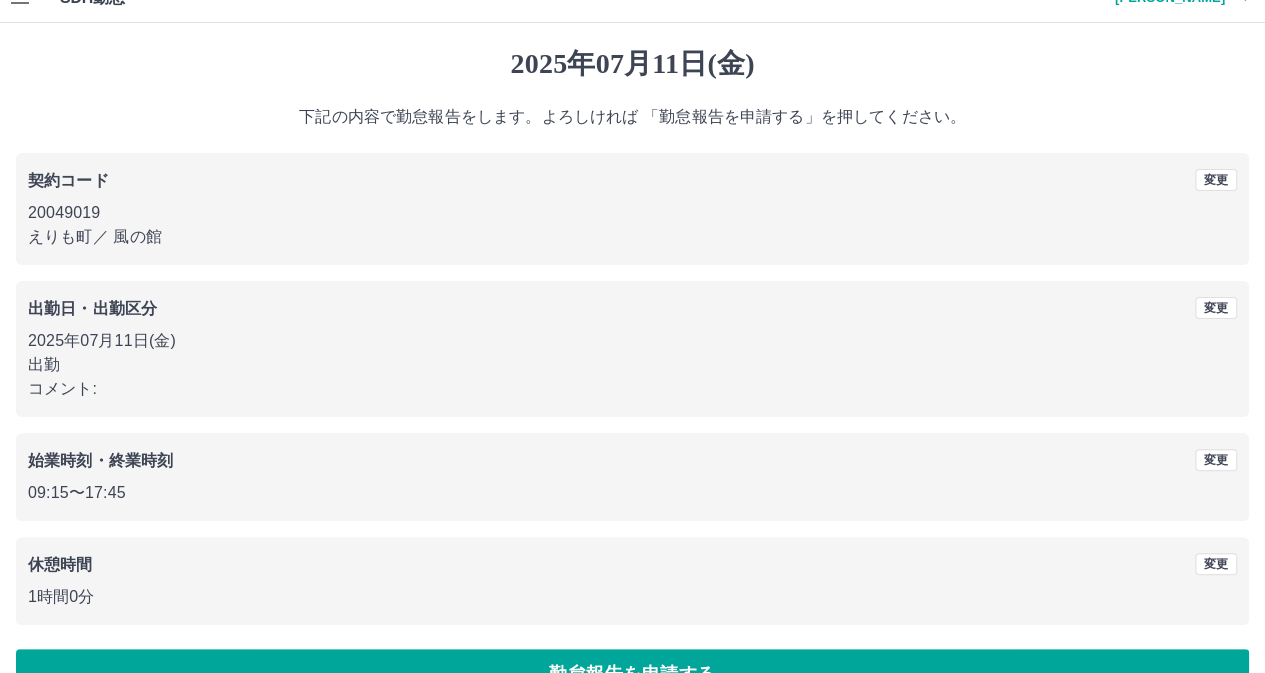 scroll, scrollTop: 0, scrollLeft: 0, axis: both 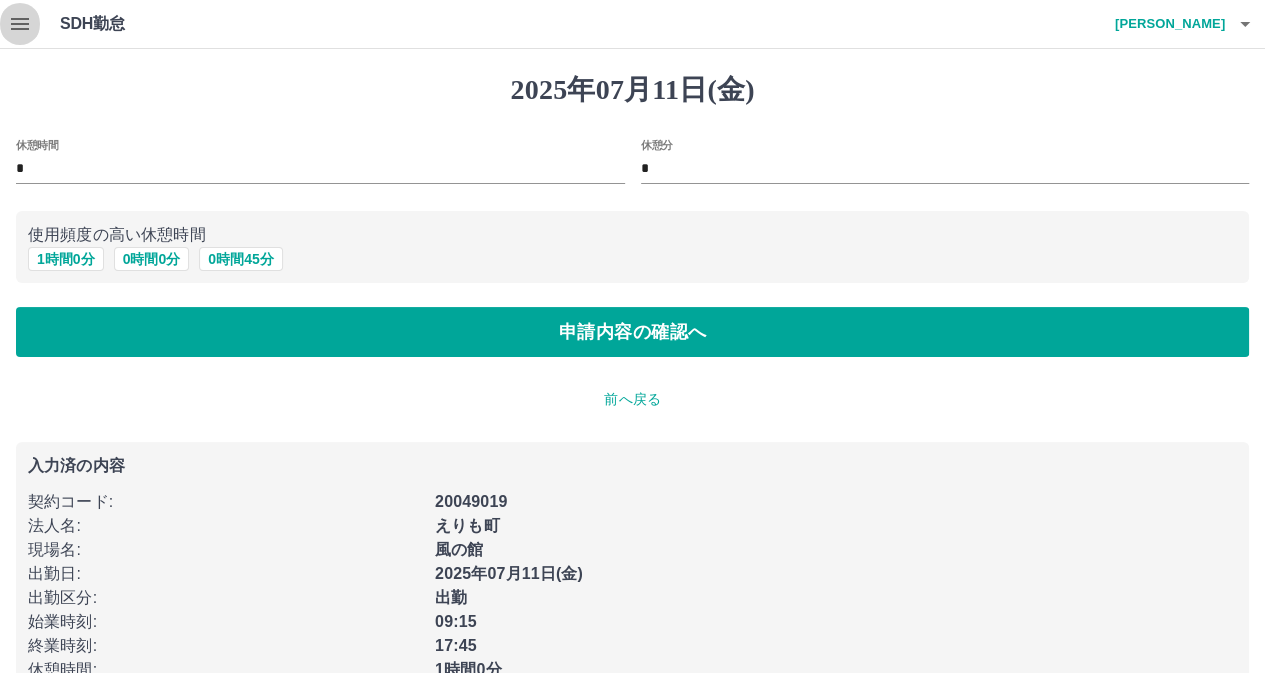 click 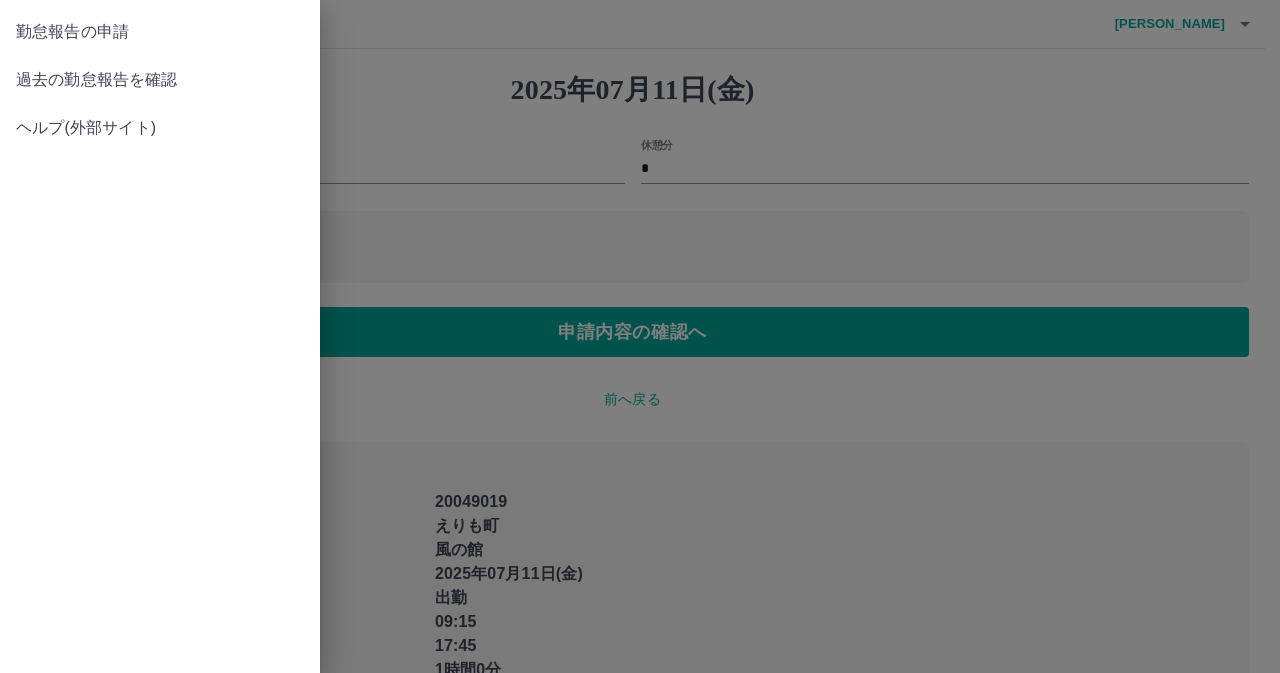click on "勤怠報告の申請" at bounding box center [160, 32] 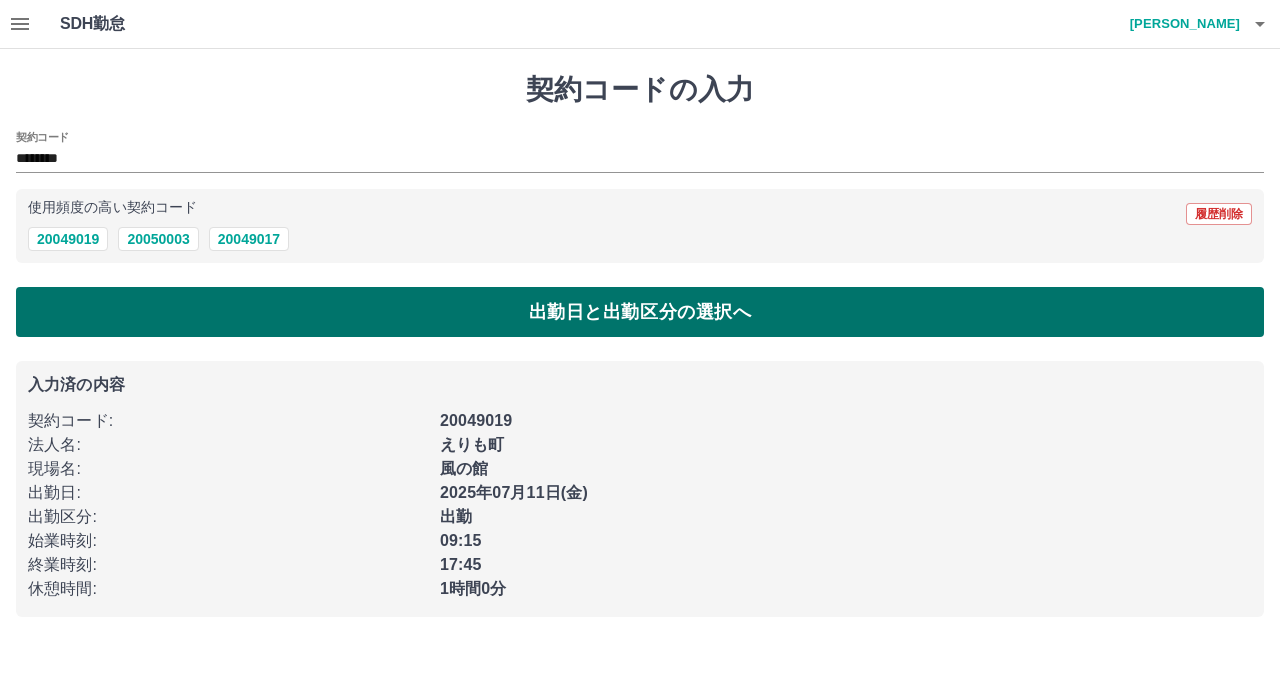 click on "出勤日と出勤区分の選択へ" at bounding box center (640, 312) 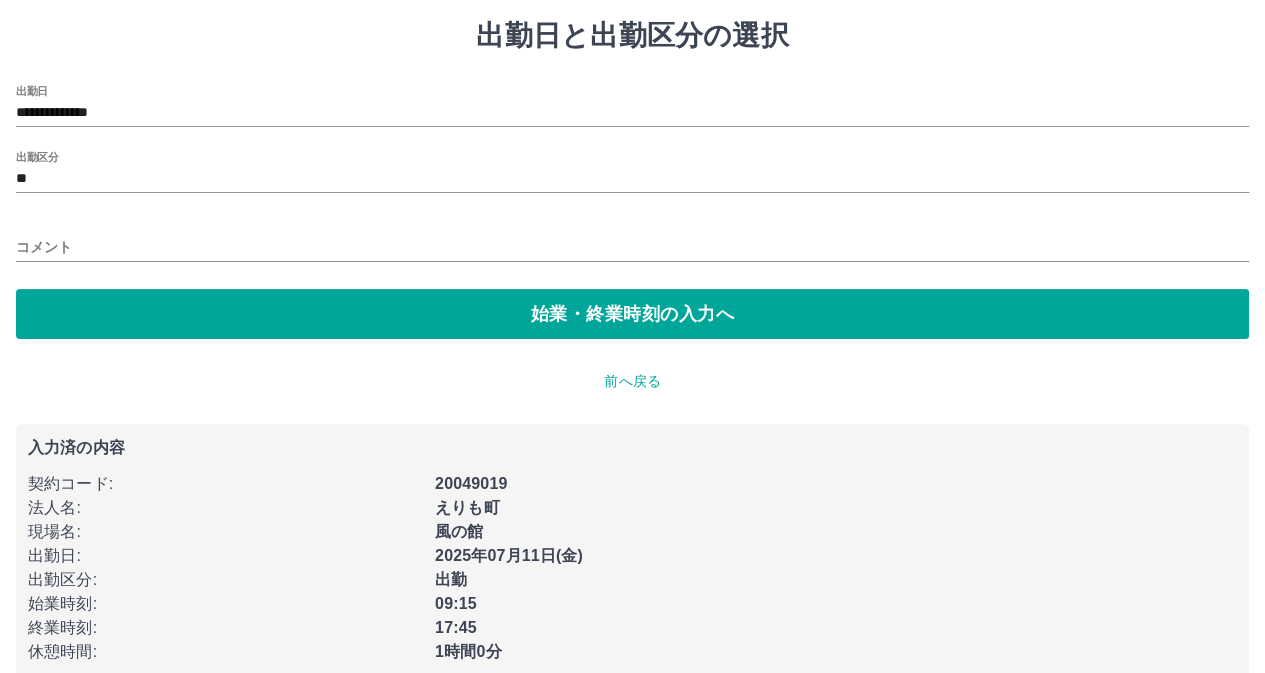 scroll, scrollTop: 84, scrollLeft: 0, axis: vertical 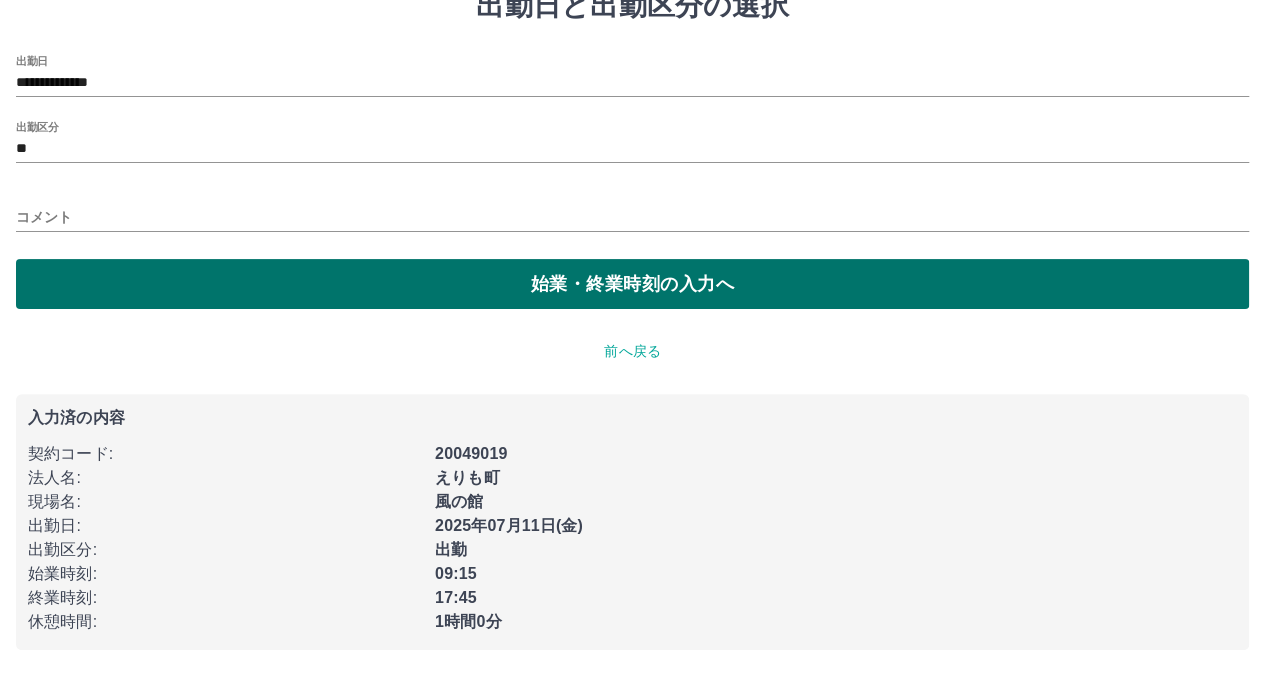 click on "始業・終業時刻の入力へ" at bounding box center (632, 284) 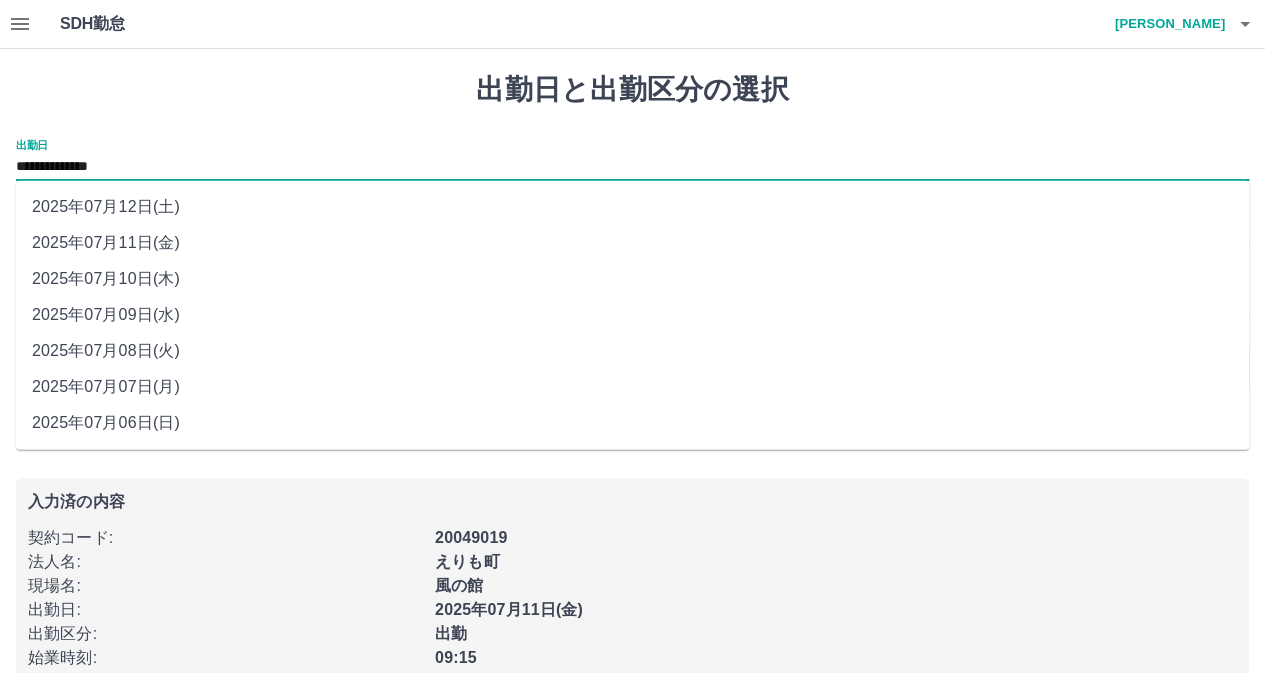 click on "**********" at bounding box center [632, 167] 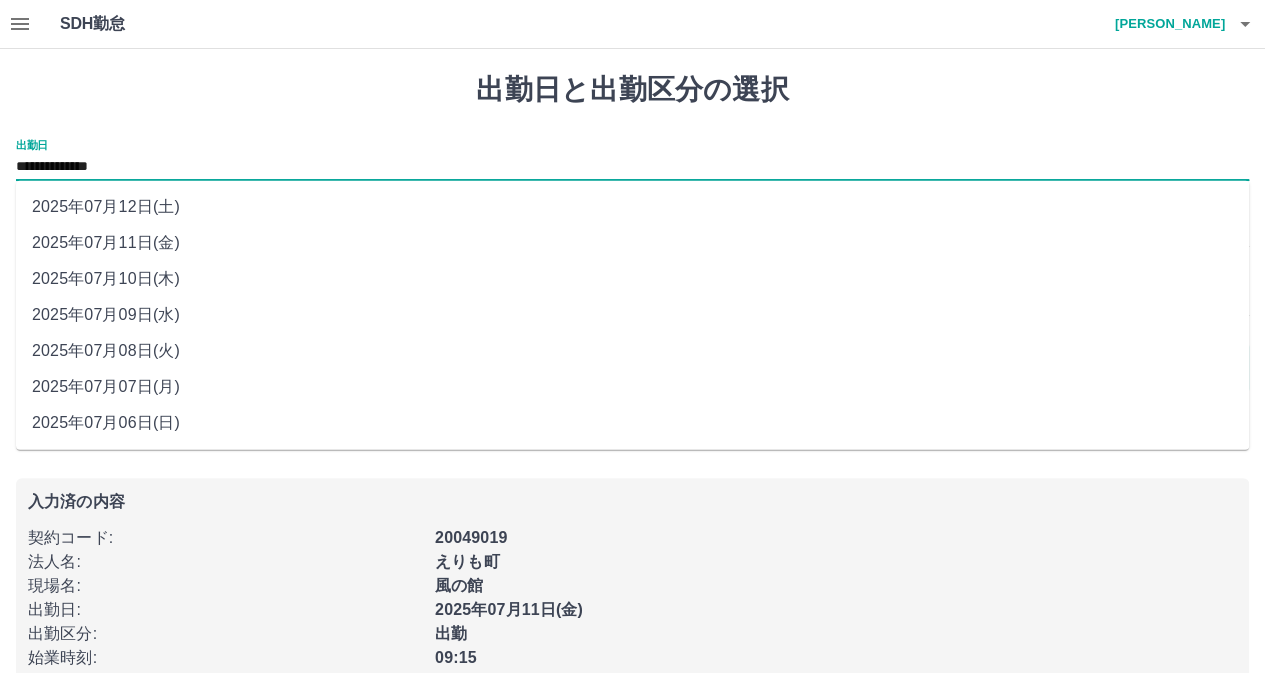 click on "2025年07月08日(火)" at bounding box center (632, 351) 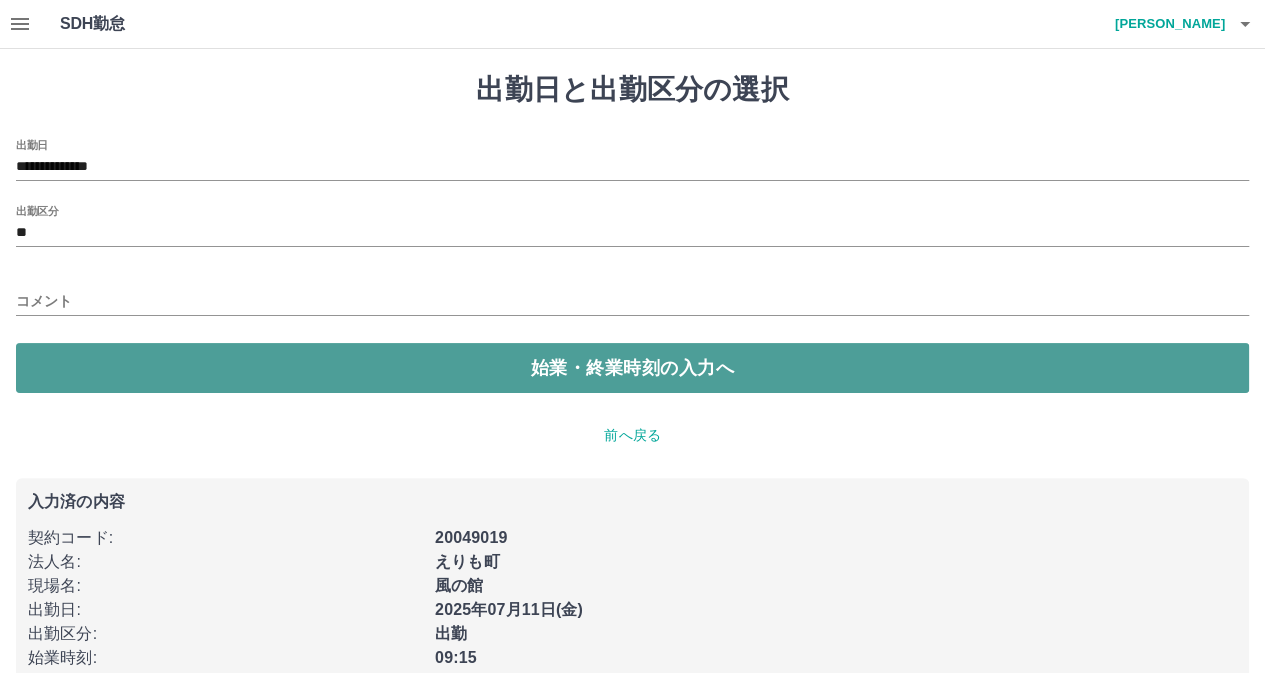 click on "始業・終業時刻の入力へ" at bounding box center (632, 368) 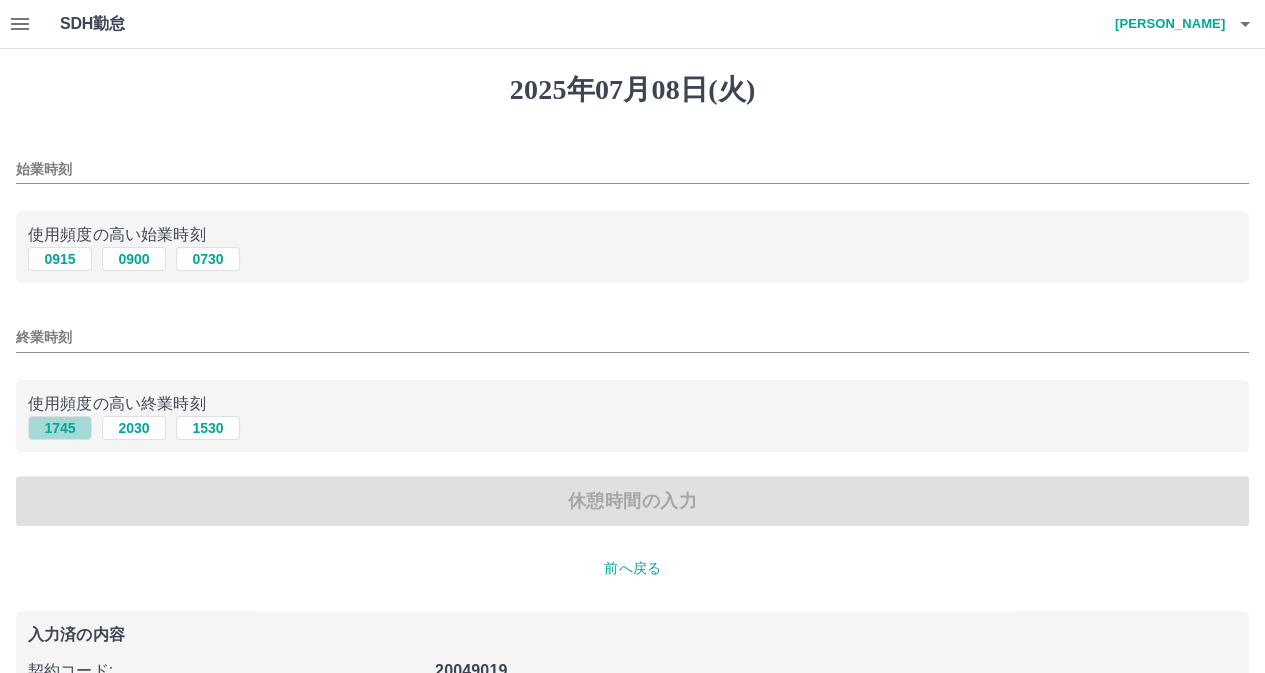 click on "1745" at bounding box center [60, 428] 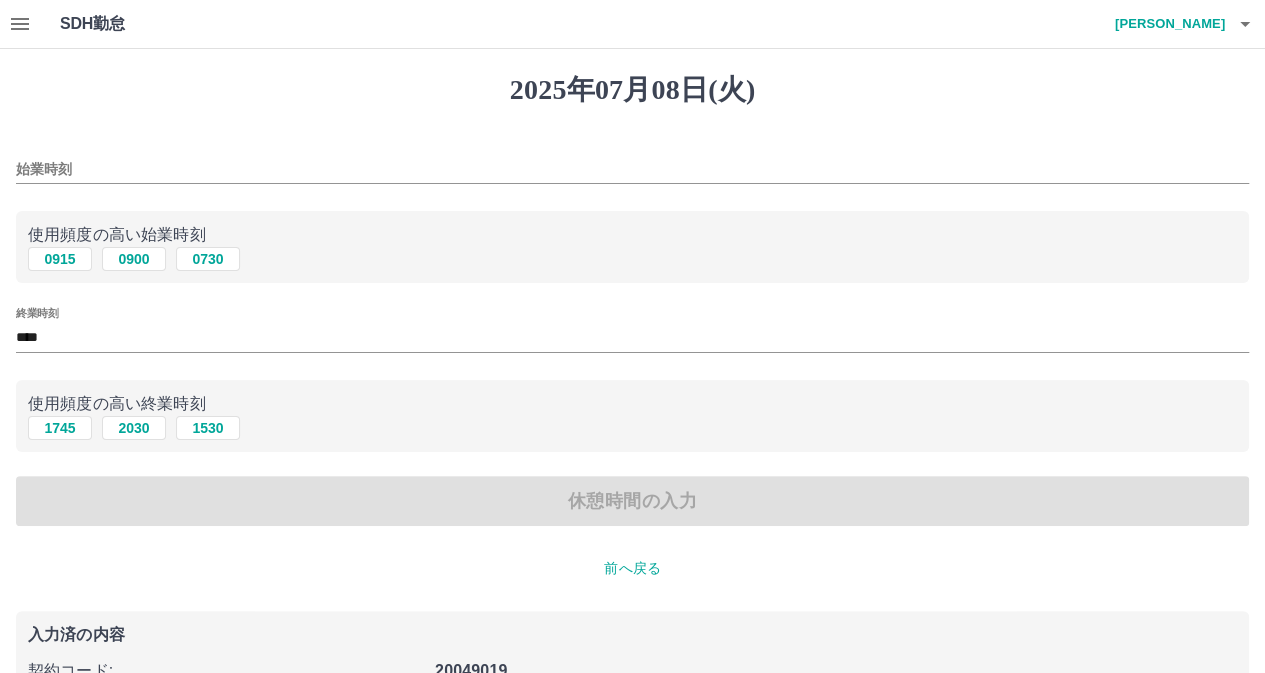 click on "休憩時間の入力" at bounding box center (632, 501) 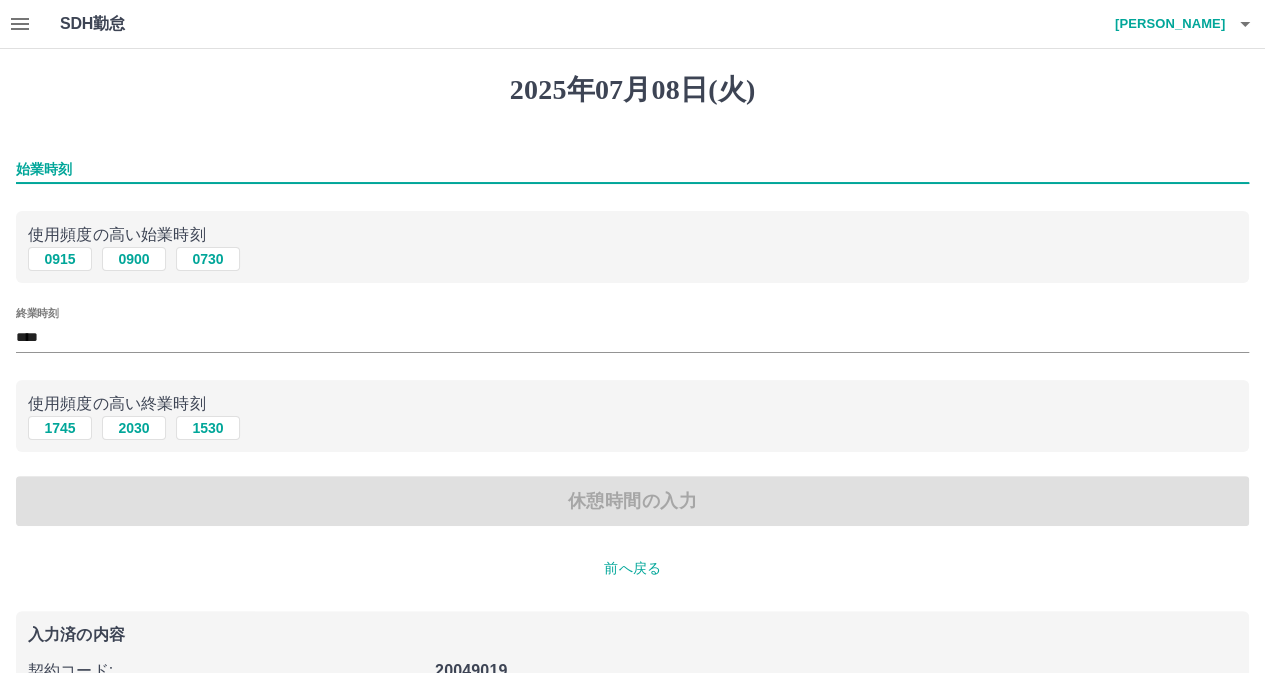 click on "始業時刻" at bounding box center (632, 169) 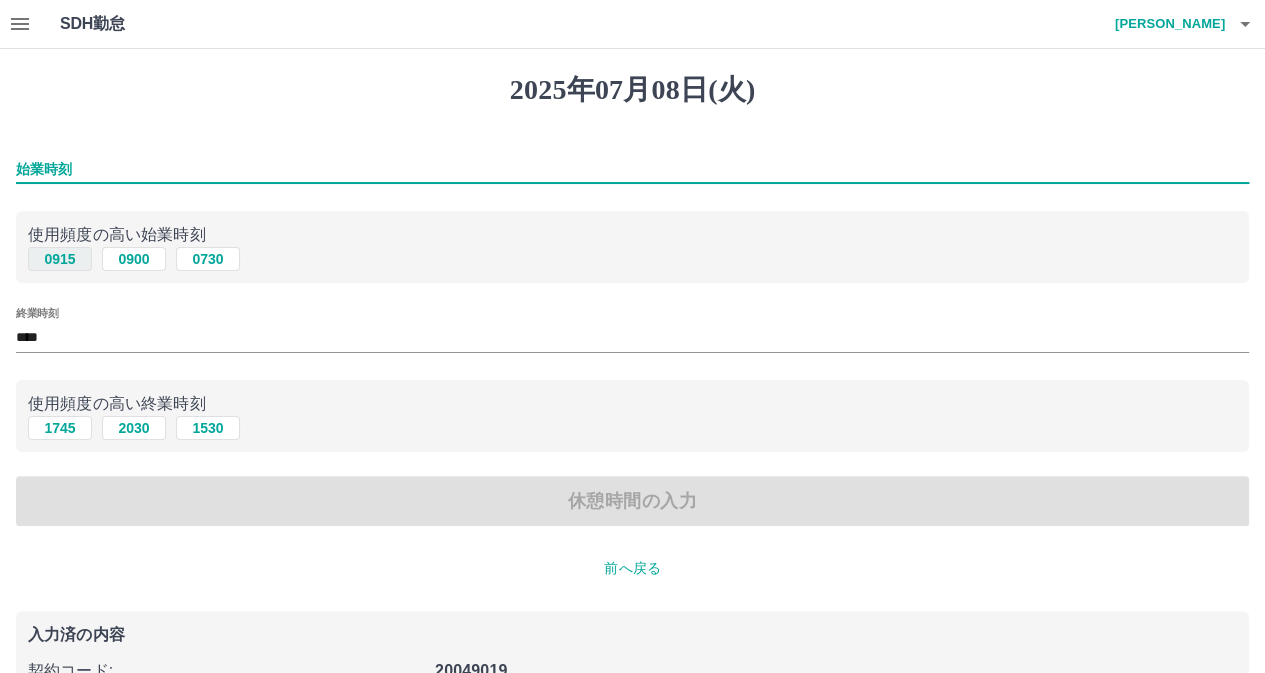 click on "0915" at bounding box center [60, 259] 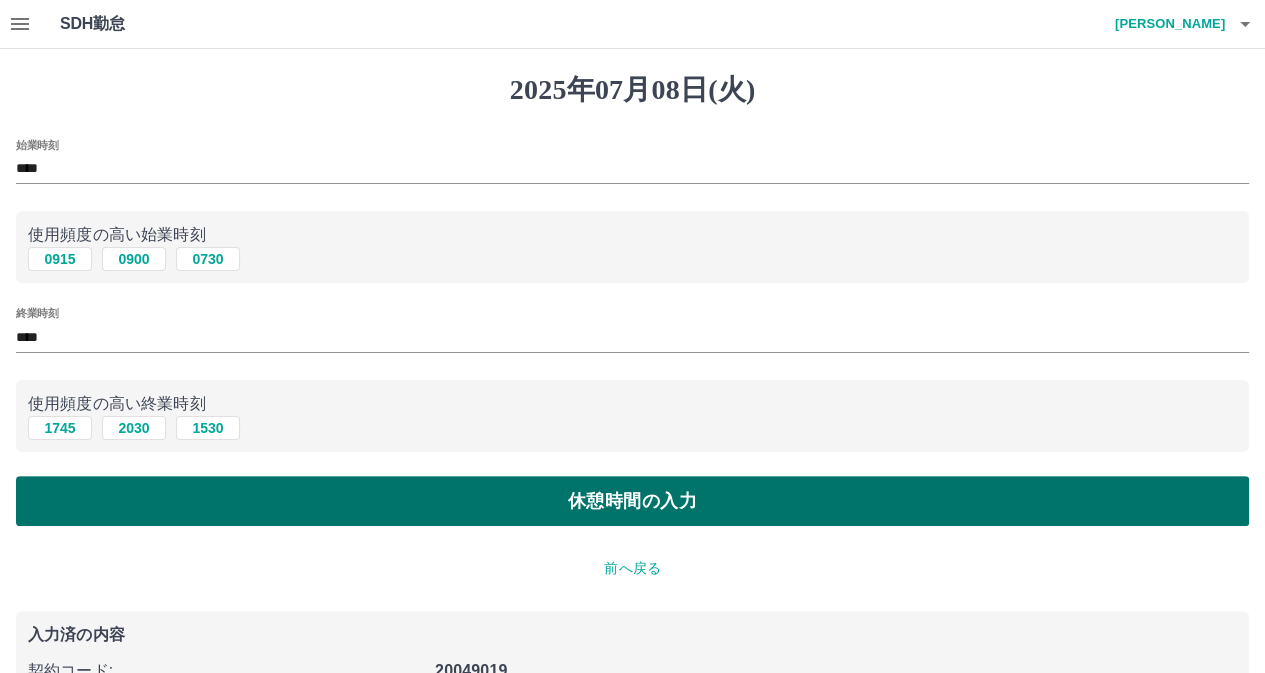 click on "休憩時間の入力" at bounding box center [632, 501] 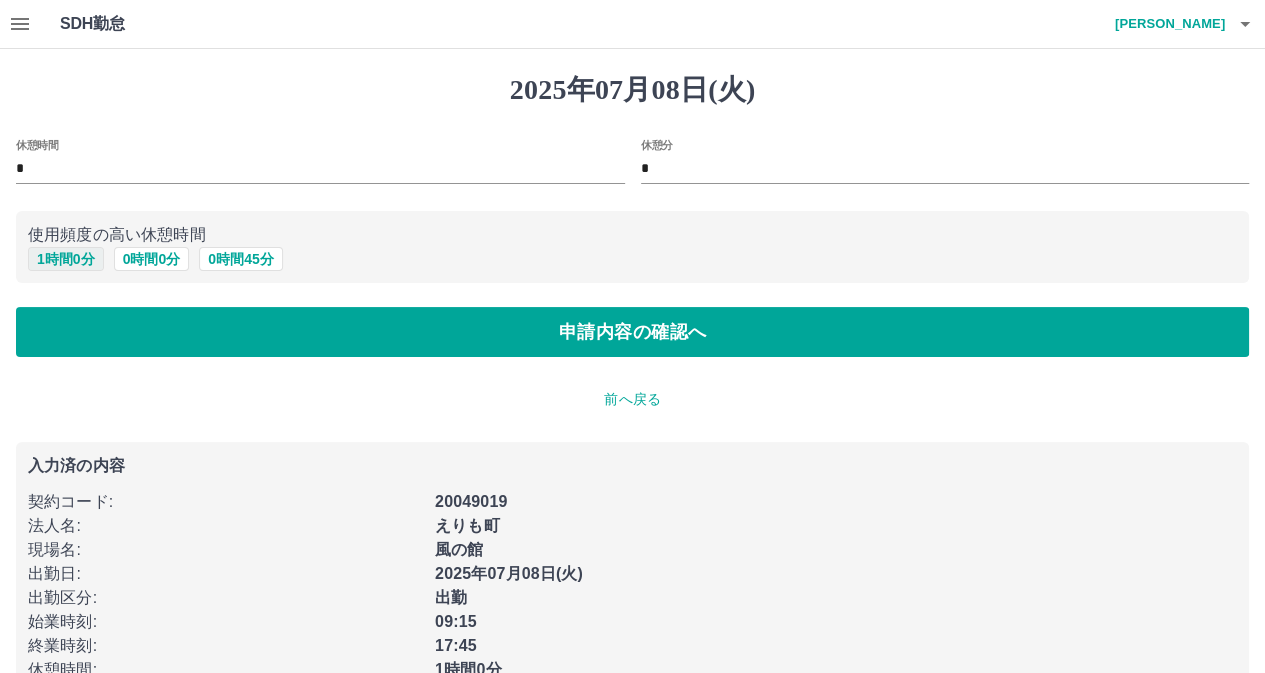 click on "1 時間 0 分" at bounding box center [66, 259] 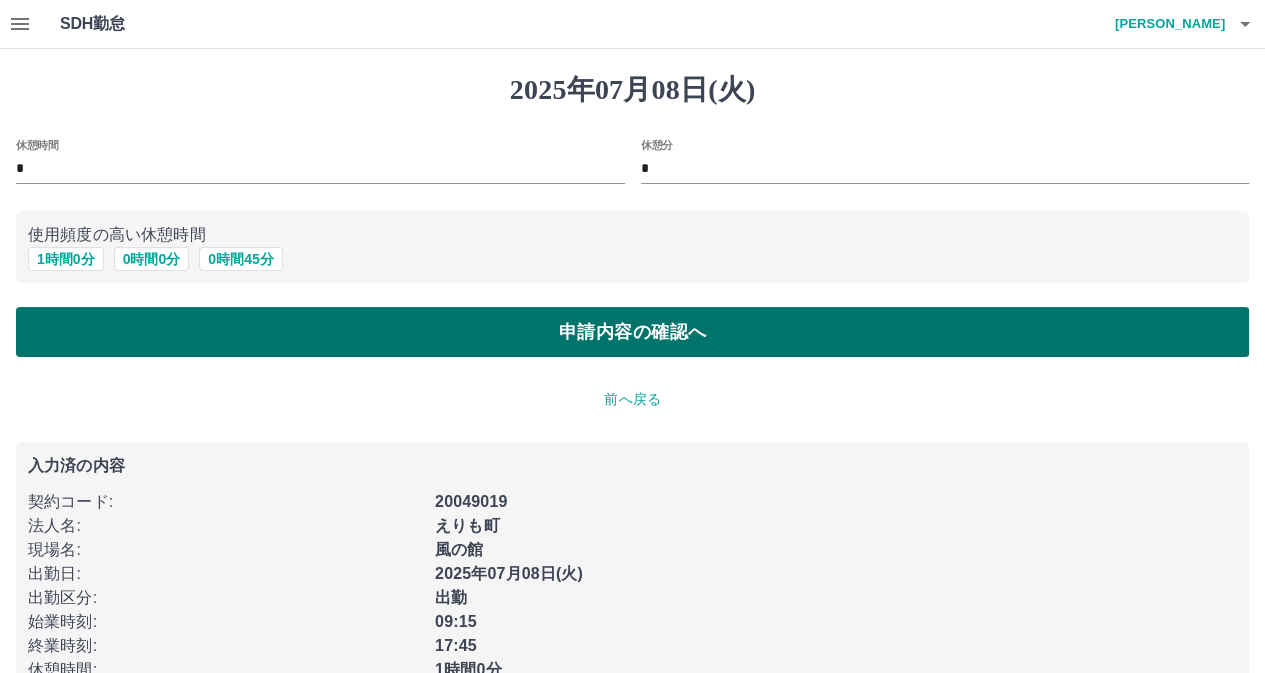 click on "申請内容の確認へ" at bounding box center (632, 332) 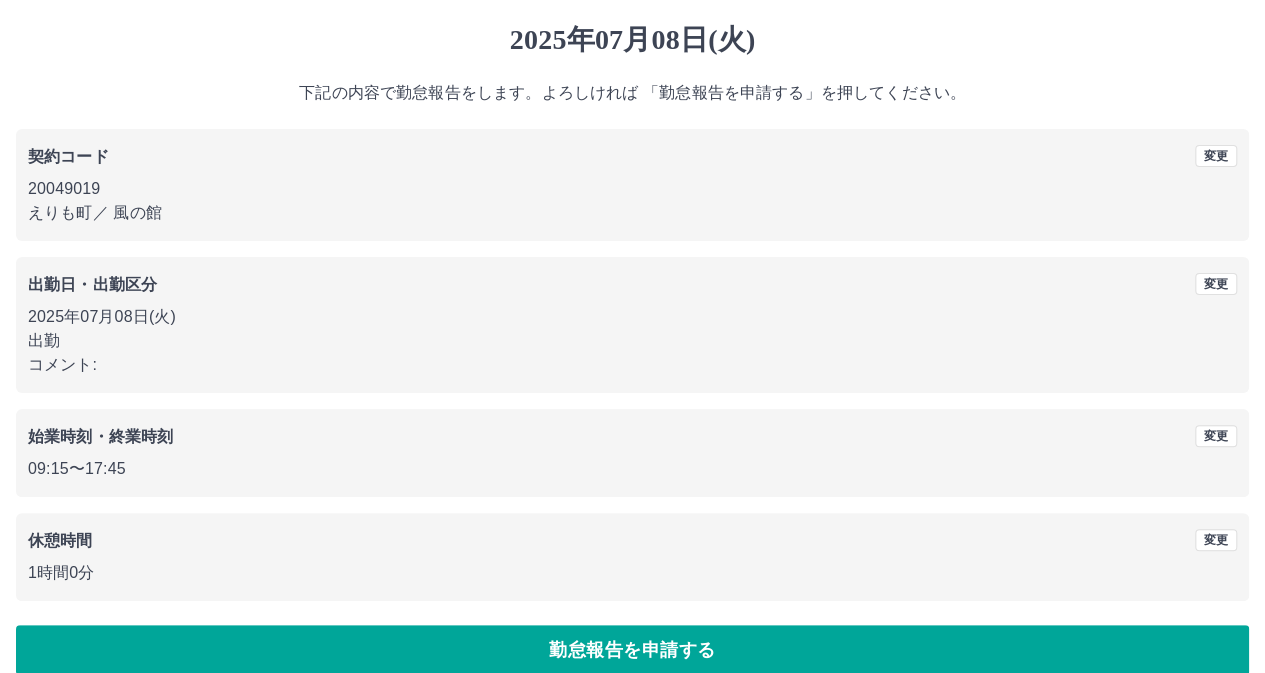 scroll, scrollTop: 74, scrollLeft: 0, axis: vertical 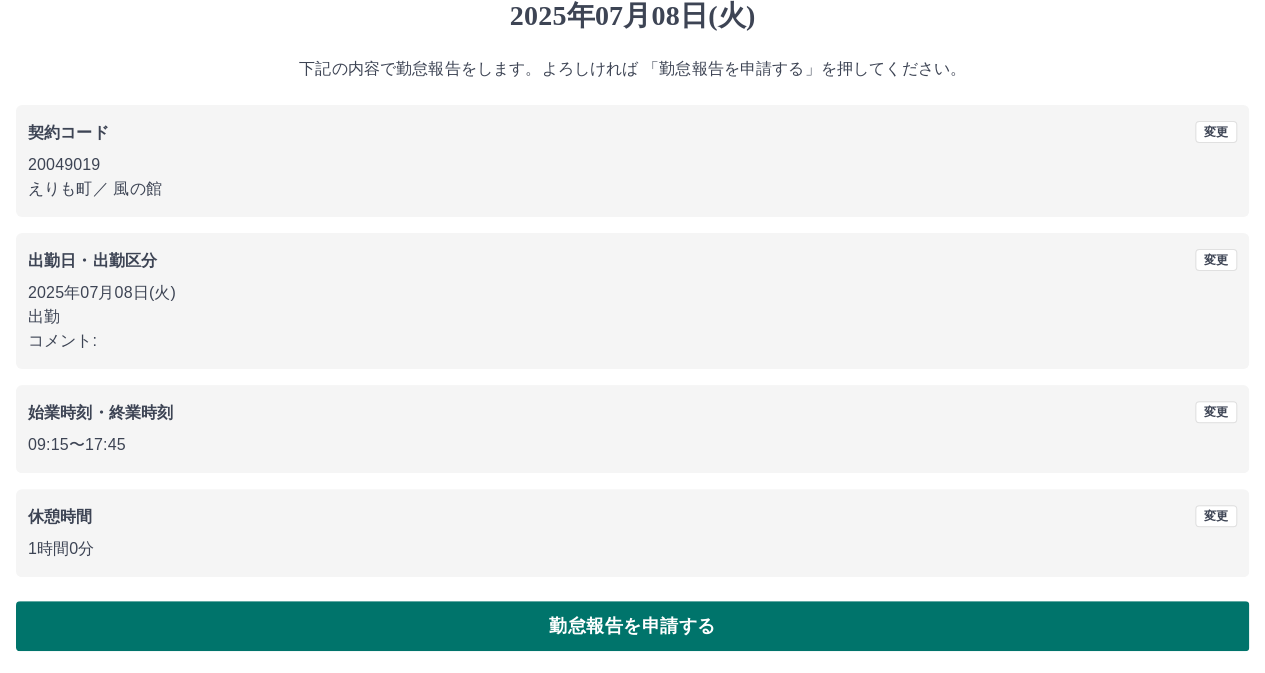 click on "勤怠報告を申請する" at bounding box center [632, 626] 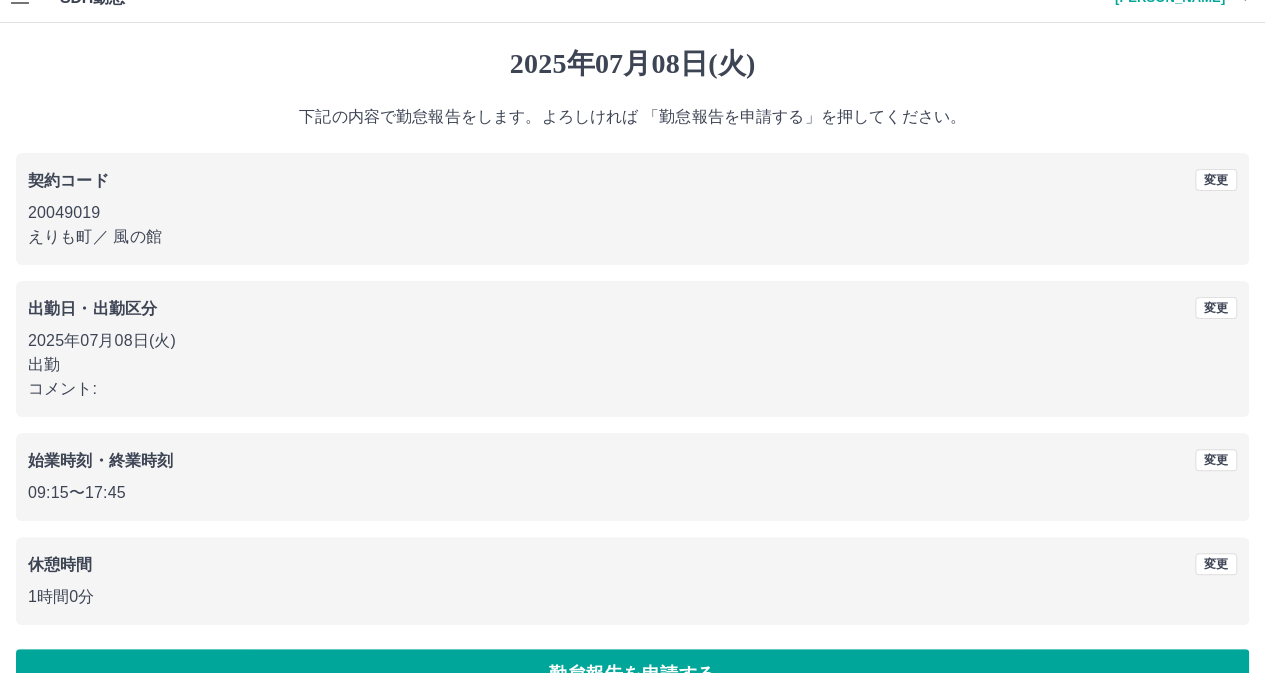 scroll, scrollTop: 0, scrollLeft: 0, axis: both 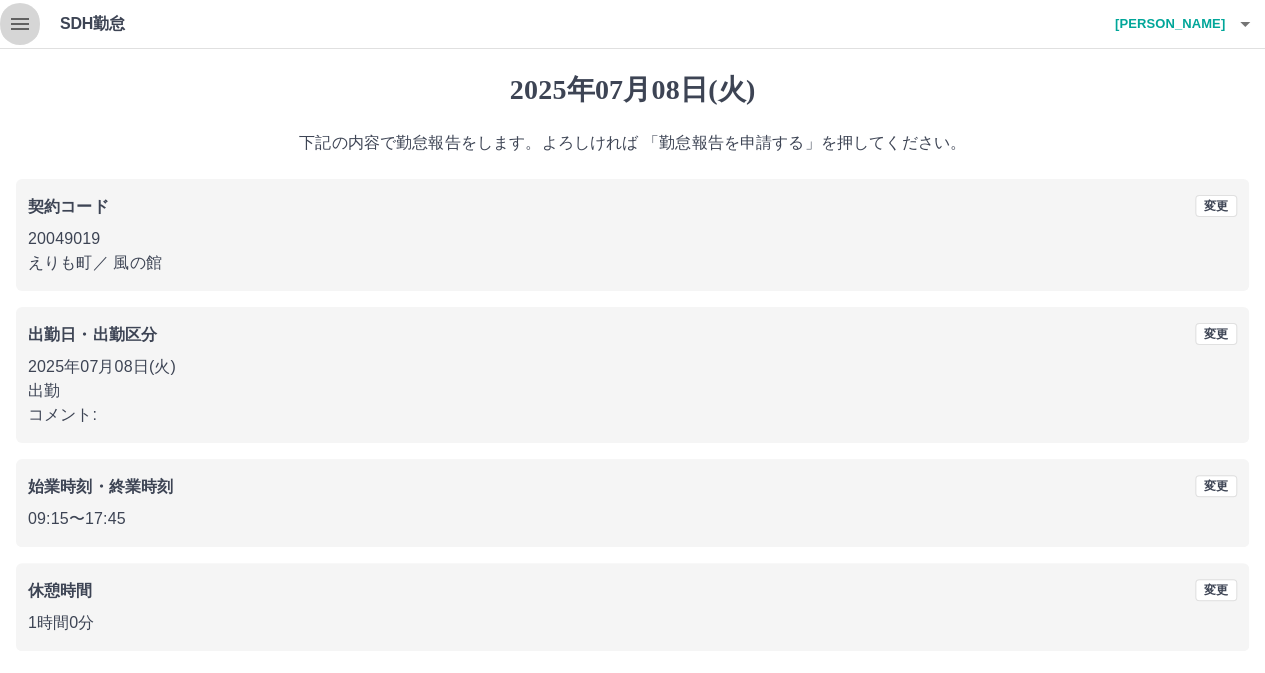 click 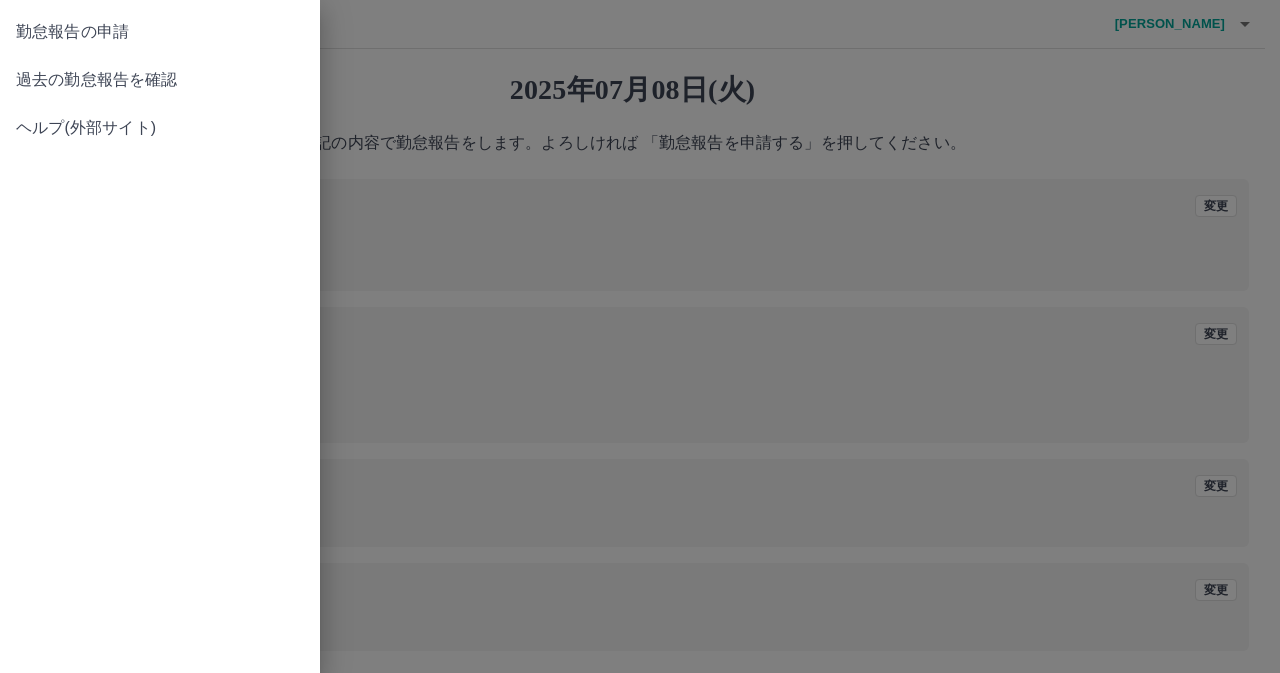 click on "過去の勤怠報告を確認" at bounding box center [160, 80] 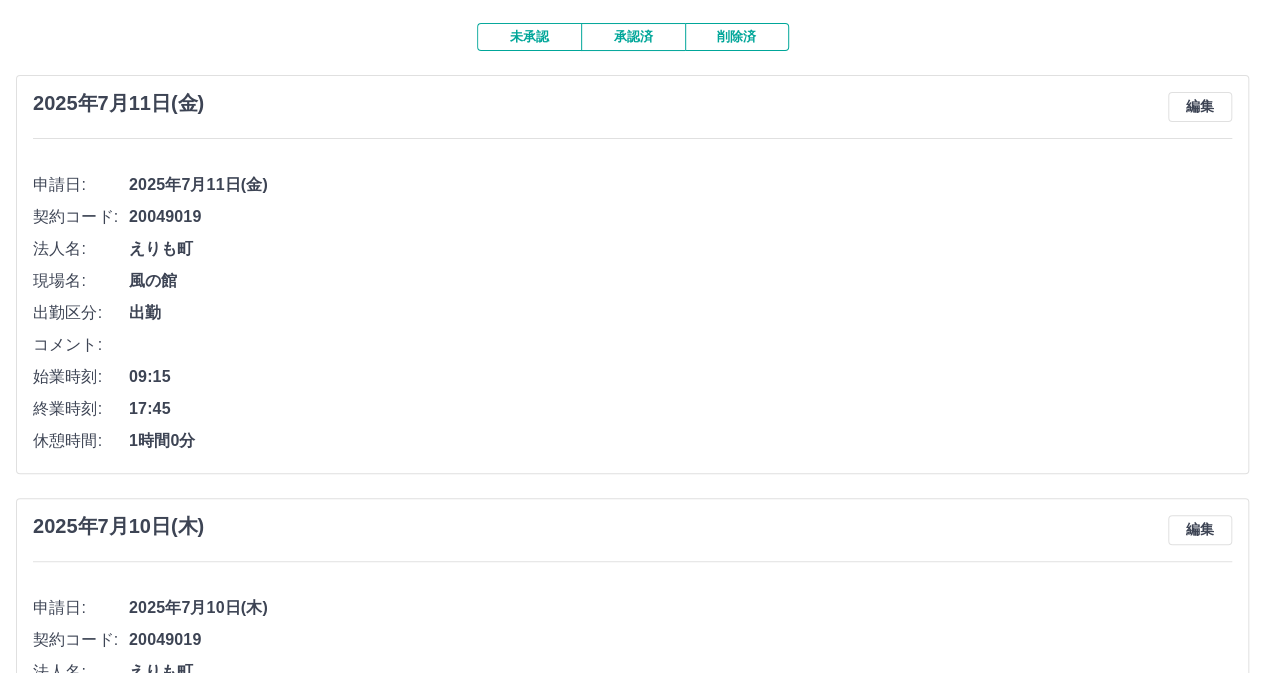 scroll, scrollTop: 0, scrollLeft: 0, axis: both 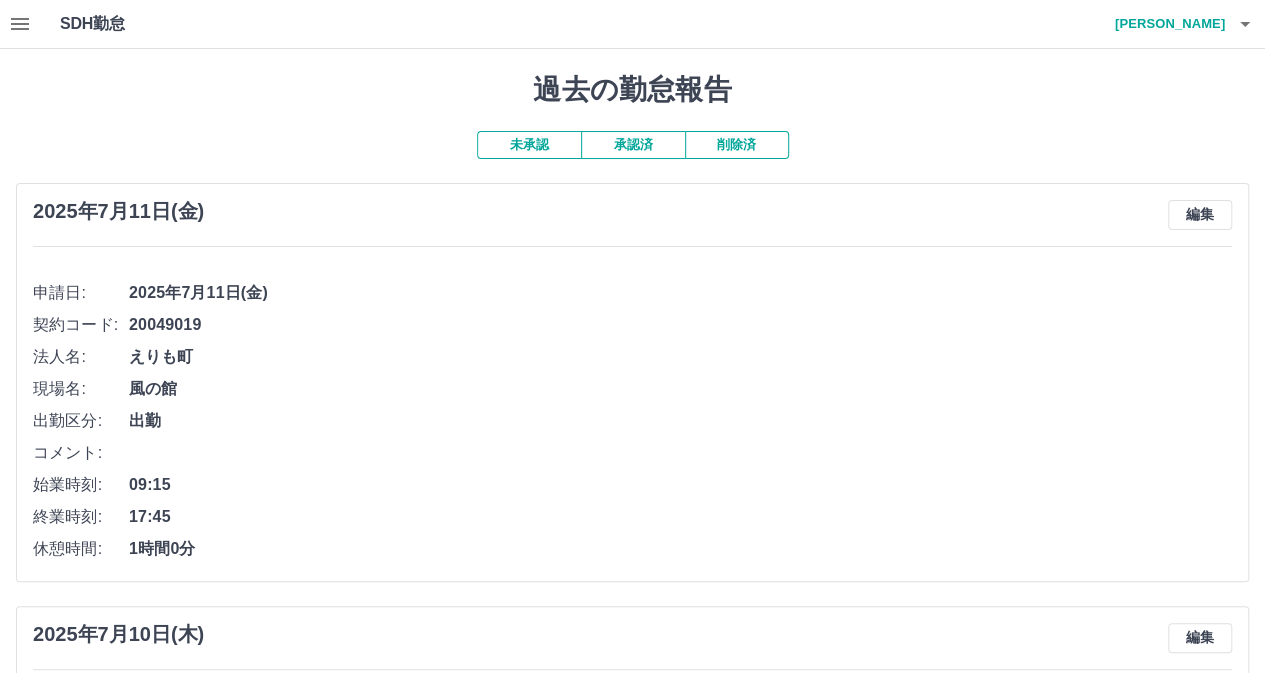 click on "未承認" at bounding box center [529, 145] 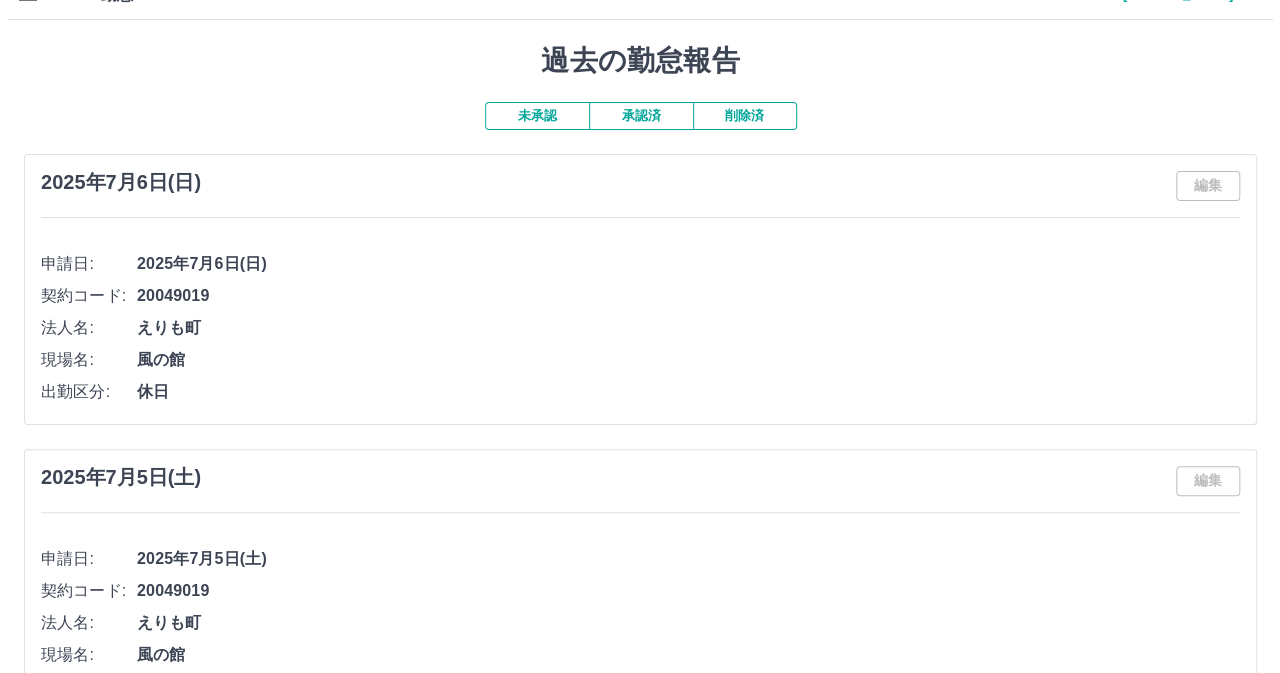 scroll, scrollTop: 0, scrollLeft: 0, axis: both 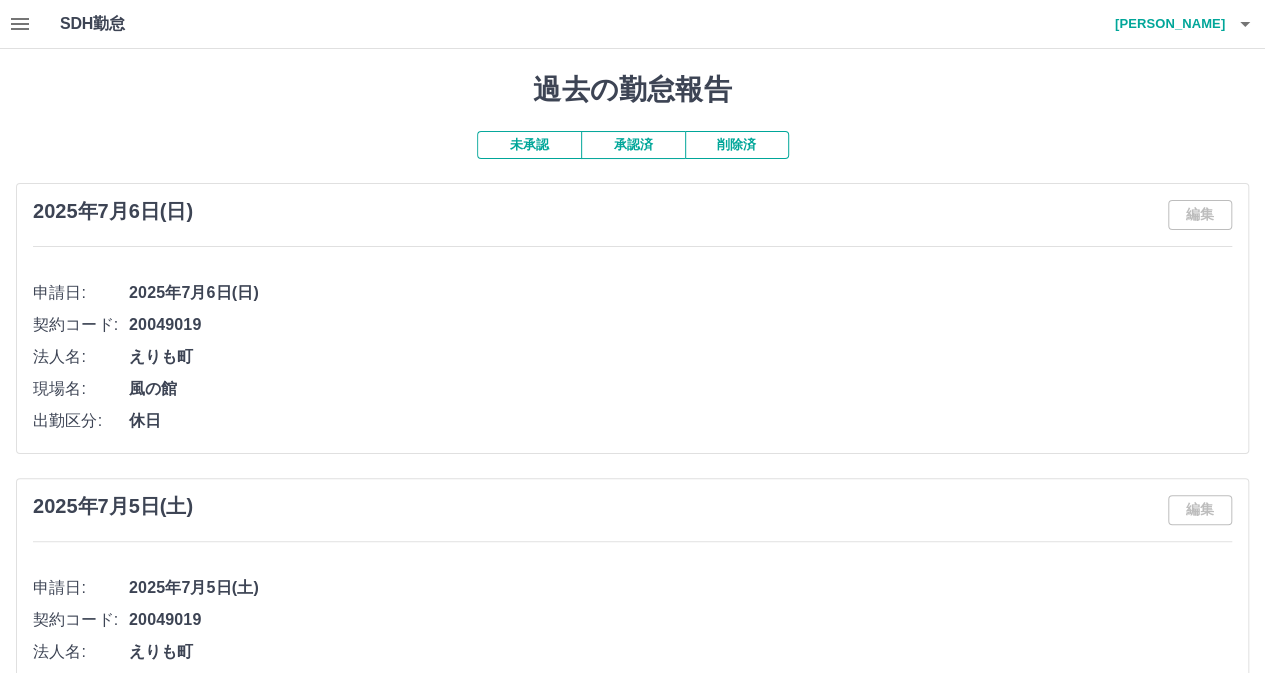 click 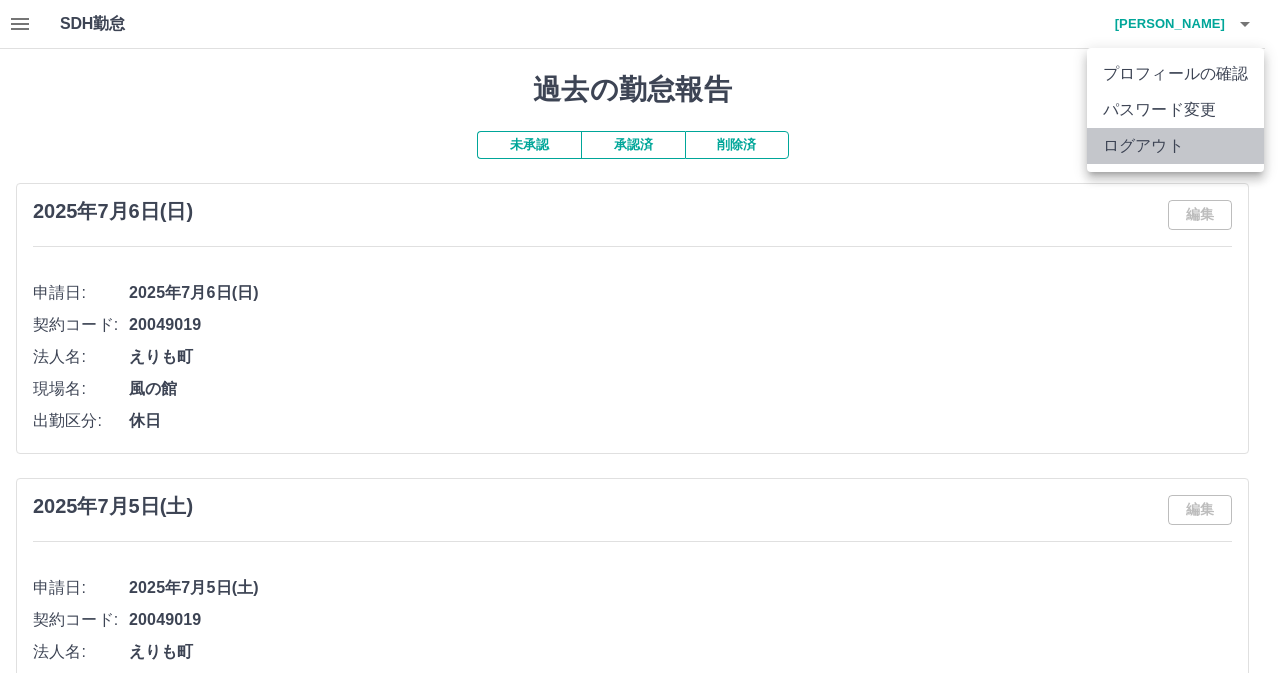 click on "ログアウト" at bounding box center (1175, 146) 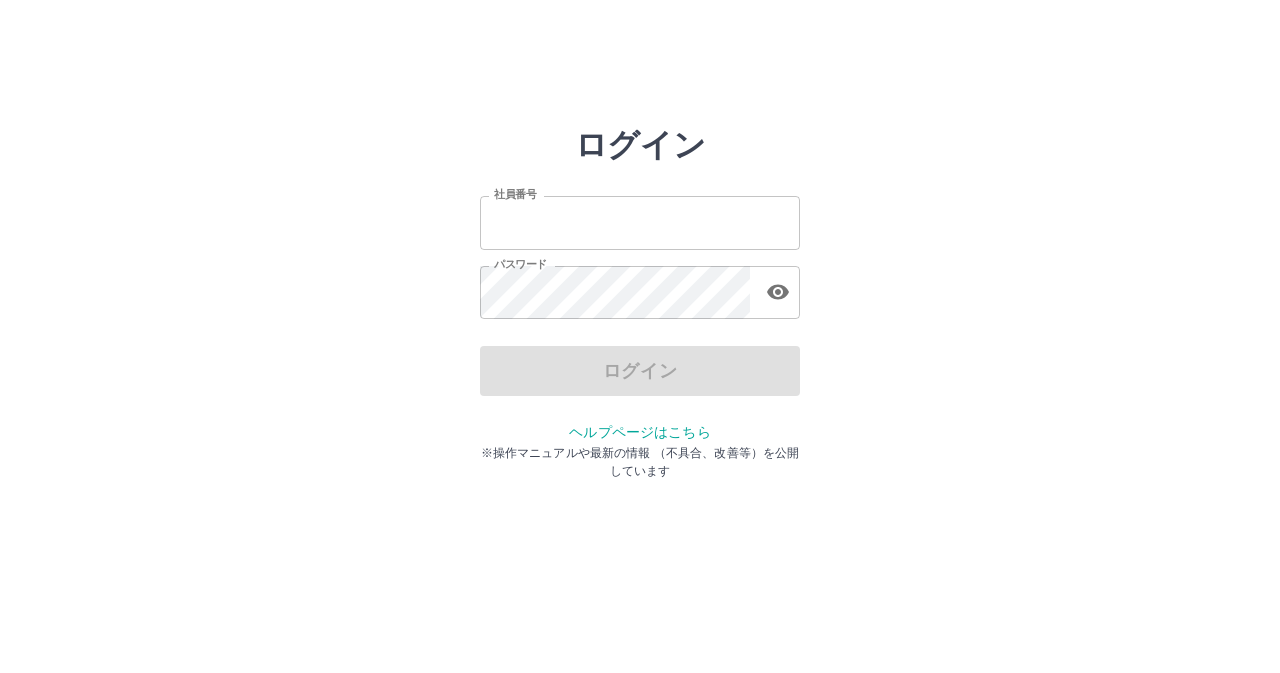 scroll, scrollTop: 0, scrollLeft: 0, axis: both 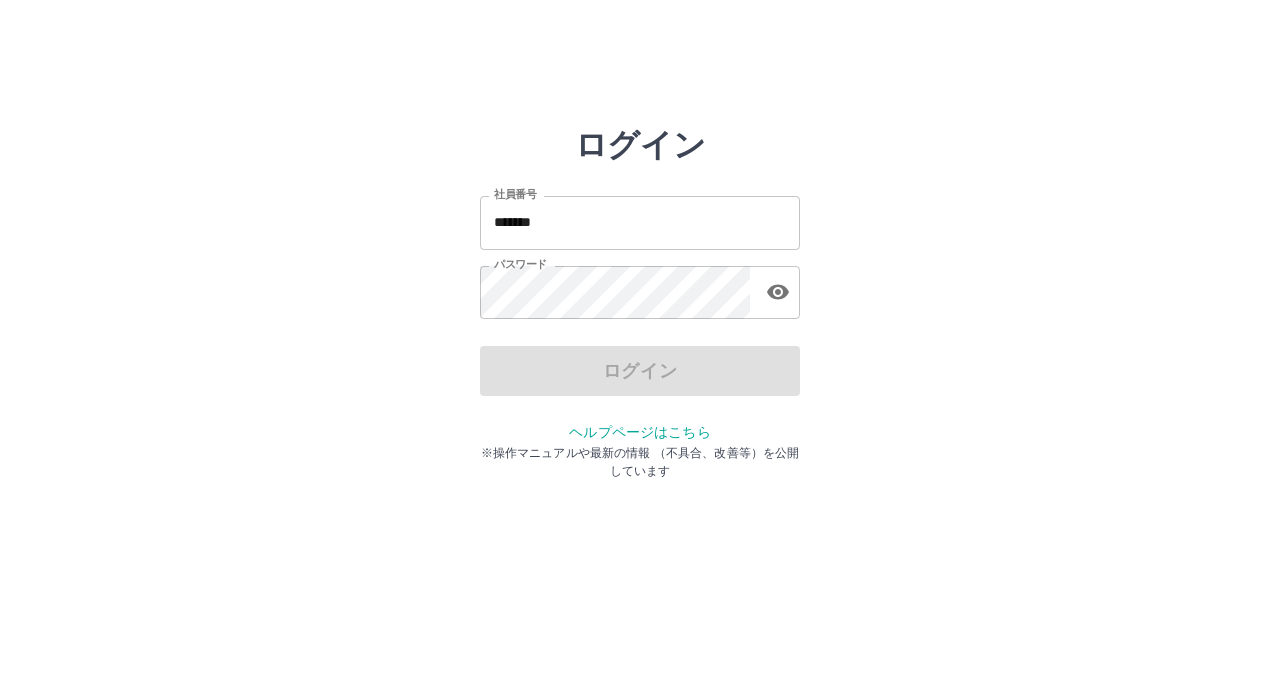 click on "*******" at bounding box center (640, 222) 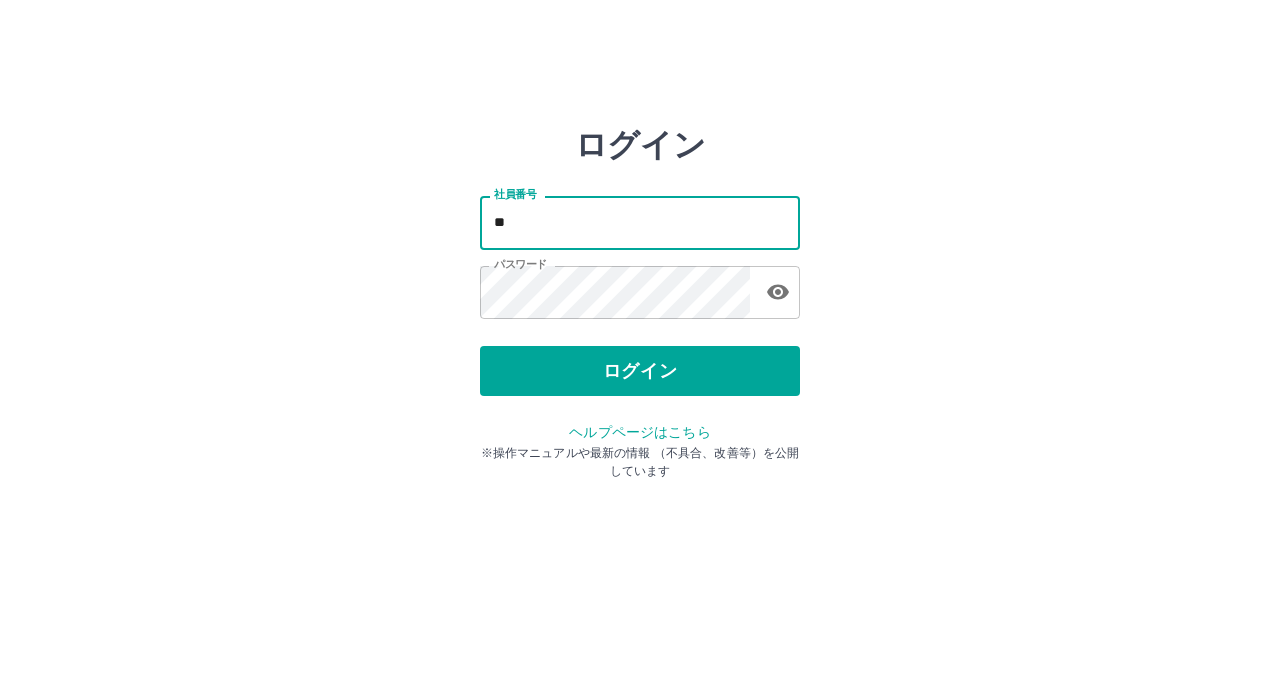 type on "*" 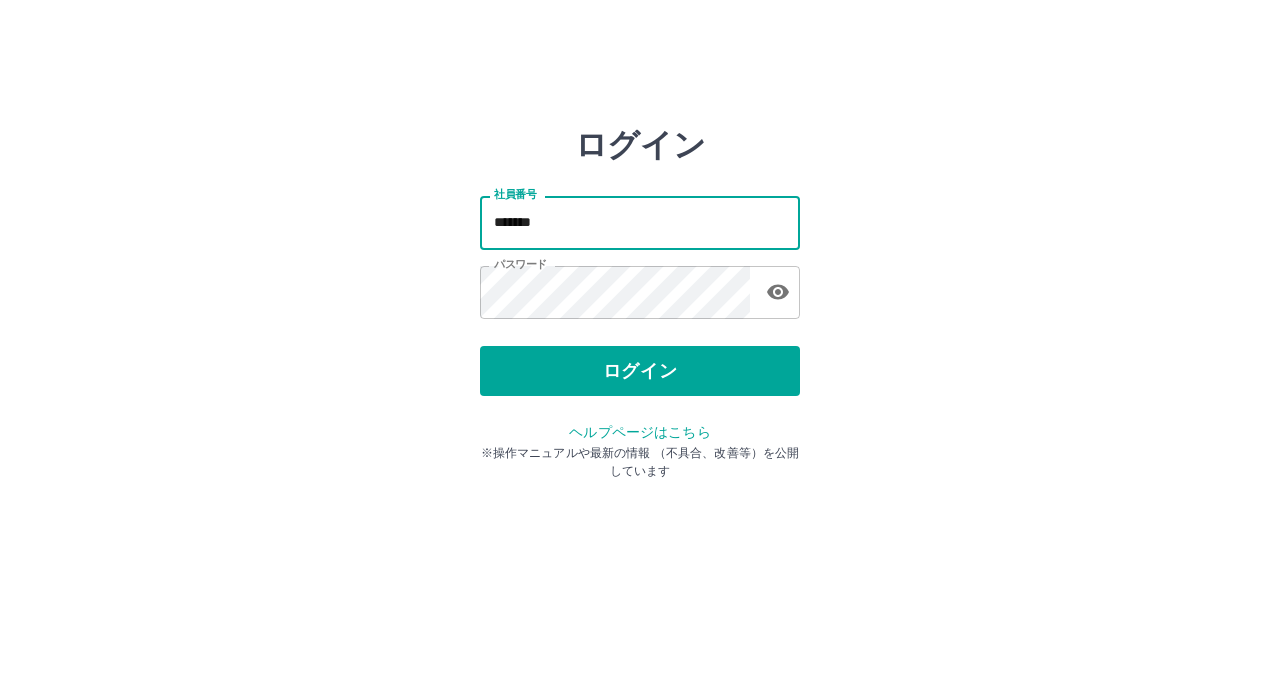 type on "*******" 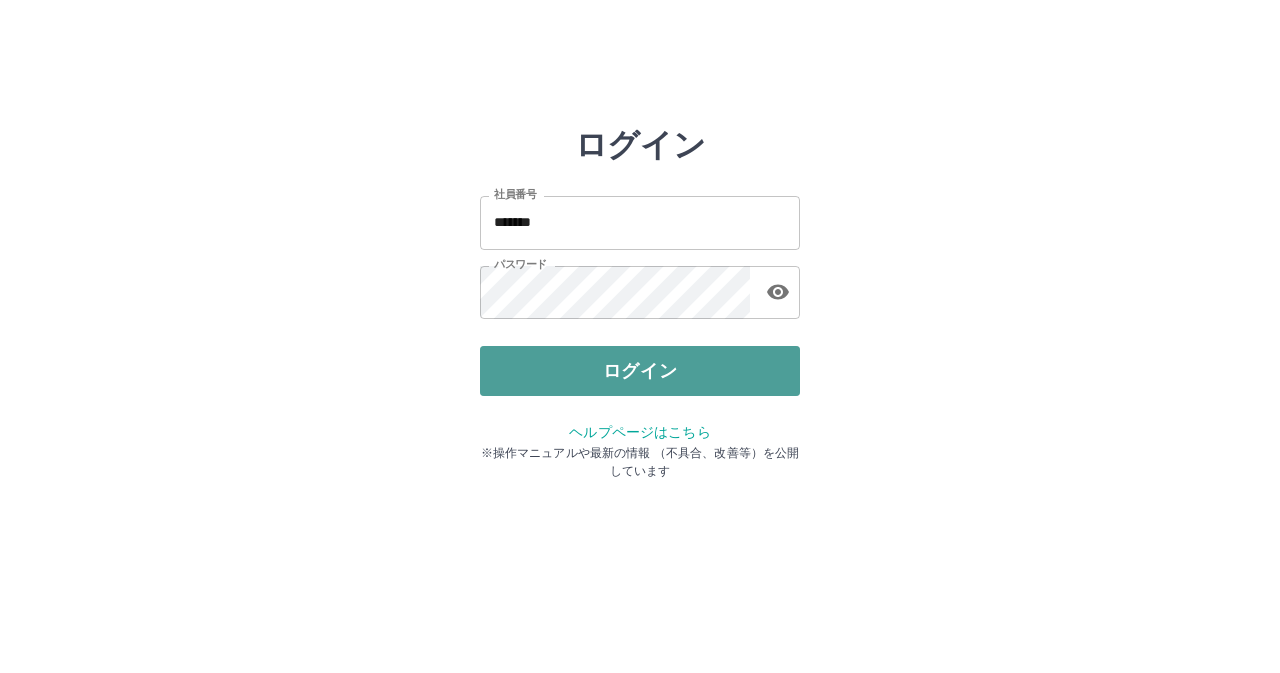 click on "ログイン" at bounding box center (640, 371) 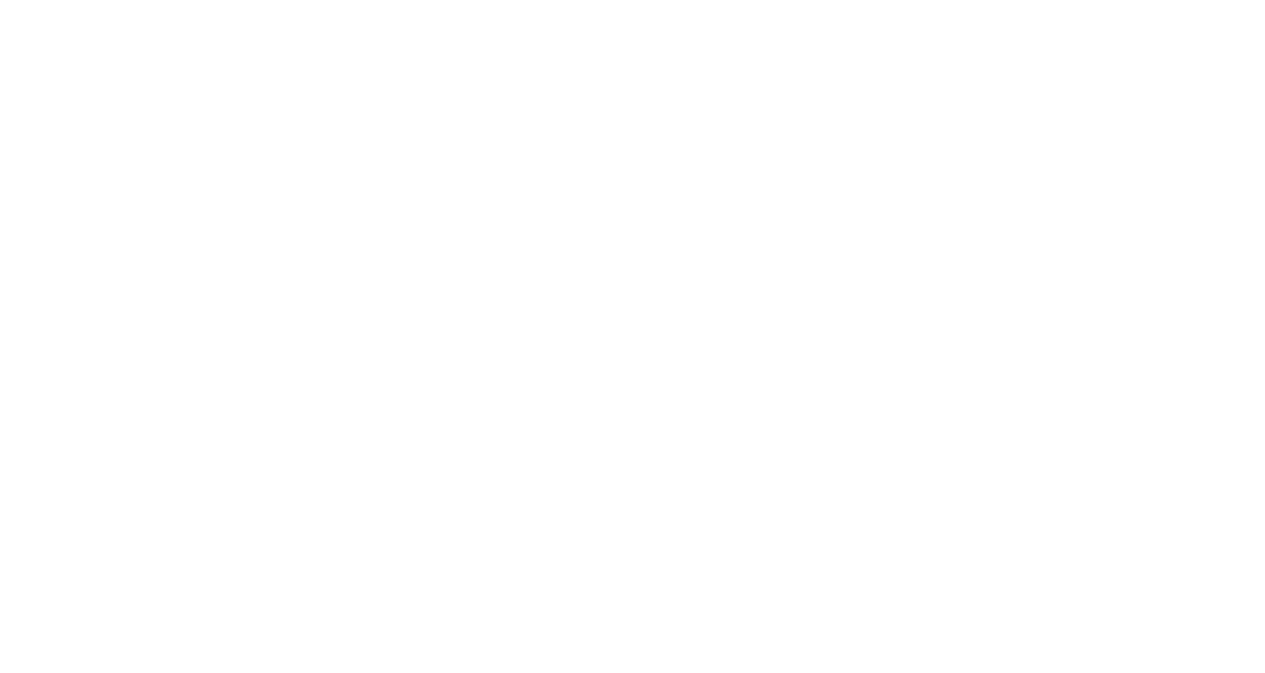 scroll, scrollTop: 0, scrollLeft: 0, axis: both 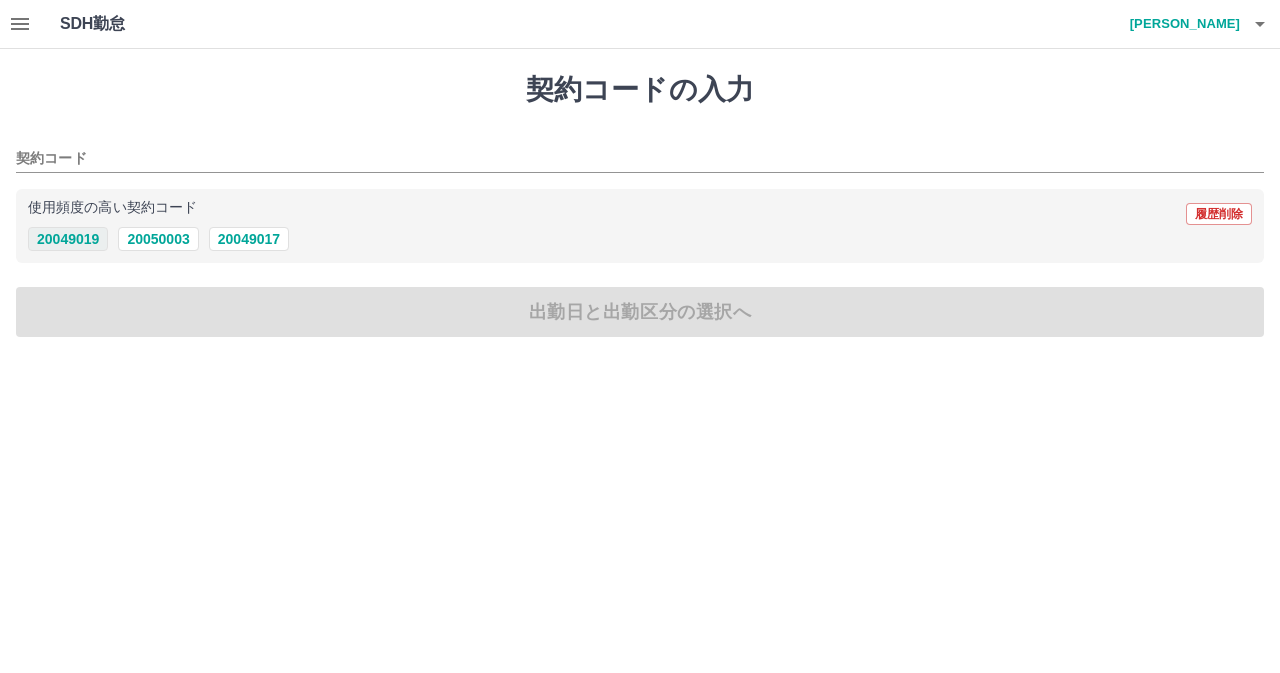 click on "20049019" at bounding box center (68, 239) 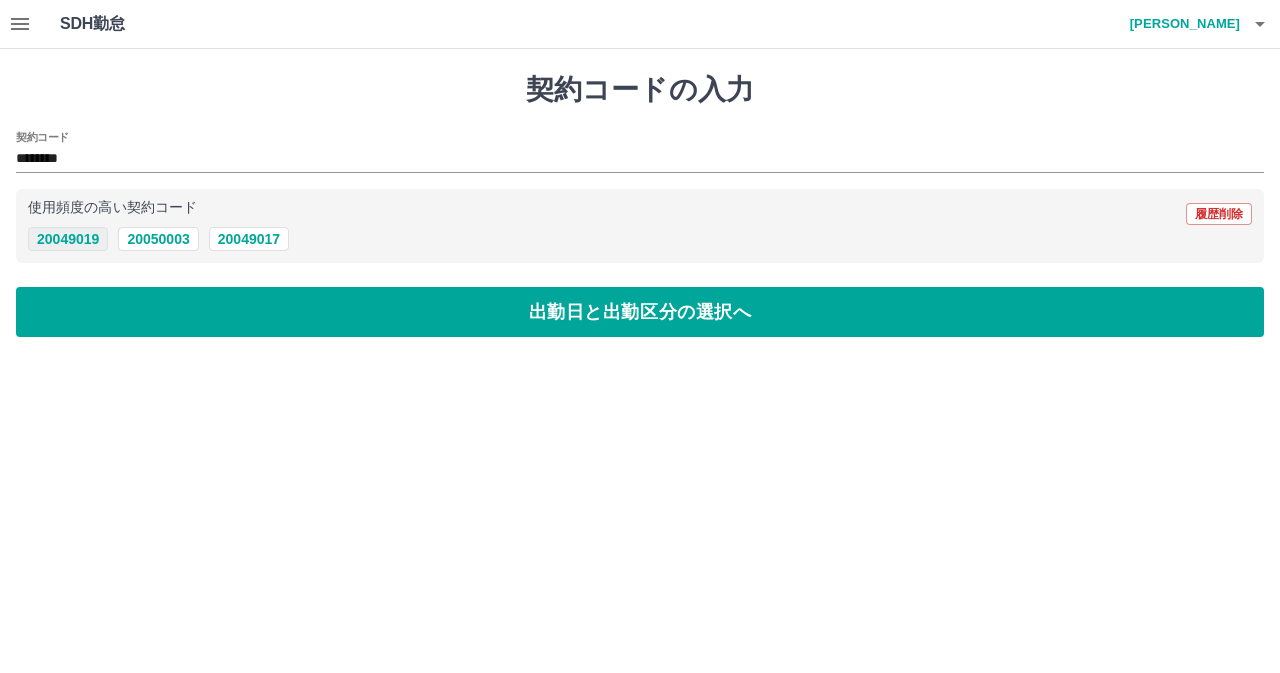 type on "********" 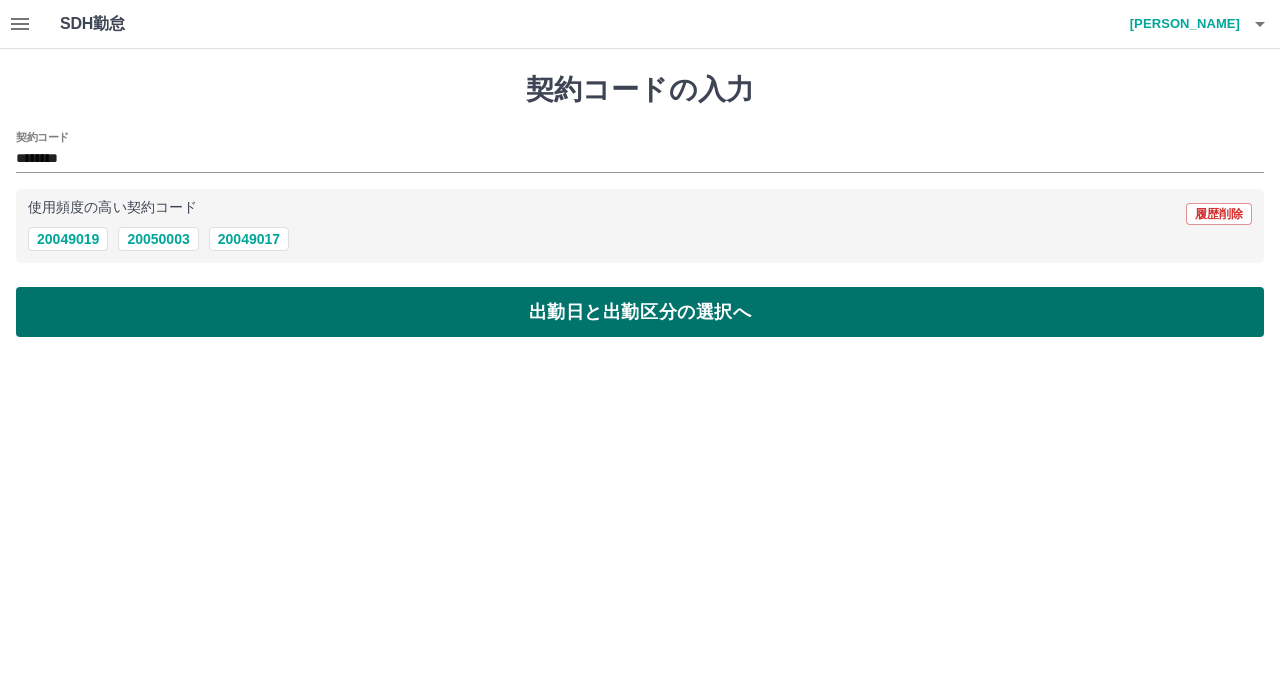 click on "出勤日と出勤区分の選択へ" at bounding box center [640, 312] 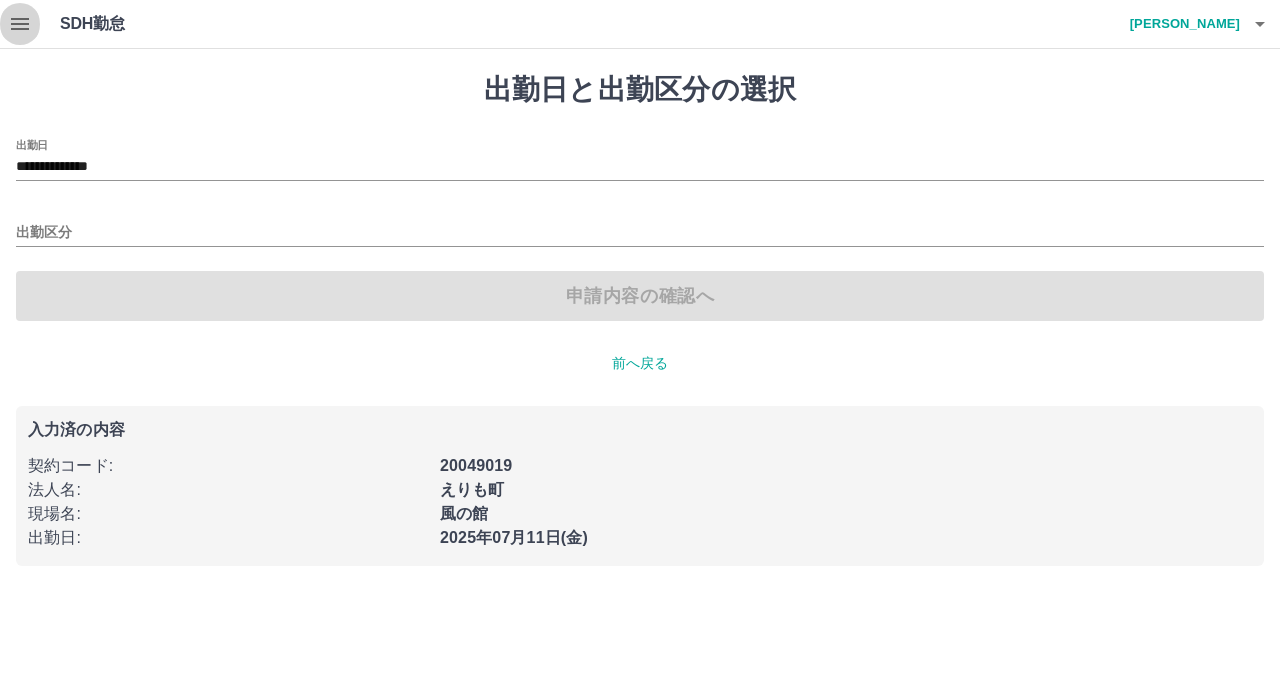 click 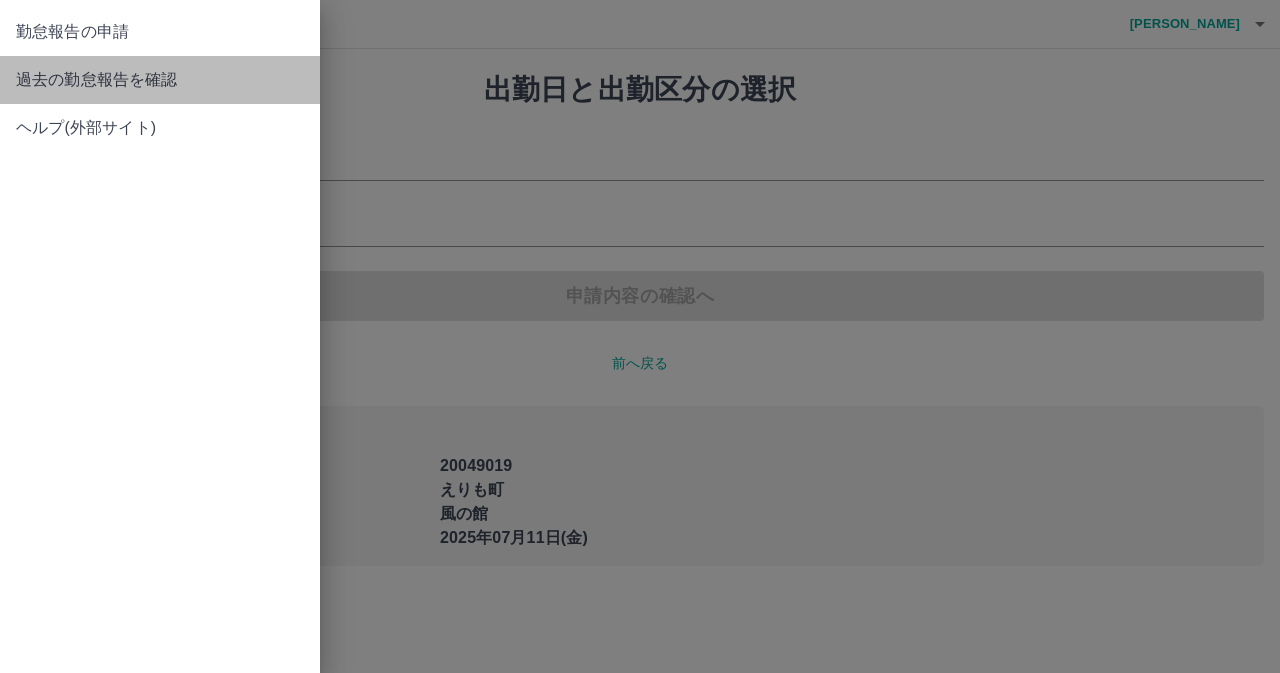 click on "過去の勤怠報告を確認" at bounding box center (160, 80) 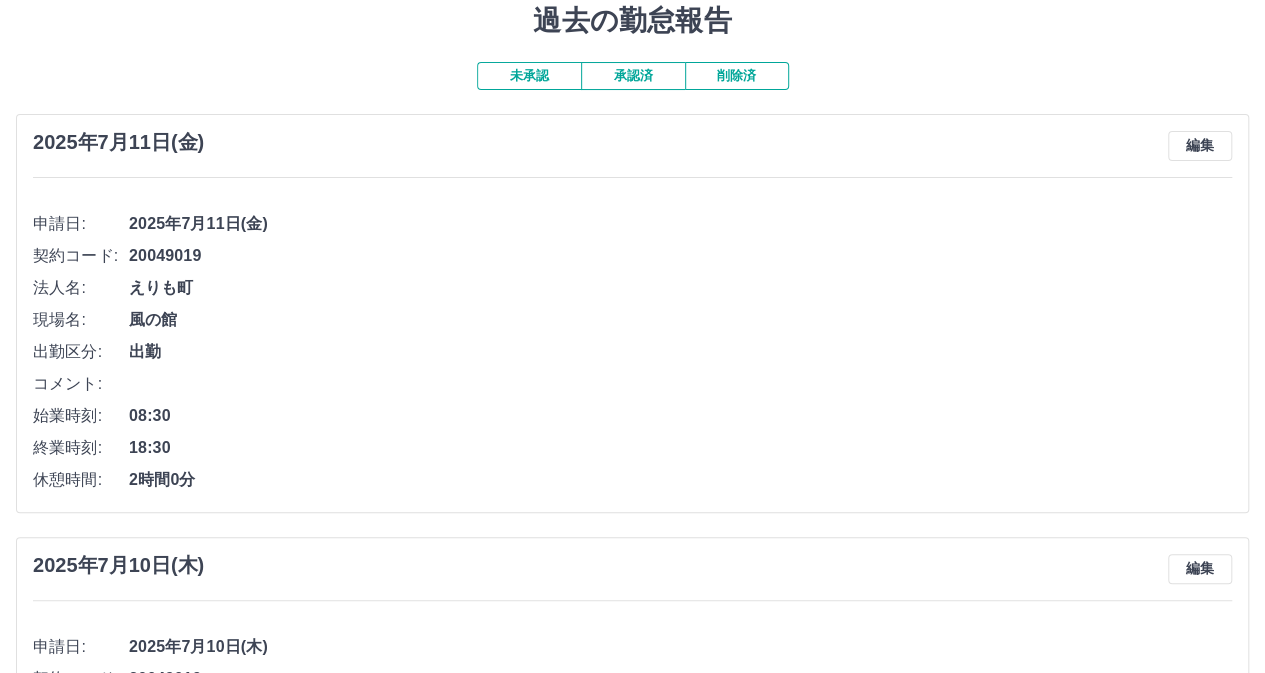 scroll, scrollTop: 0, scrollLeft: 0, axis: both 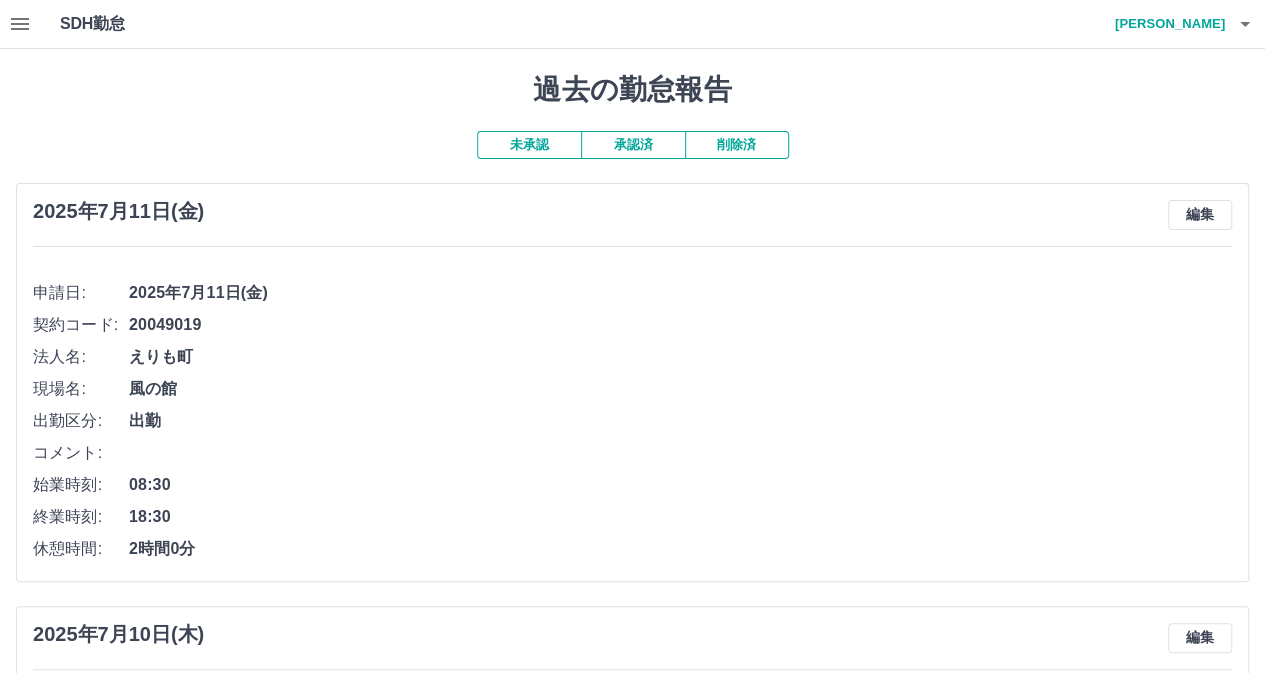 click on "承認済" at bounding box center [633, 145] 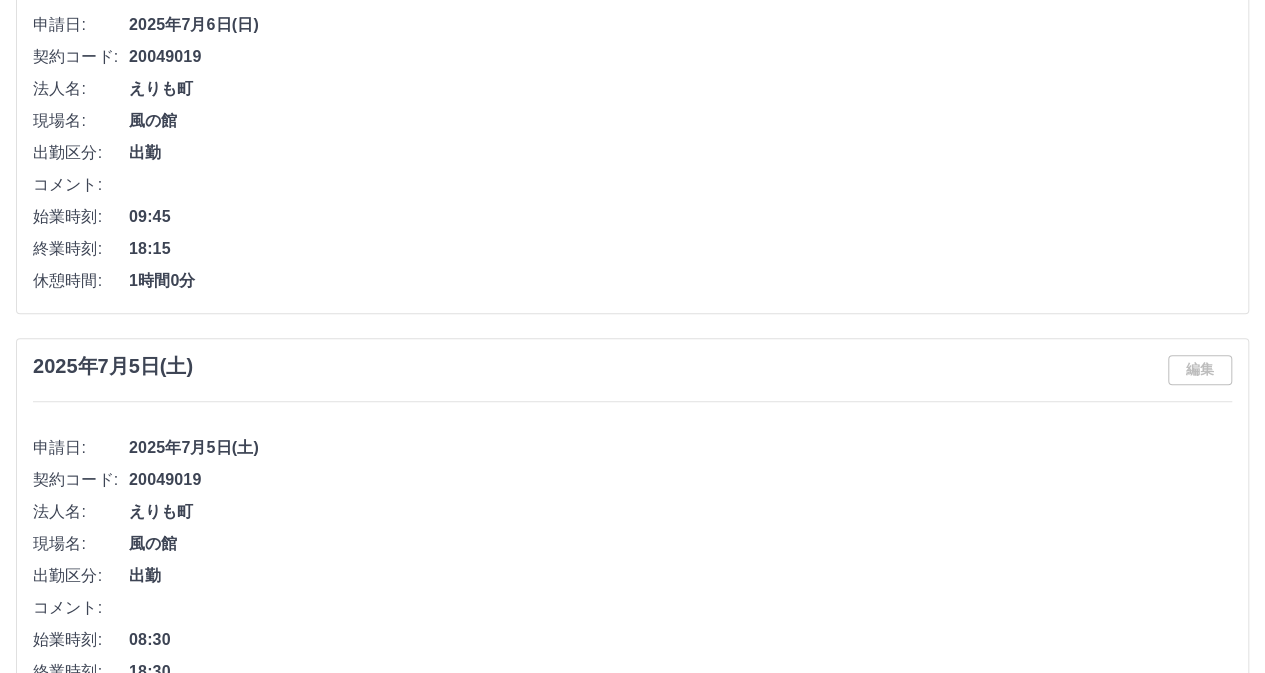 scroll, scrollTop: 0, scrollLeft: 0, axis: both 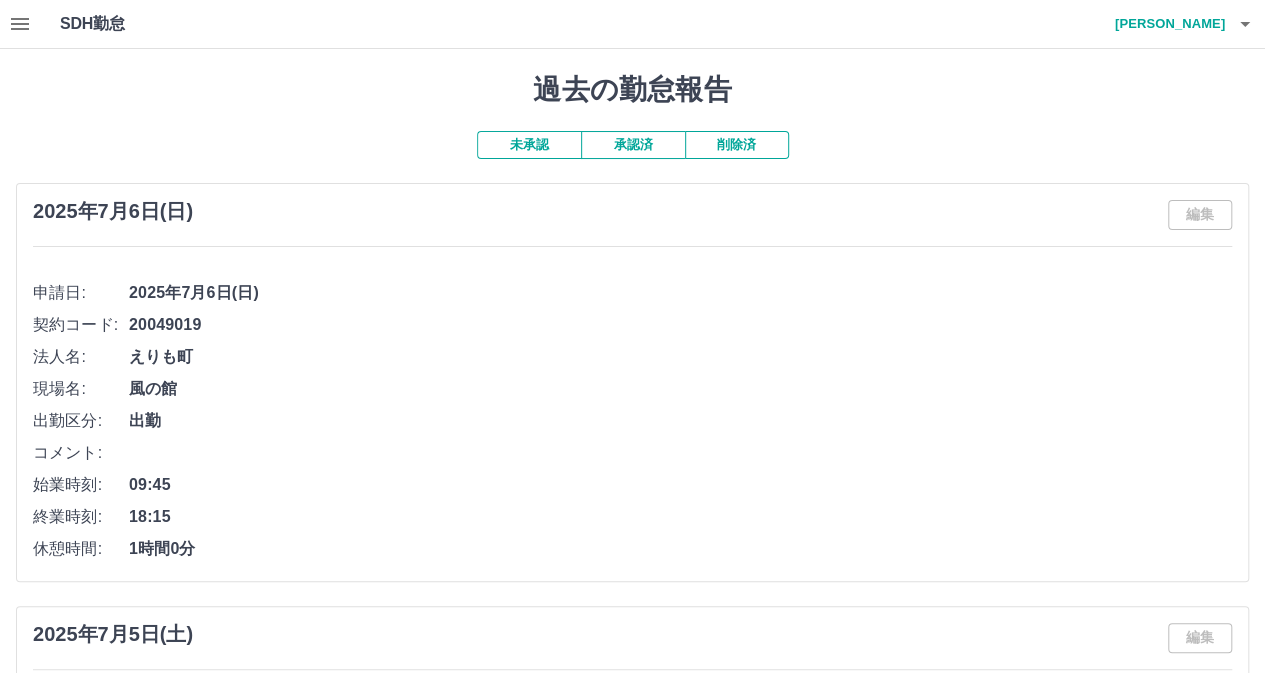 click on "未承認" at bounding box center (529, 145) 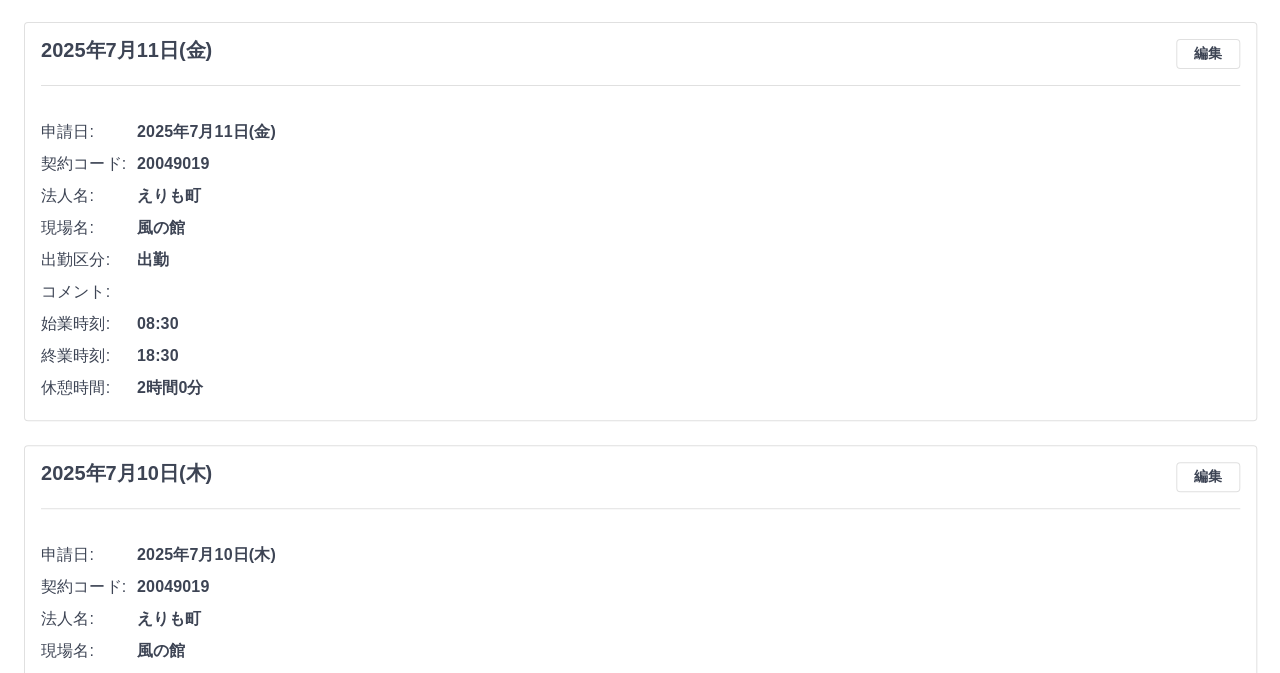 scroll, scrollTop: 0, scrollLeft: 0, axis: both 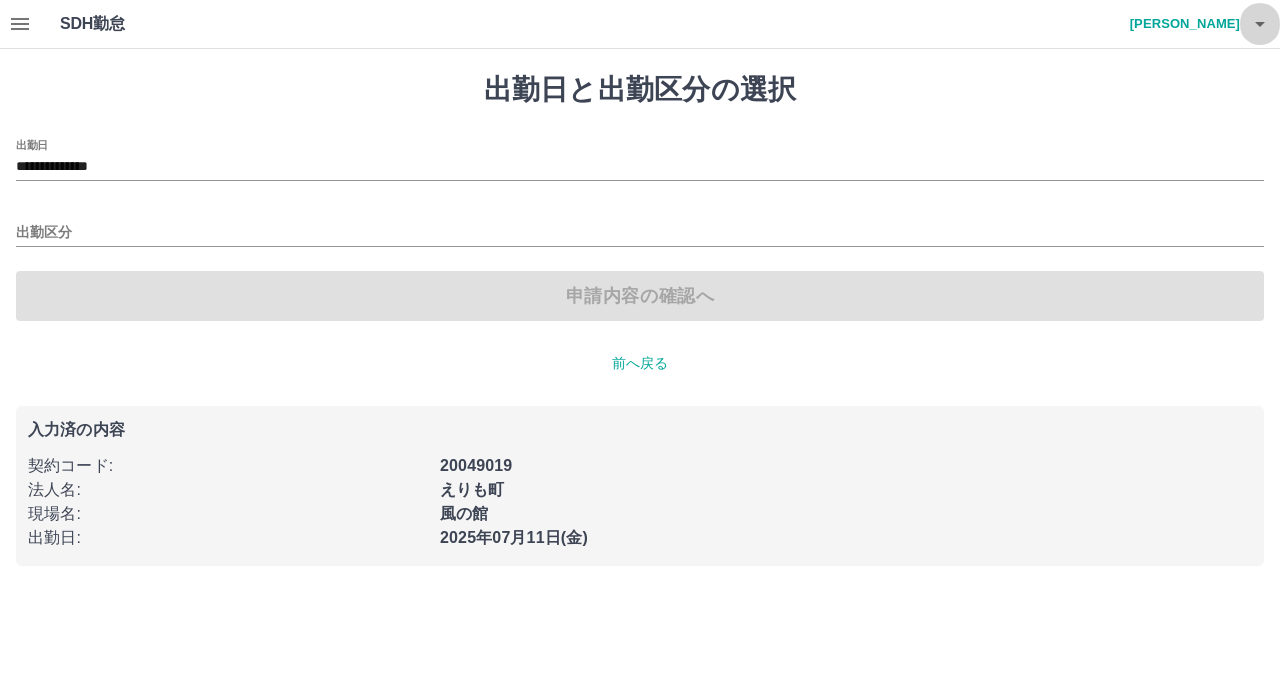click 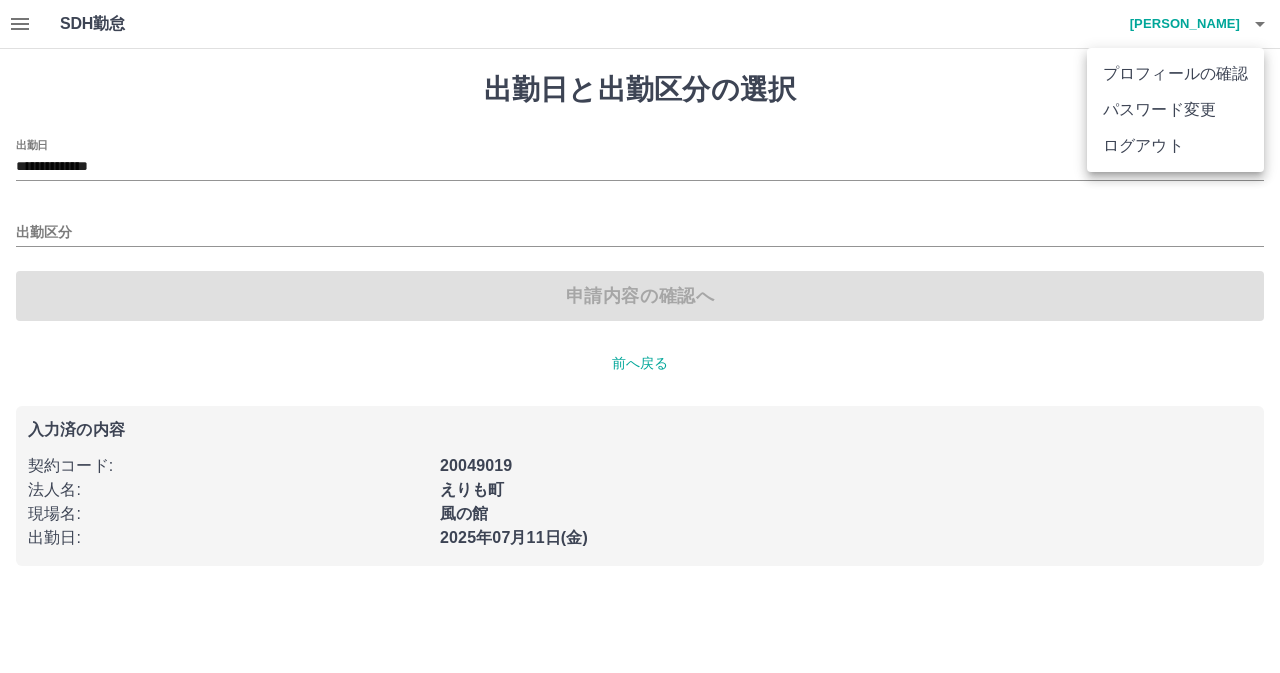click on "ログアウト" at bounding box center [1175, 146] 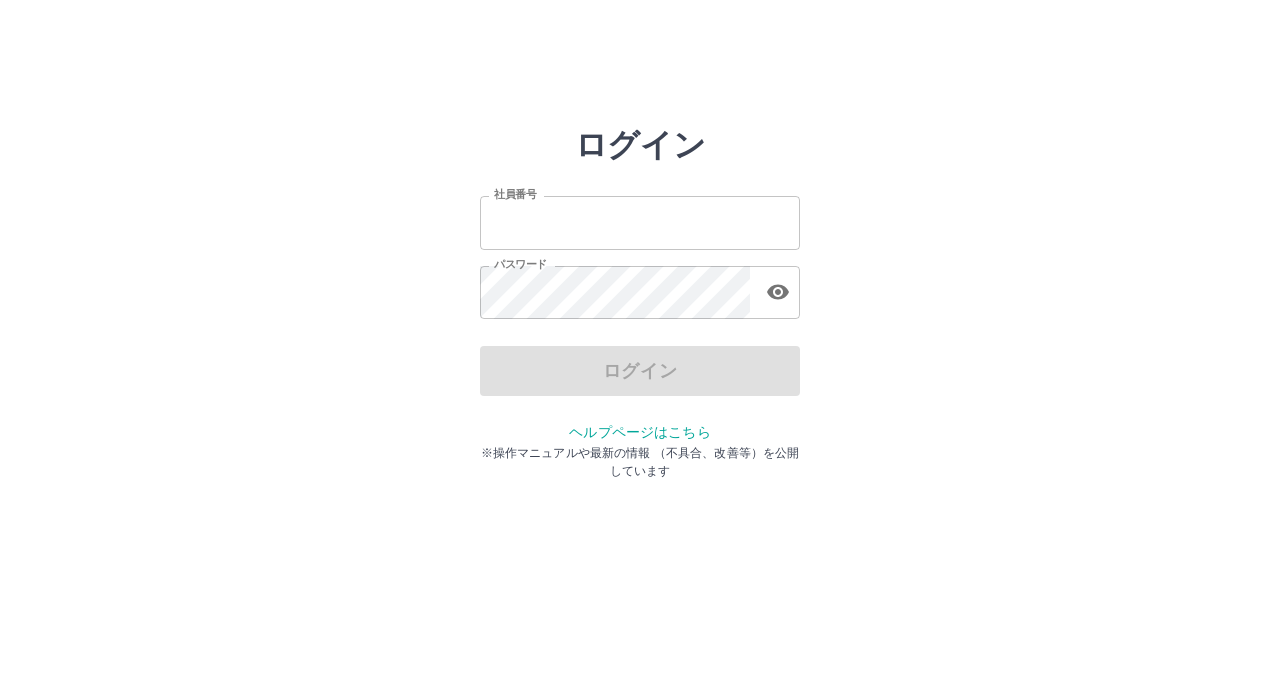 scroll, scrollTop: 0, scrollLeft: 0, axis: both 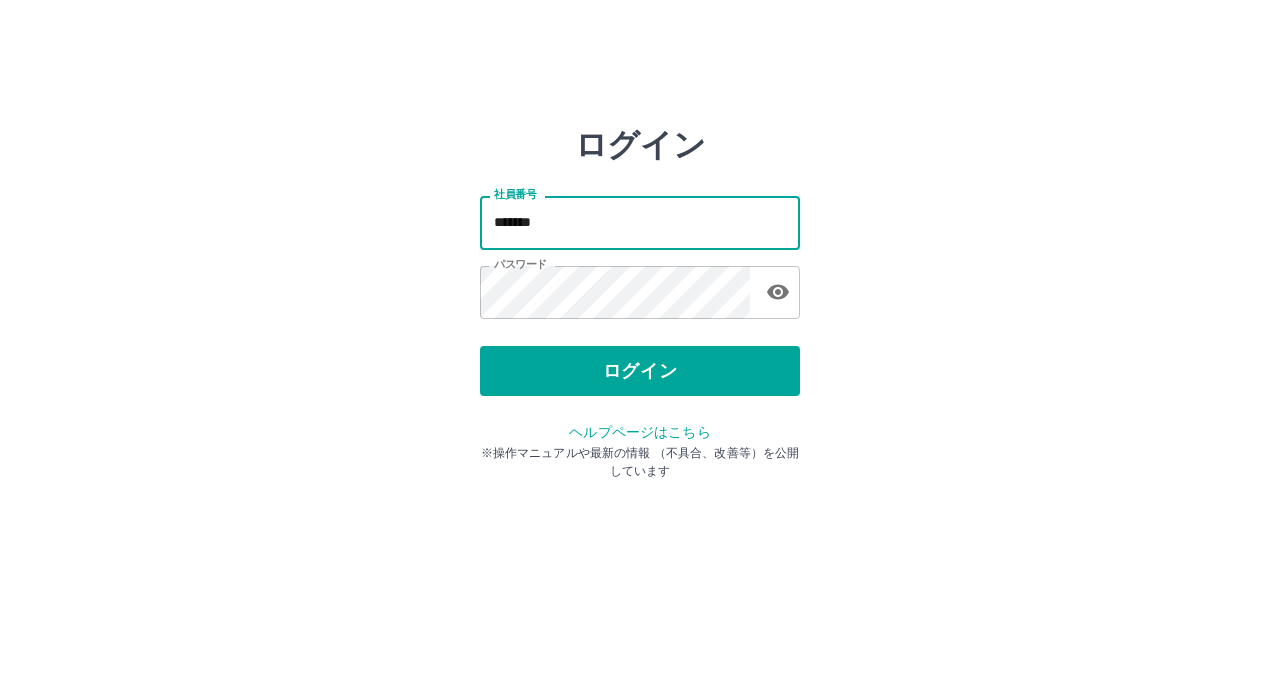 click on "*******" at bounding box center (640, 222) 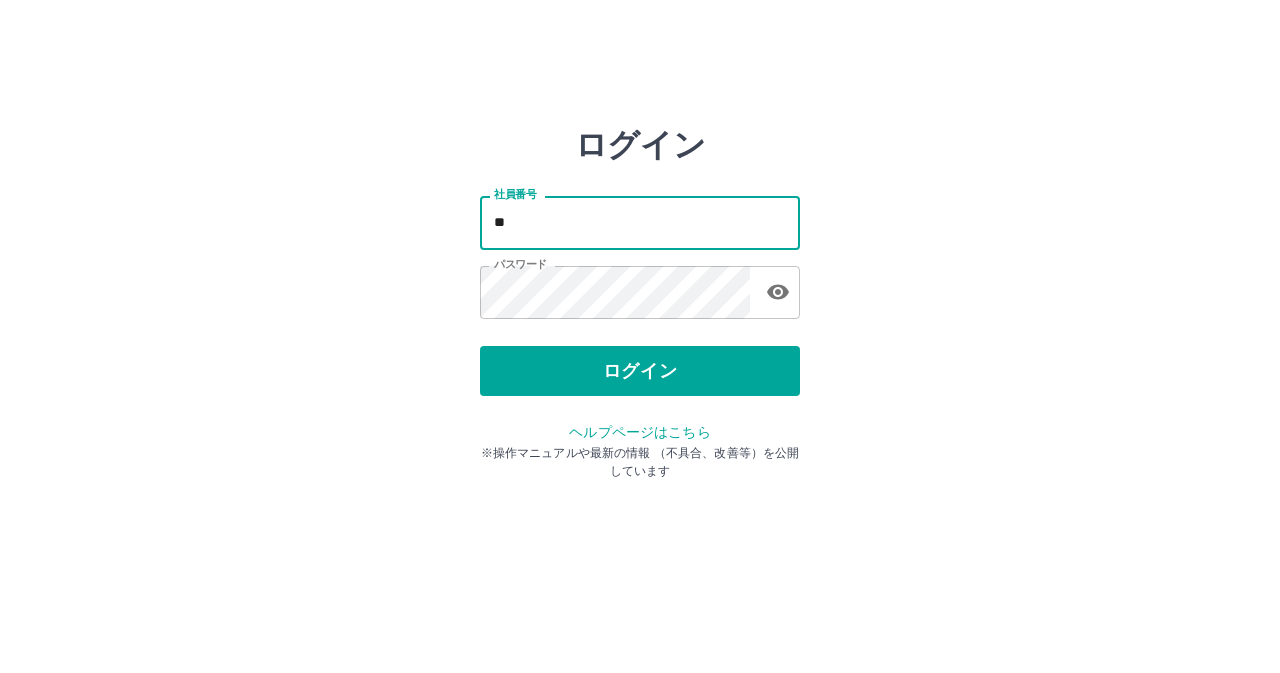 type on "*" 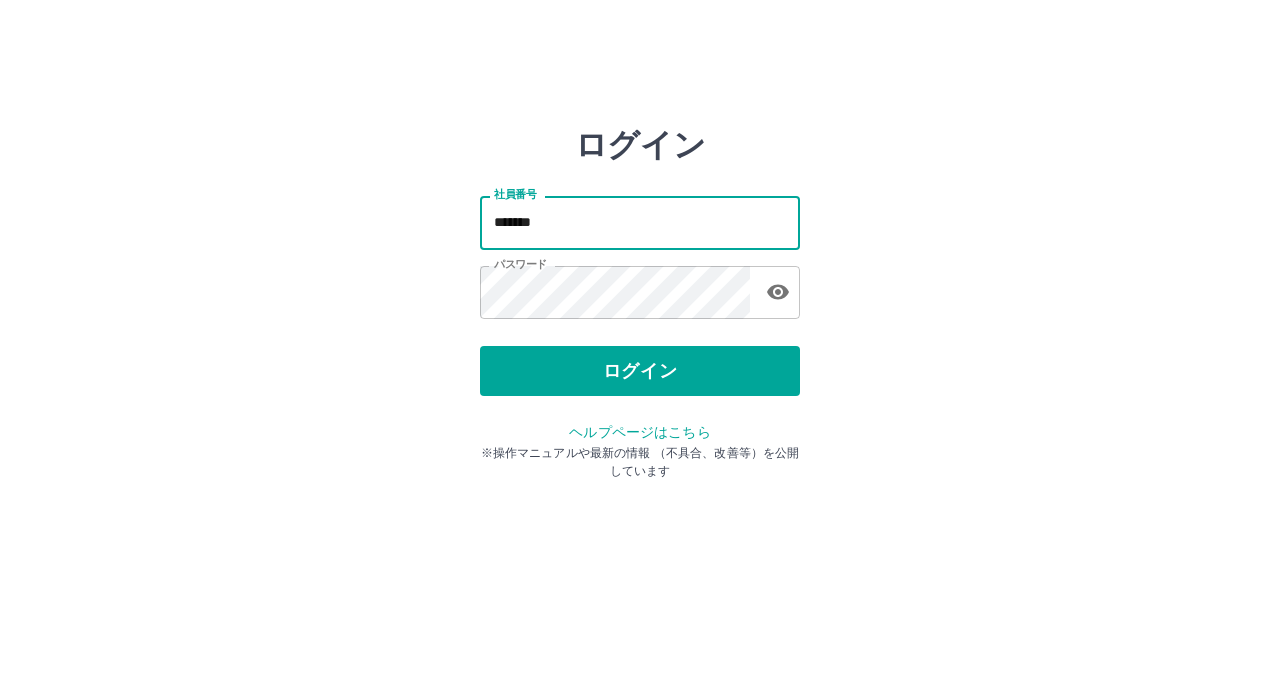 type on "*******" 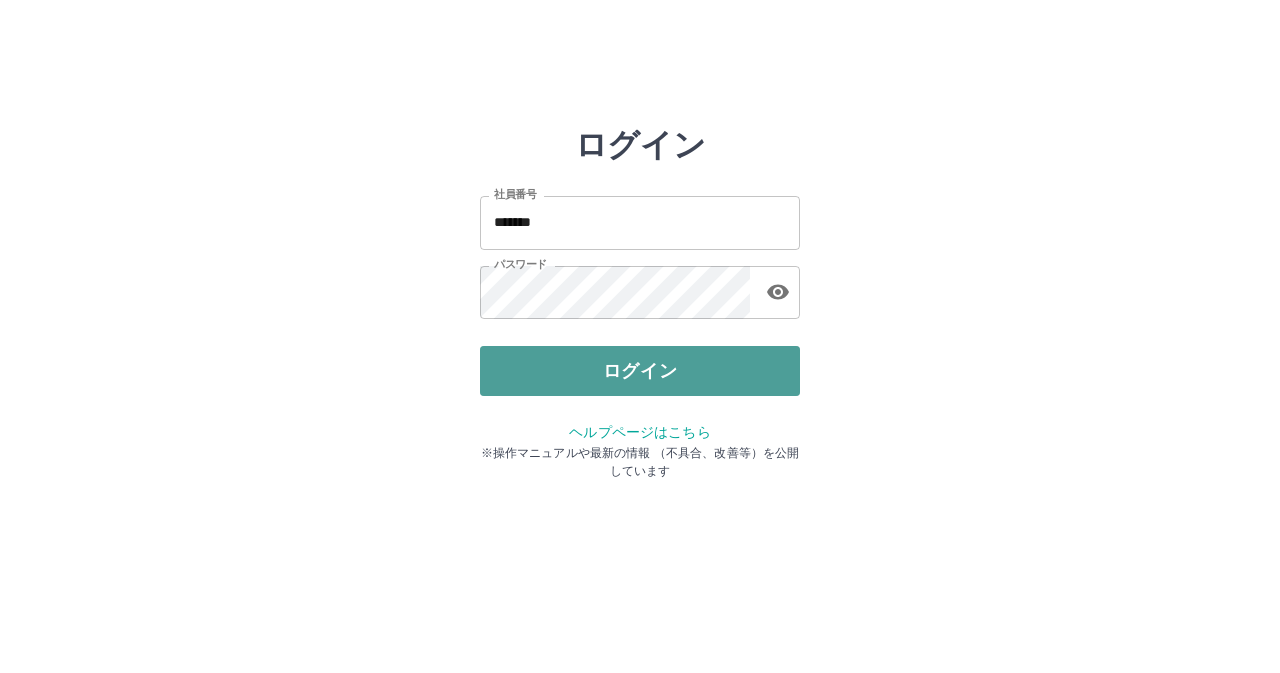 click on "ログイン" at bounding box center (640, 371) 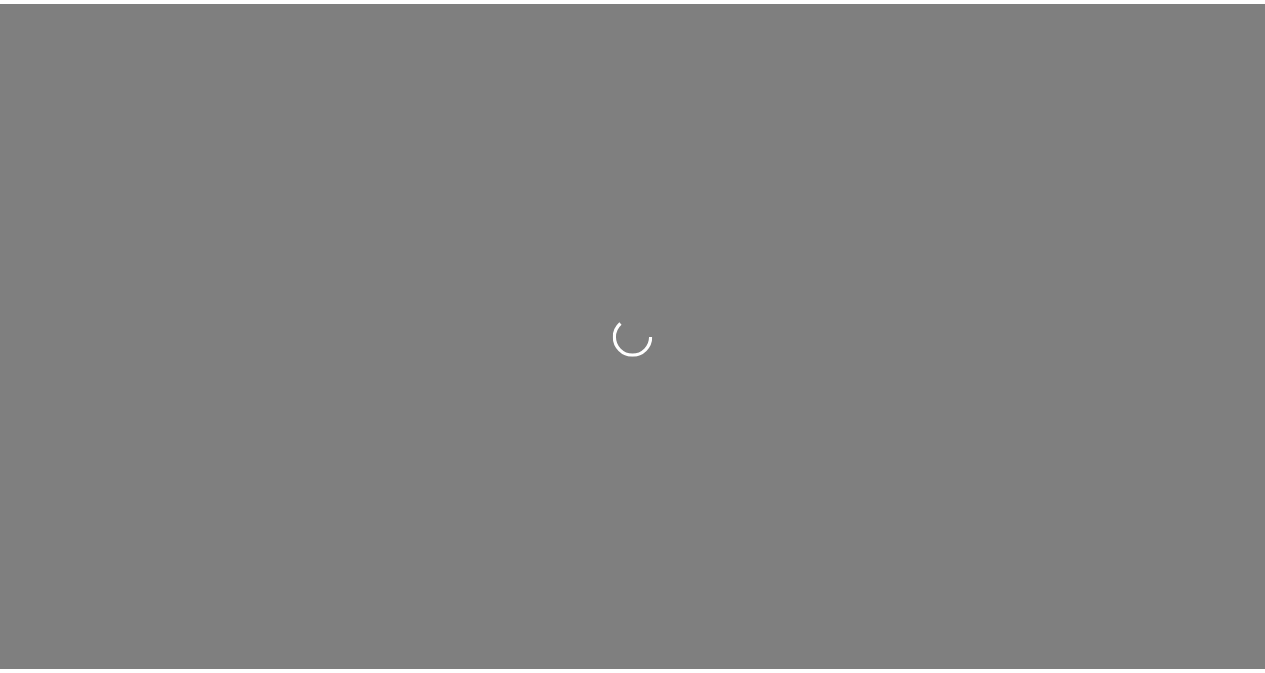 scroll, scrollTop: 0, scrollLeft: 0, axis: both 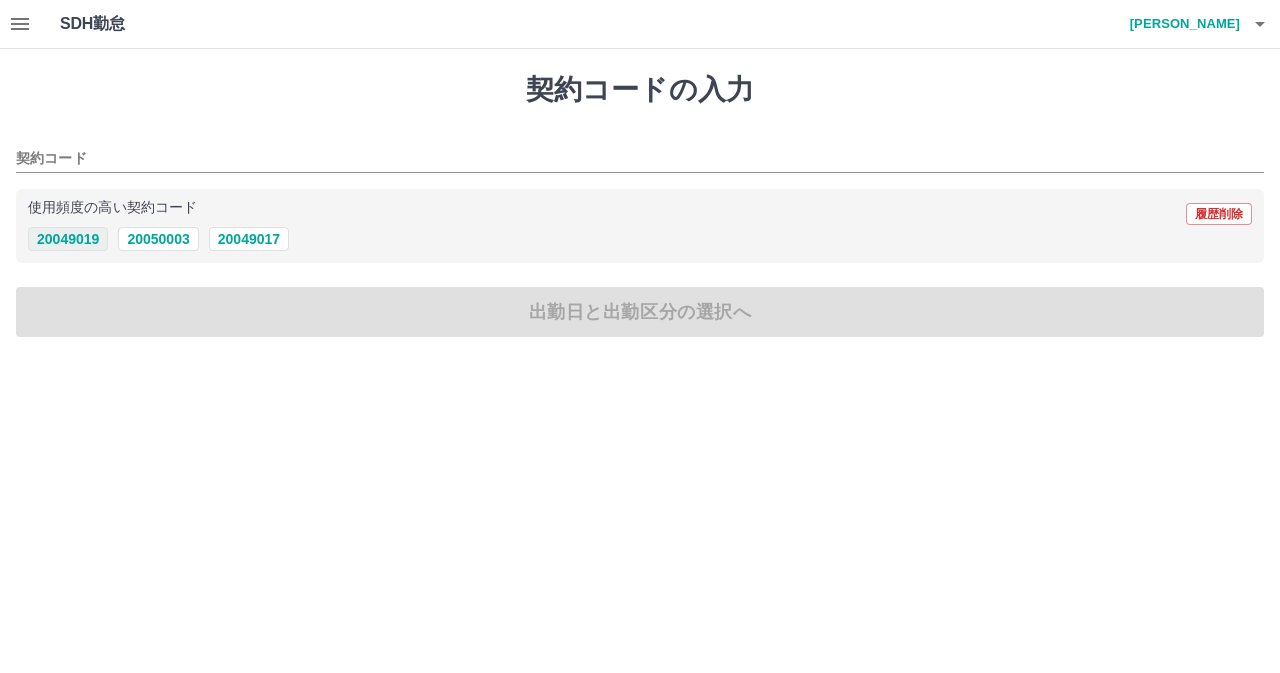 click on "20049019" at bounding box center [68, 239] 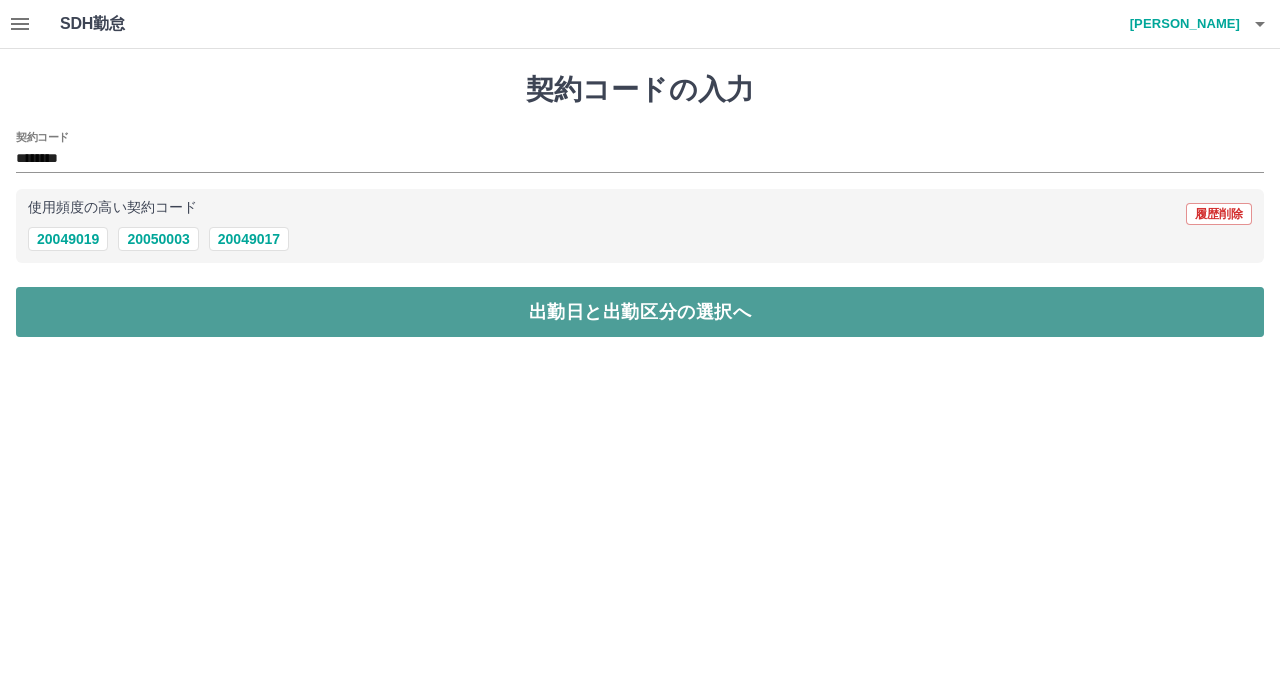click on "出勤日と出勤区分の選択へ" at bounding box center (640, 312) 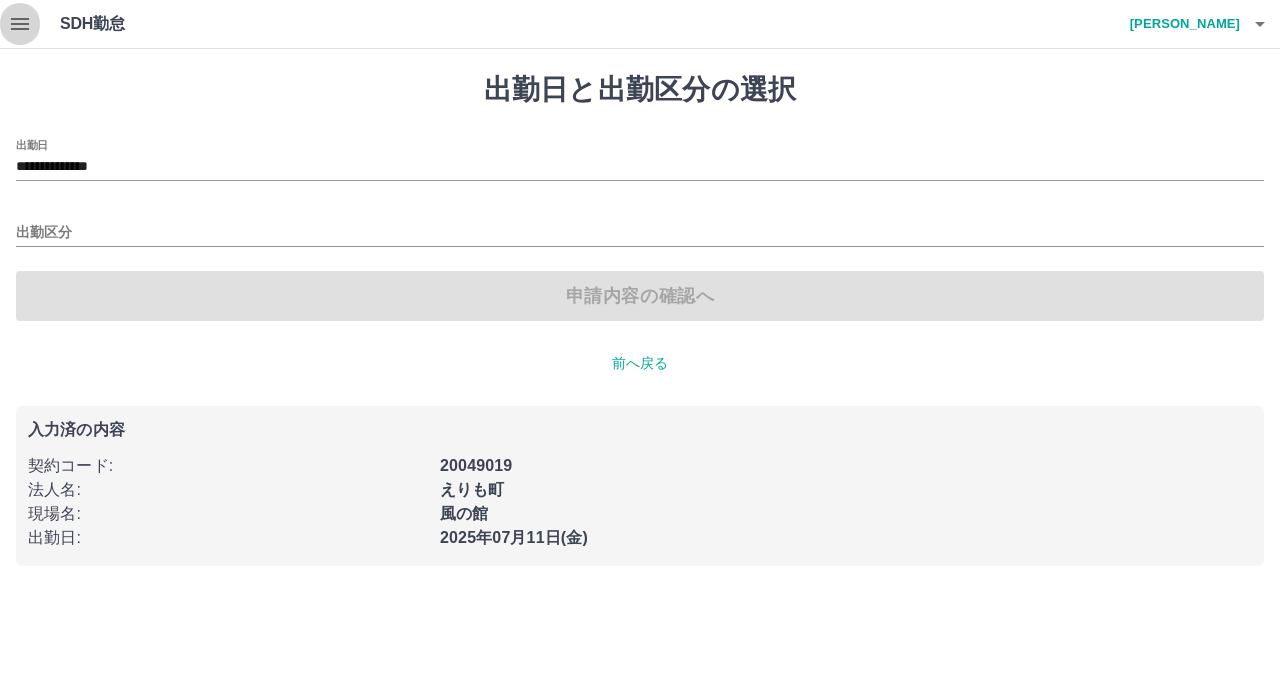click 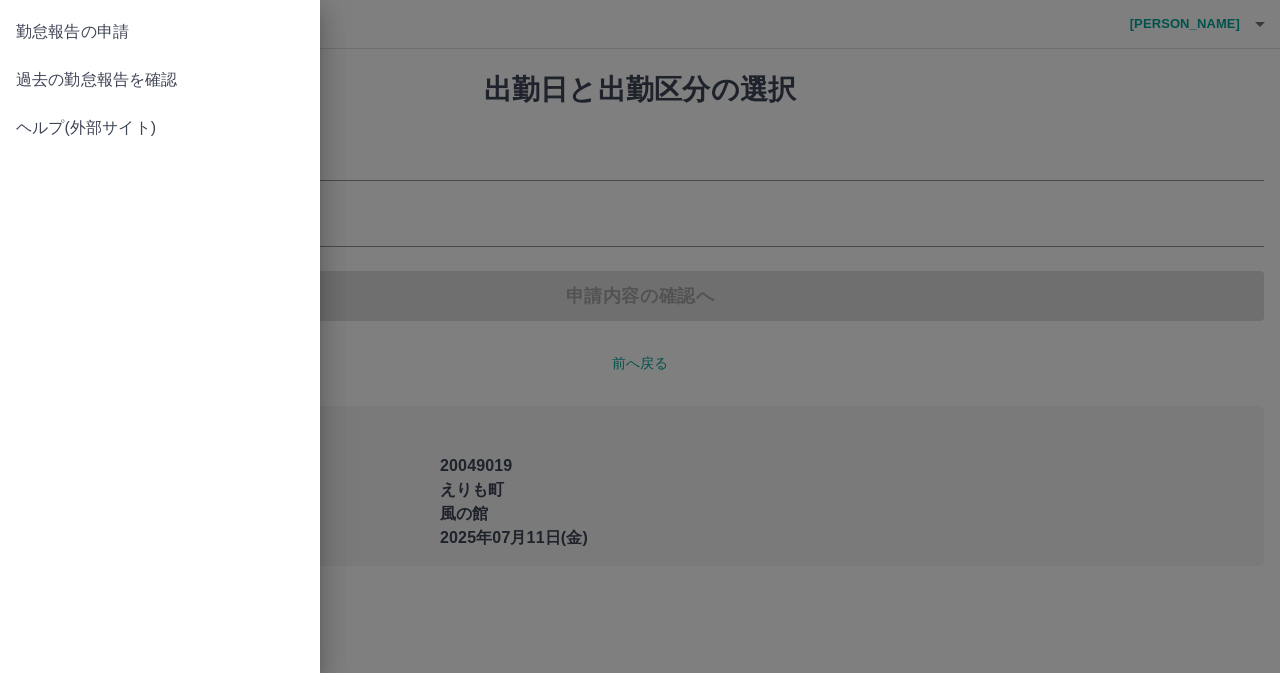 click on "過去の勤怠報告を確認" at bounding box center [160, 80] 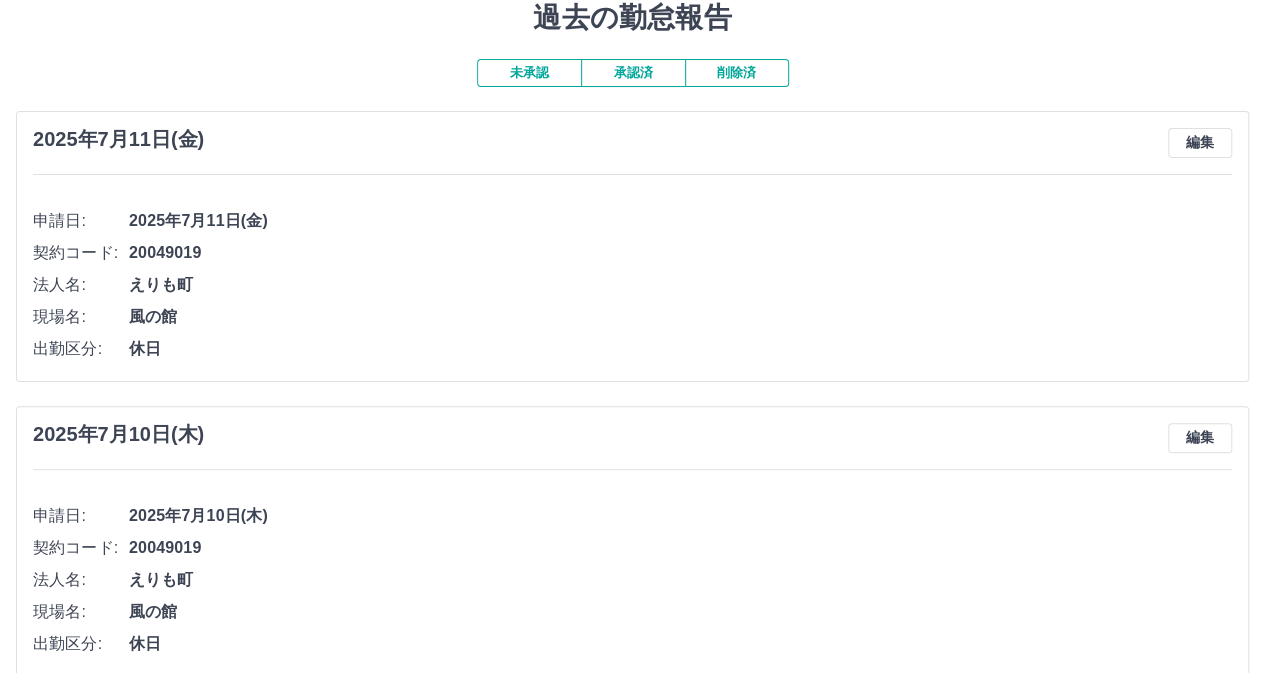 scroll, scrollTop: 100, scrollLeft: 0, axis: vertical 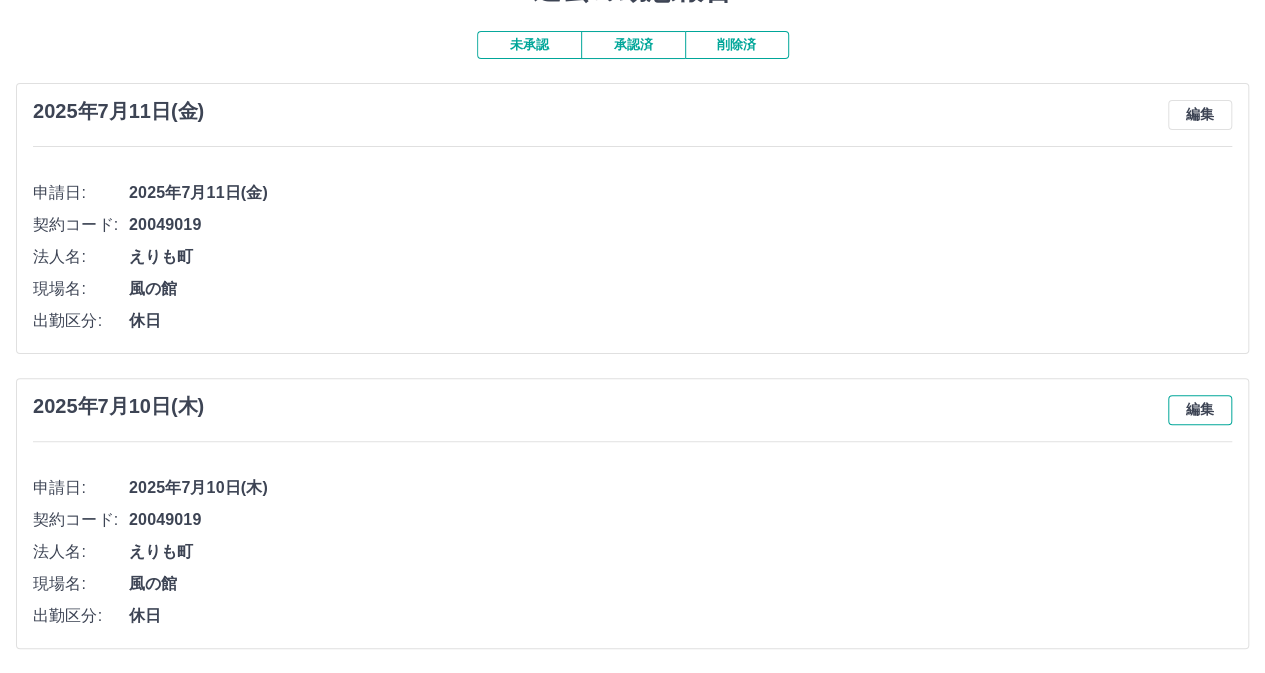click on "編集" at bounding box center [1200, 410] 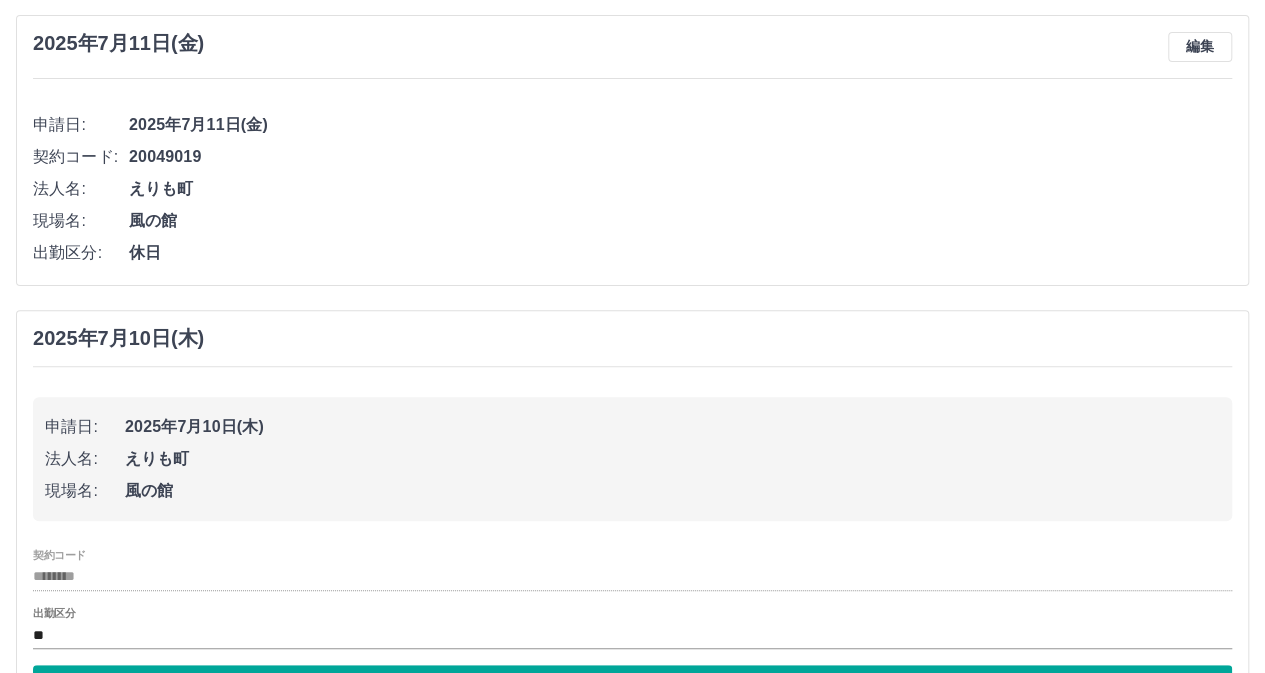 scroll, scrollTop: 200, scrollLeft: 0, axis: vertical 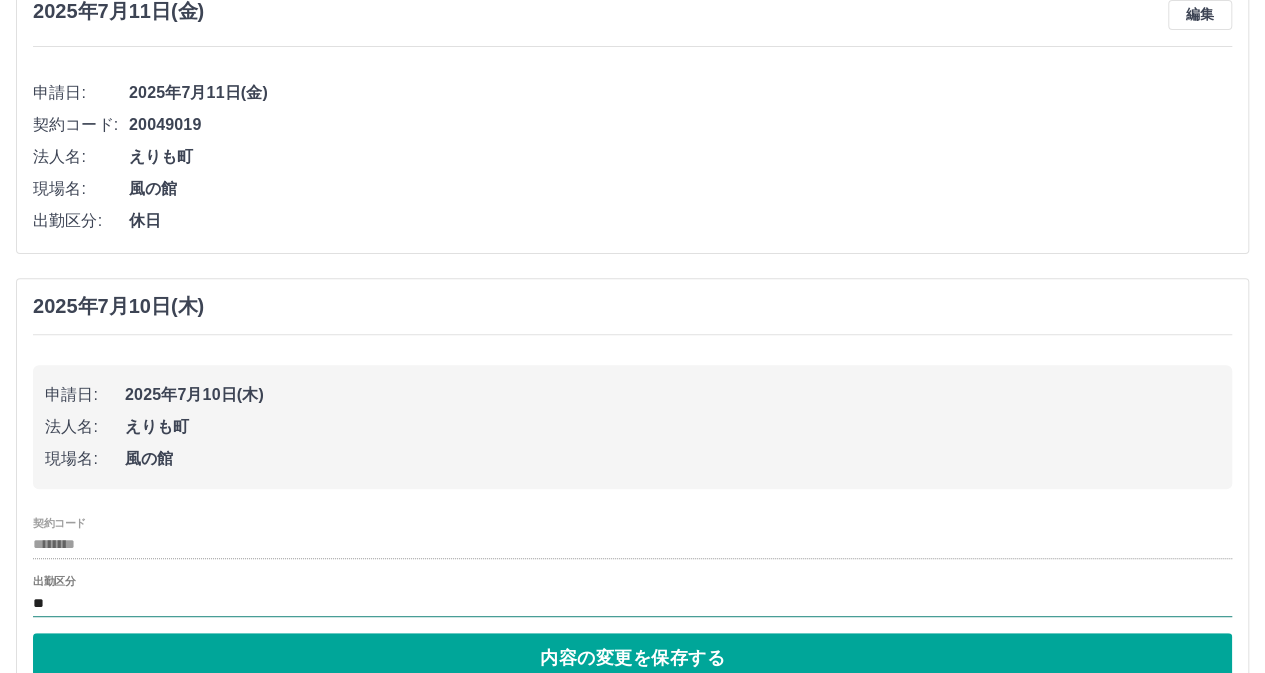 click on "**" at bounding box center (632, 603) 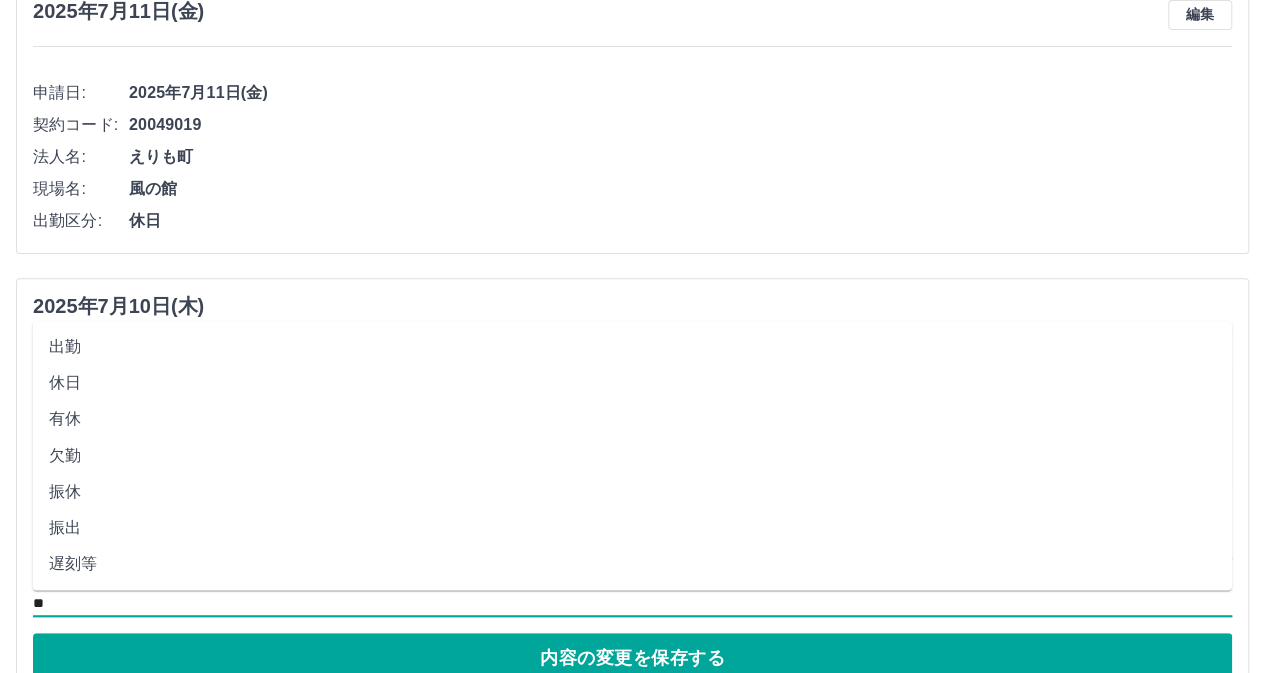 click on "出勤" at bounding box center [632, 347] 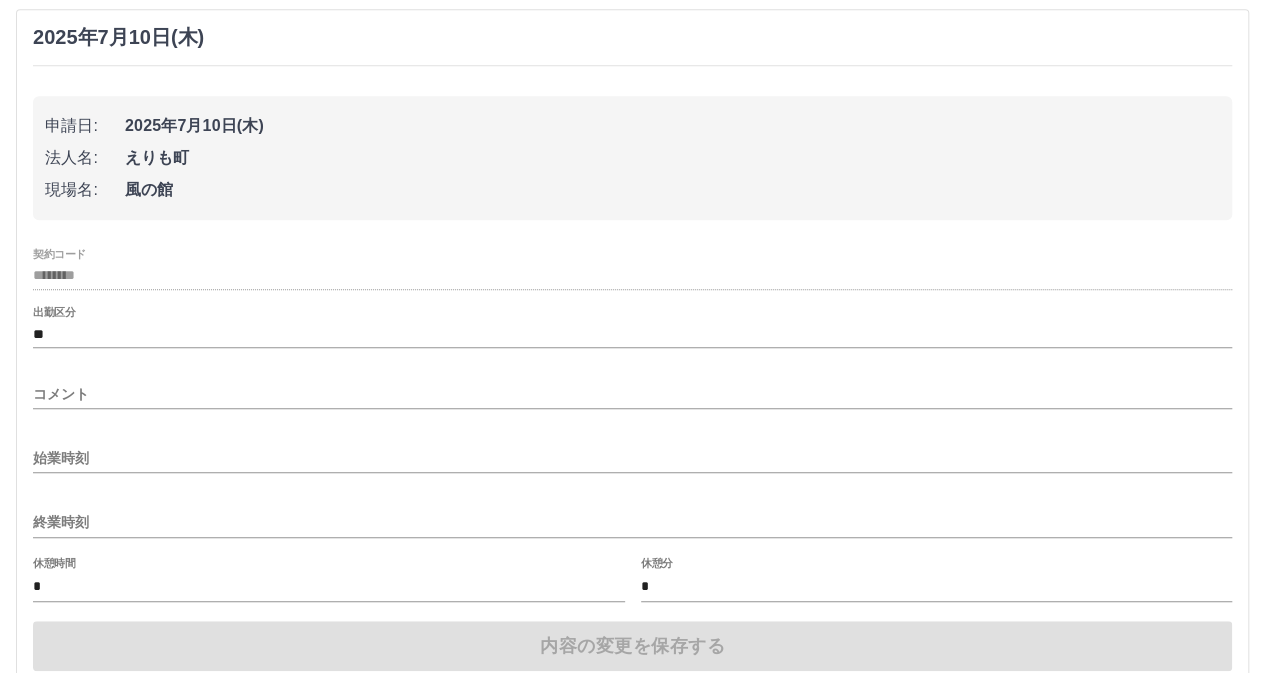 scroll, scrollTop: 600, scrollLeft: 0, axis: vertical 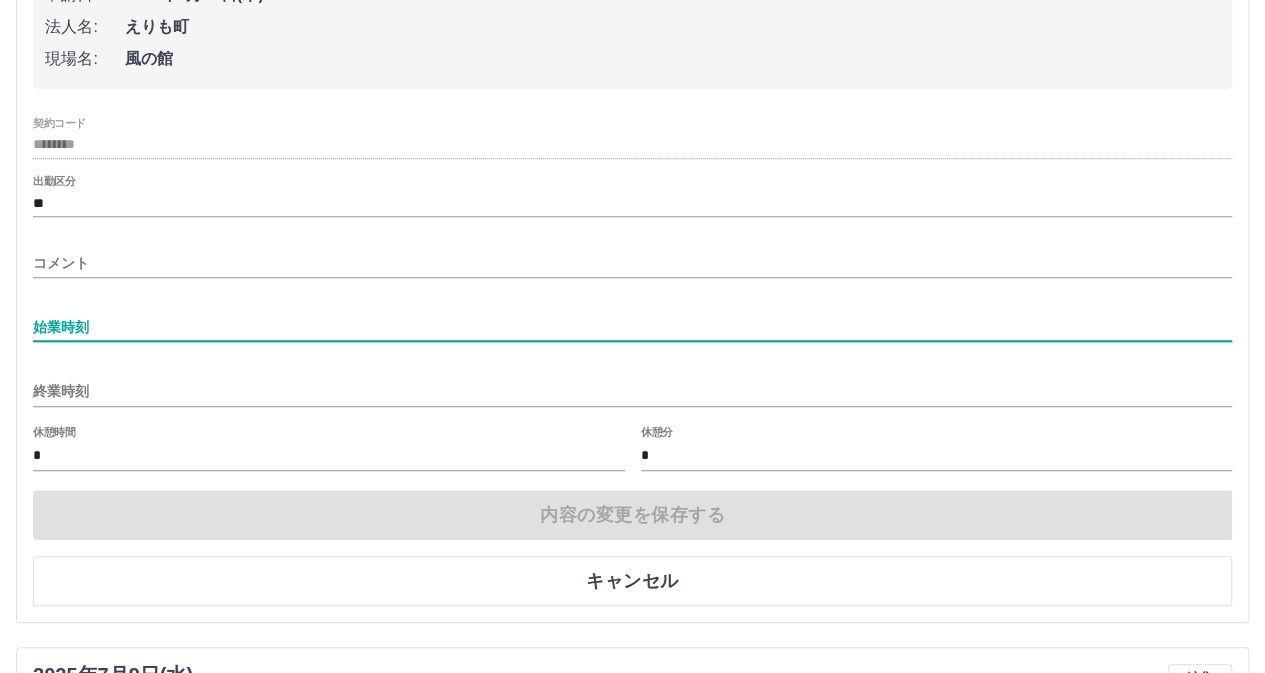 click on "始業時刻" at bounding box center (632, 327) 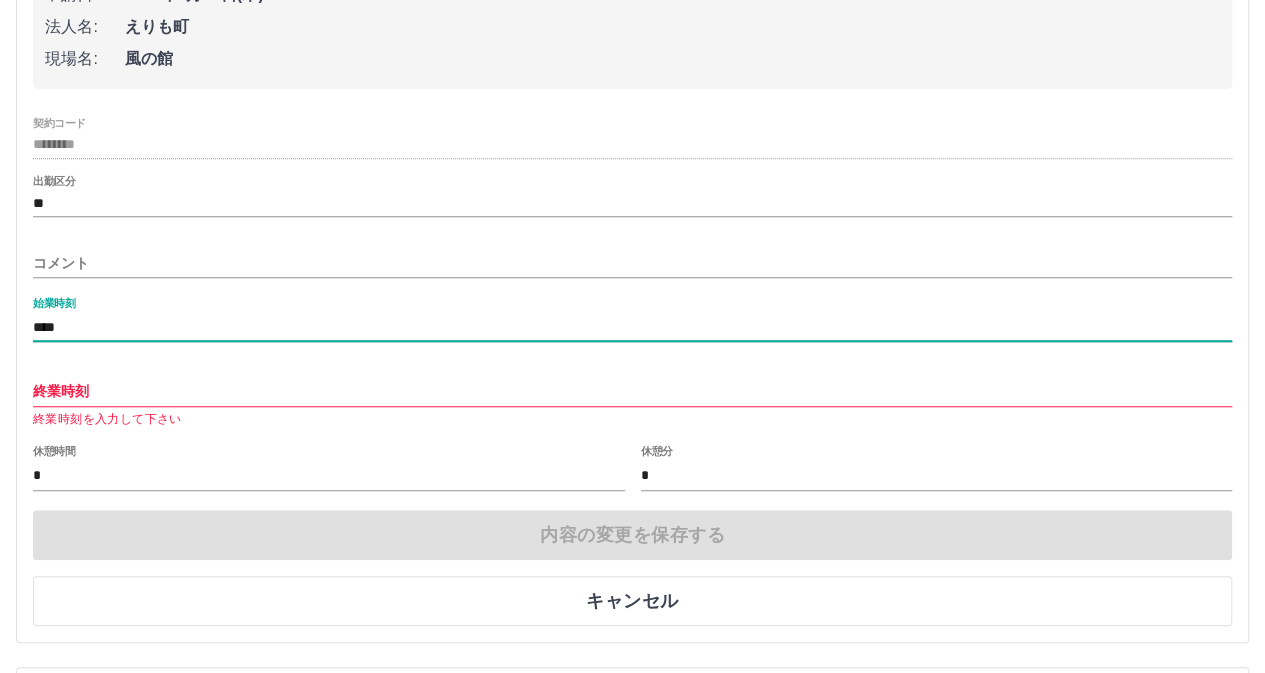 type on "****" 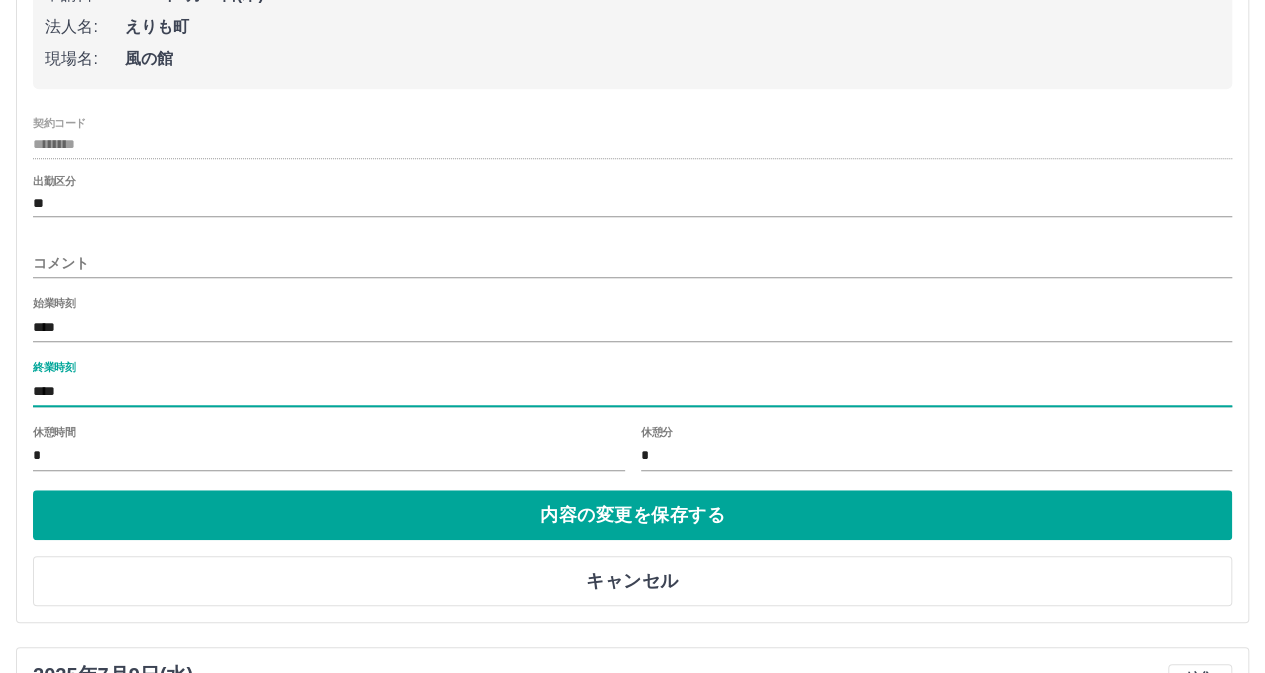type on "****" 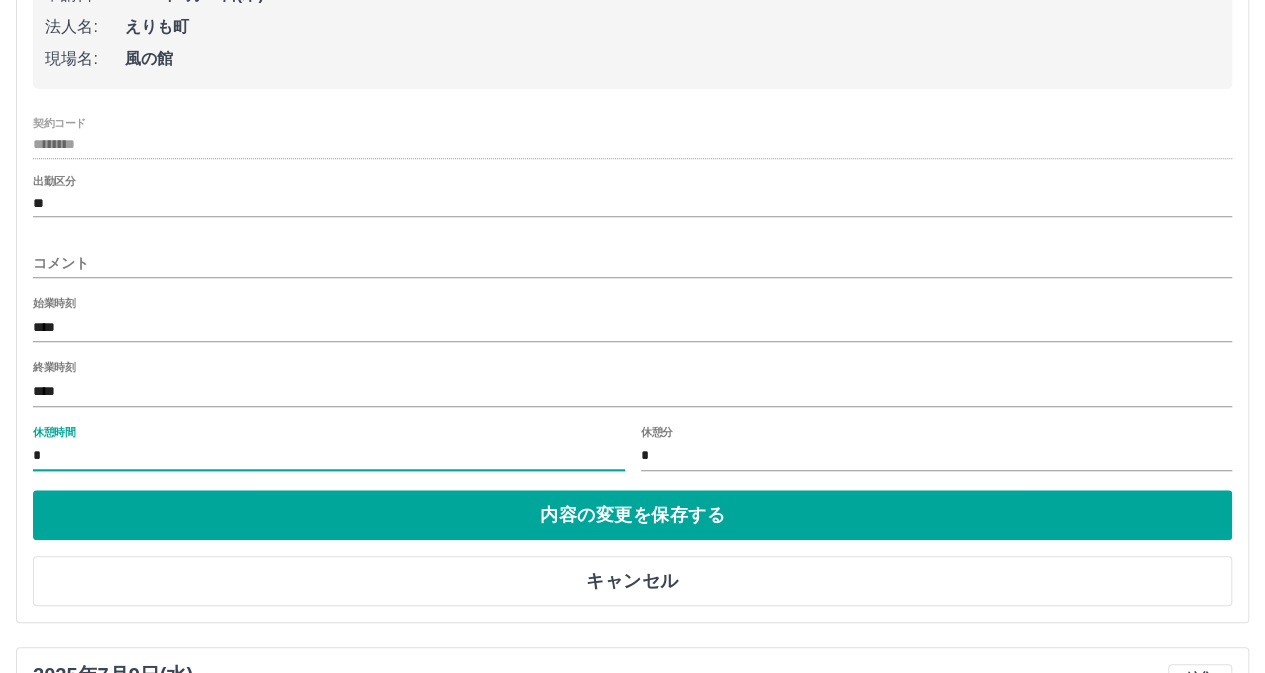 click on "*" at bounding box center (329, 456) 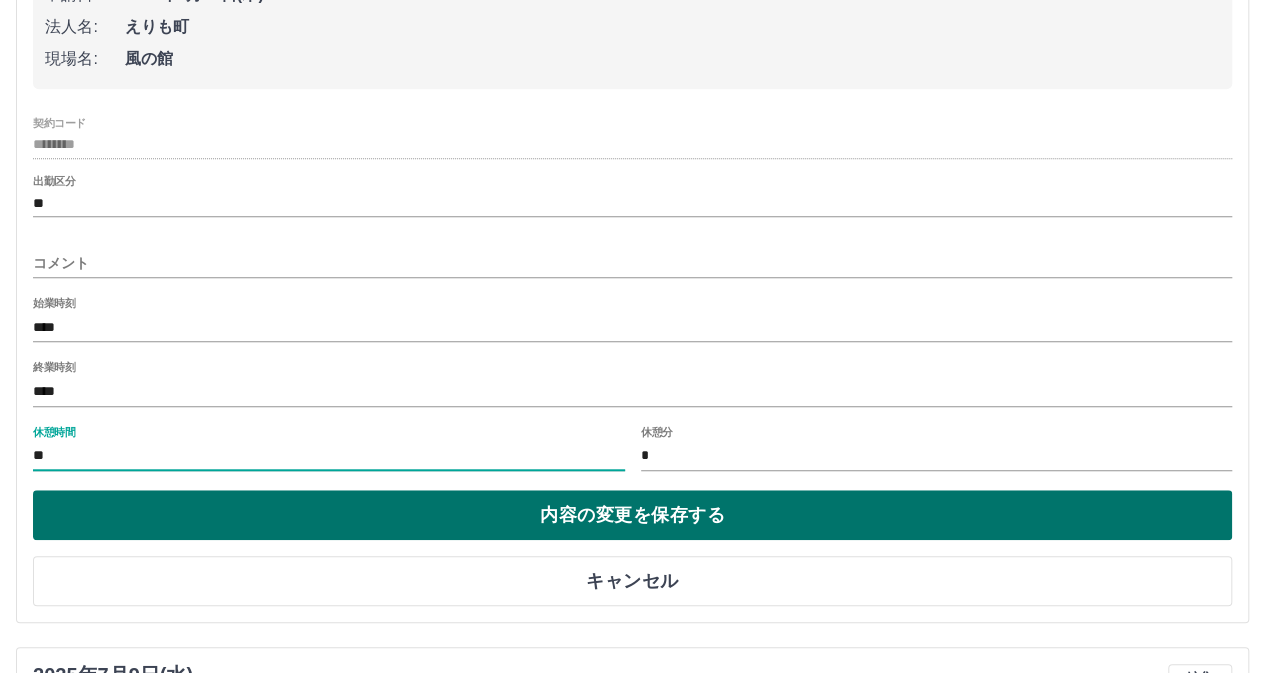 type on "**" 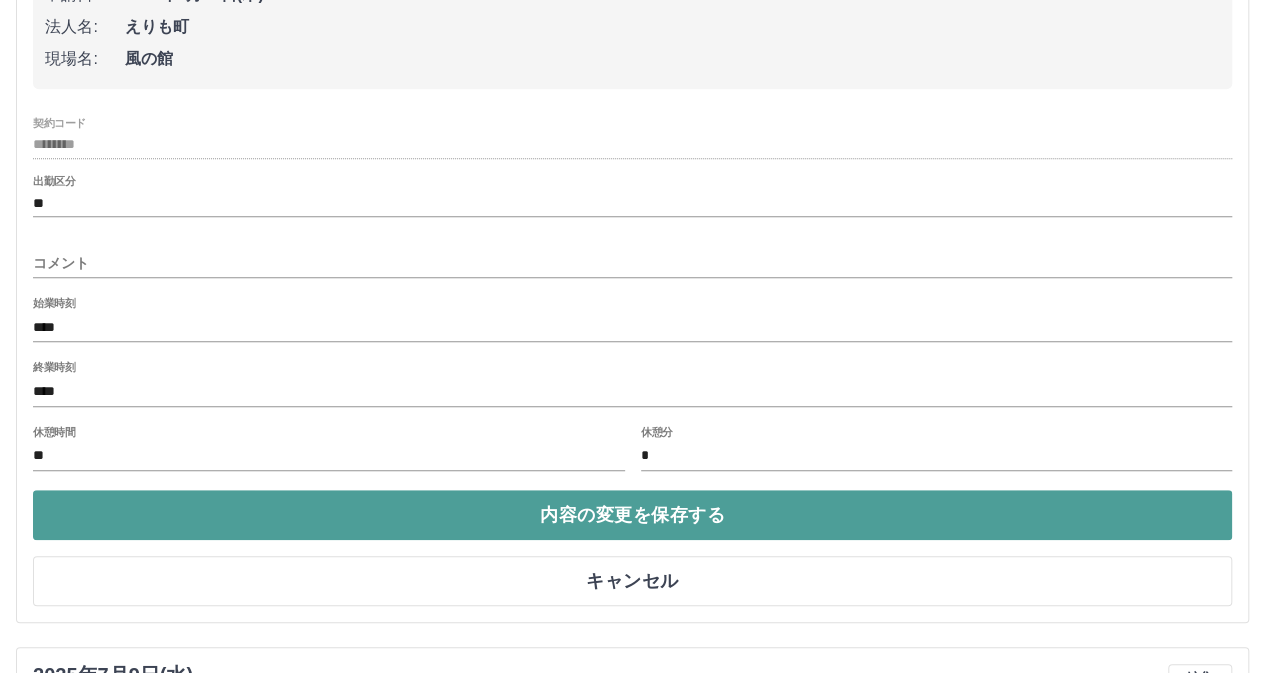 click on "内容の変更を保存する" at bounding box center [632, 515] 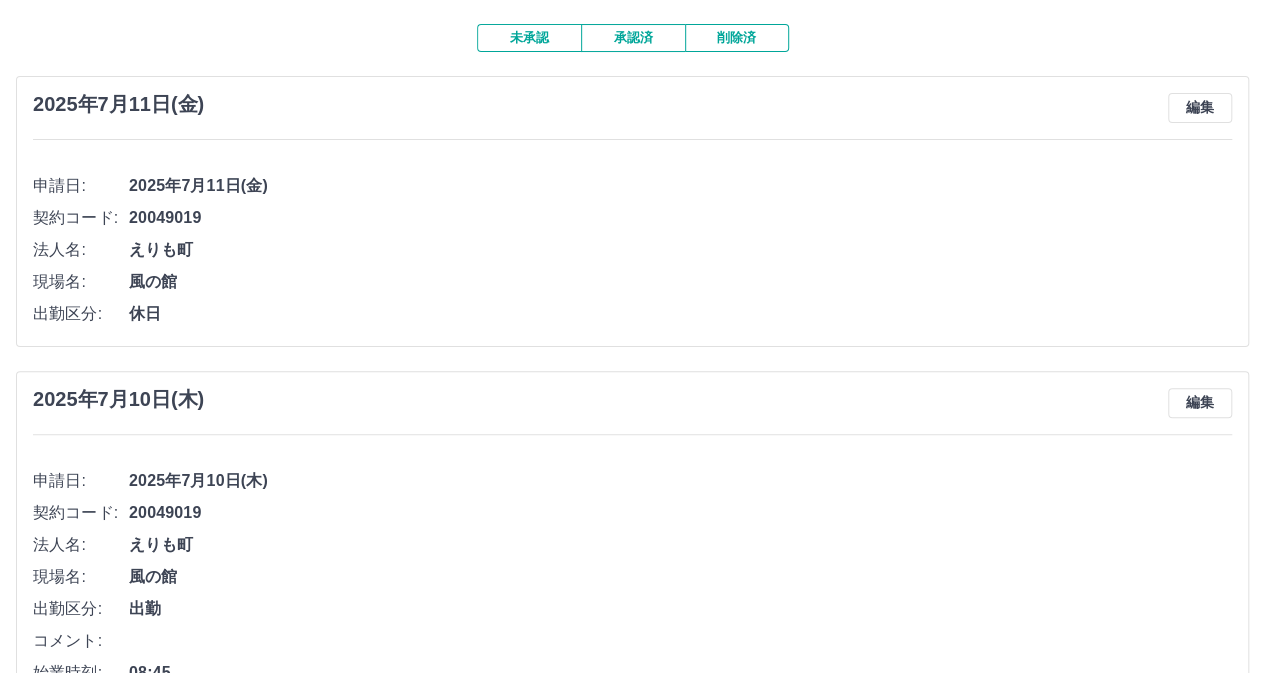 scroll, scrollTop: 0, scrollLeft: 0, axis: both 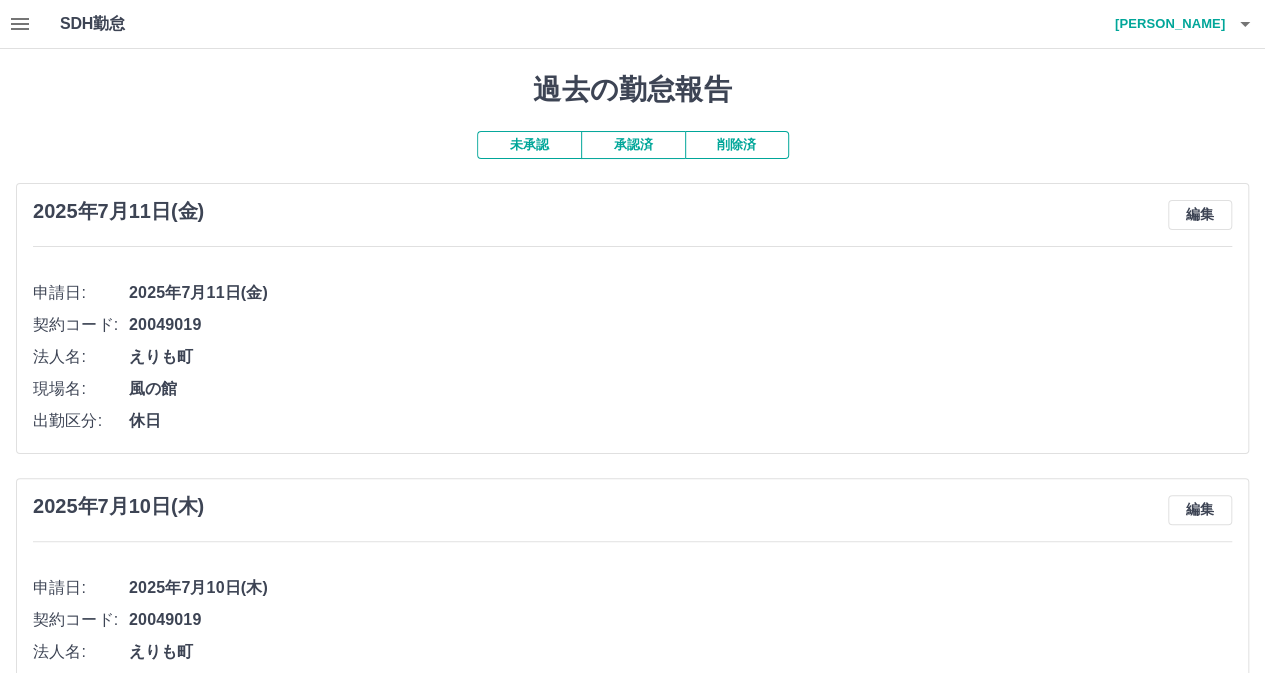 click on "承認済" at bounding box center [633, 145] 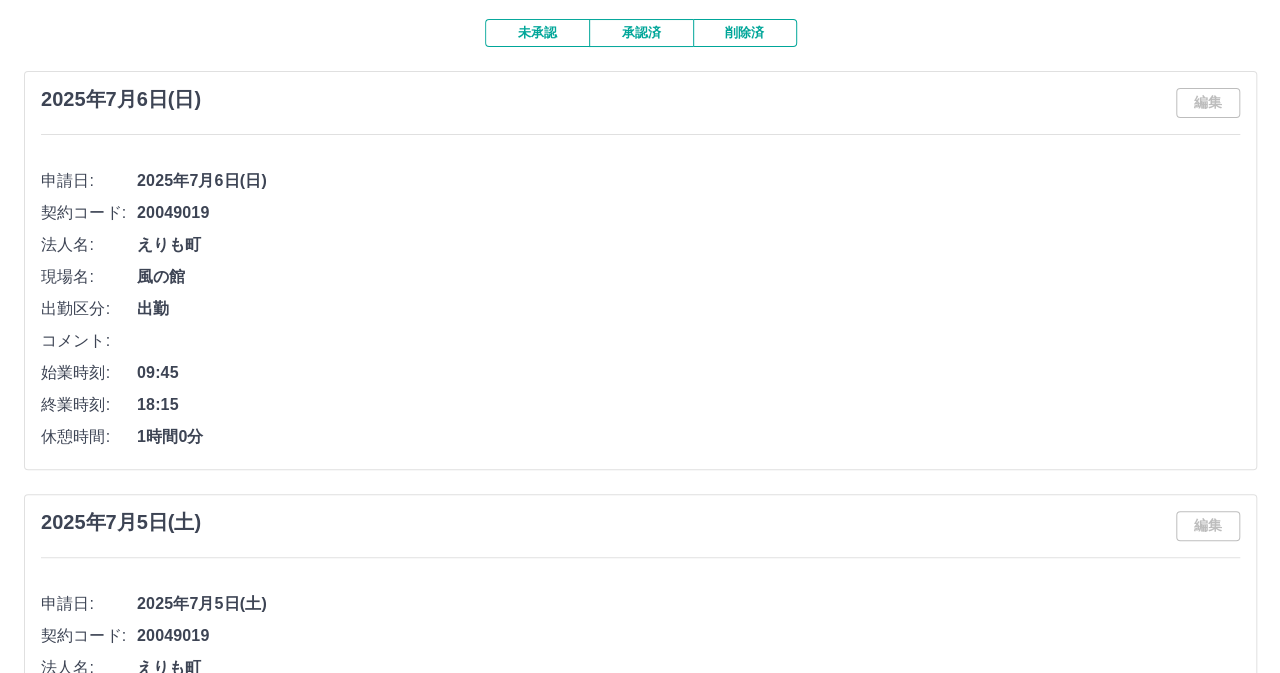 scroll, scrollTop: 0, scrollLeft: 0, axis: both 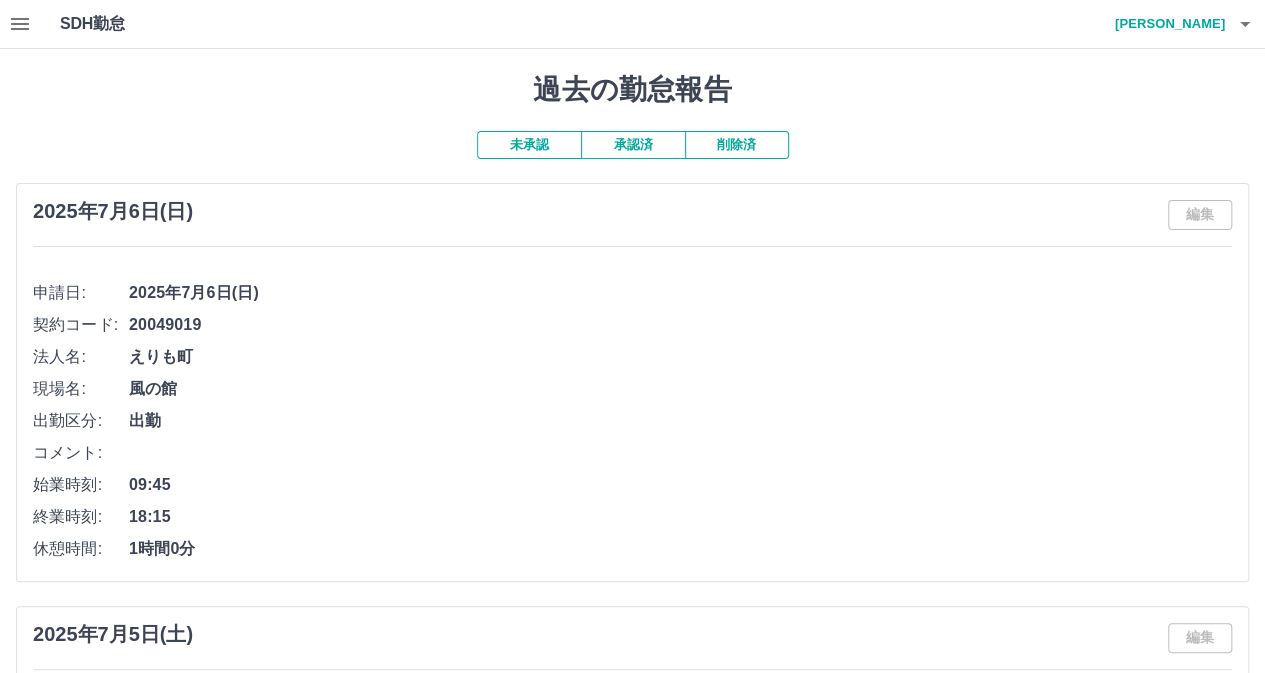 click at bounding box center (1245, 24) 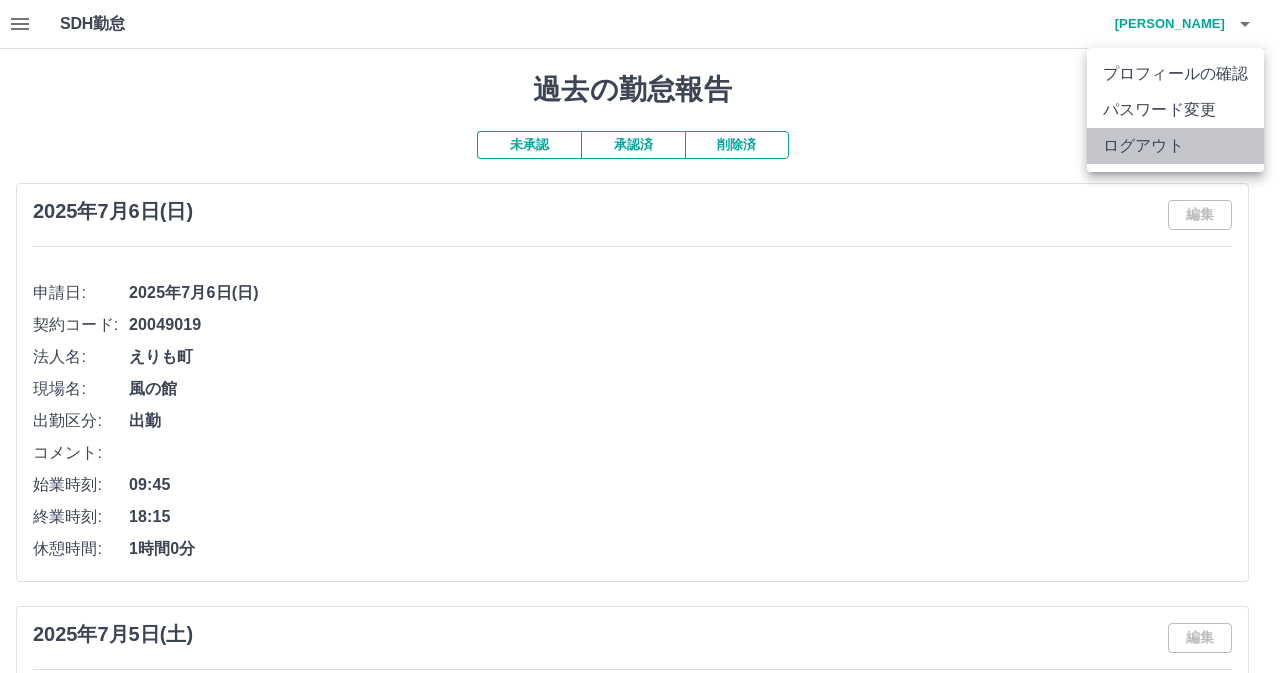 click on "ログアウト" at bounding box center (1175, 146) 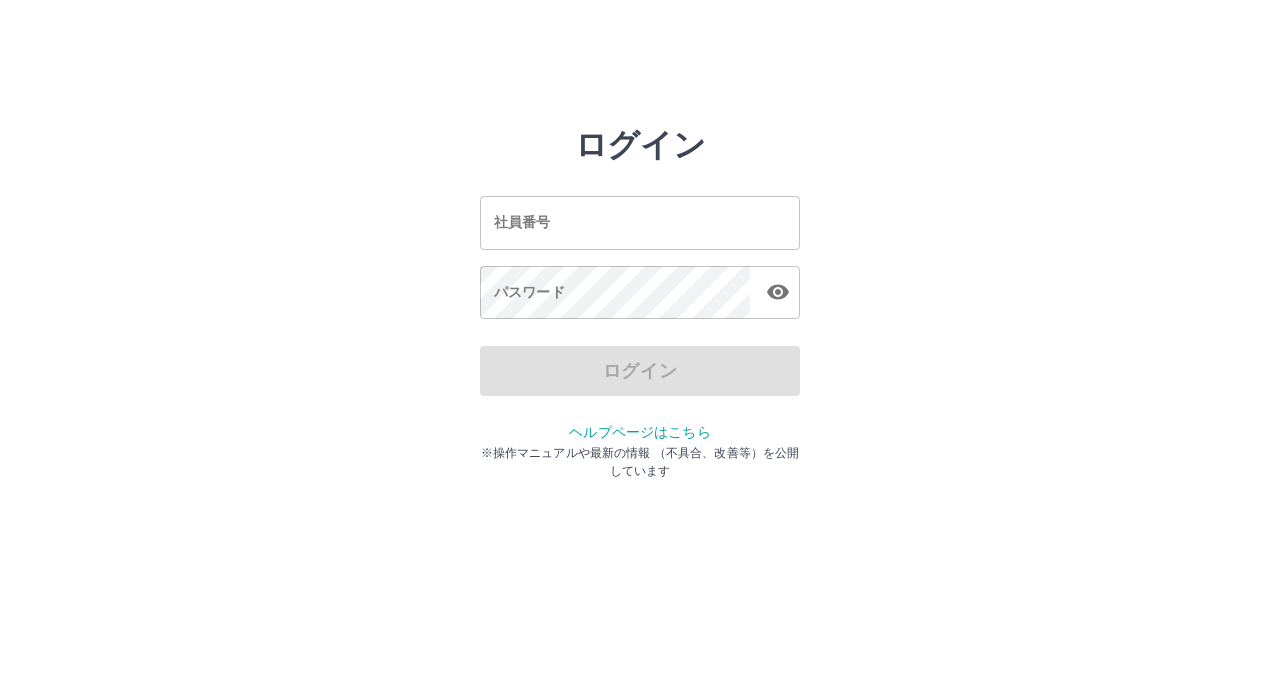 scroll, scrollTop: 0, scrollLeft: 0, axis: both 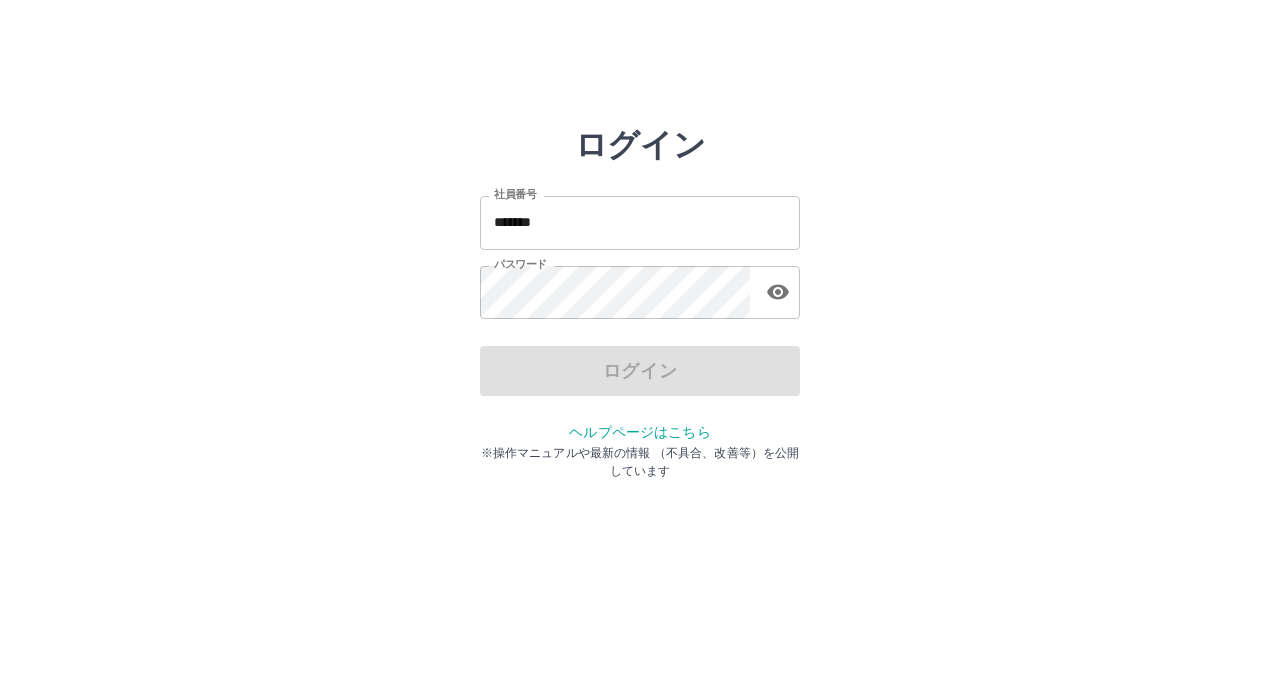 click on "*******" at bounding box center [640, 222] 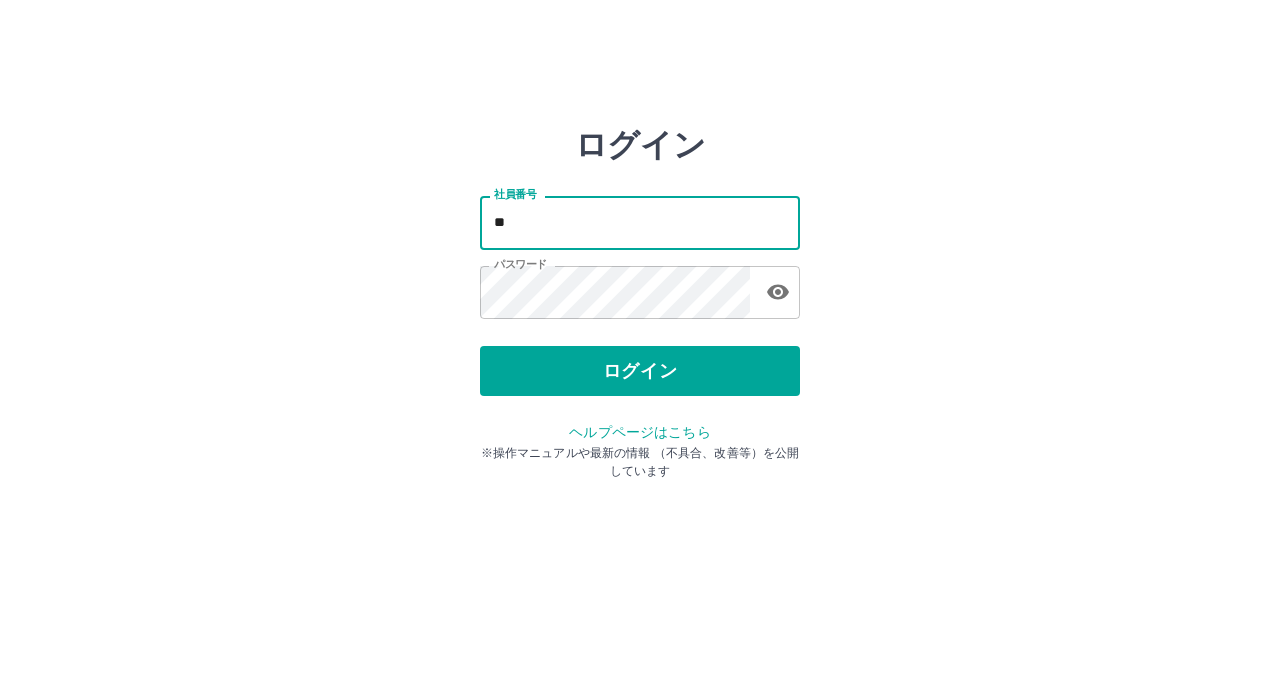 type on "*" 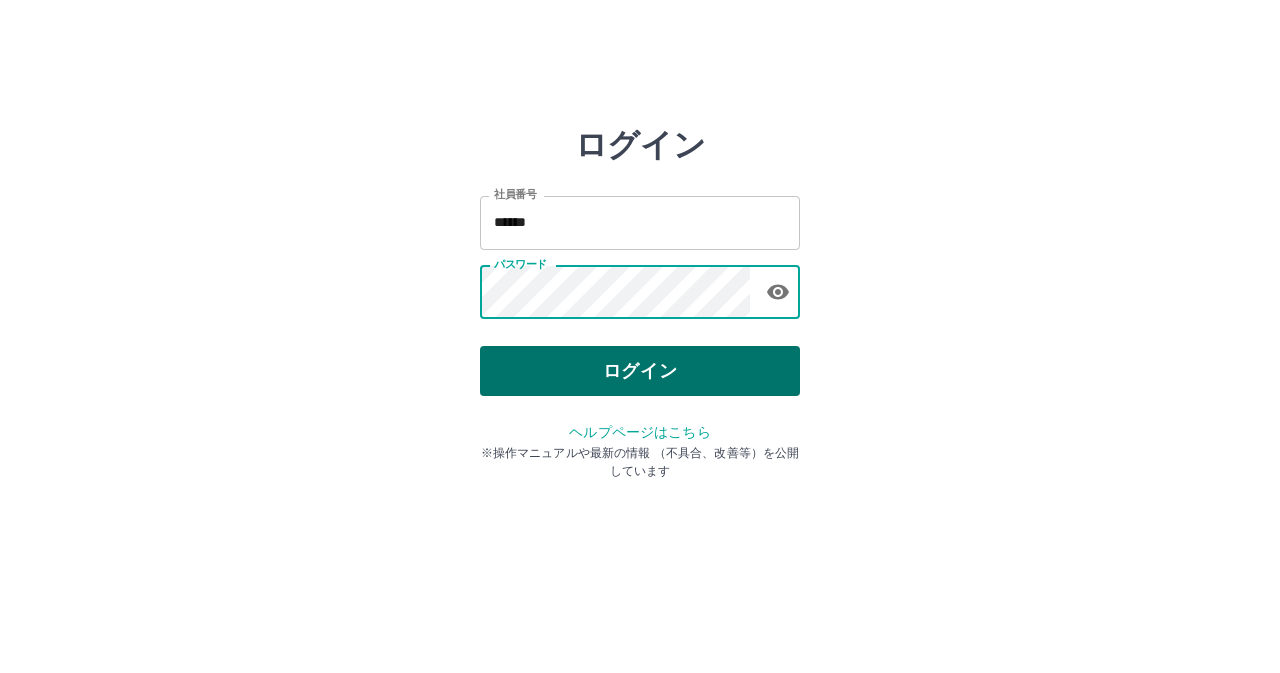 click on "ログイン" at bounding box center [640, 371] 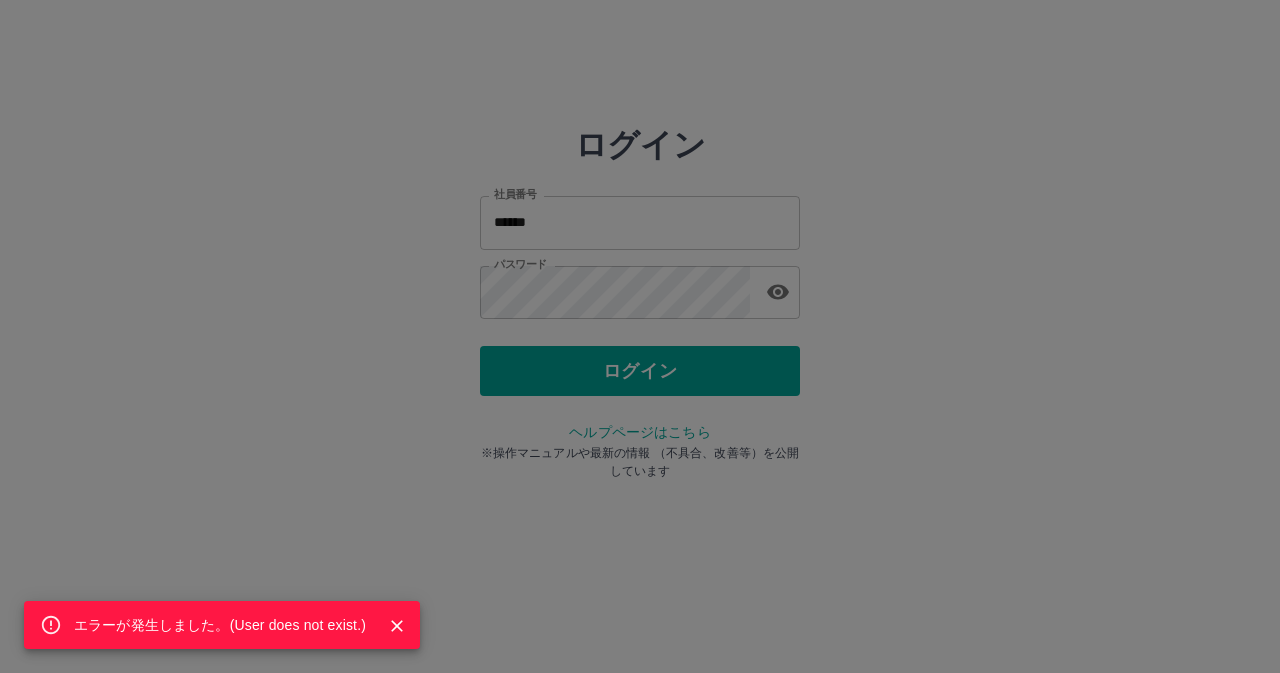 click on "エラーが発生しました。( User does not exist. )" at bounding box center (640, 336) 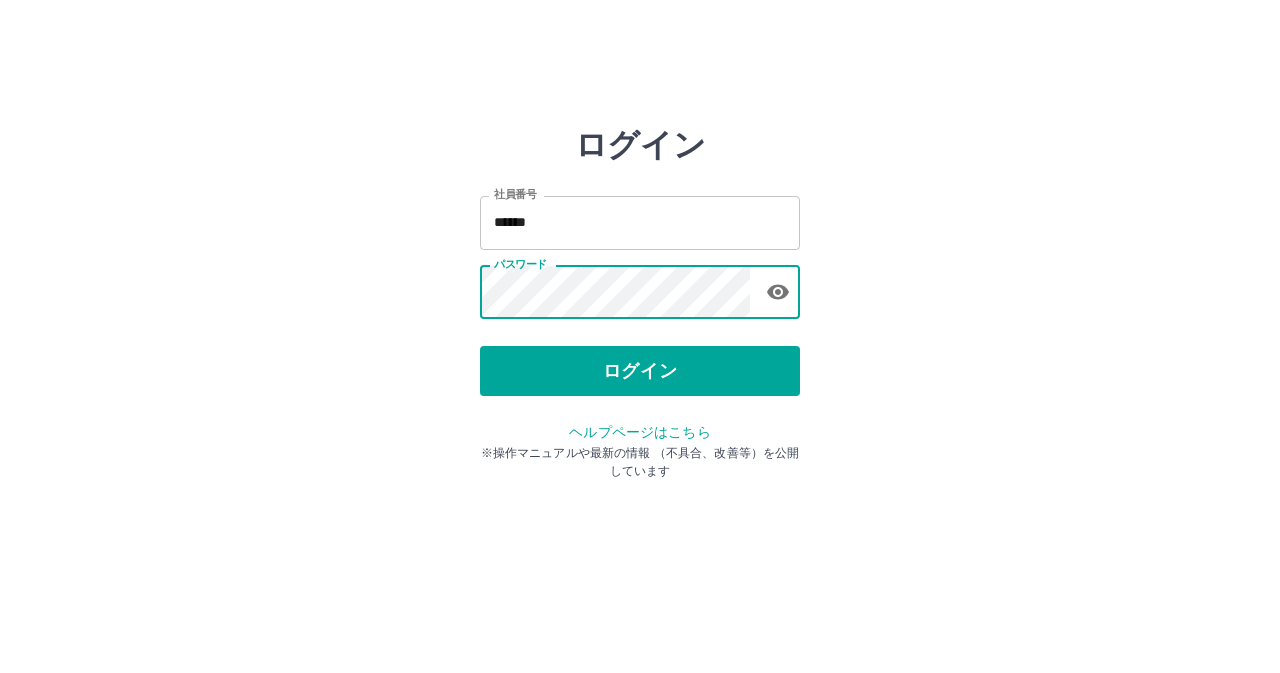 click on "******" at bounding box center (640, 222) 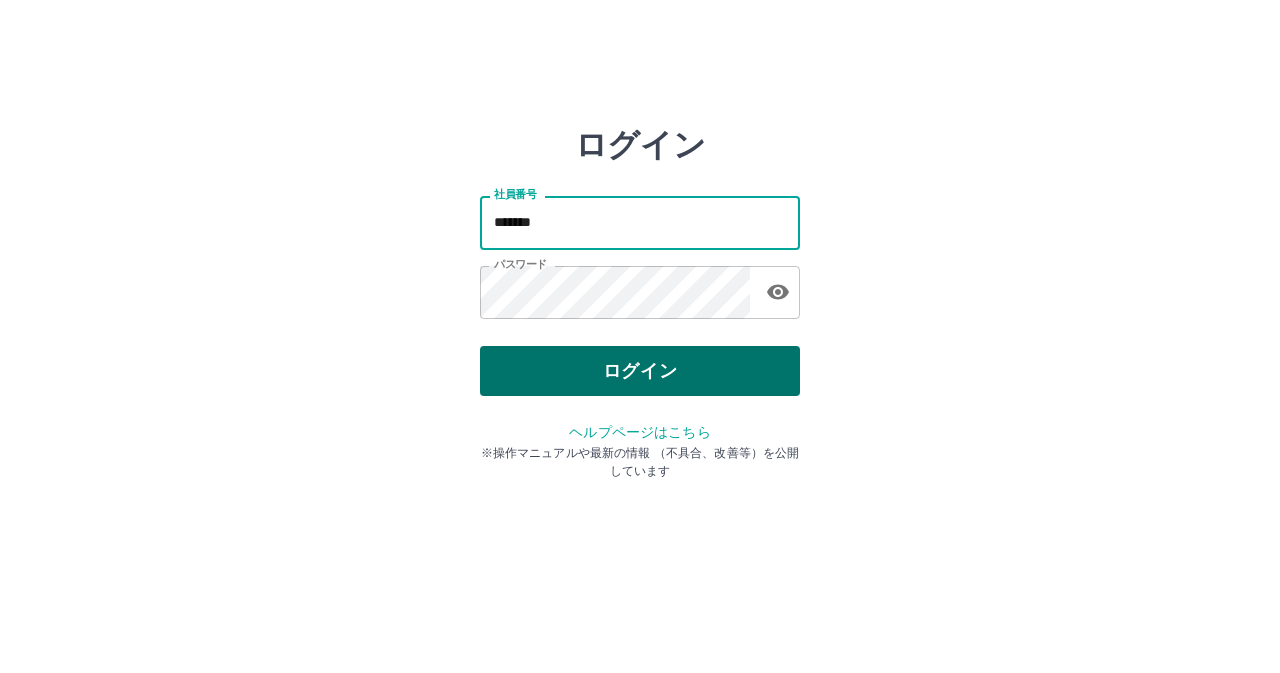 type on "*******" 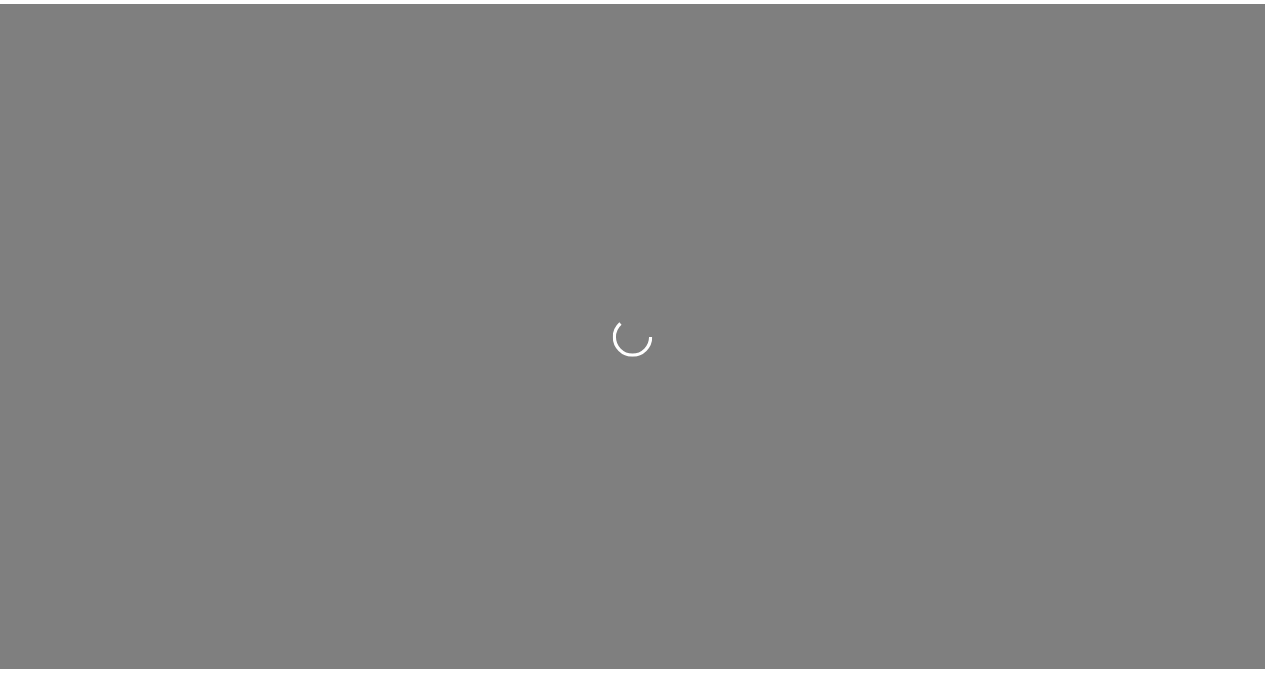 scroll, scrollTop: 0, scrollLeft: 0, axis: both 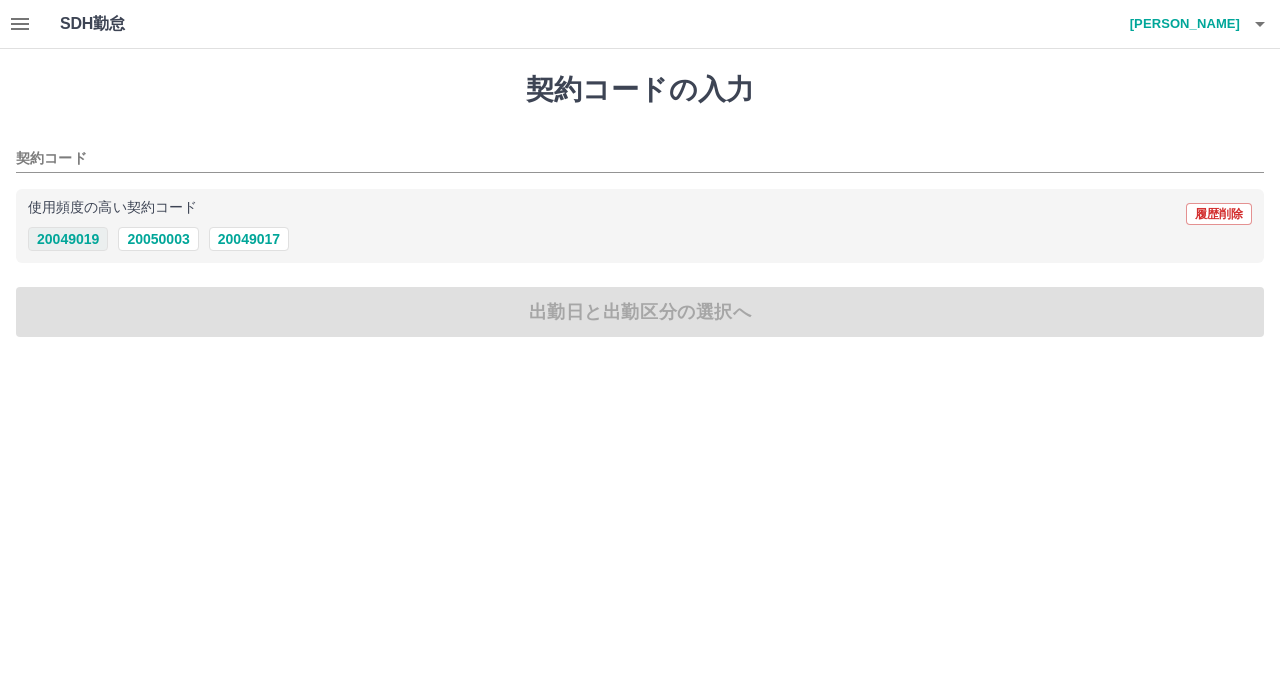 click on "20049019" at bounding box center (68, 239) 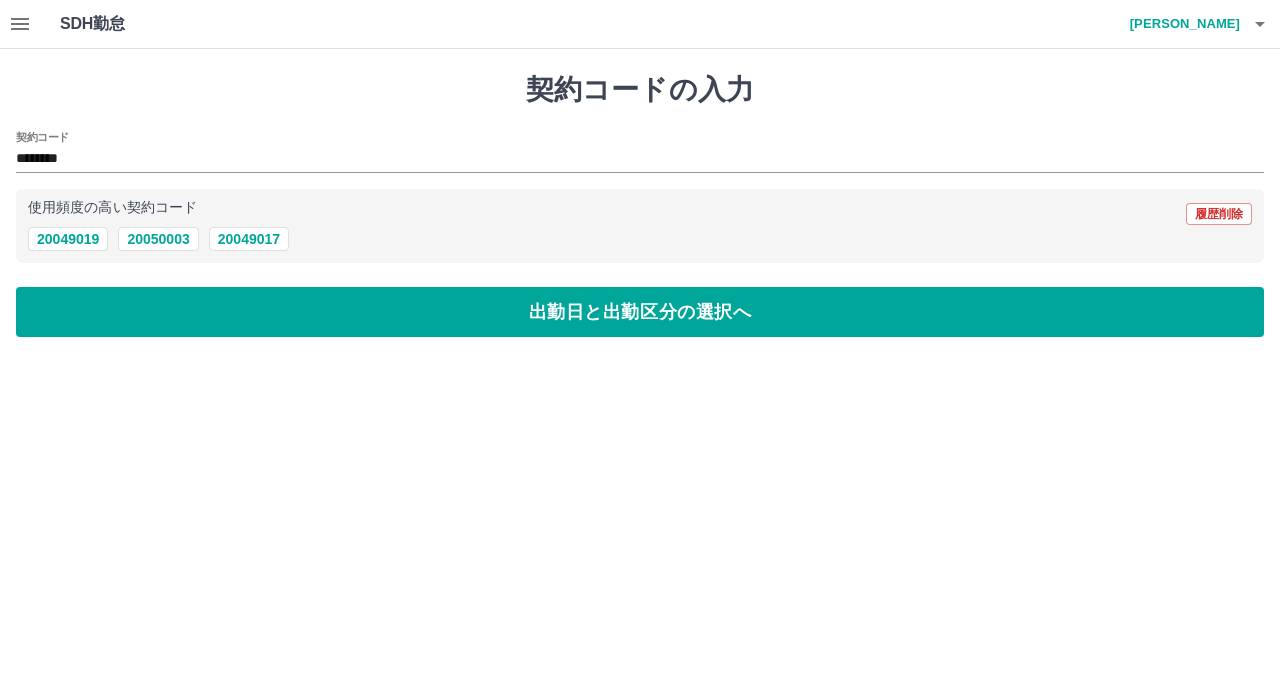 click 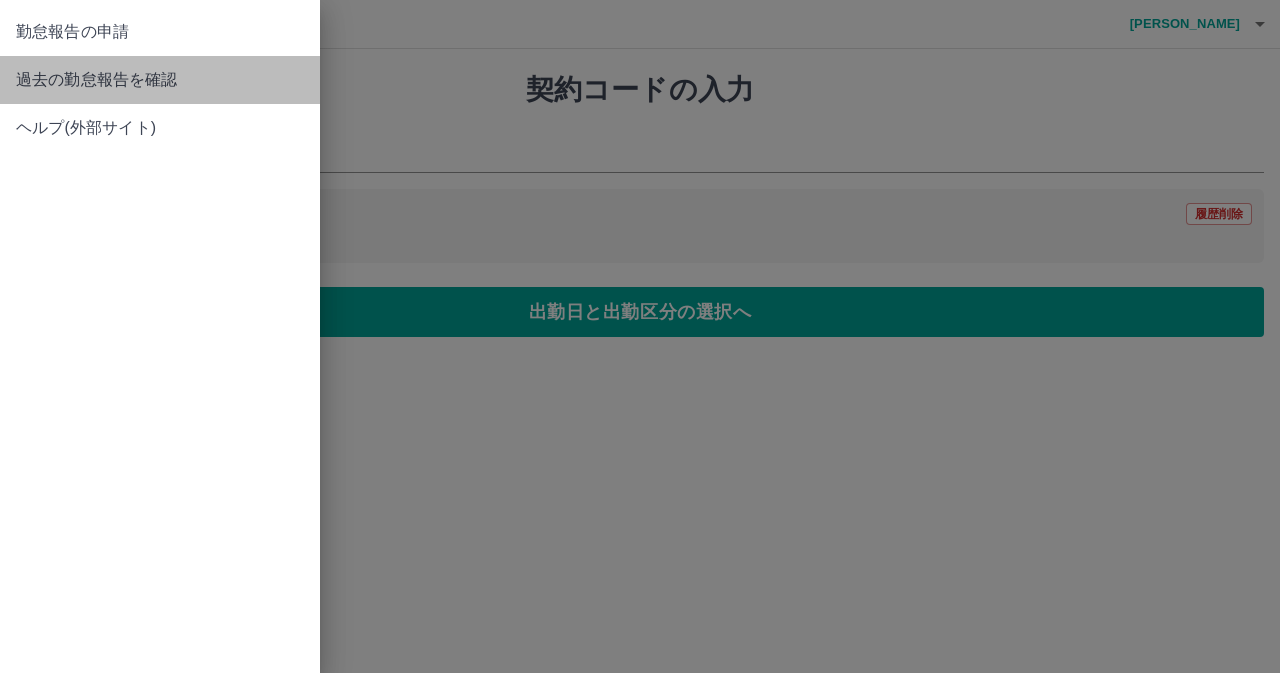 click on "過去の勤怠報告を確認" at bounding box center [160, 80] 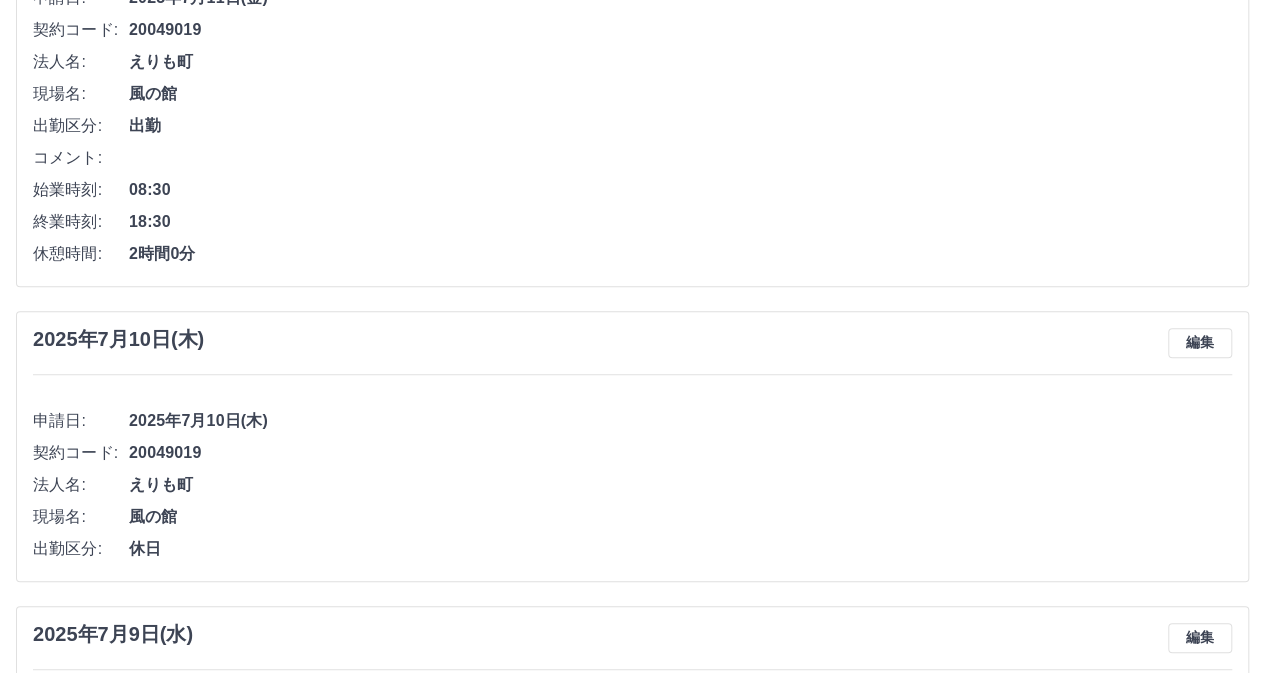 scroll, scrollTop: 0, scrollLeft: 0, axis: both 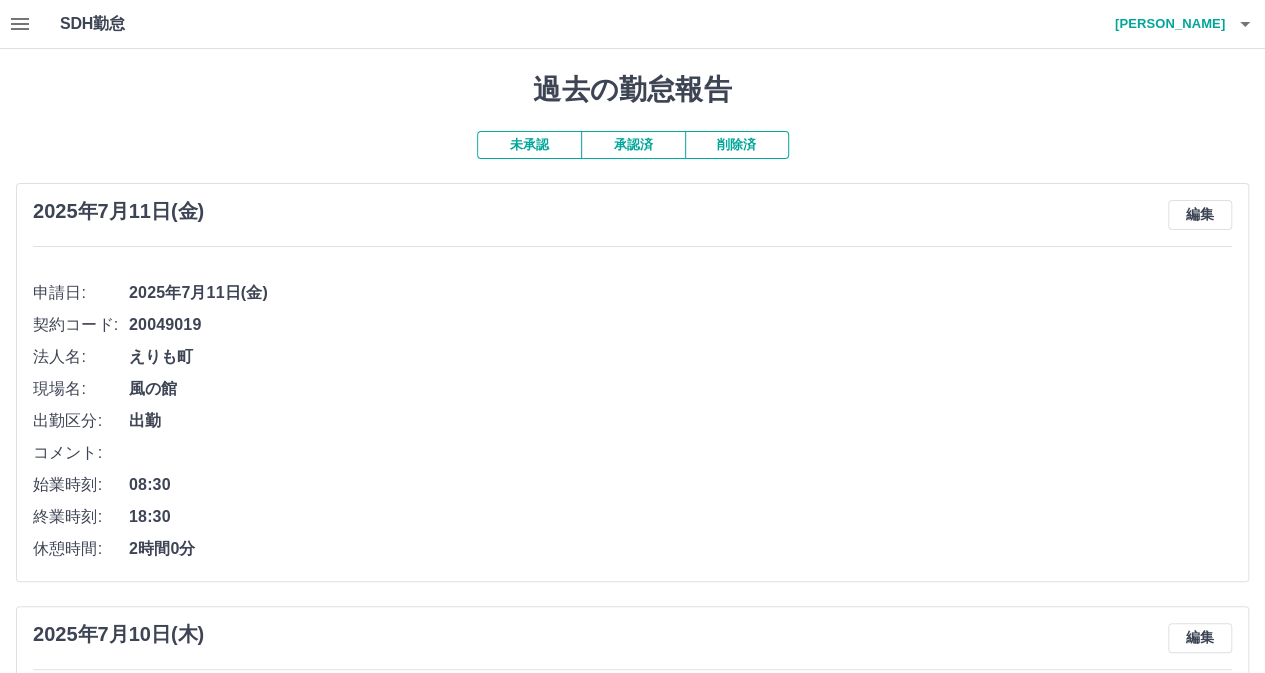 click on "承認済" at bounding box center [633, 145] 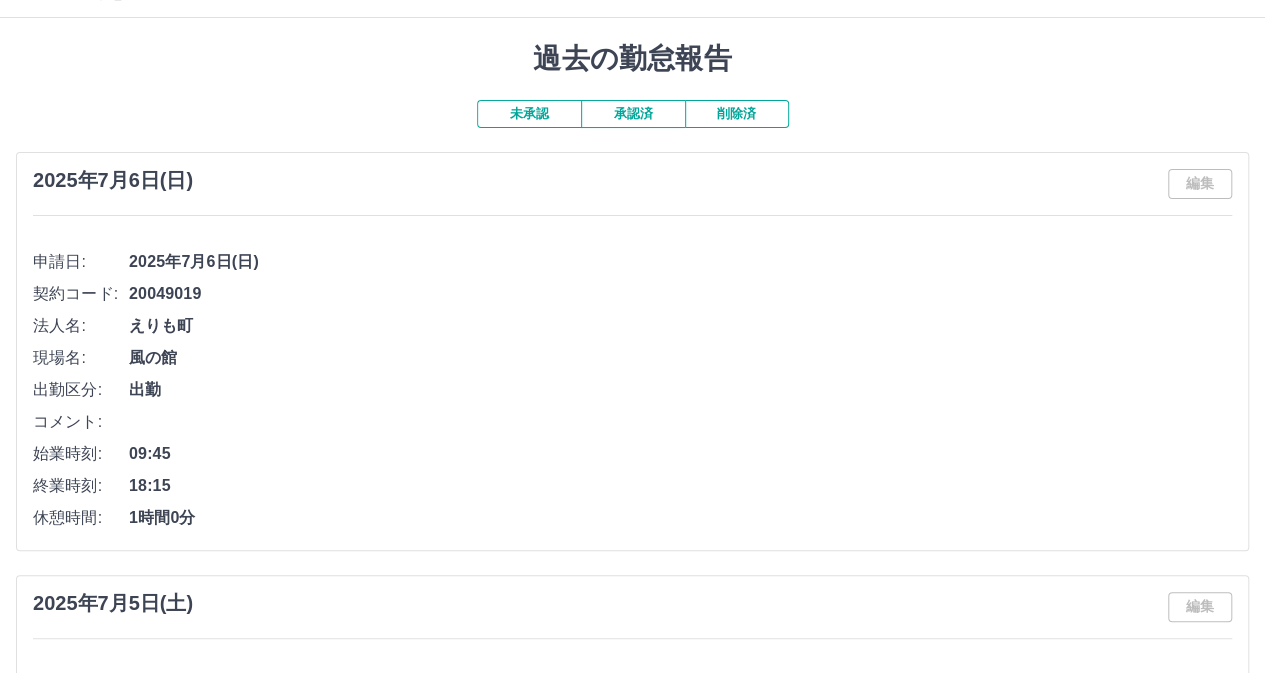 scroll, scrollTop: 0, scrollLeft: 0, axis: both 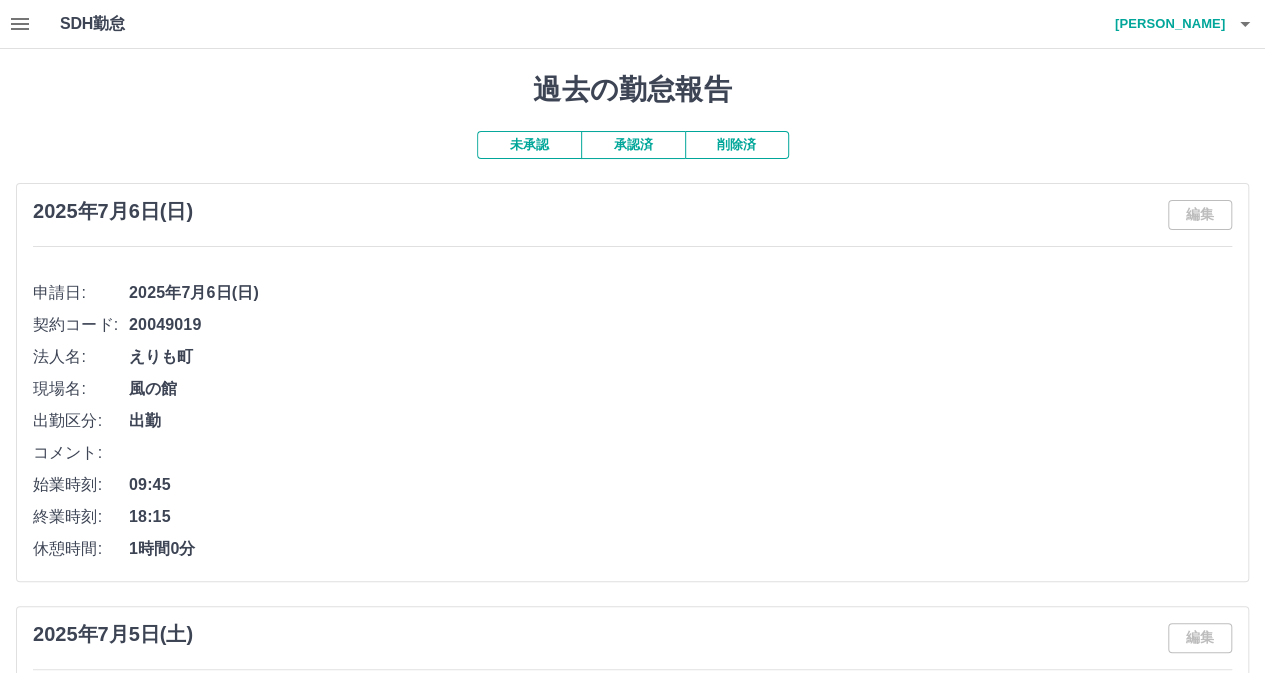 click on "未承認" at bounding box center [529, 145] 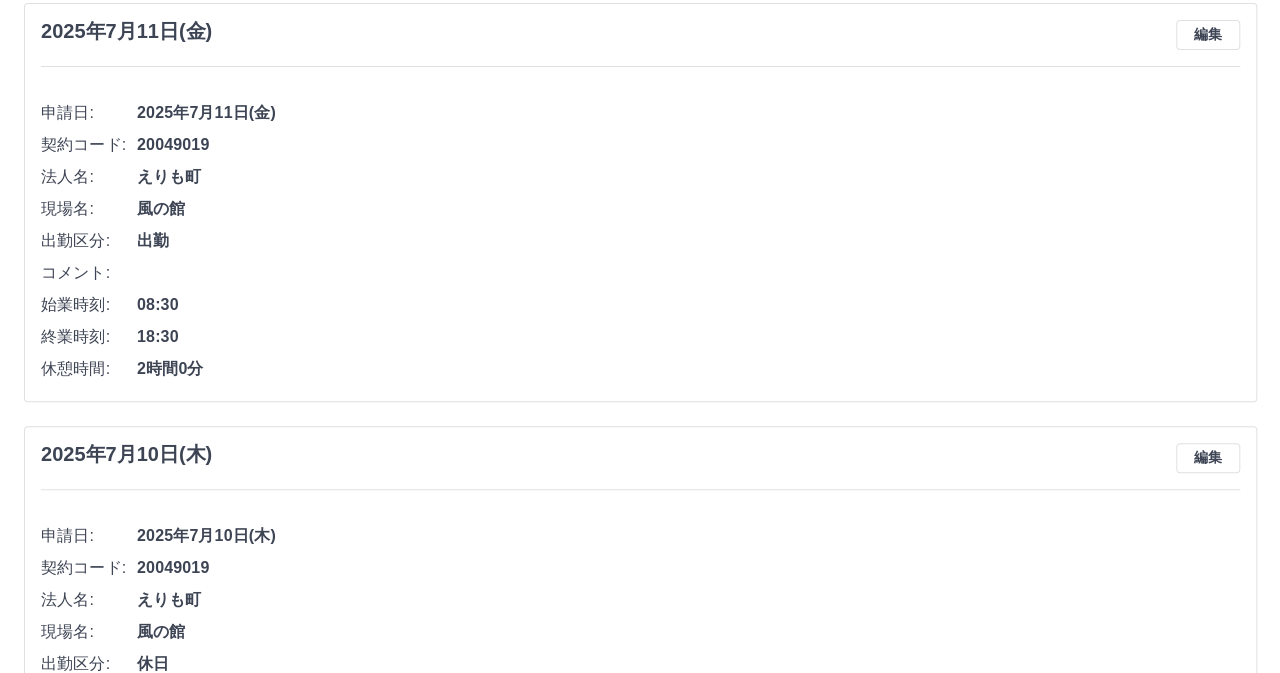 scroll, scrollTop: 0, scrollLeft: 0, axis: both 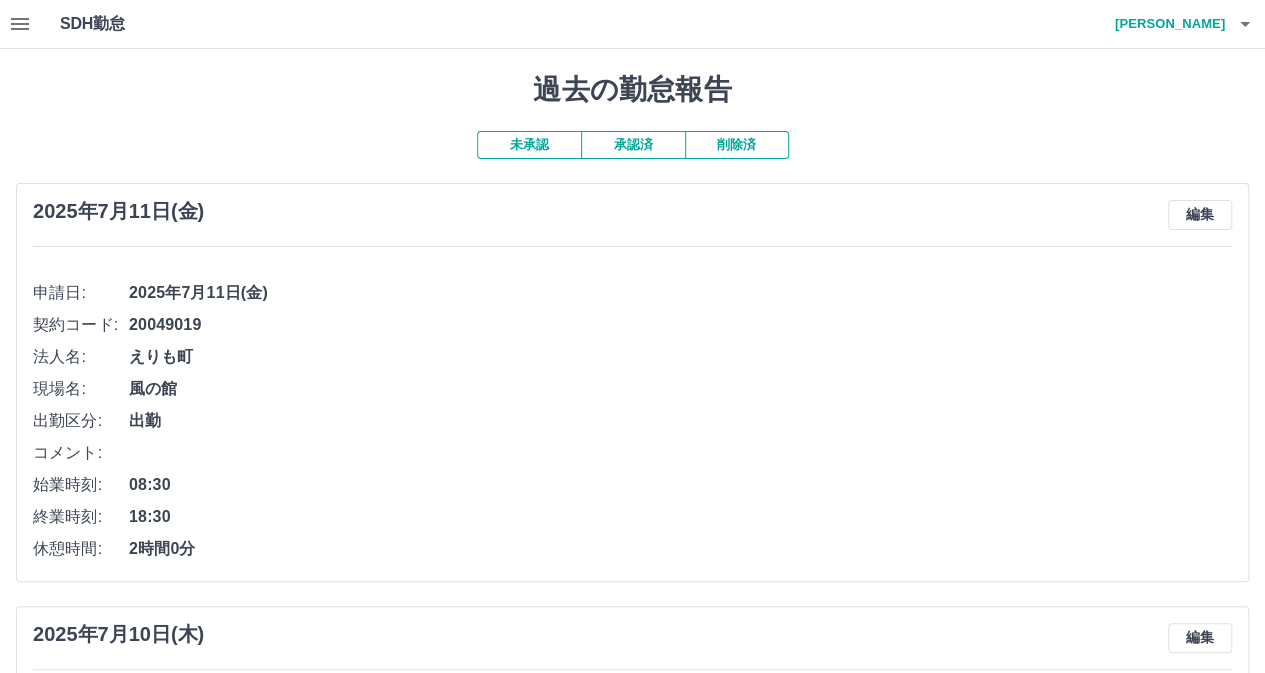 click 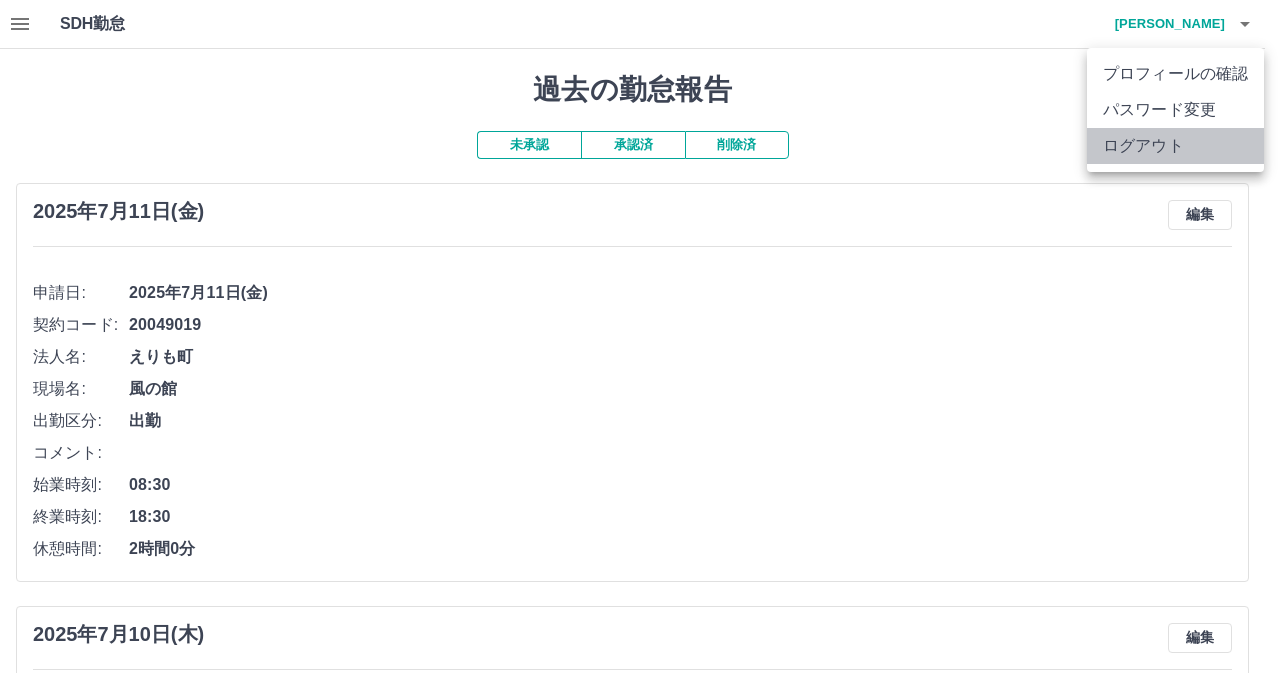 drag, startPoint x: 1164, startPoint y: 139, endPoint x: 1174, endPoint y: 119, distance: 22.36068 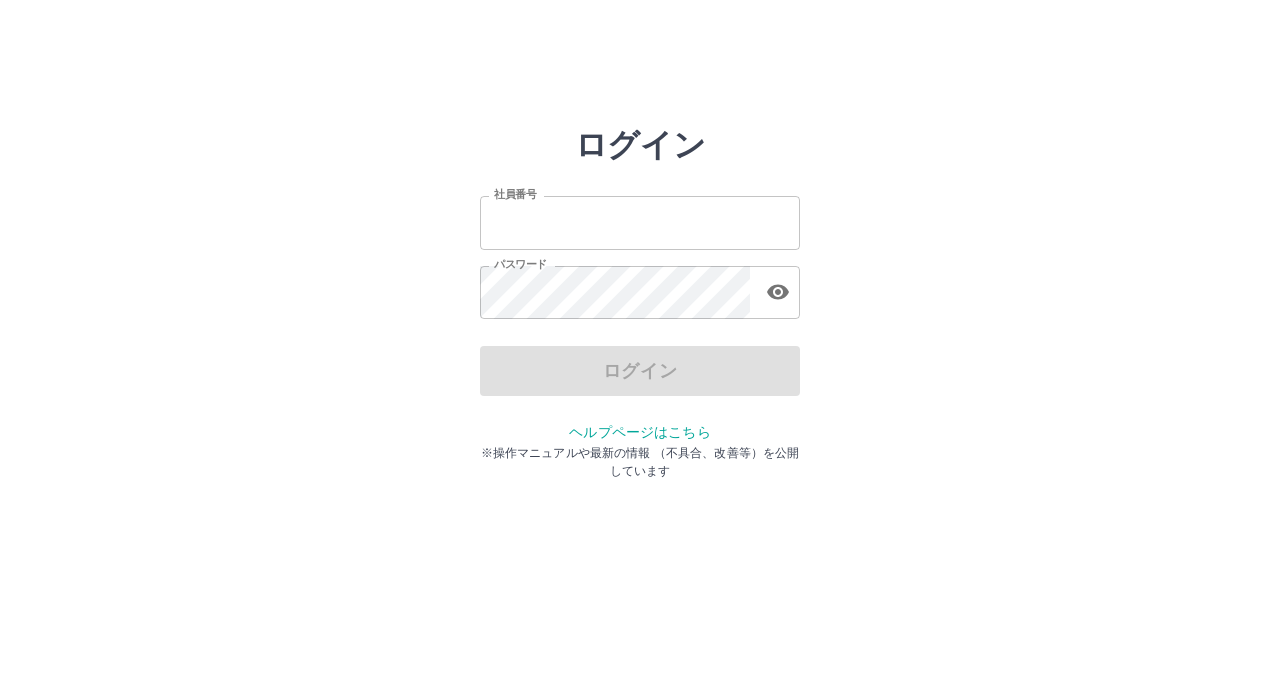 scroll, scrollTop: 0, scrollLeft: 0, axis: both 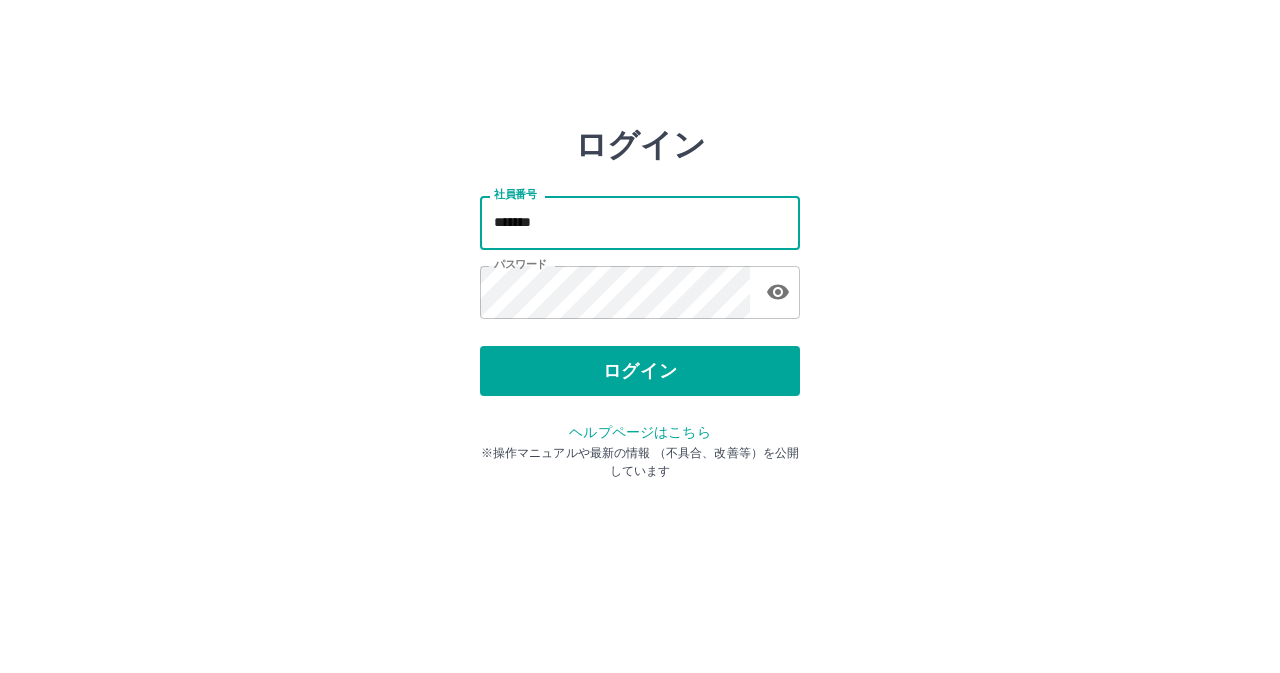 click on "*******" at bounding box center (640, 222) 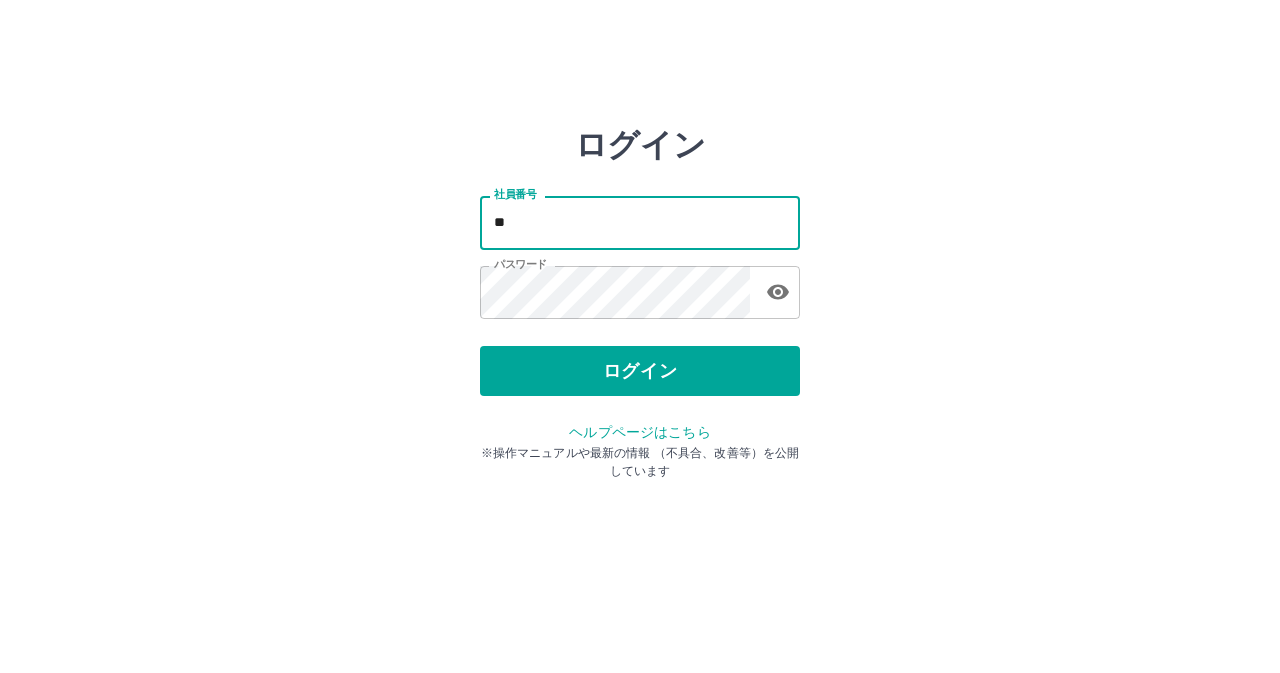 type on "*" 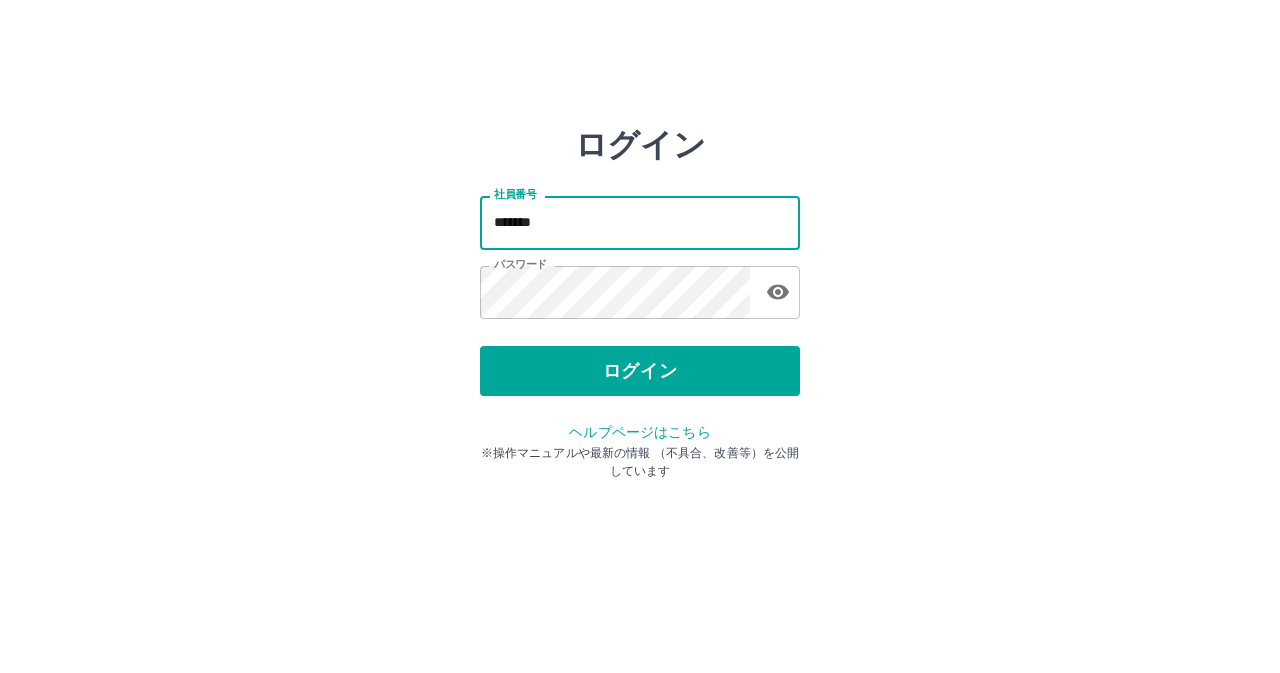 type on "*******" 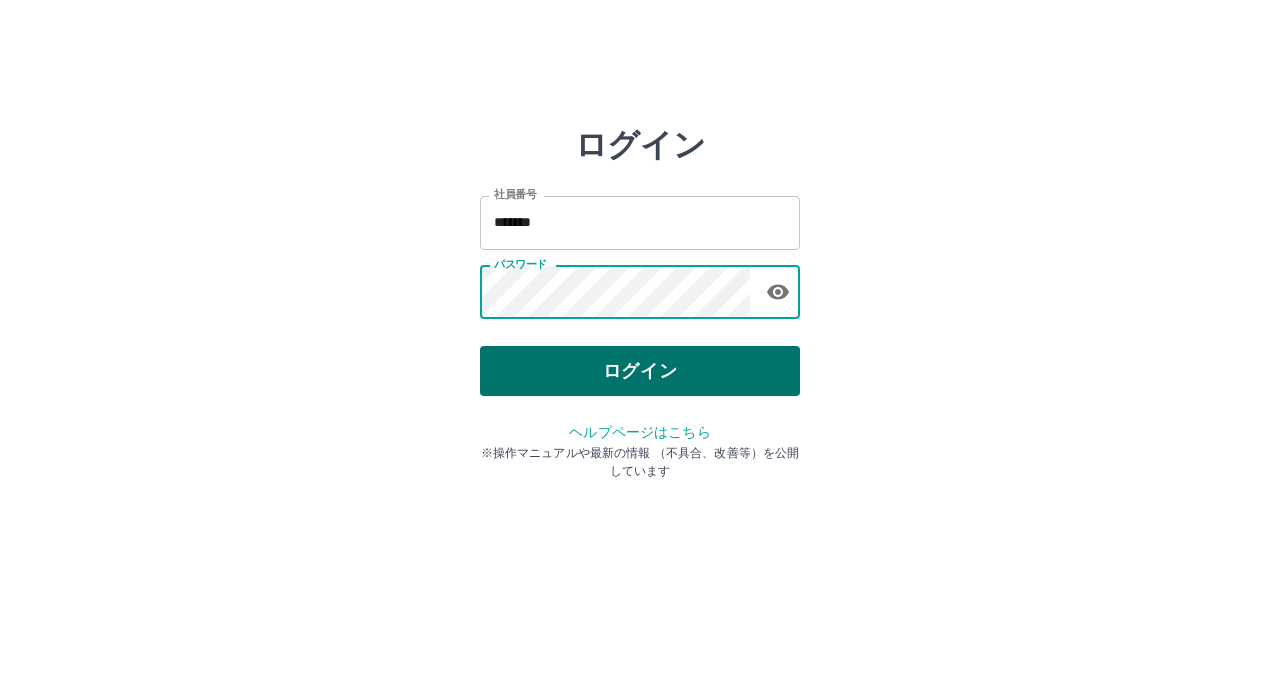 click on "ログイン" at bounding box center (640, 371) 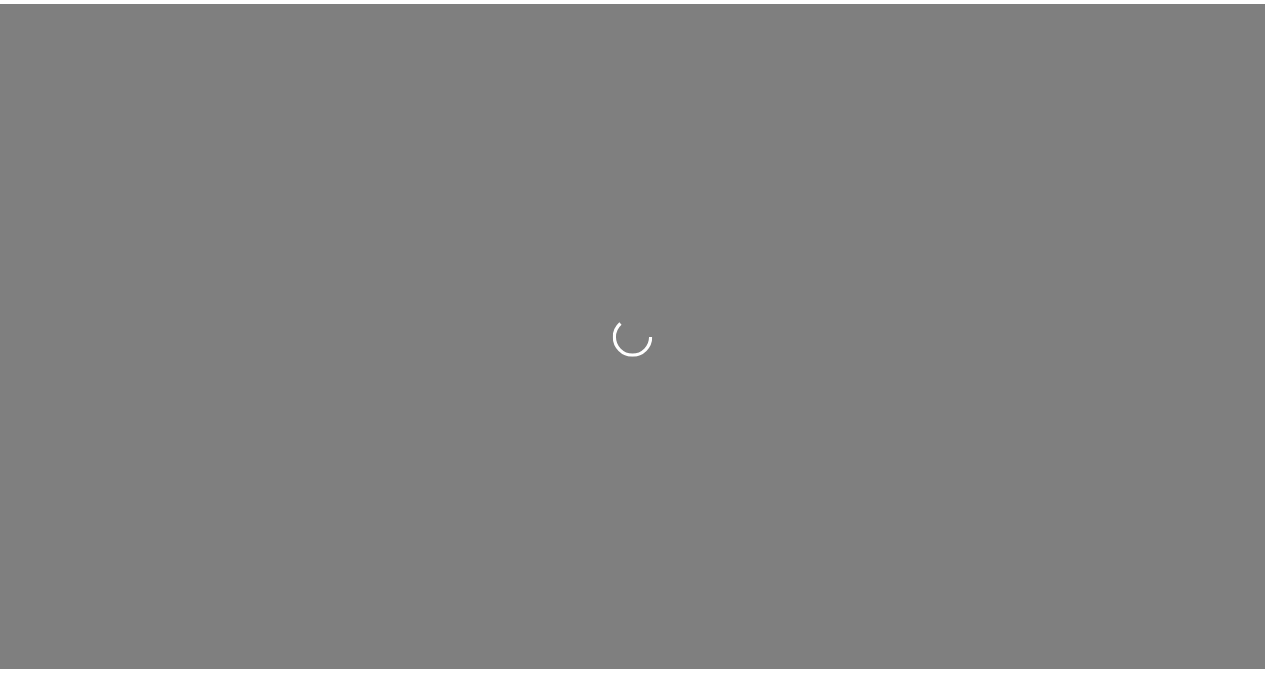 scroll, scrollTop: 0, scrollLeft: 0, axis: both 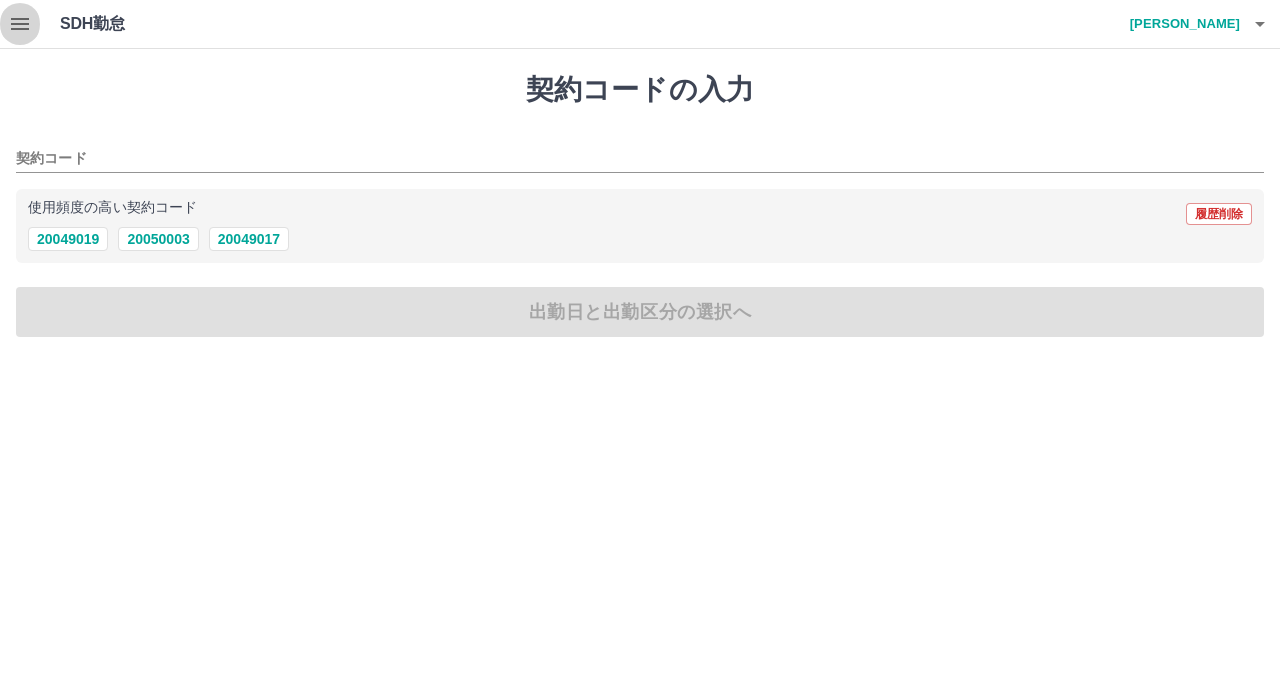 click 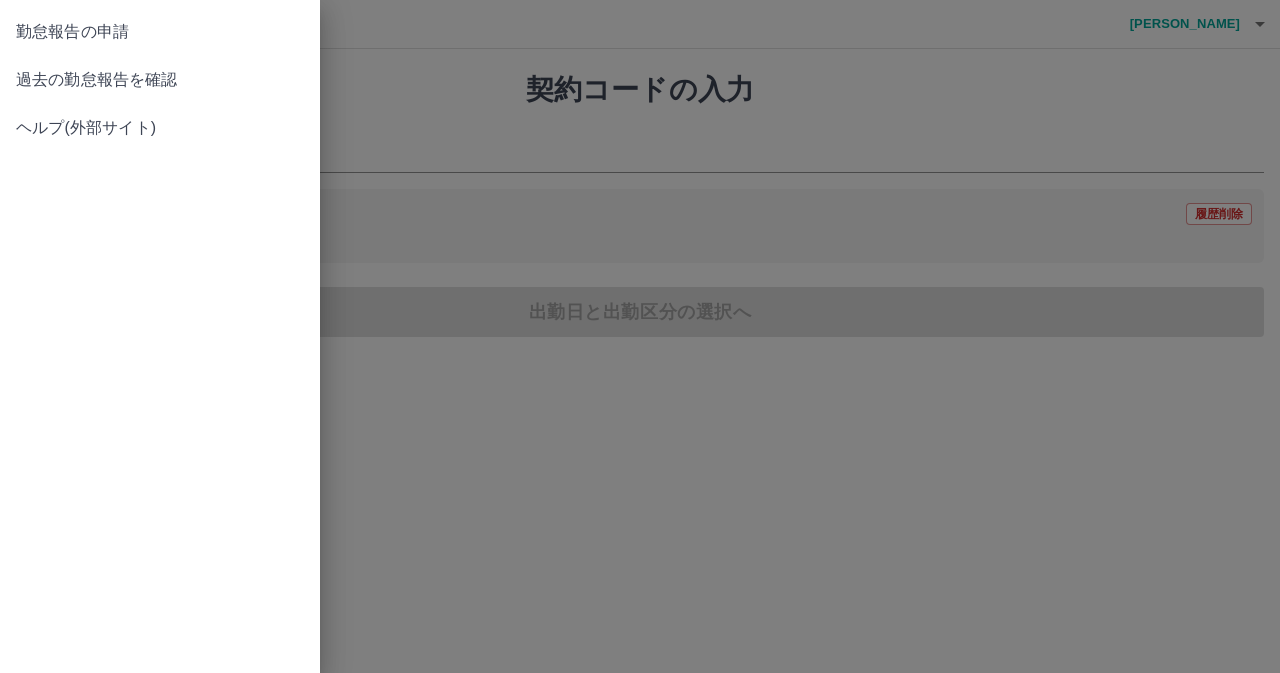 click on "過去の勤怠報告を確認" at bounding box center (160, 80) 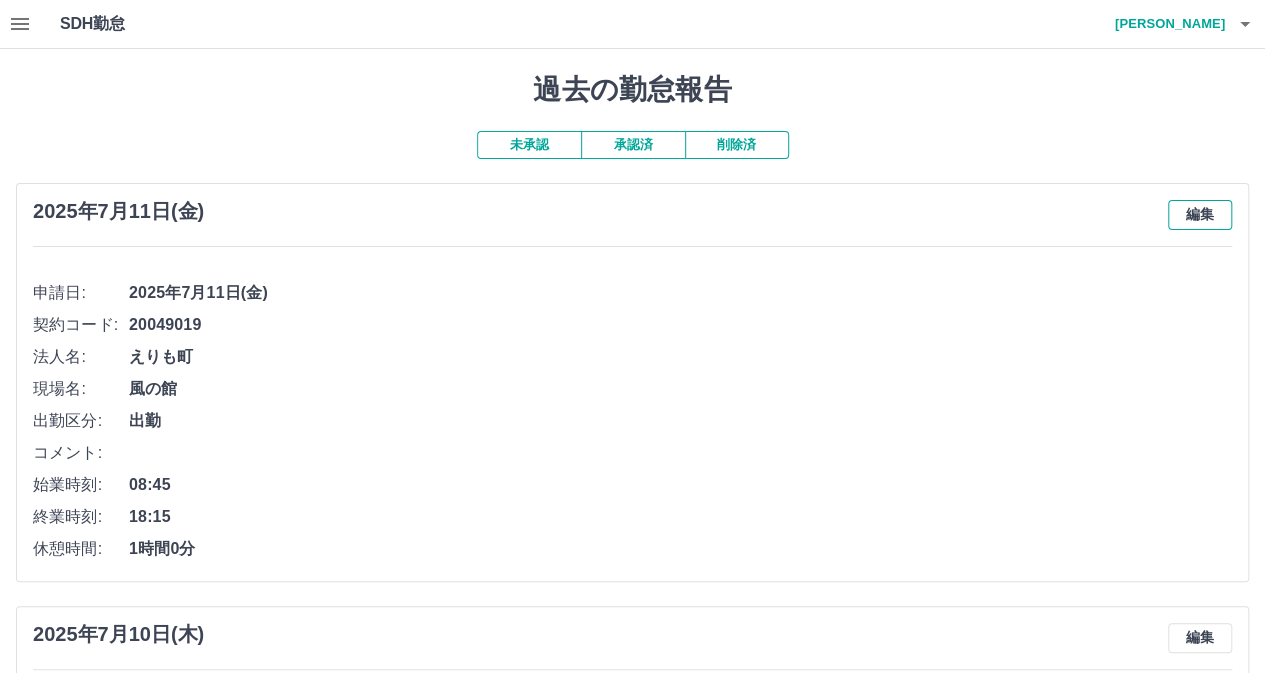 click on "編集" at bounding box center [1200, 215] 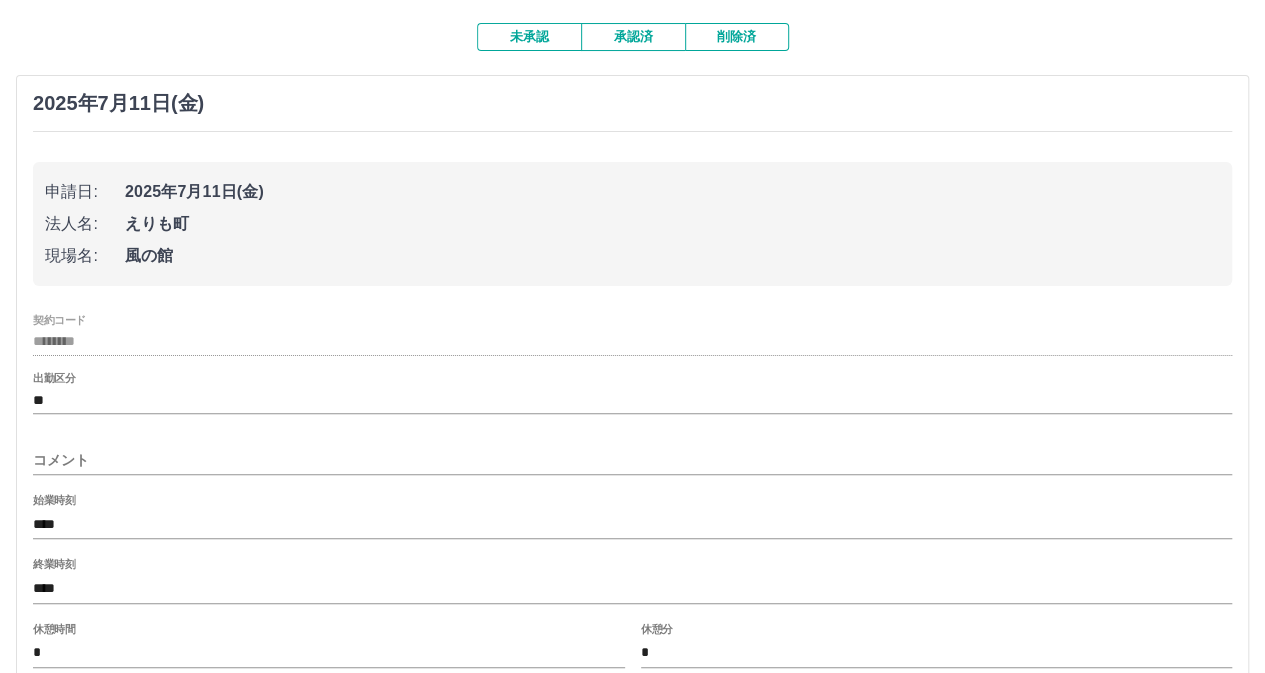scroll, scrollTop: 200, scrollLeft: 0, axis: vertical 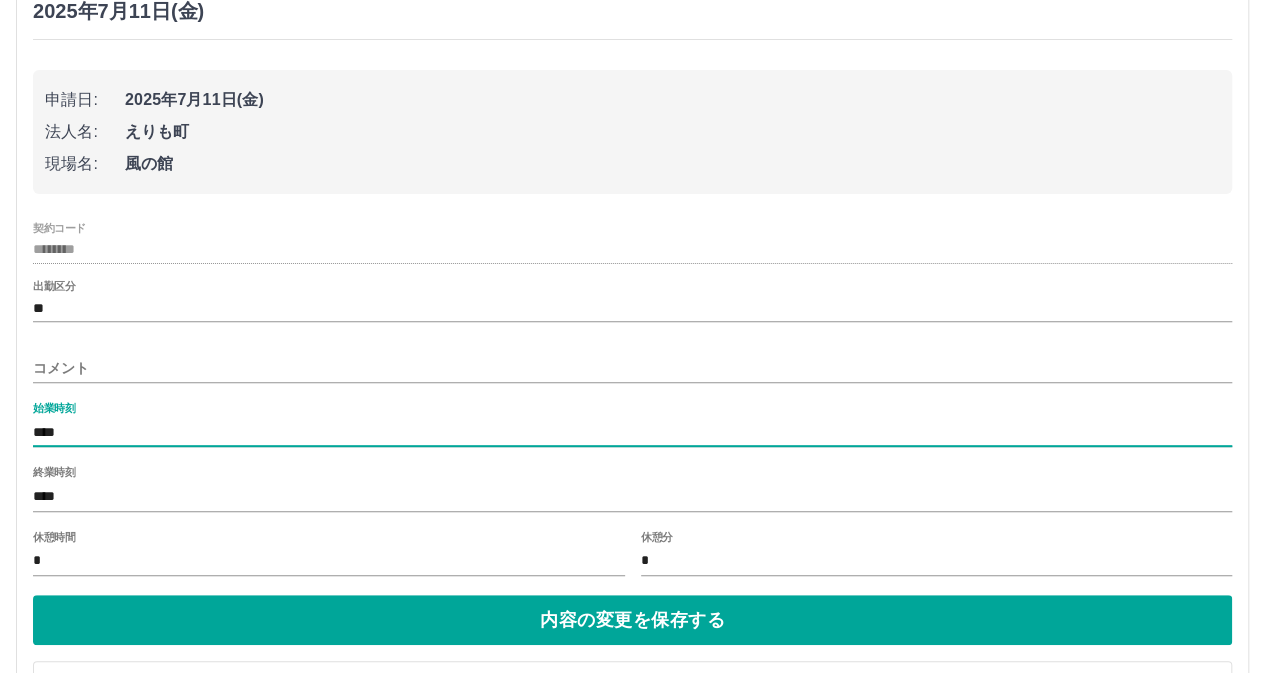 click on "****" at bounding box center [632, 432] 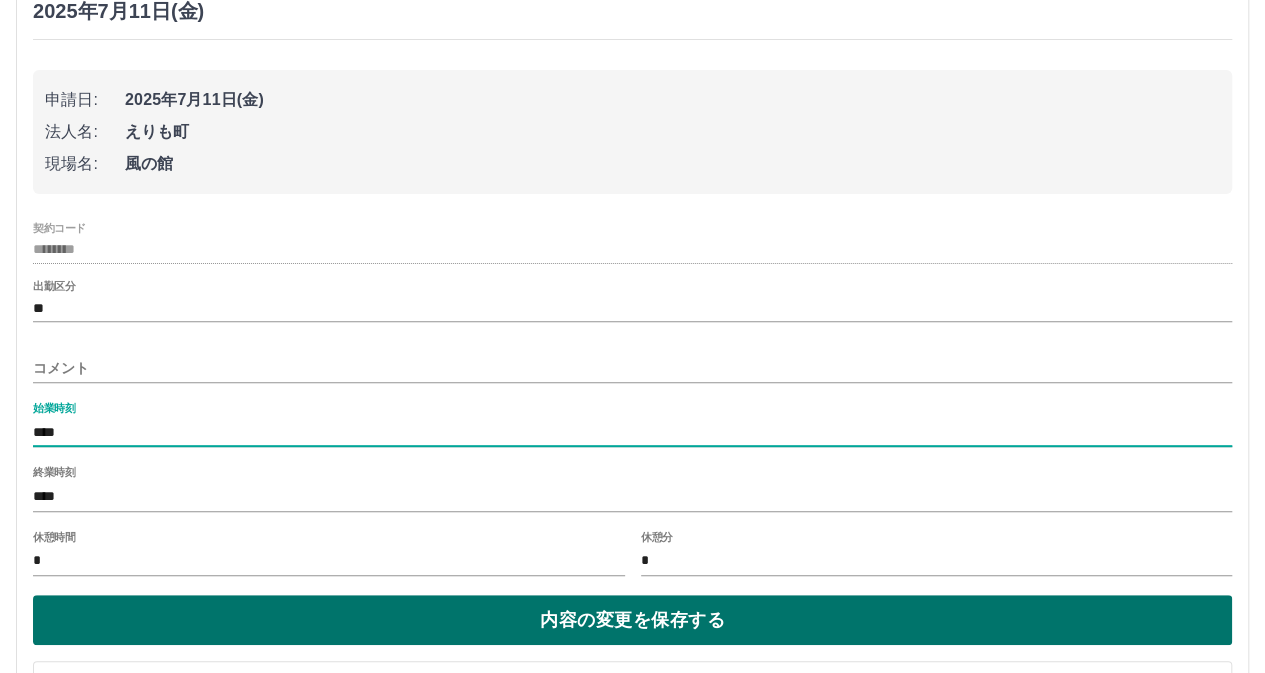 type on "****" 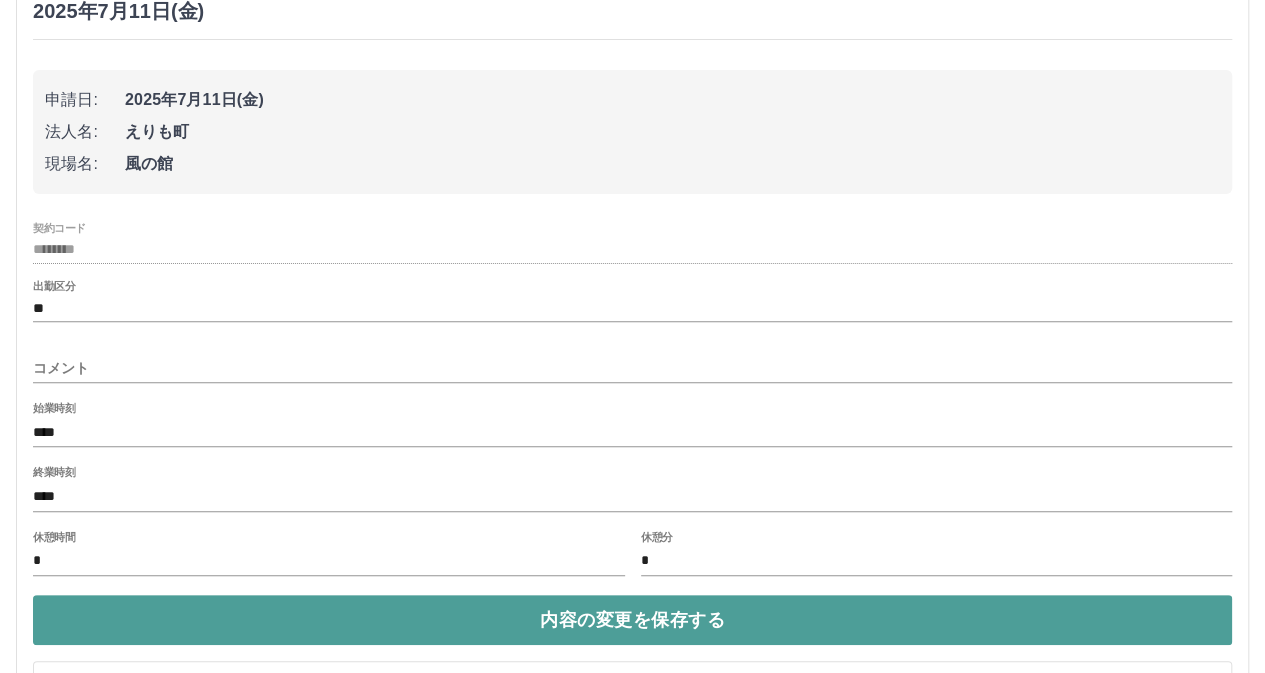 click on "内容の変更を保存する" at bounding box center (632, 620) 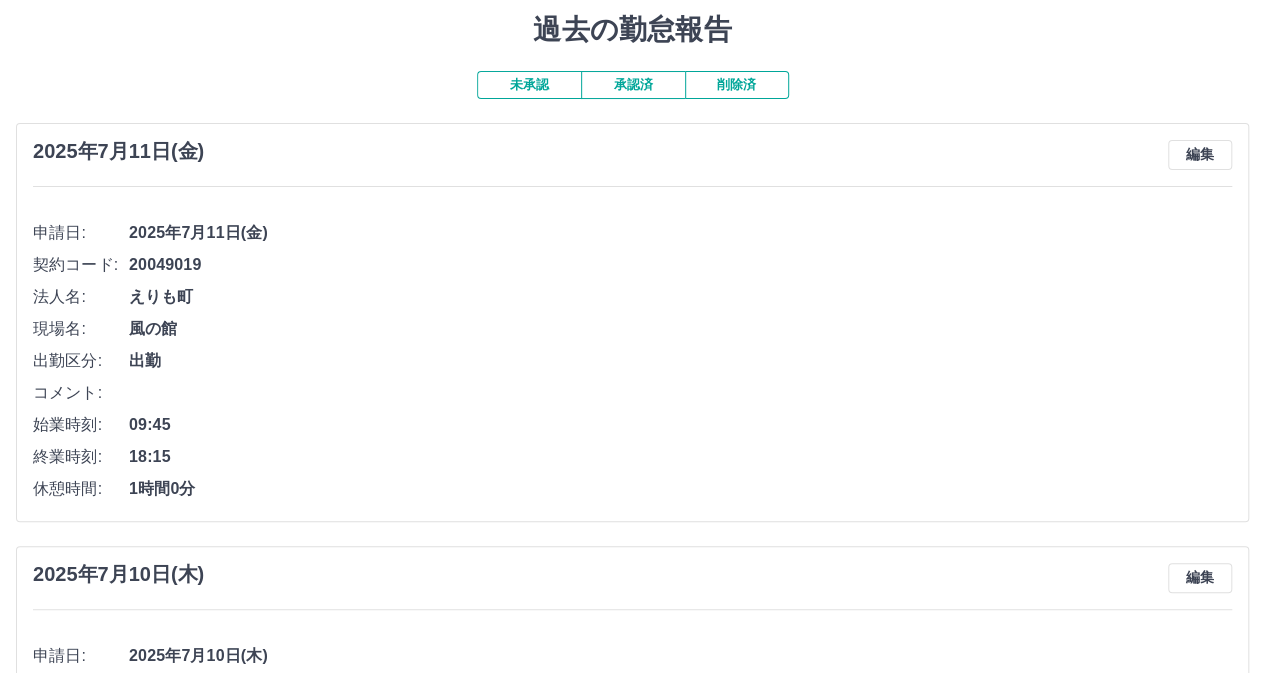 scroll, scrollTop: 0, scrollLeft: 0, axis: both 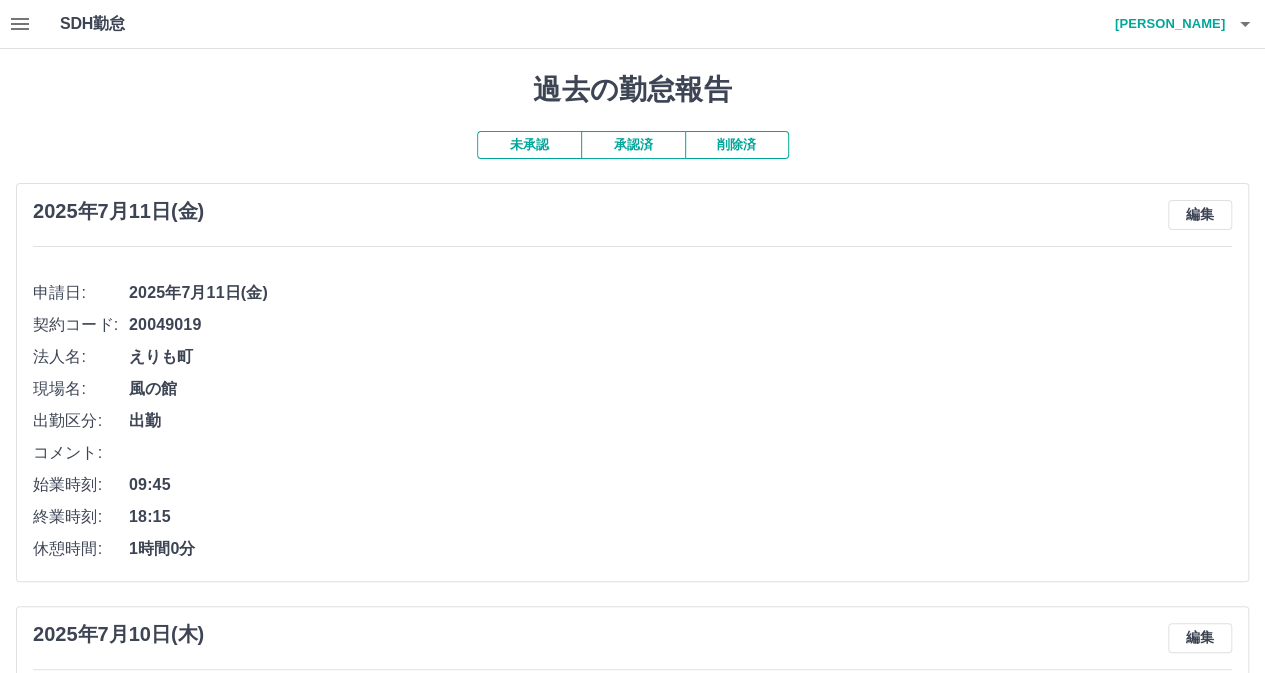 click on "承認済" at bounding box center (633, 145) 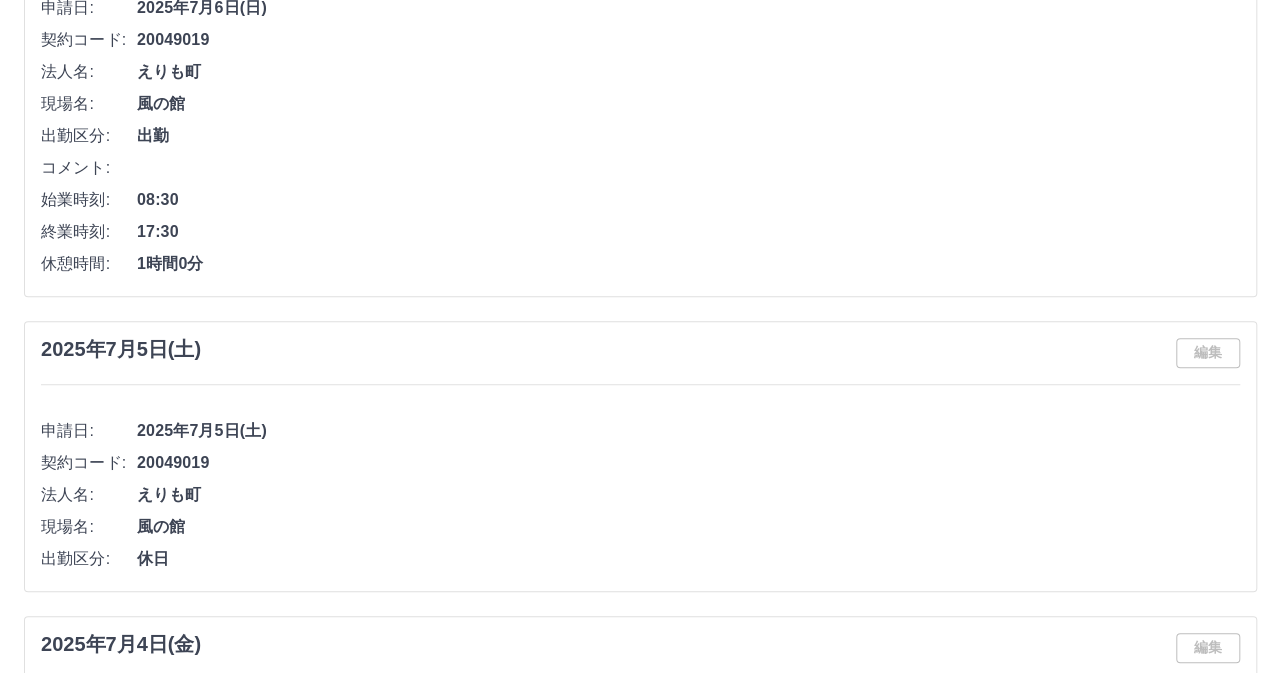 scroll, scrollTop: 0, scrollLeft: 0, axis: both 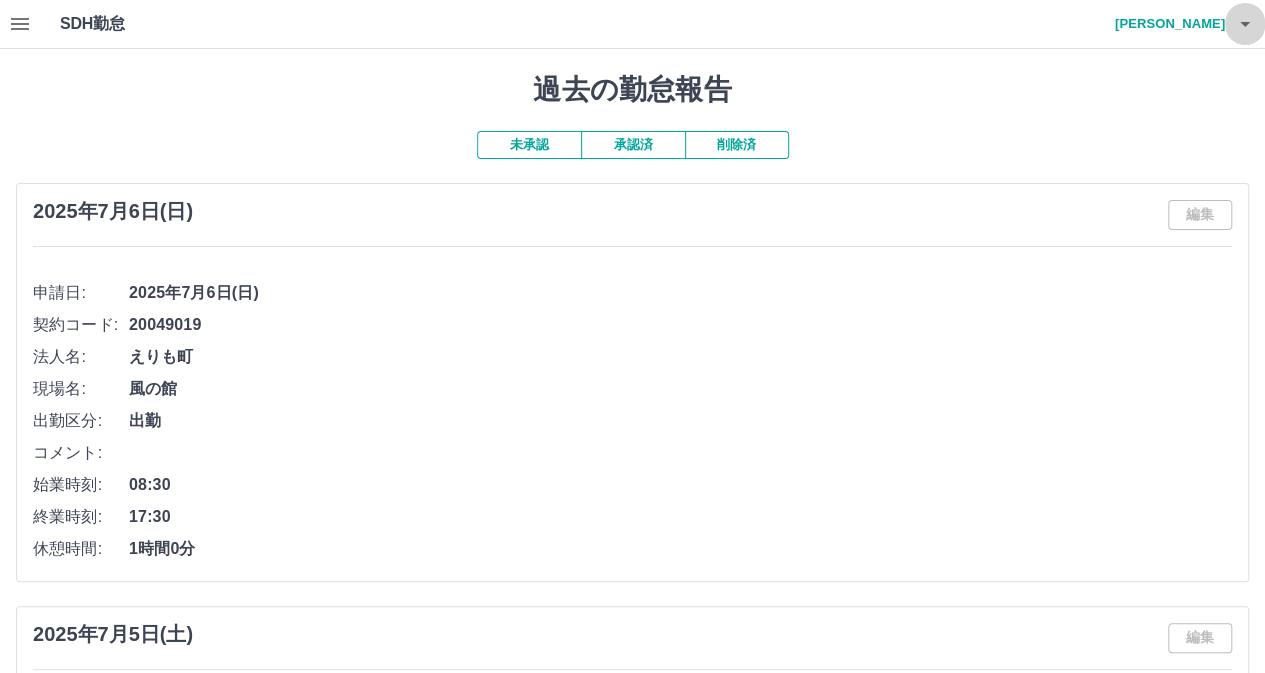 click at bounding box center [1245, 24] 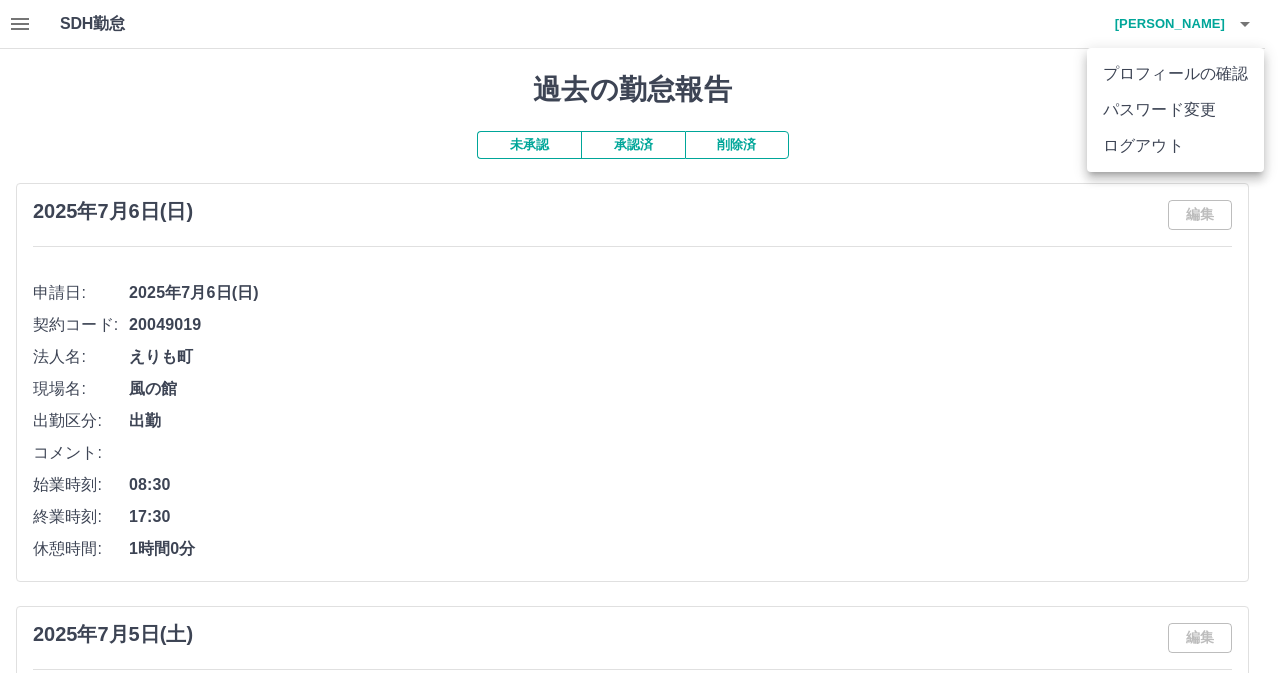 click on "ログアウト" at bounding box center [1175, 146] 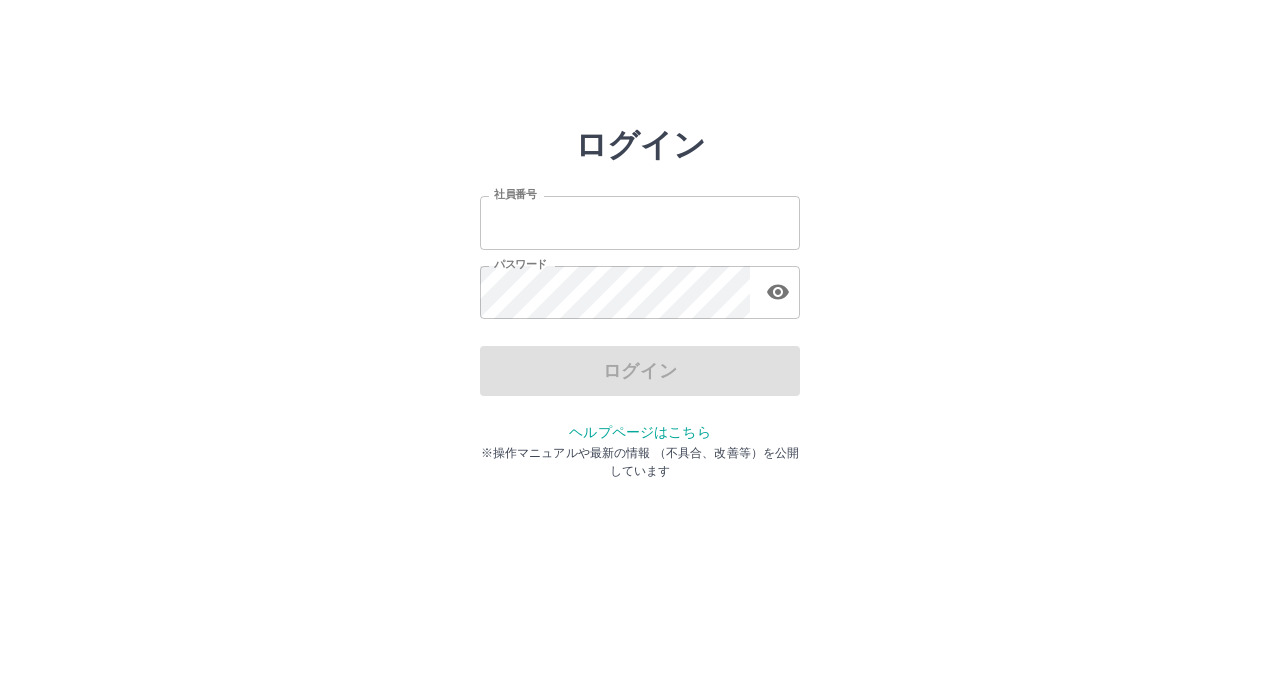 scroll, scrollTop: 0, scrollLeft: 0, axis: both 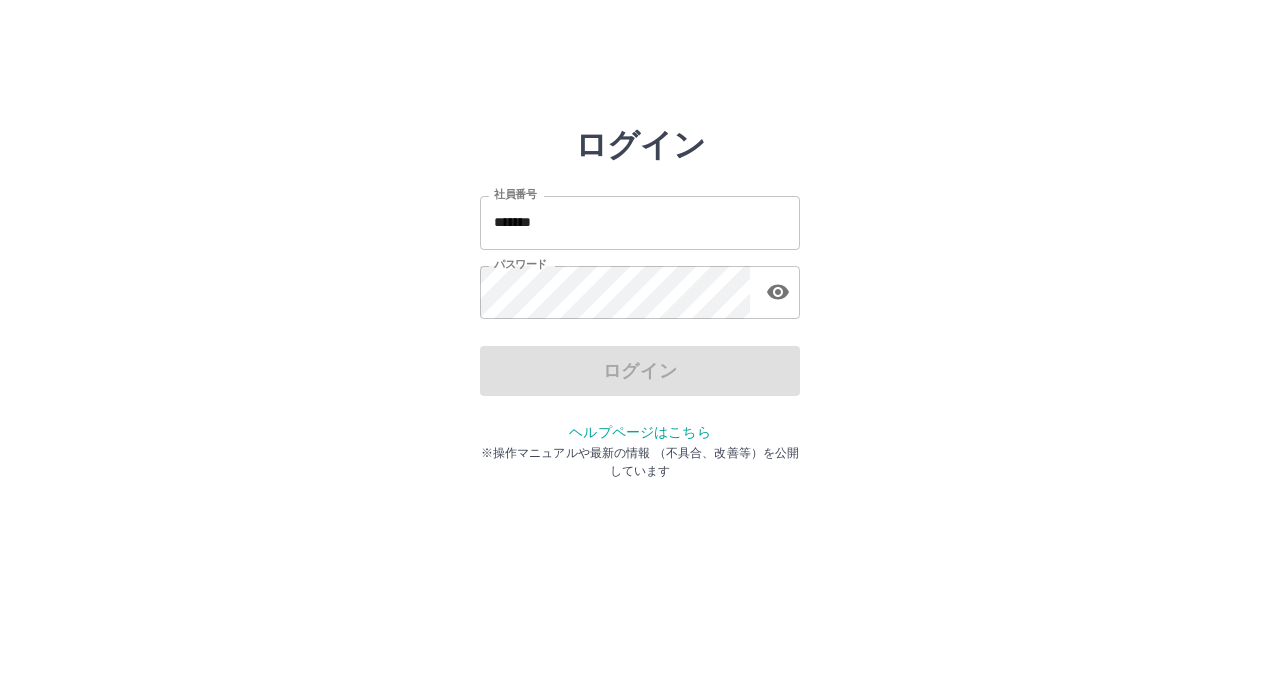 click on "*******" at bounding box center (640, 222) 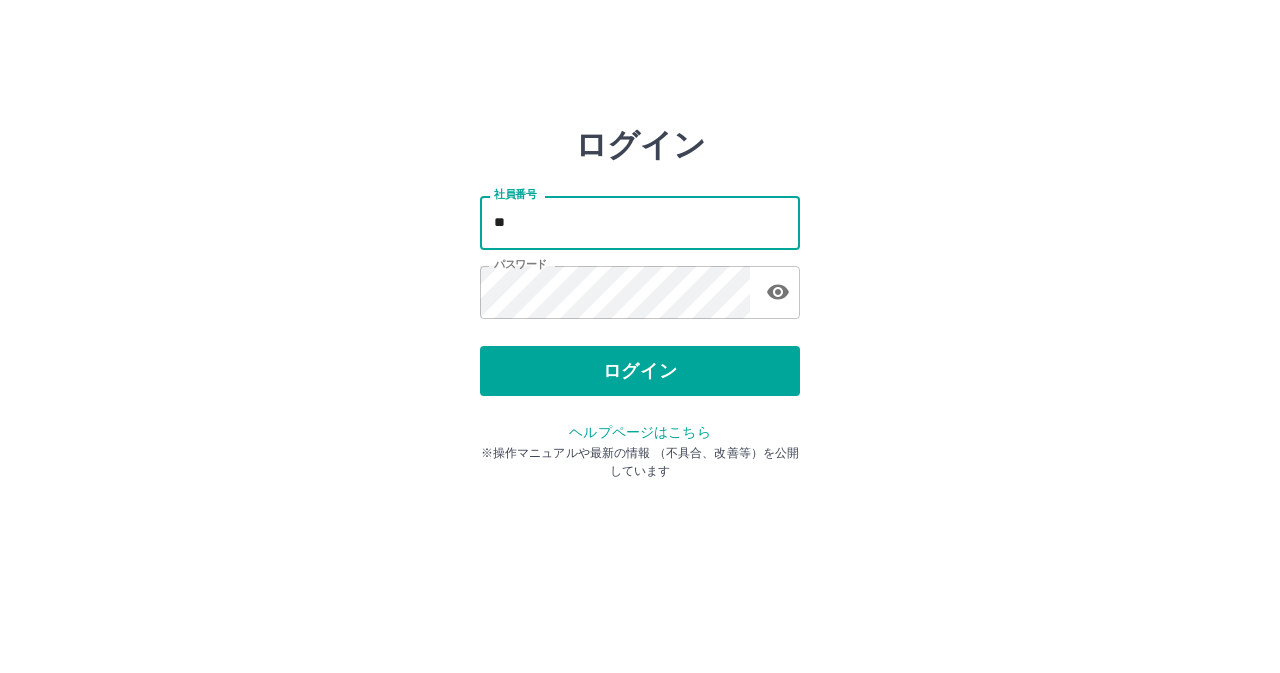 type on "*" 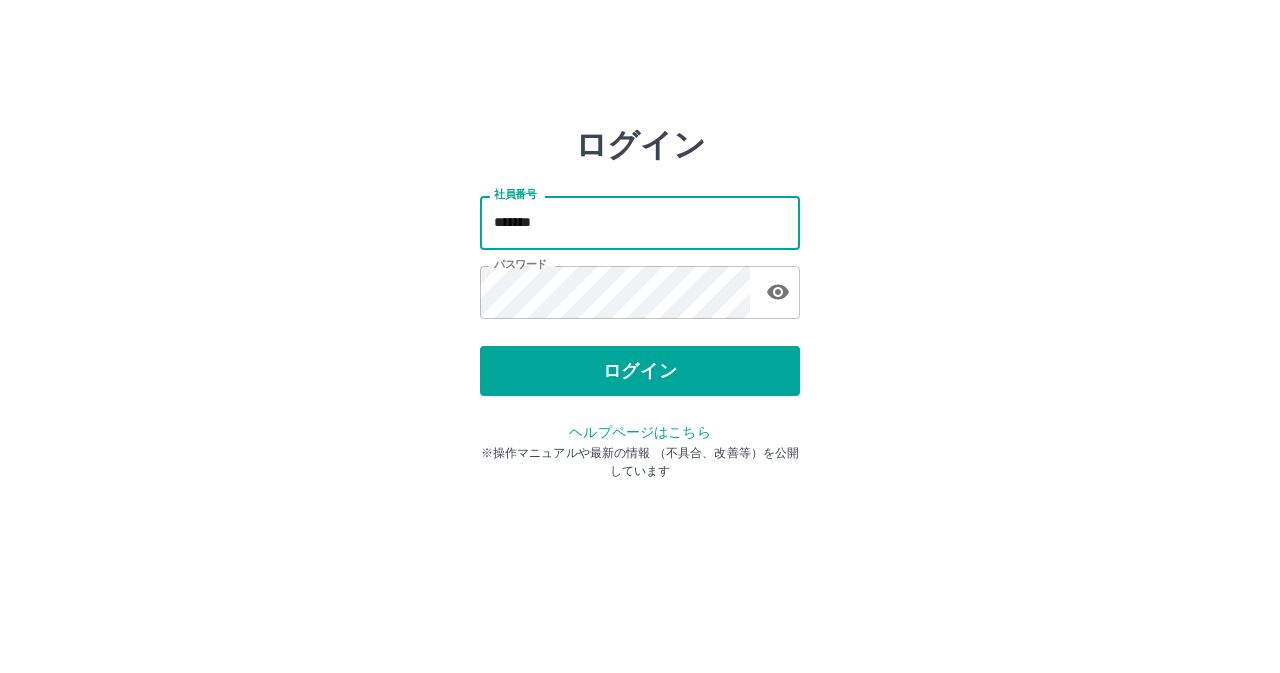 type on "*******" 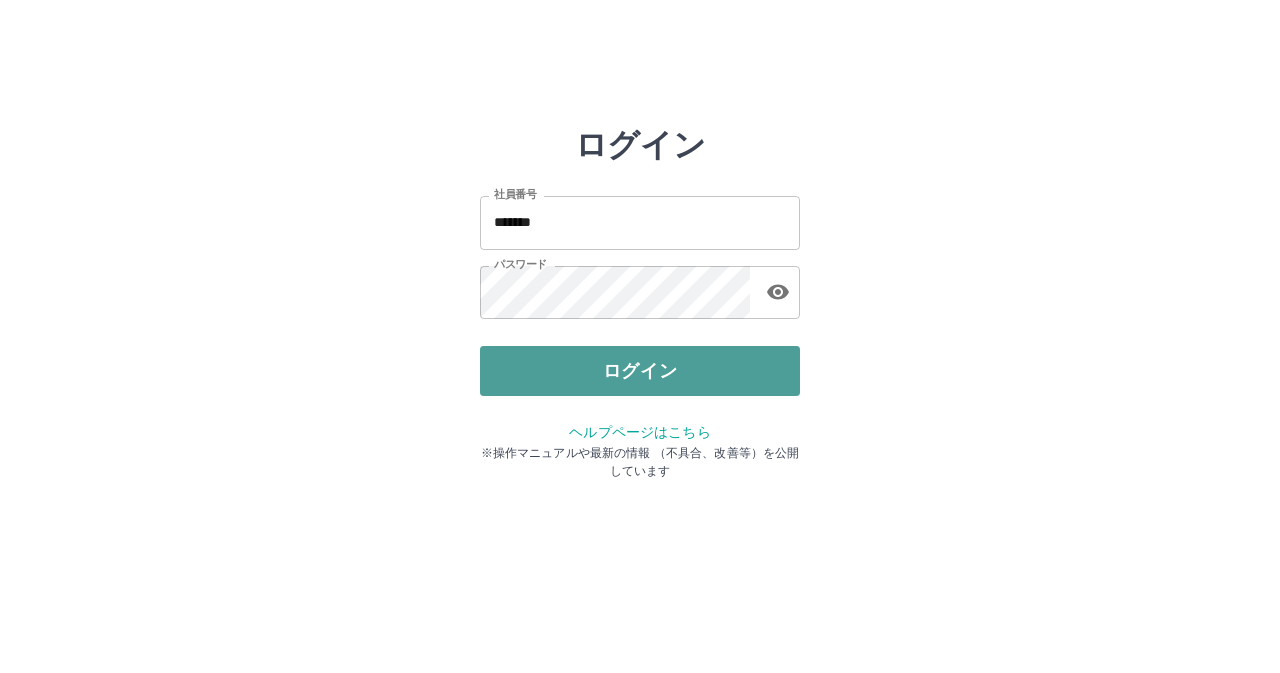 click on "ログイン" at bounding box center (640, 371) 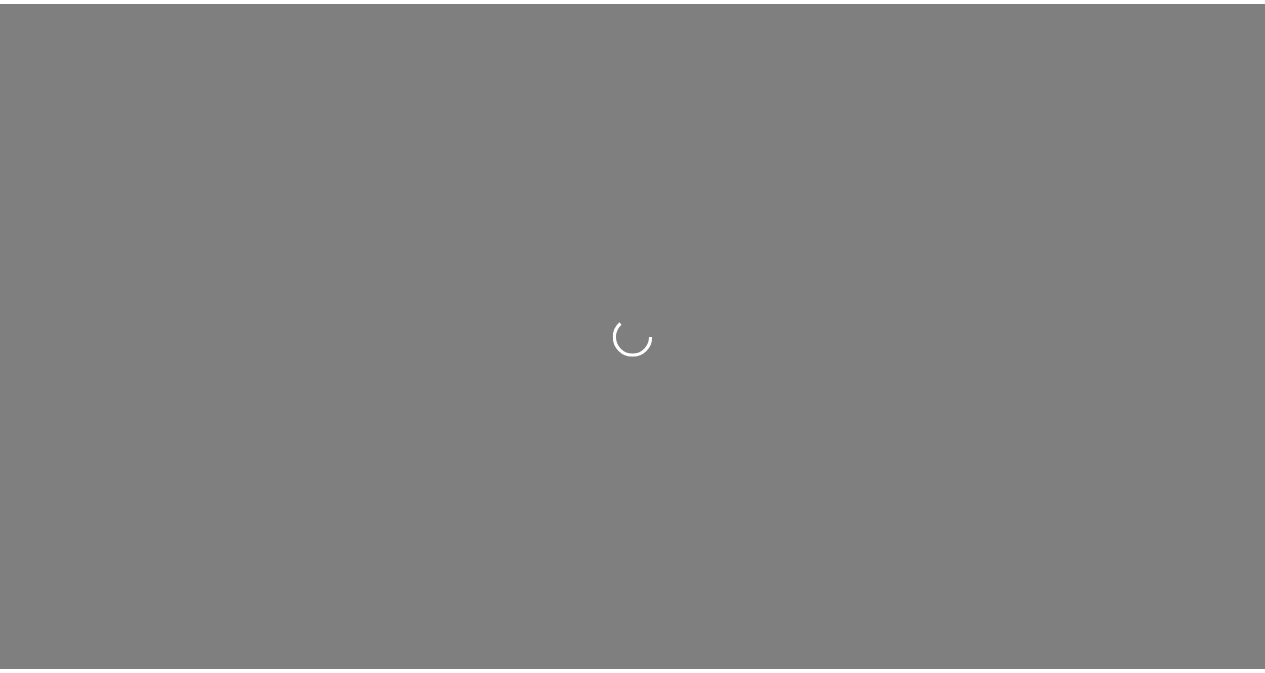 scroll, scrollTop: 0, scrollLeft: 0, axis: both 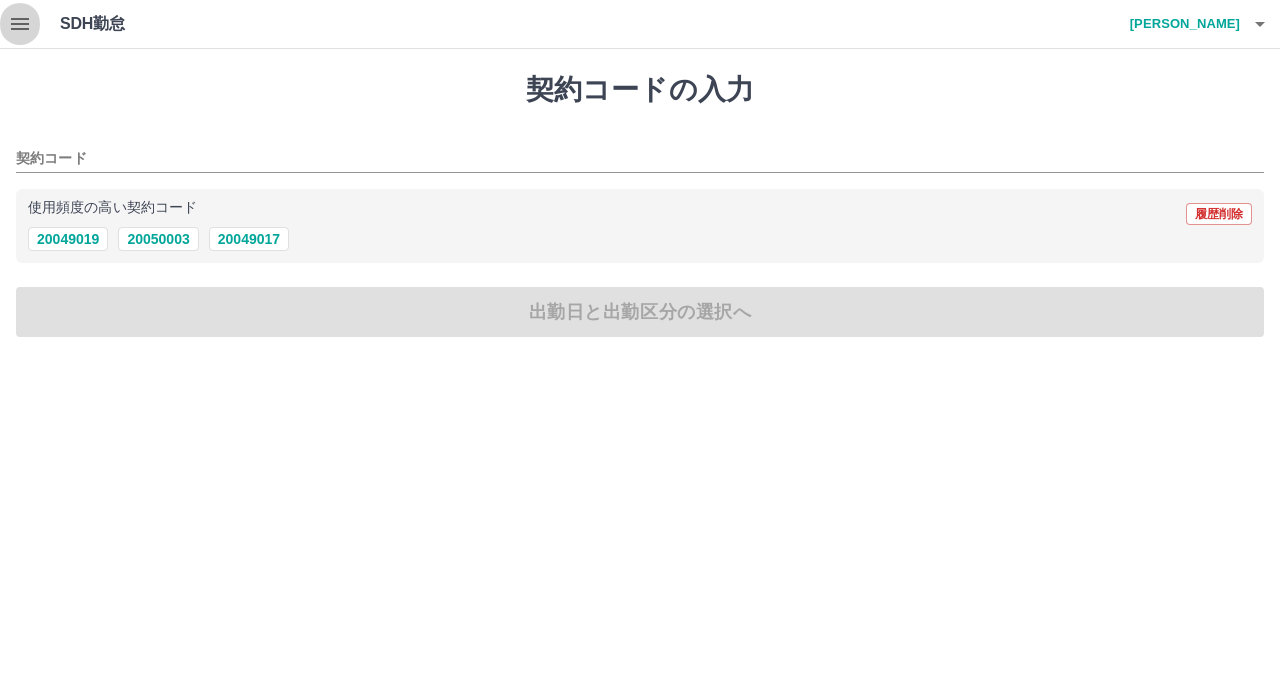click 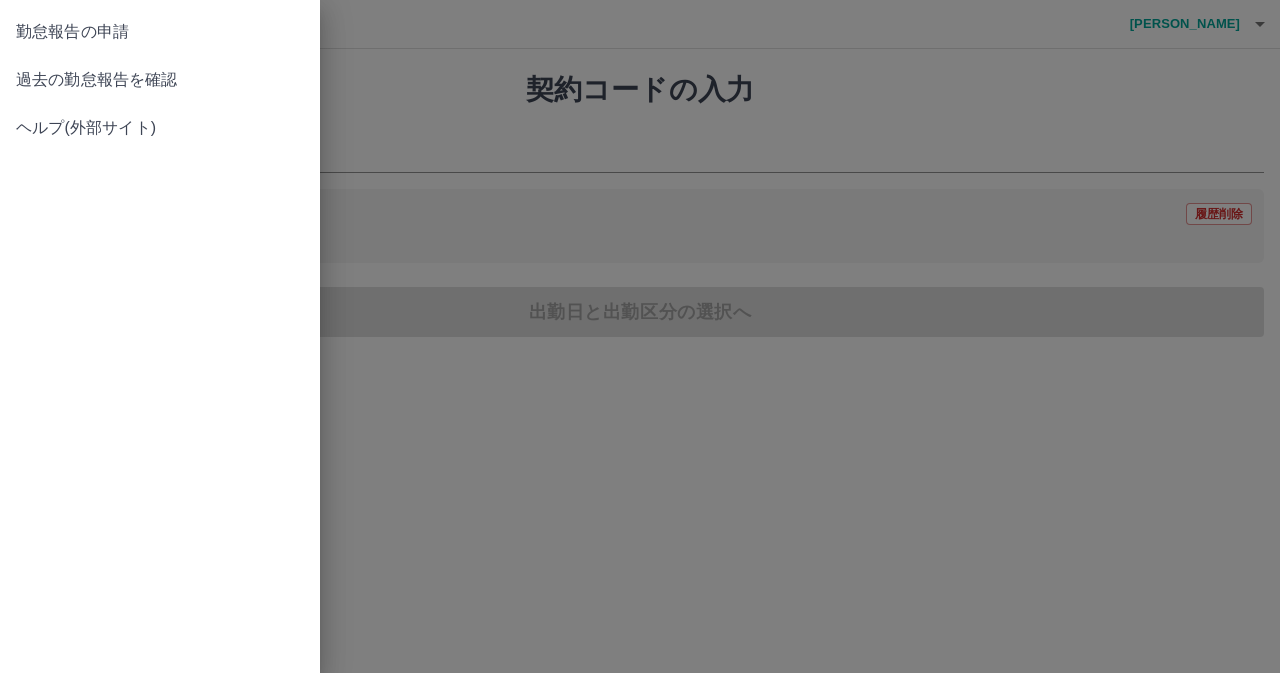 click on "過去の勤怠報告を確認" at bounding box center (160, 80) 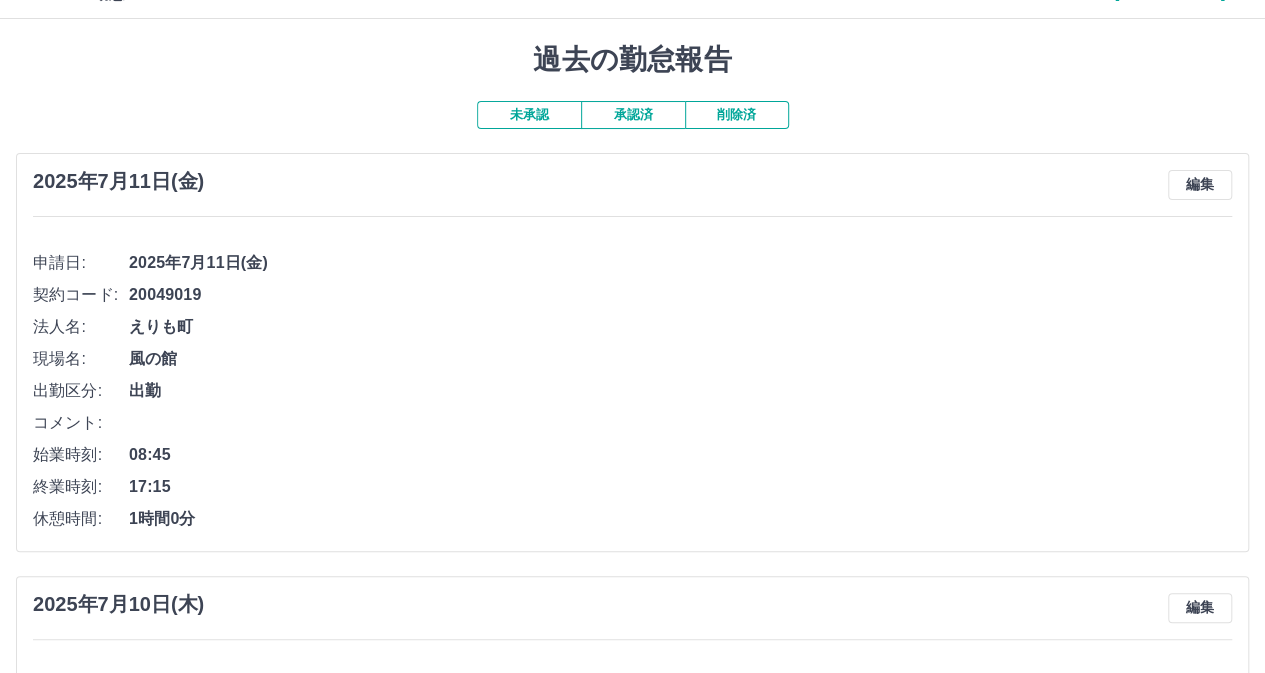 scroll, scrollTop: 0, scrollLeft: 0, axis: both 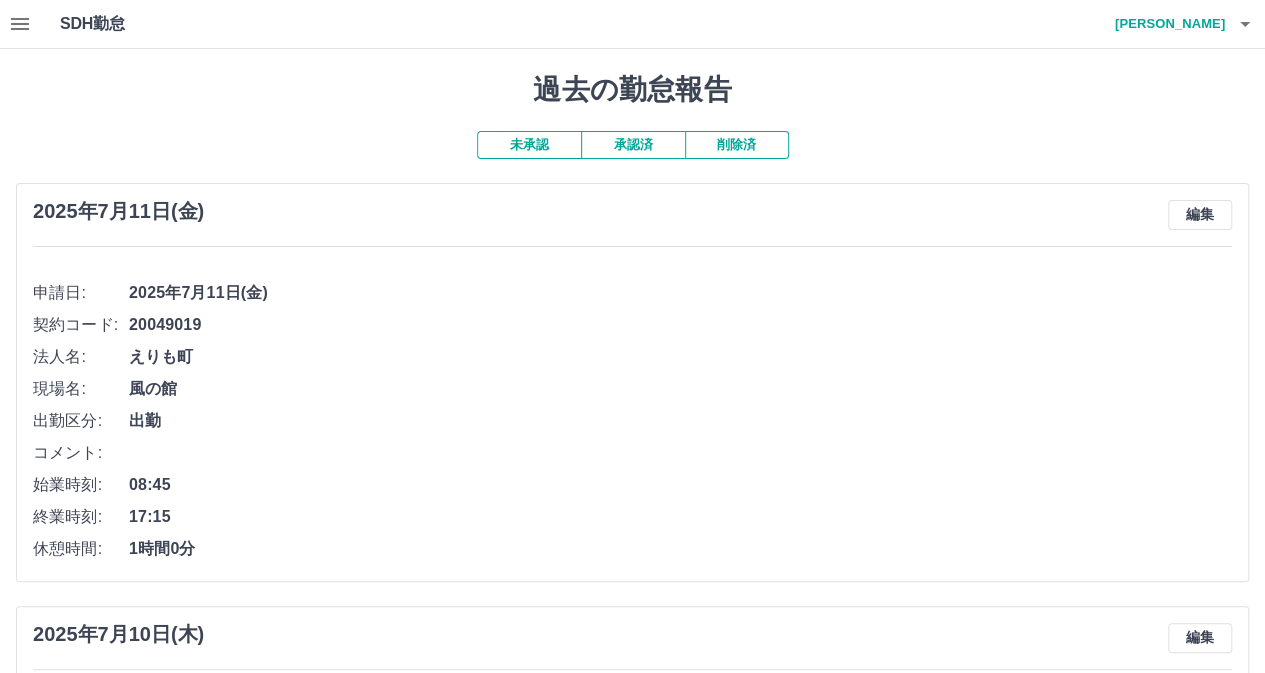 click on "承認済" at bounding box center (633, 145) 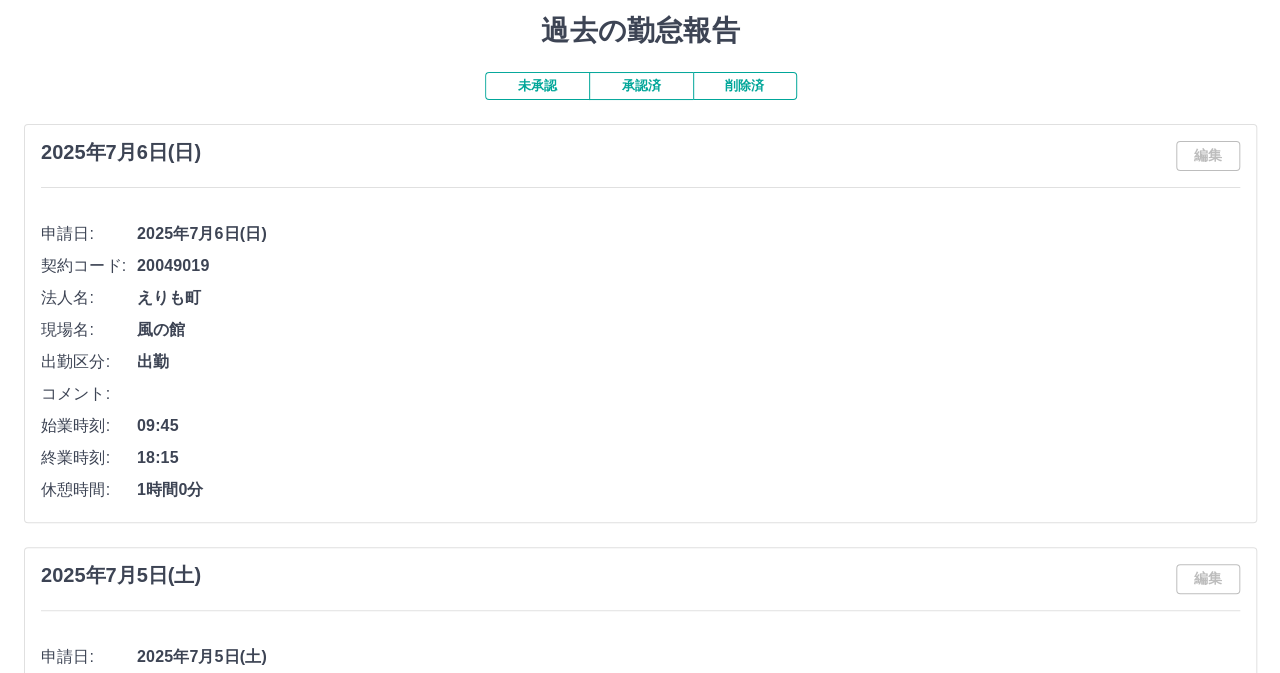 scroll, scrollTop: 0, scrollLeft: 0, axis: both 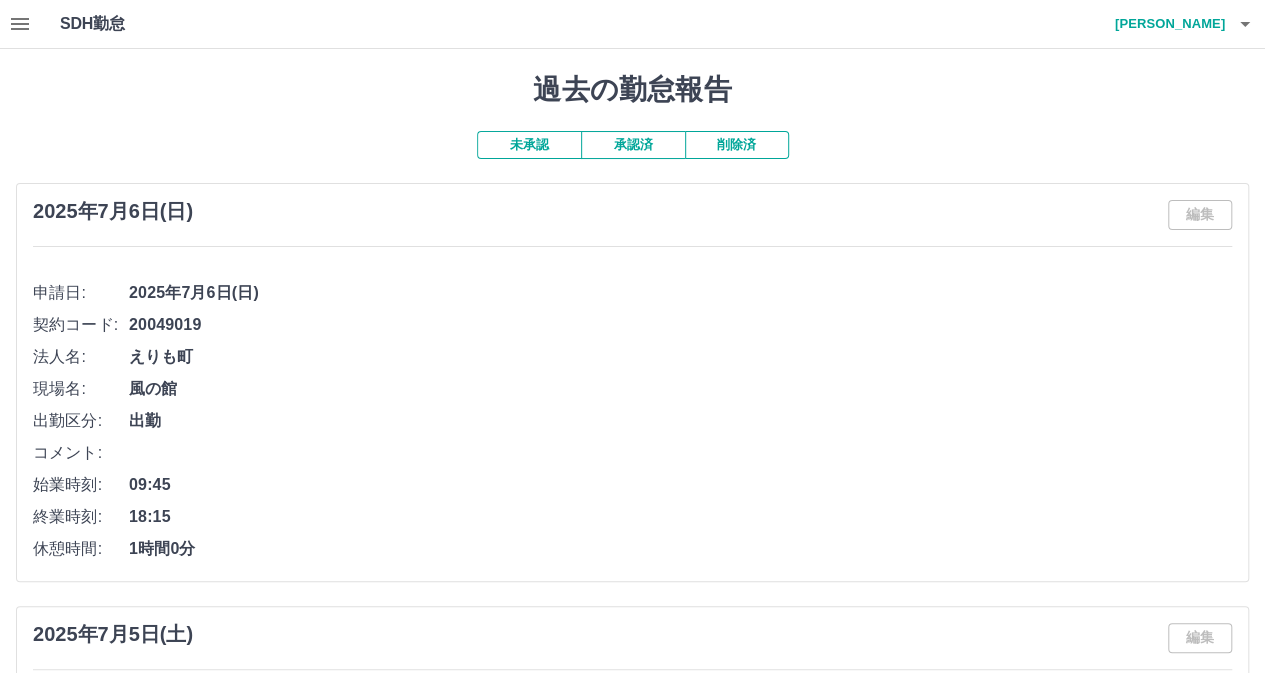 click 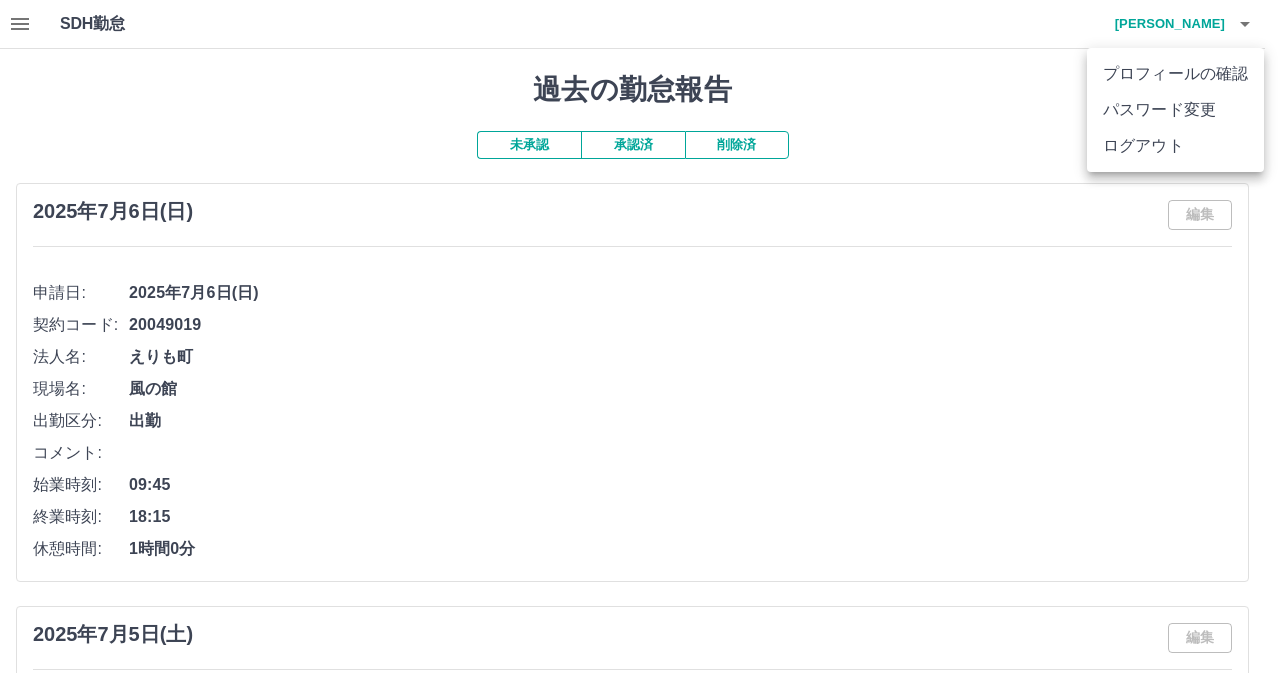 click on "ログアウト" at bounding box center [1175, 146] 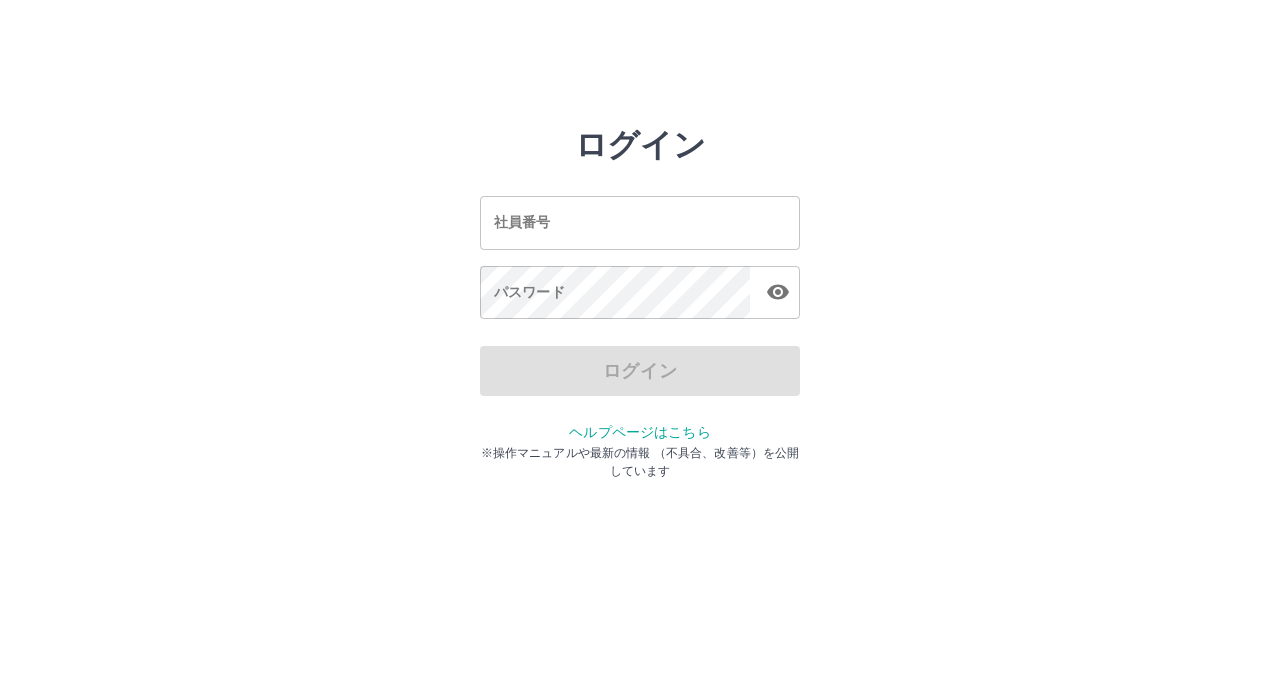 scroll, scrollTop: 0, scrollLeft: 0, axis: both 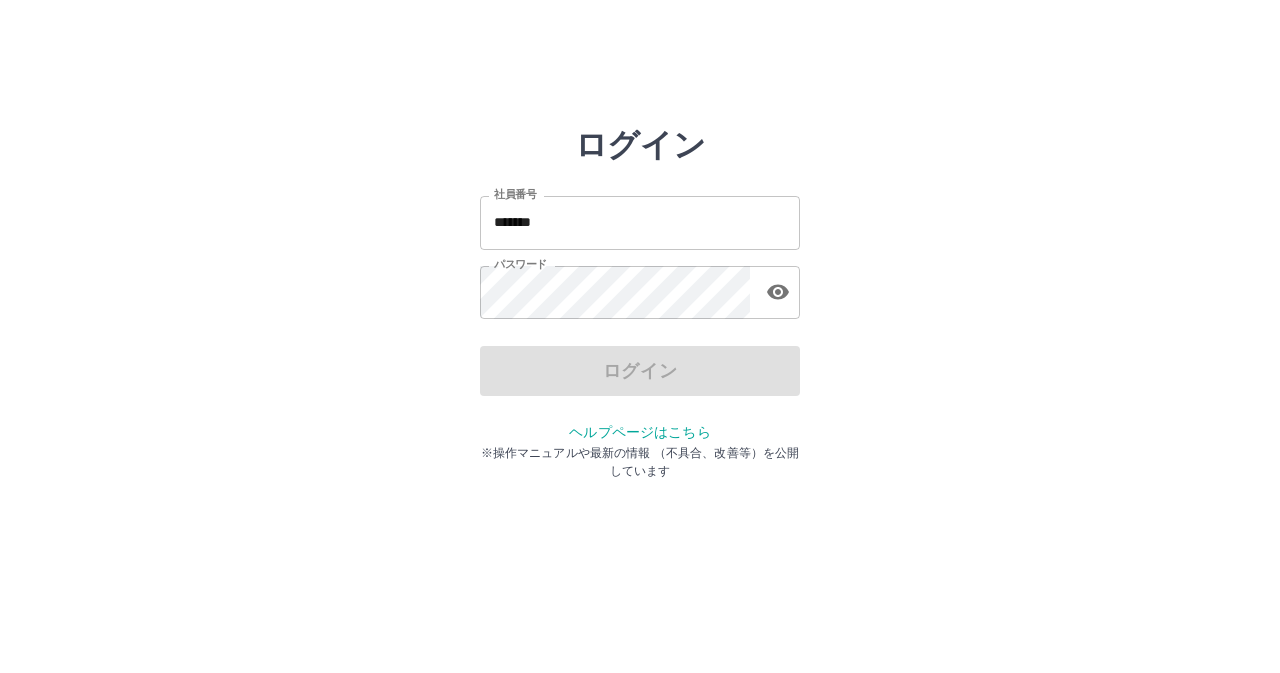 click on "*******" at bounding box center [640, 222] 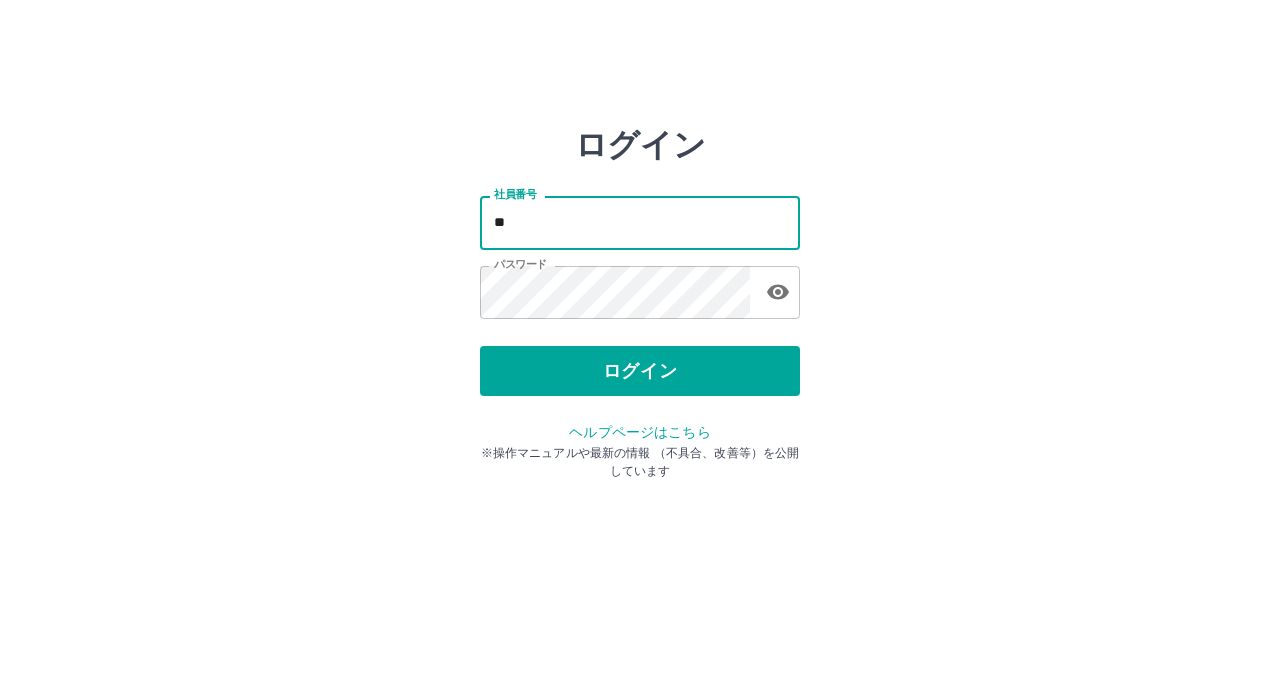 type on "*" 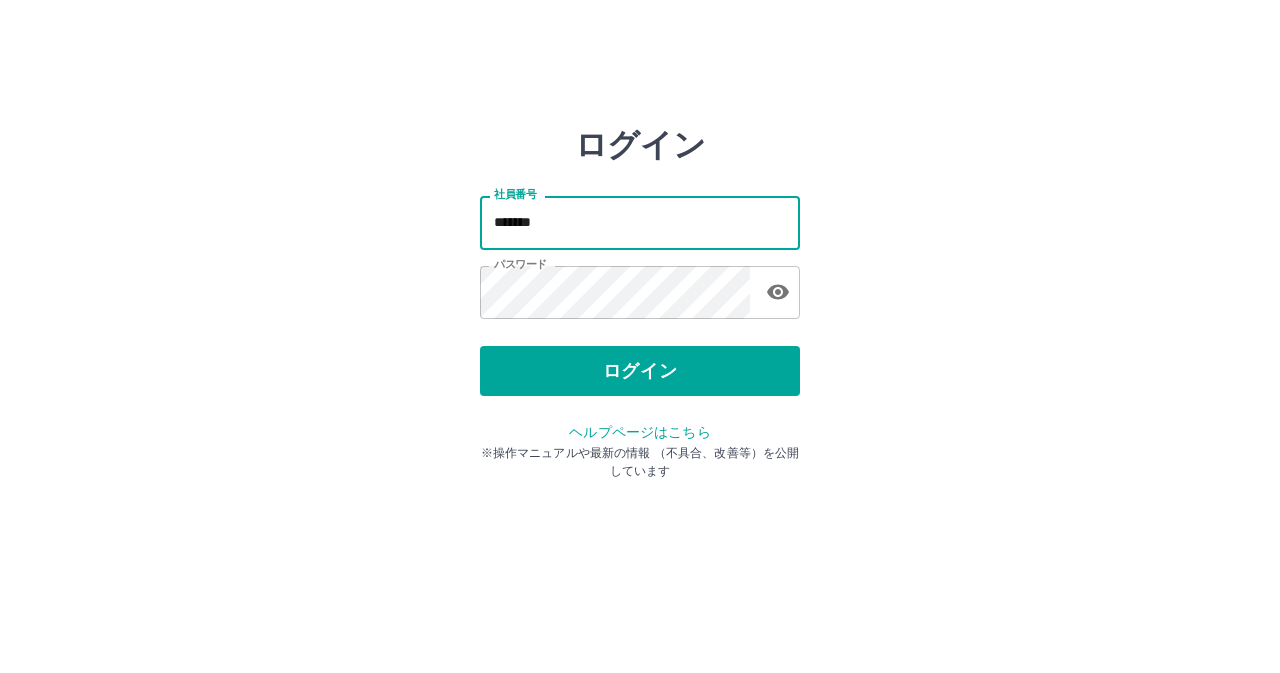 type on "*******" 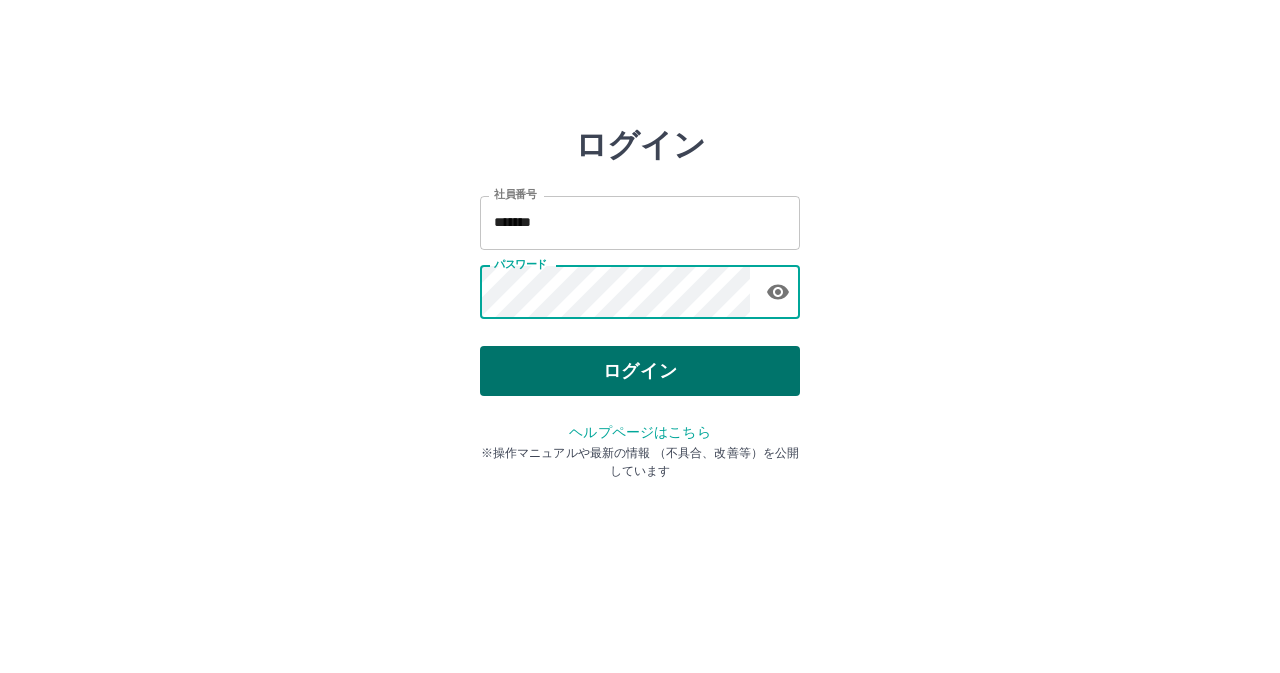 click on "ログイン" at bounding box center (640, 371) 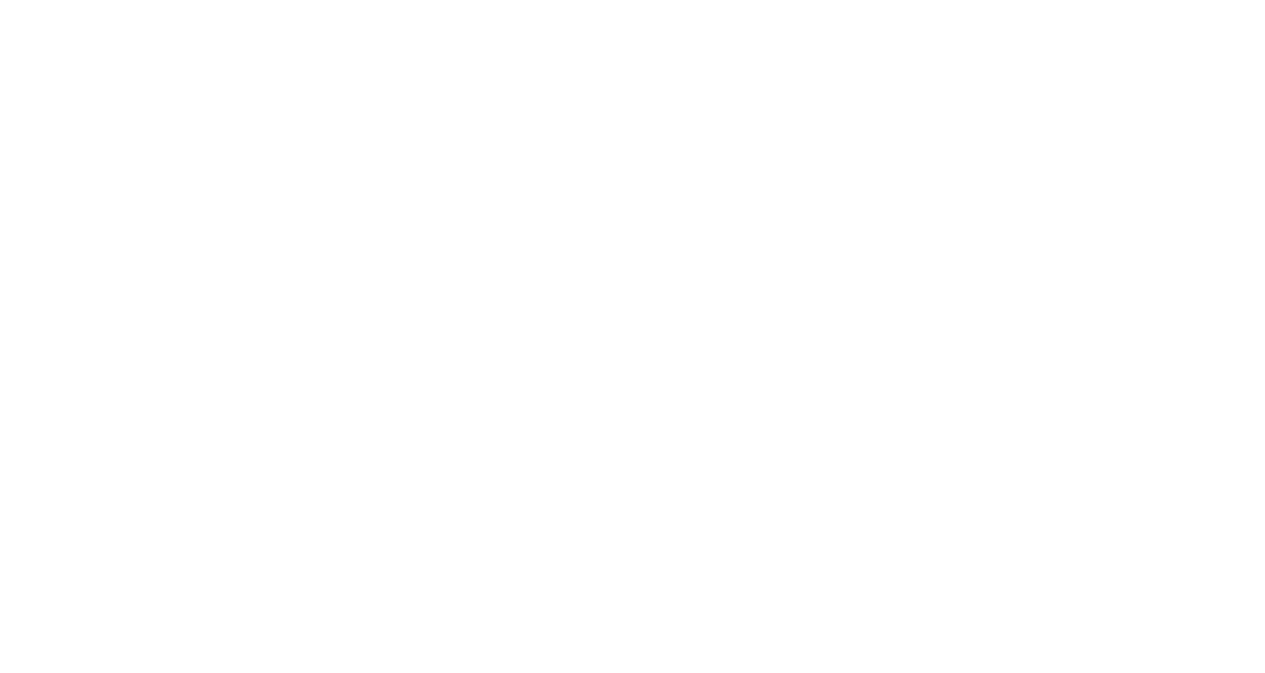 scroll, scrollTop: 0, scrollLeft: 0, axis: both 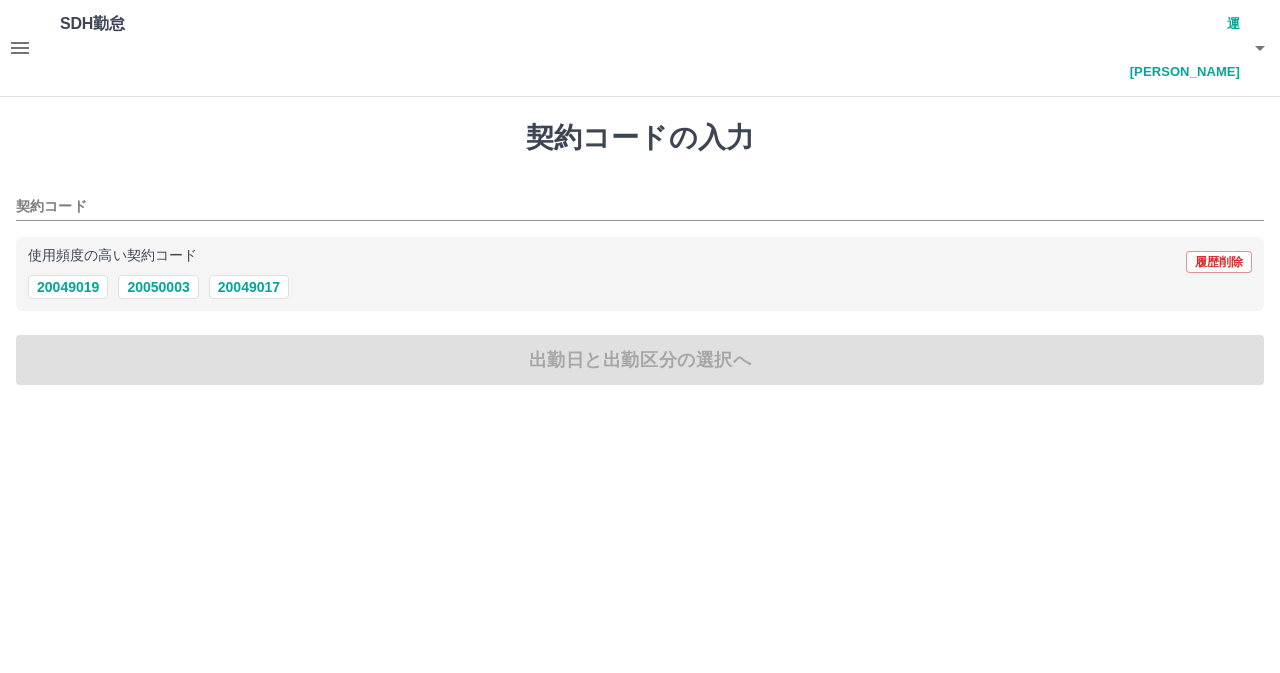 click 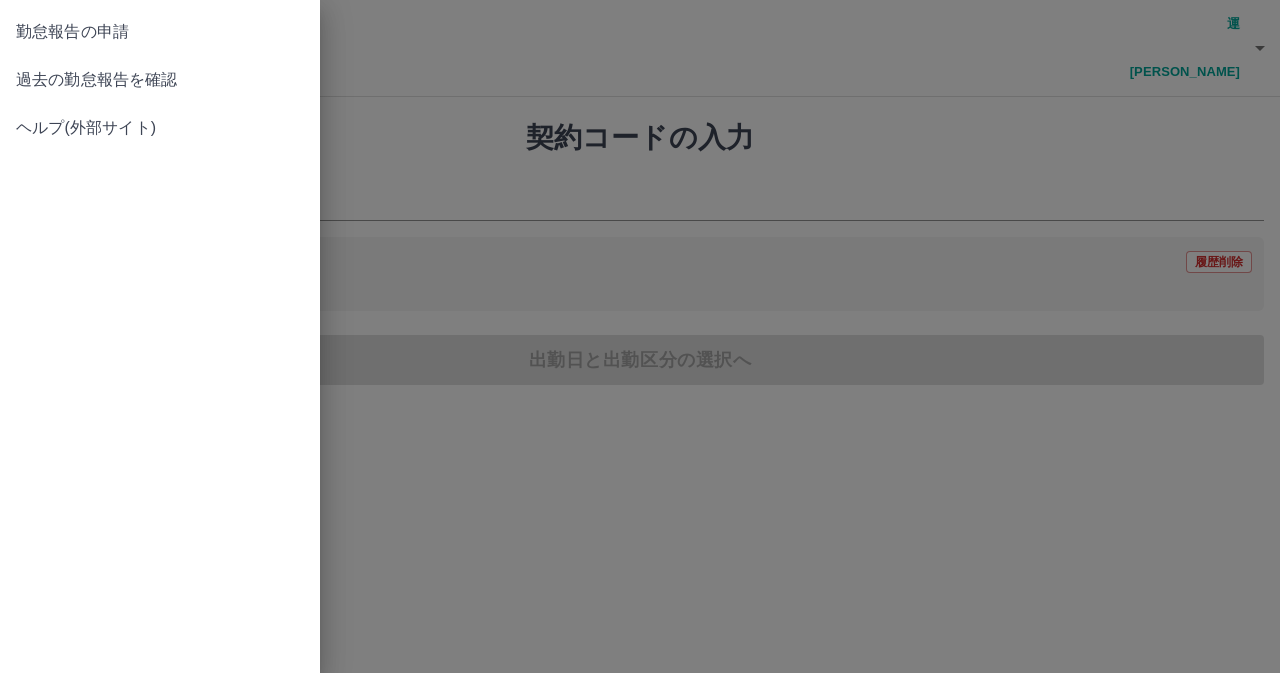 click on "過去の勤怠報告を確認" at bounding box center [160, 80] 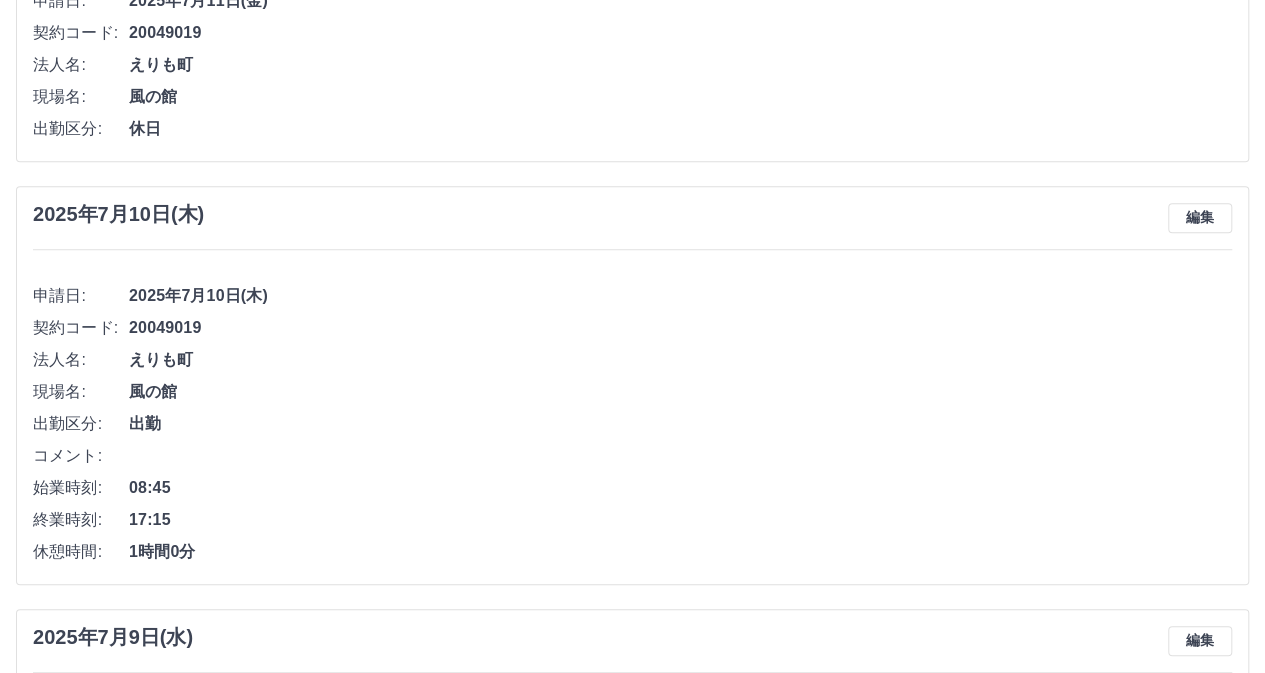 scroll, scrollTop: 0, scrollLeft: 0, axis: both 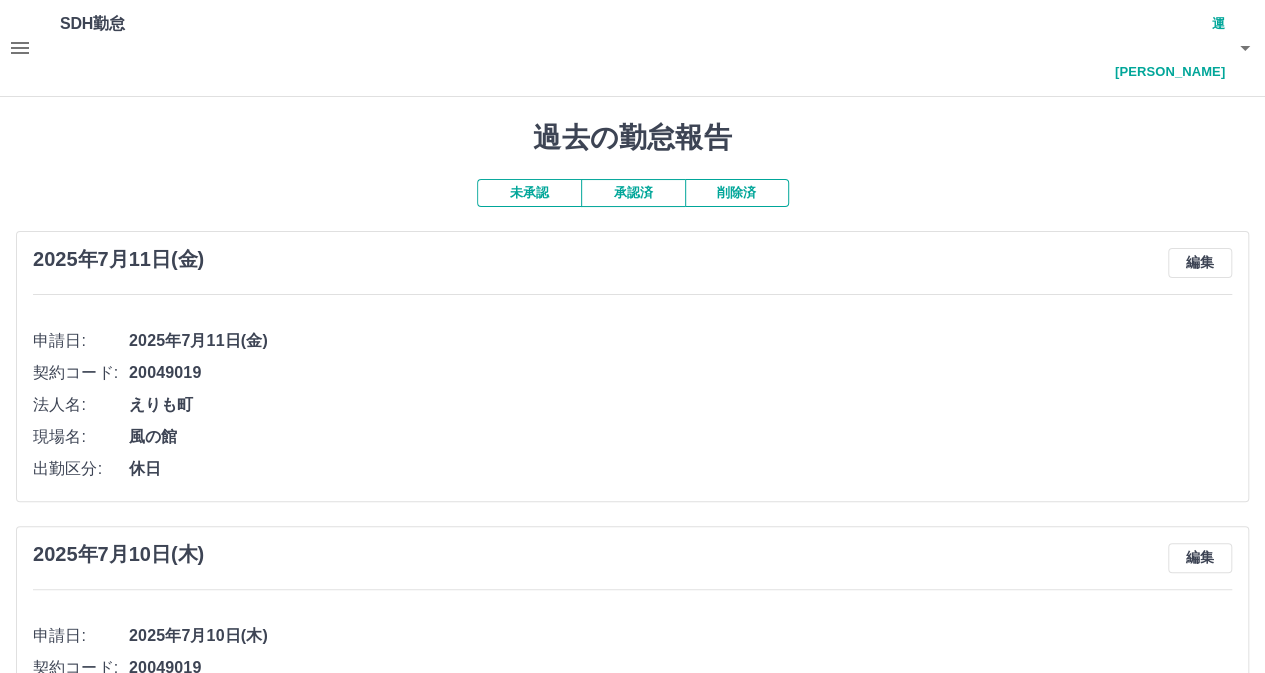 click on "承認済" at bounding box center [633, 193] 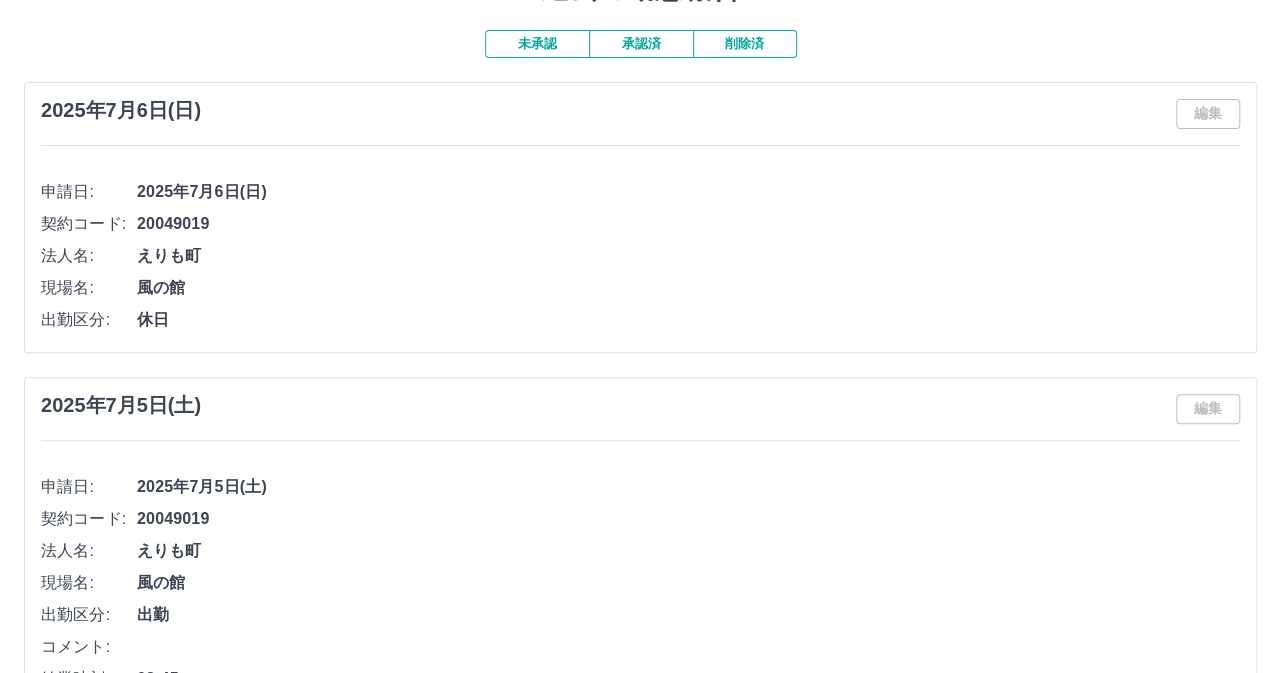 scroll, scrollTop: 0, scrollLeft: 0, axis: both 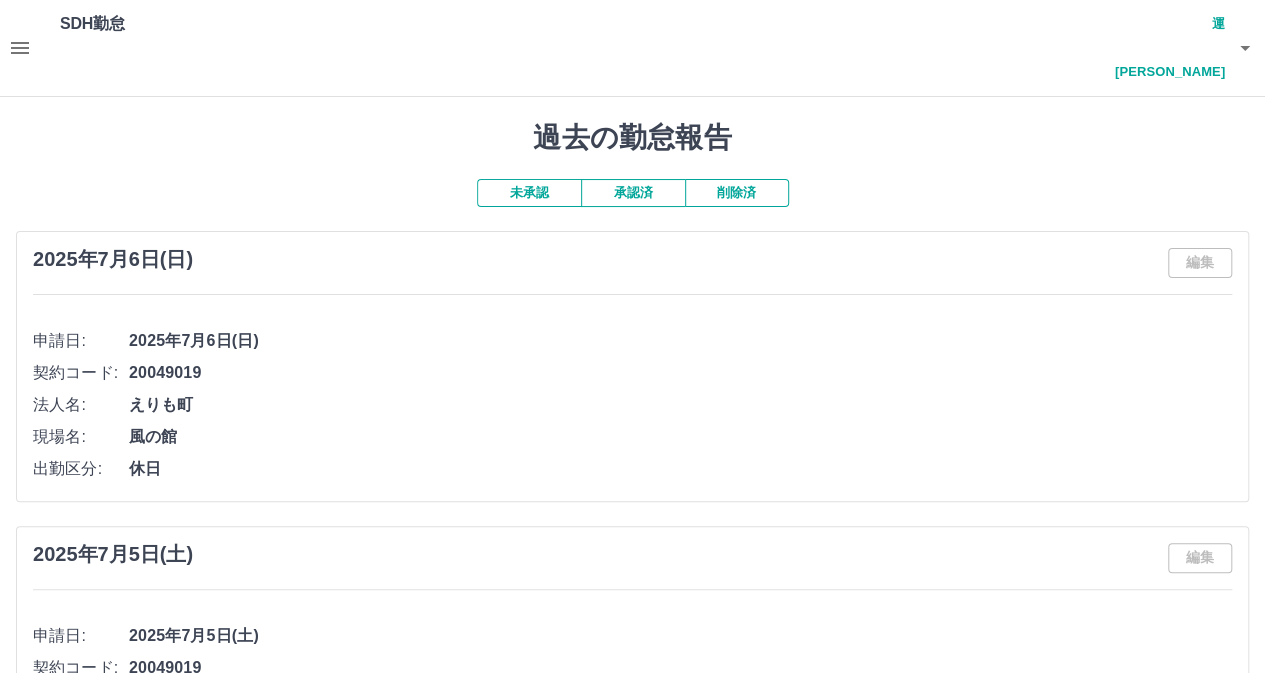 click at bounding box center (1245, 48) 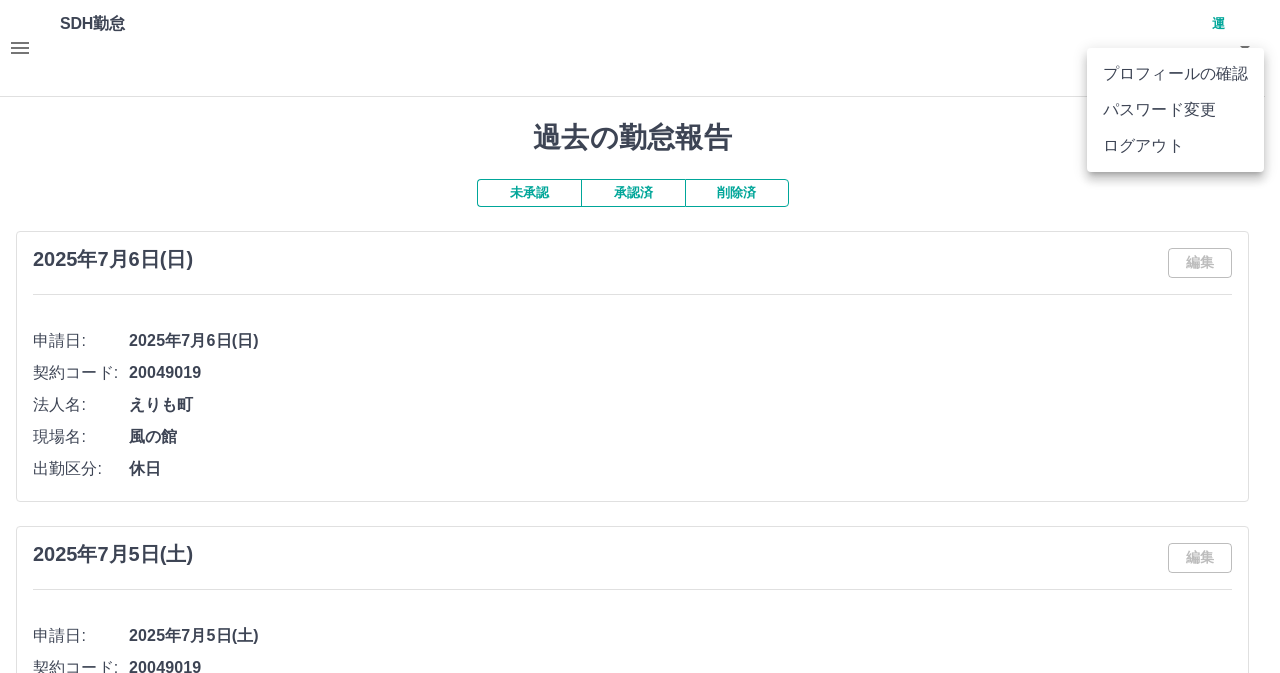 click on "ログアウト" at bounding box center (1175, 146) 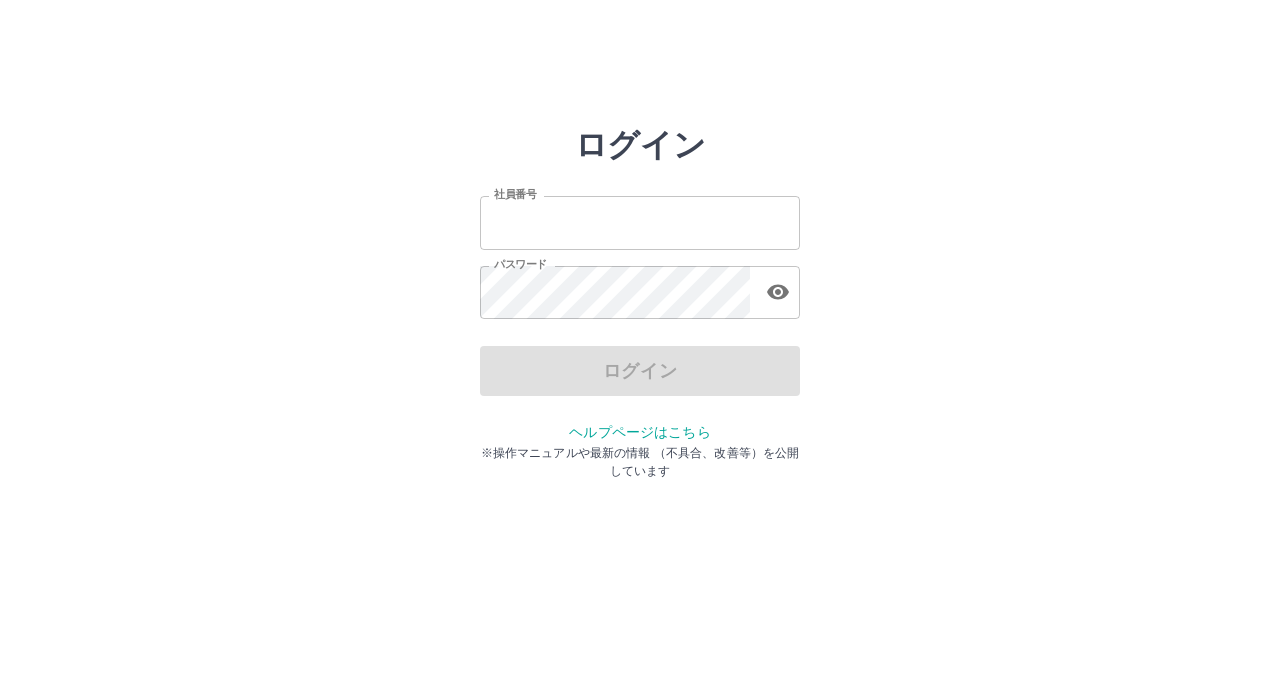 scroll, scrollTop: 0, scrollLeft: 0, axis: both 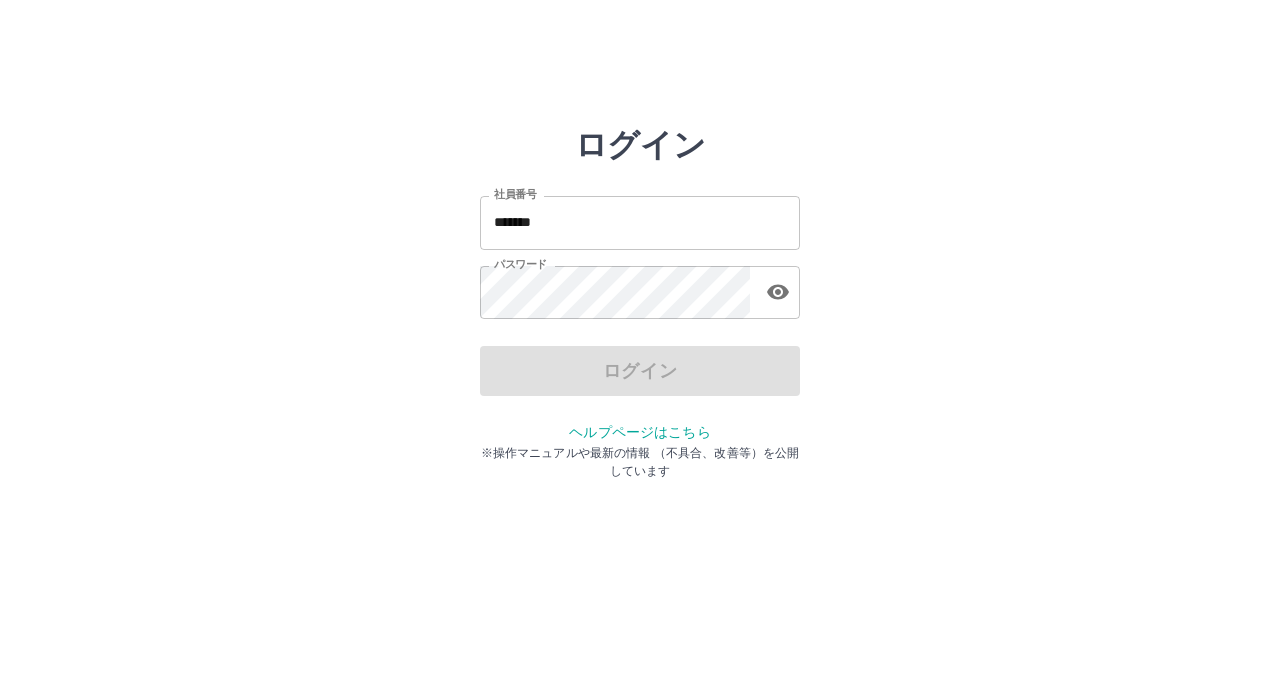 click on "*******" at bounding box center [640, 222] 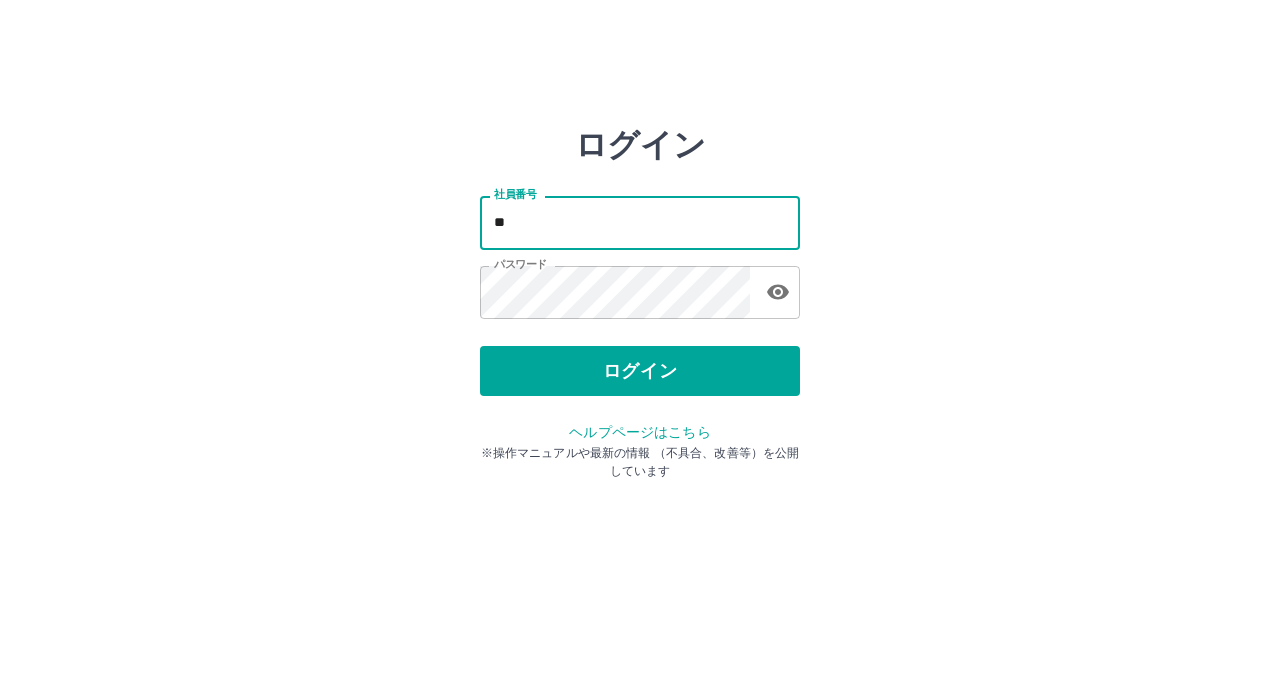 type on "*" 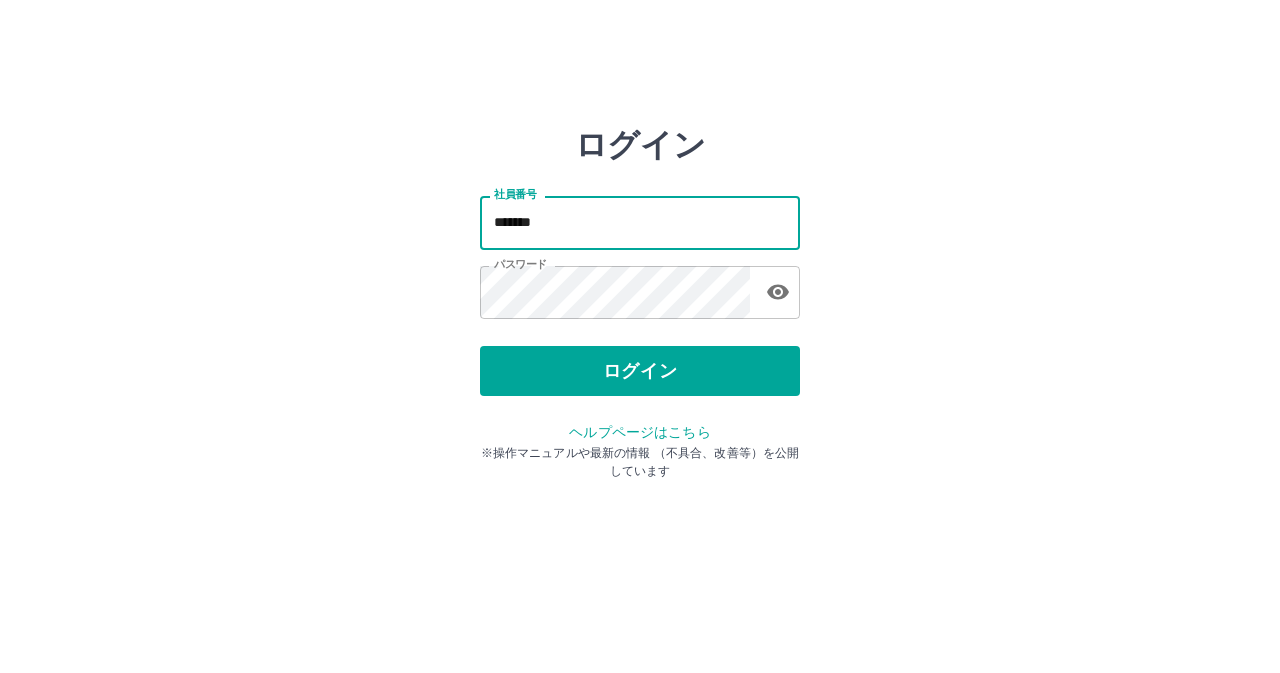 type on "*******" 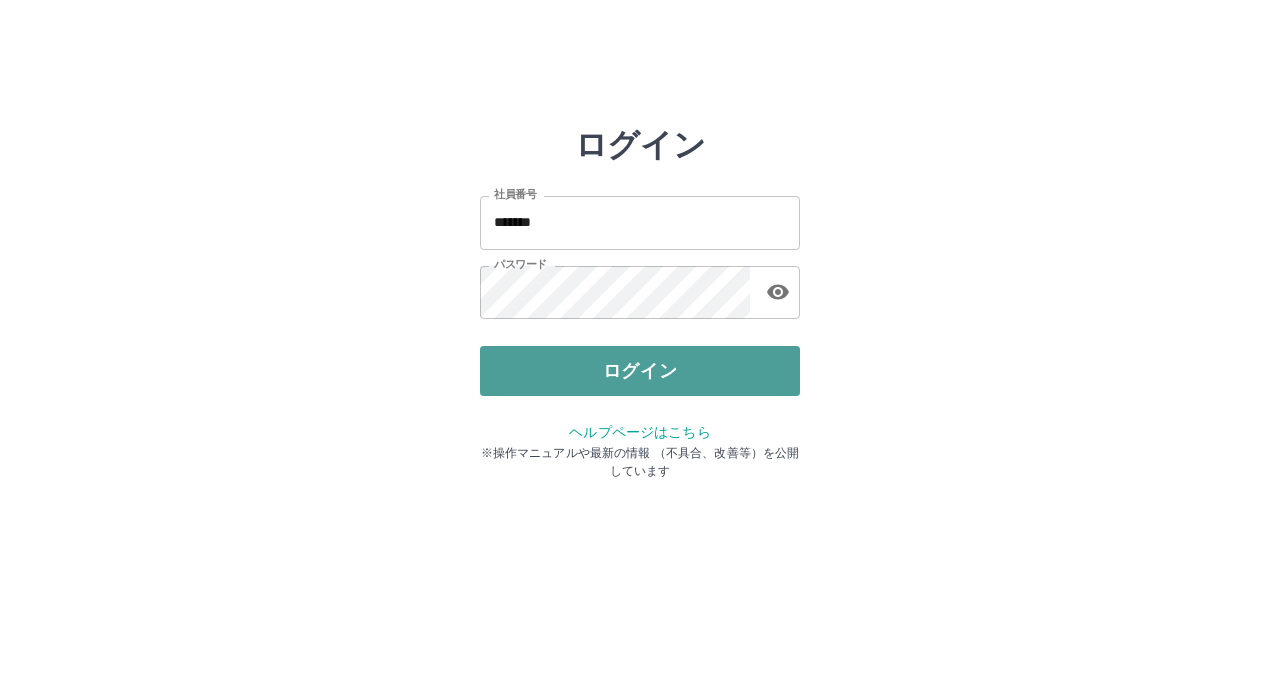 click on "ログイン" at bounding box center (640, 371) 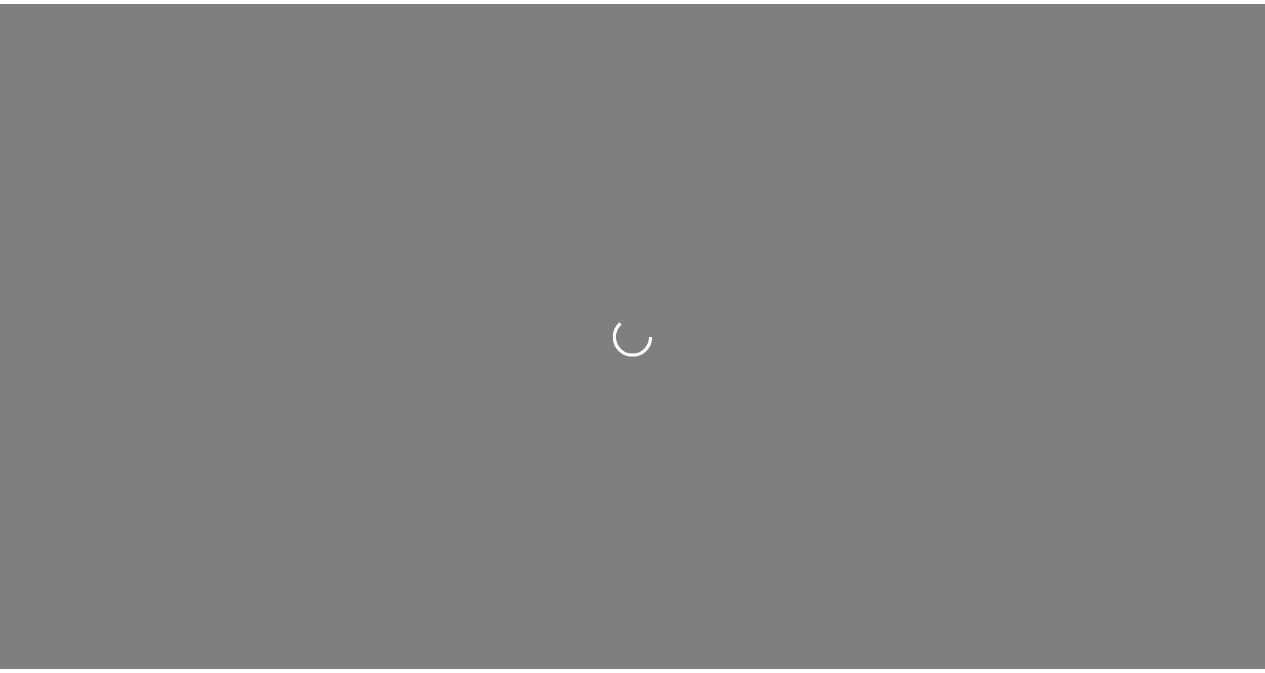 scroll, scrollTop: 0, scrollLeft: 0, axis: both 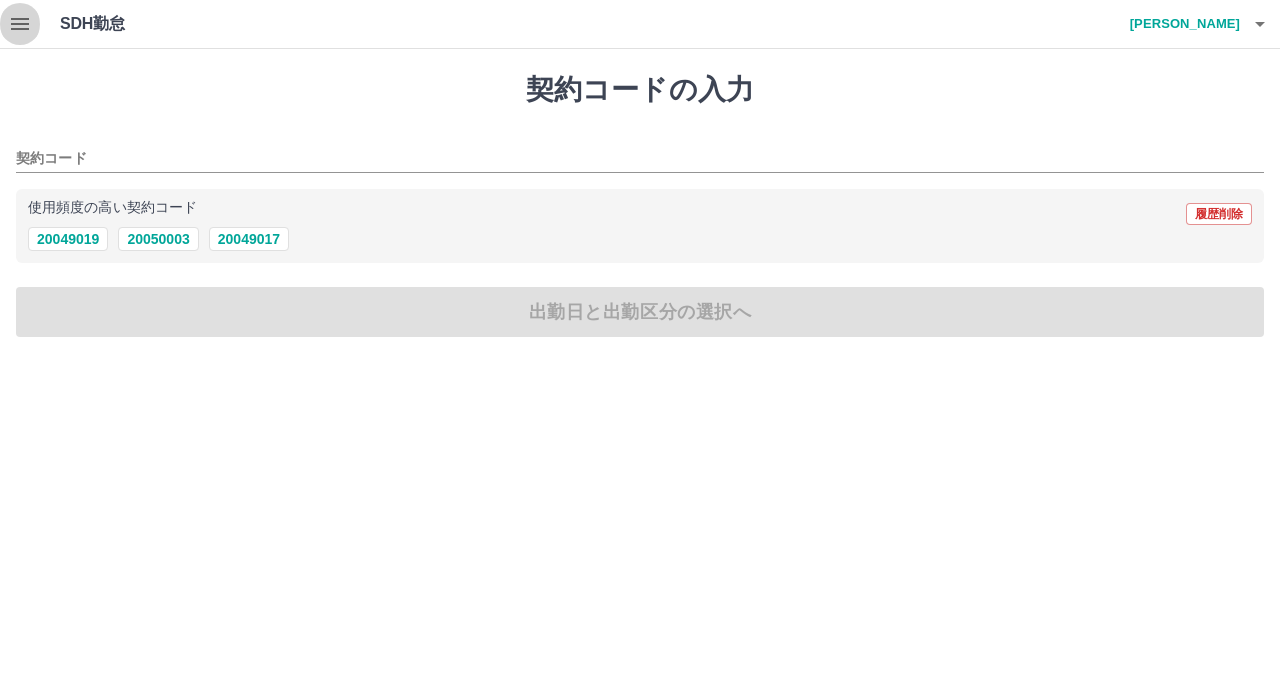 click 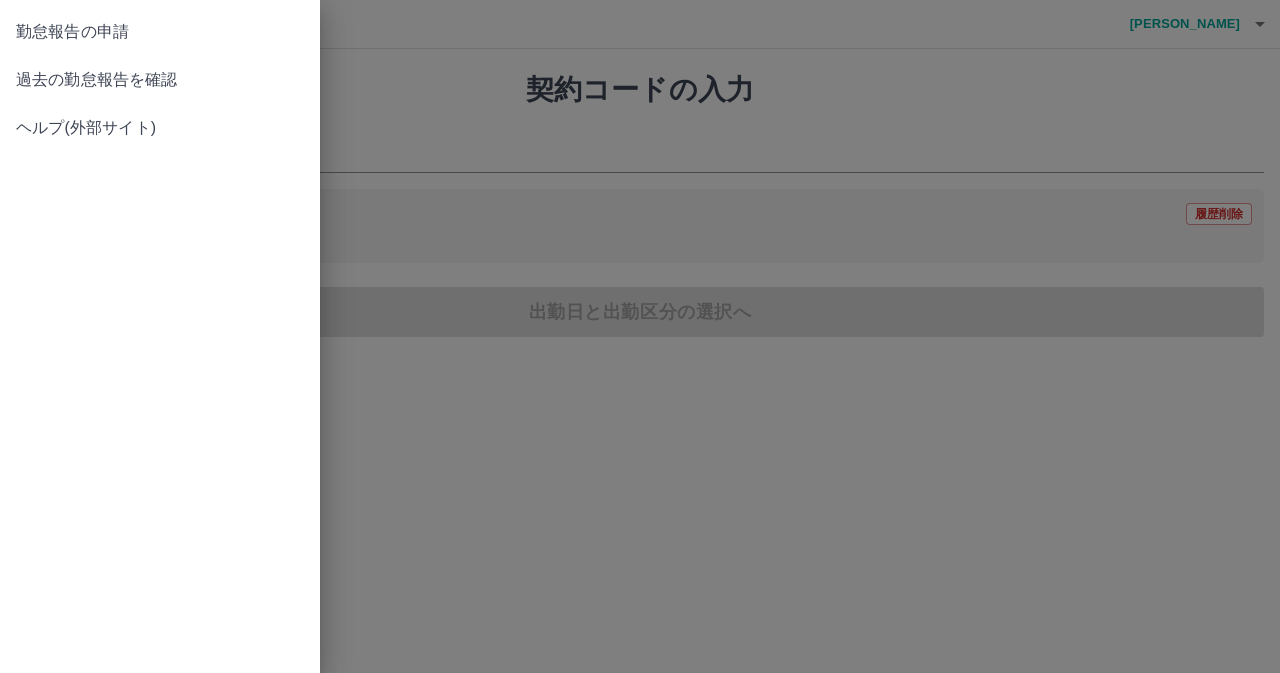 click on "過去の勤怠報告を確認" at bounding box center (160, 80) 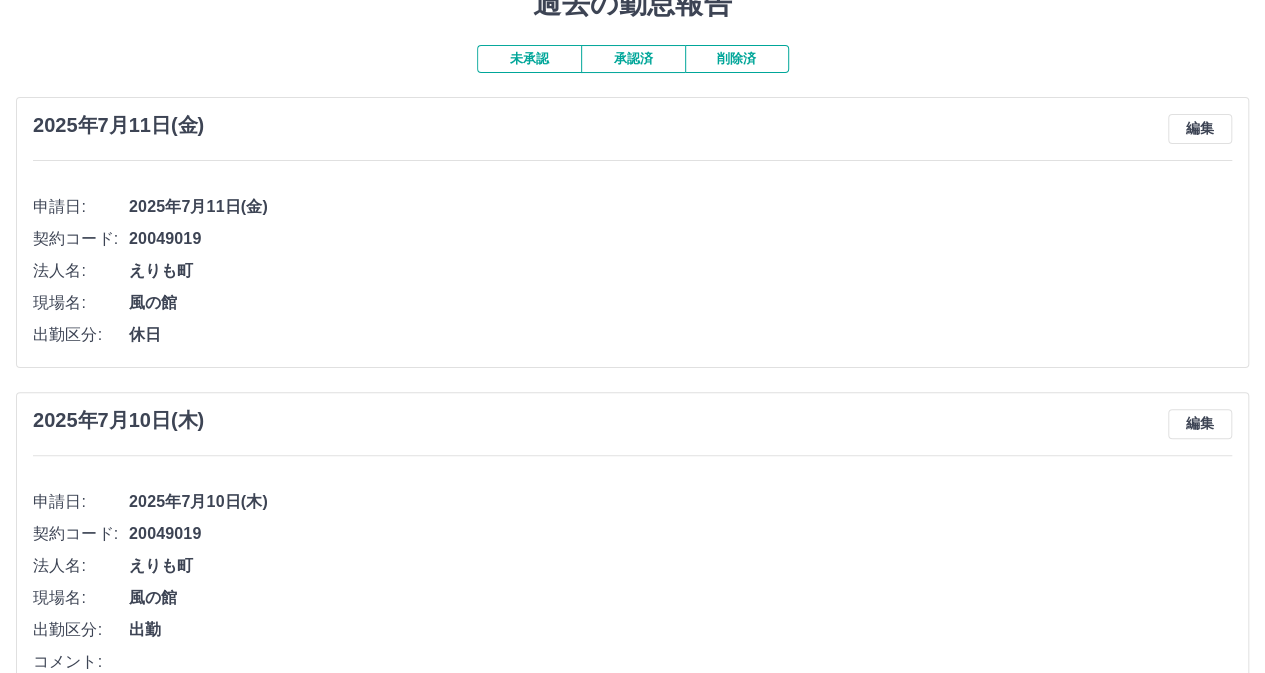 scroll, scrollTop: 300, scrollLeft: 0, axis: vertical 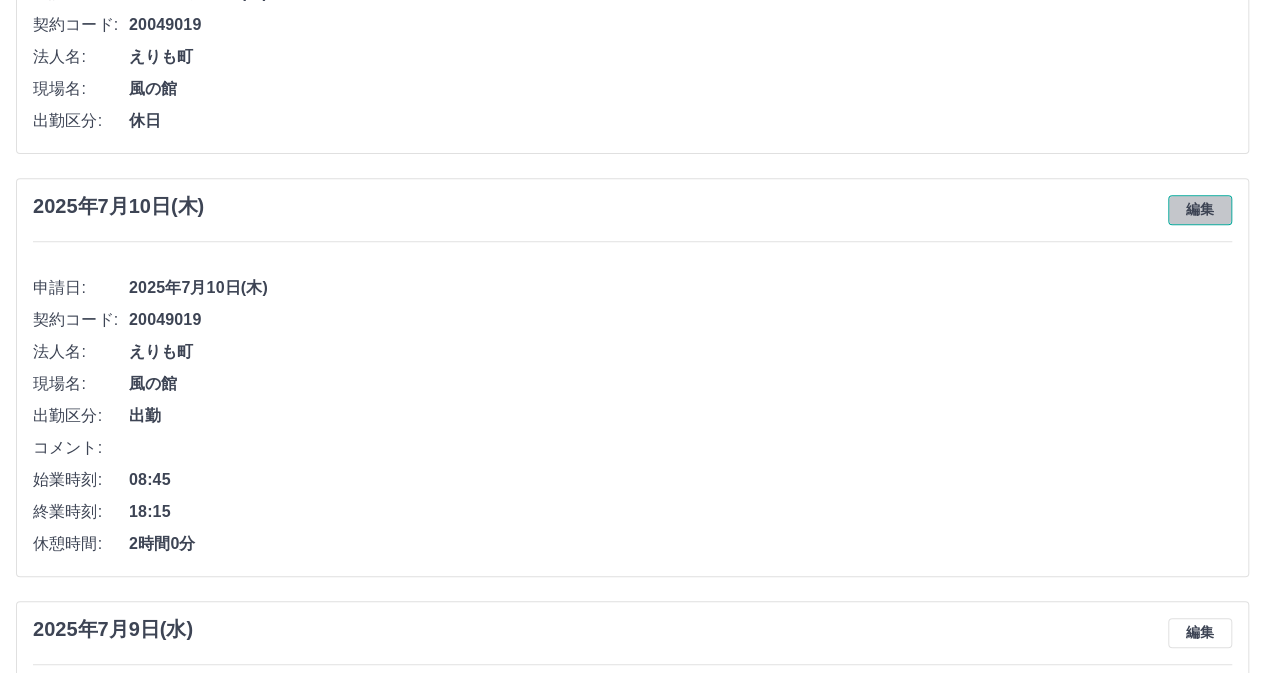 click on "編集" at bounding box center (1200, 210) 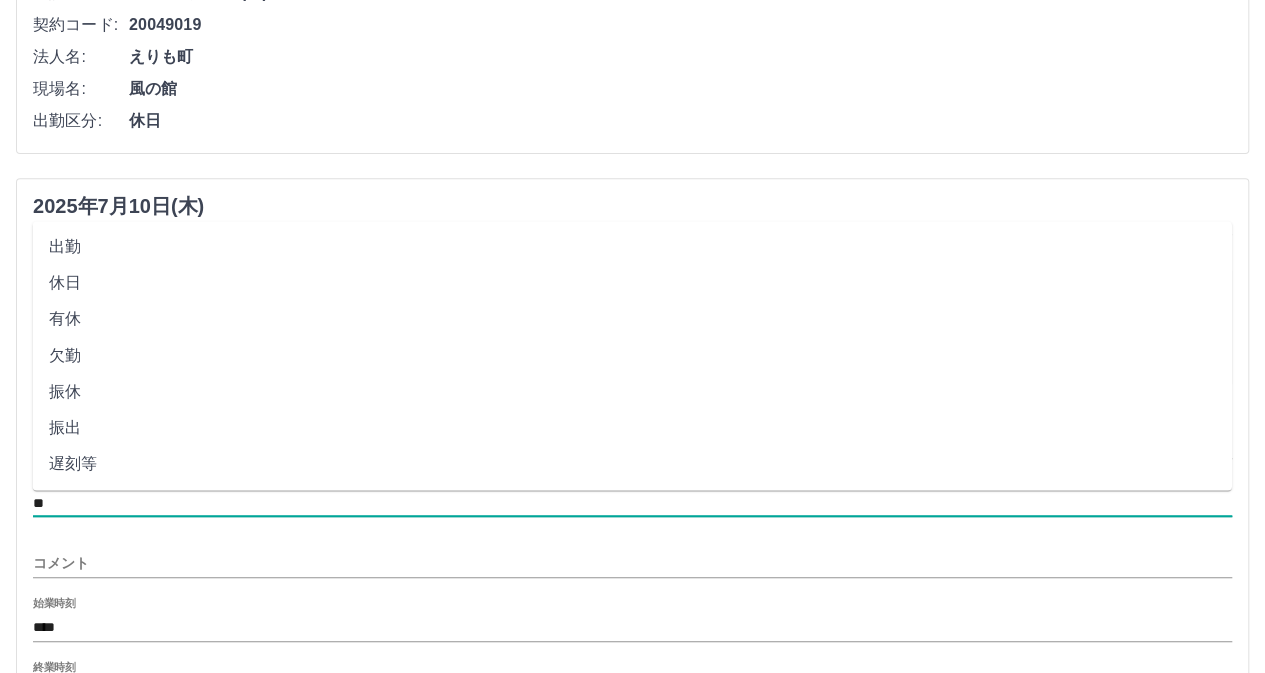 click on "**" at bounding box center [632, 503] 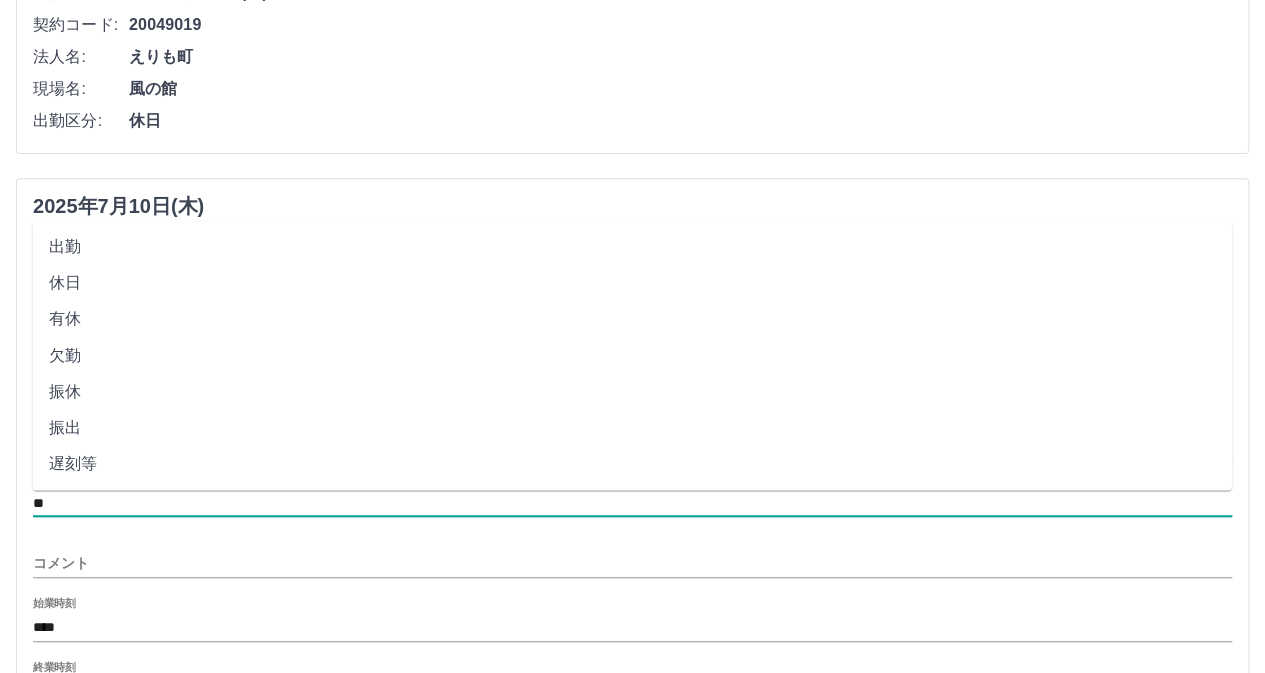 click on "****" at bounding box center (632, 627) 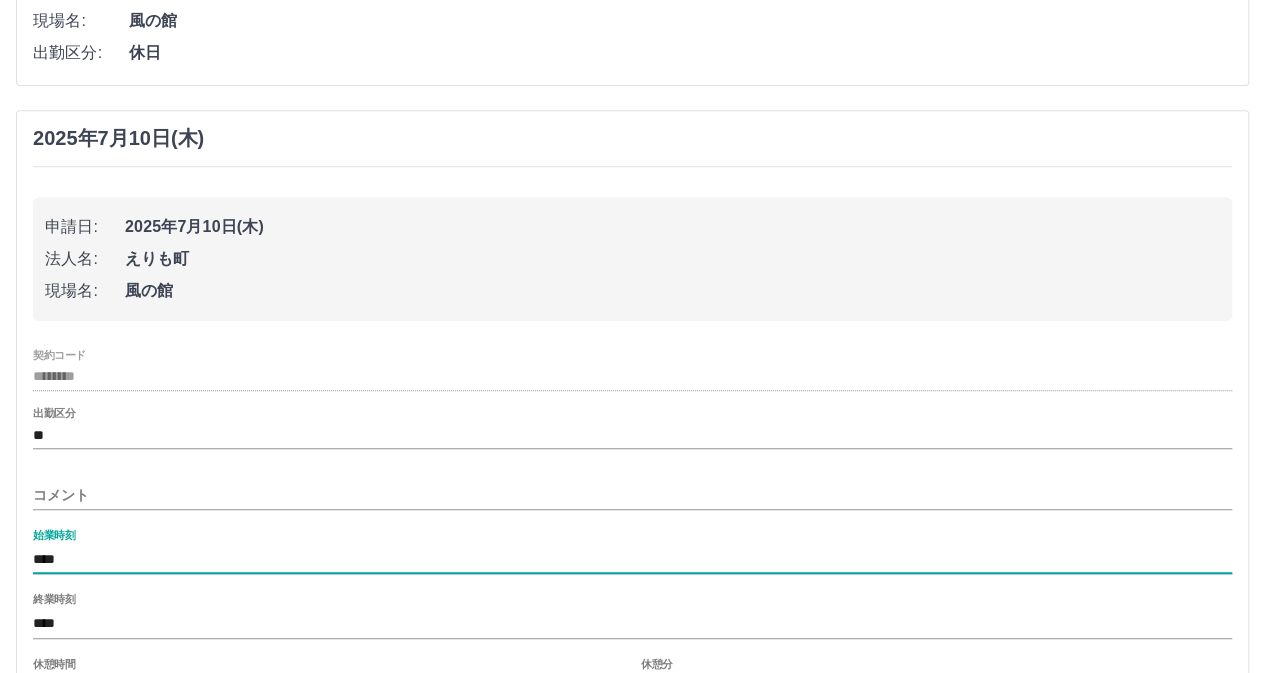 scroll, scrollTop: 400, scrollLeft: 0, axis: vertical 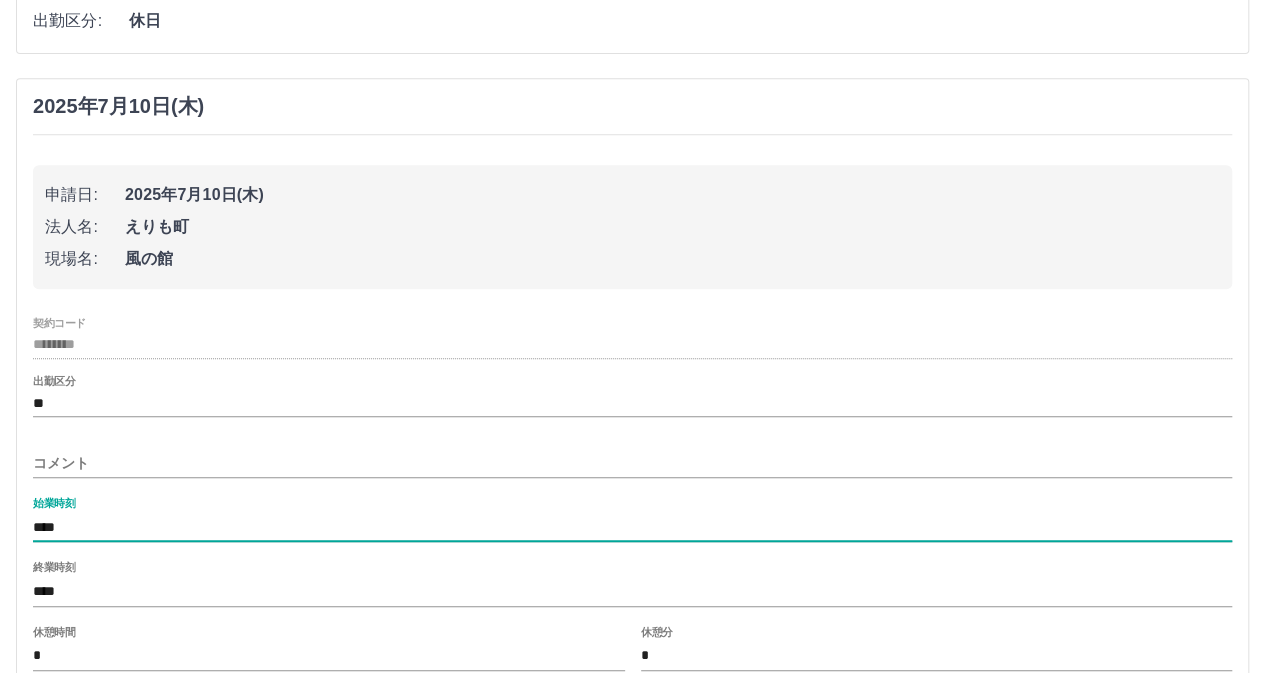 type on "****" 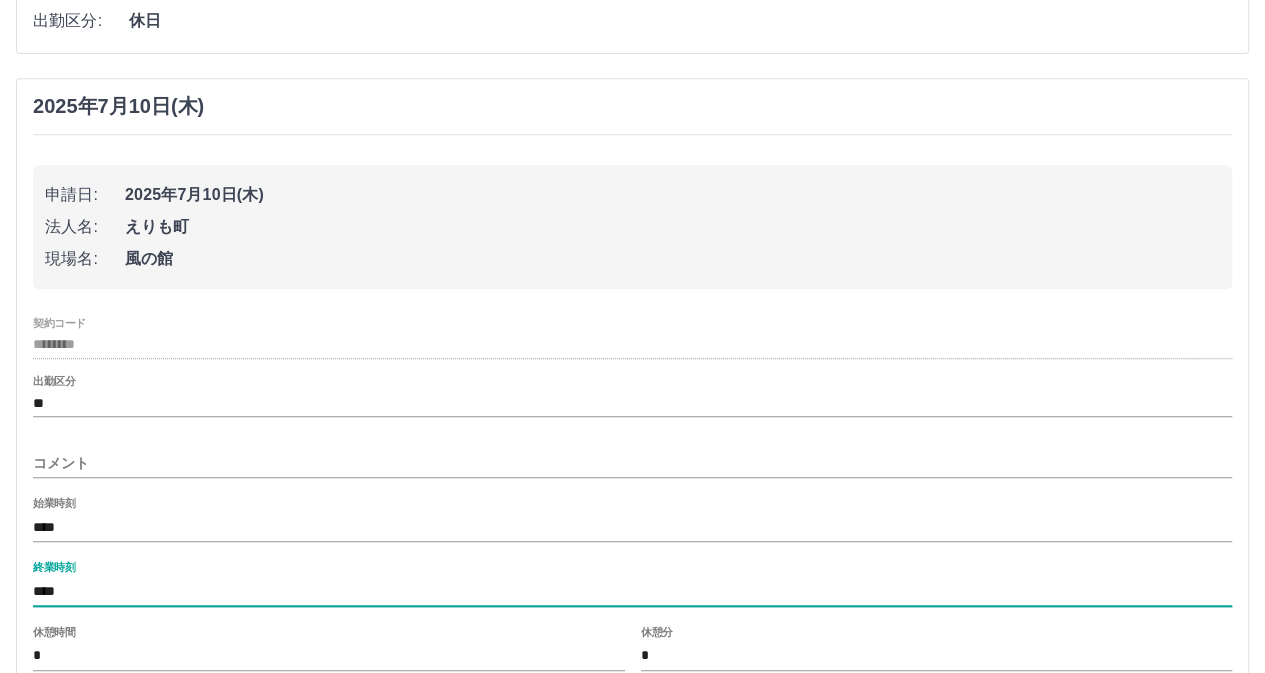 click on "****" at bounding box center (632, 591) 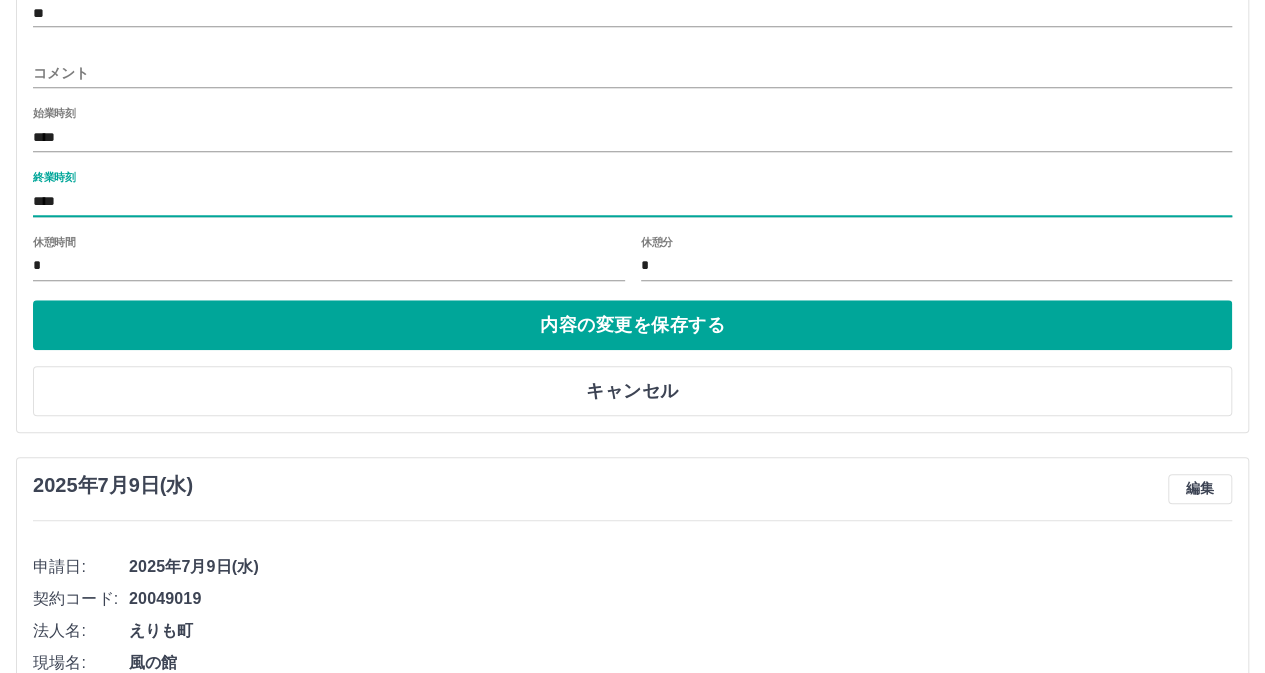 scroll, scrollTop: 800, scrollLeft: 0, axis: vertical 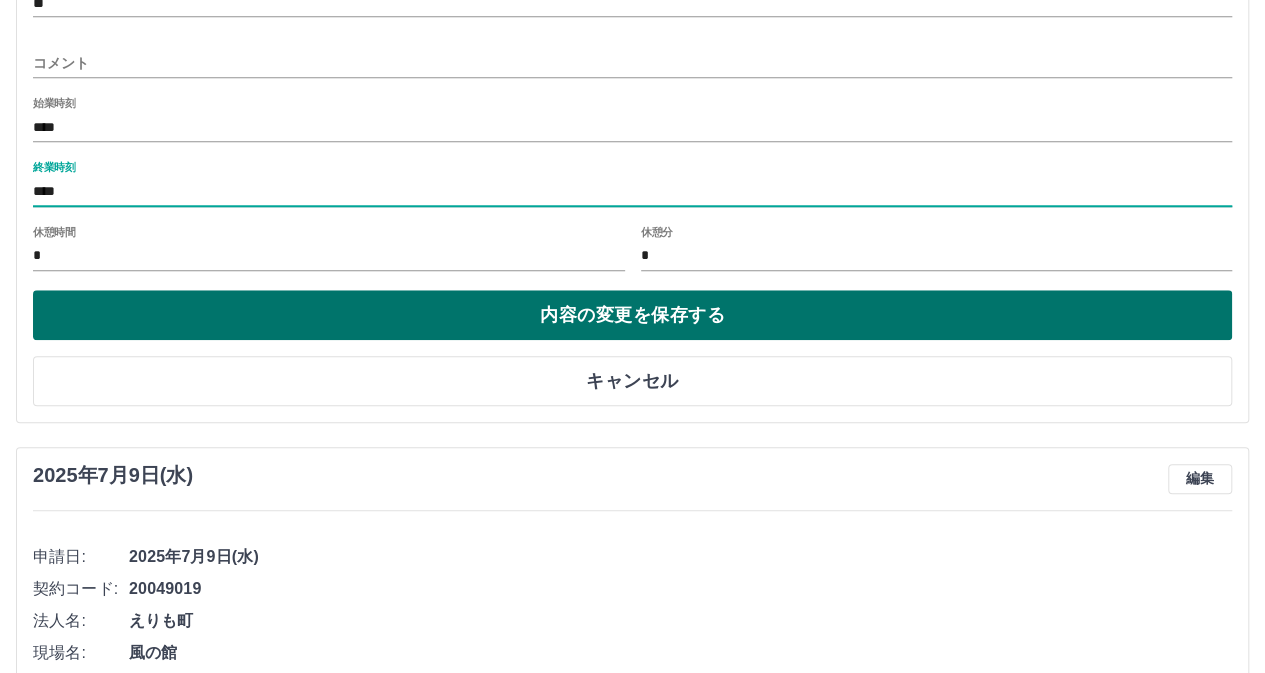 type on "****" 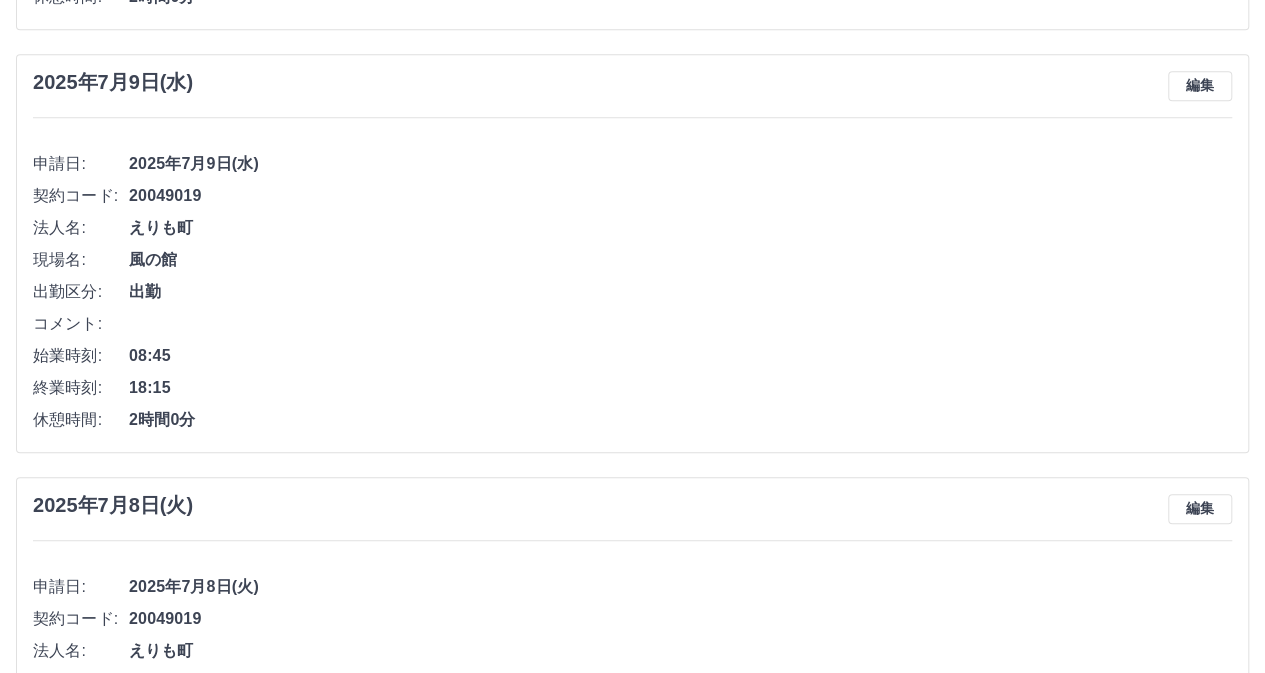 scroll, scrollTop: 806, scrollLeft: 0, axis: vertical 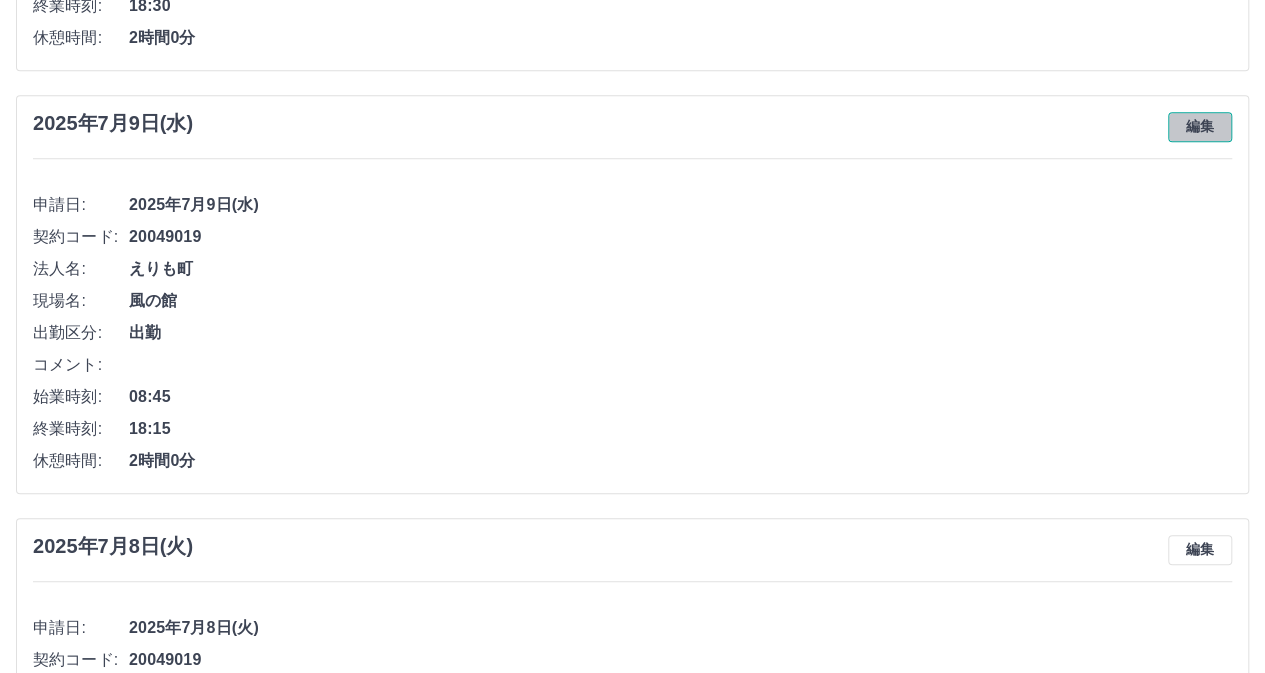 click on "編集" at bounding box center [1200, 127] 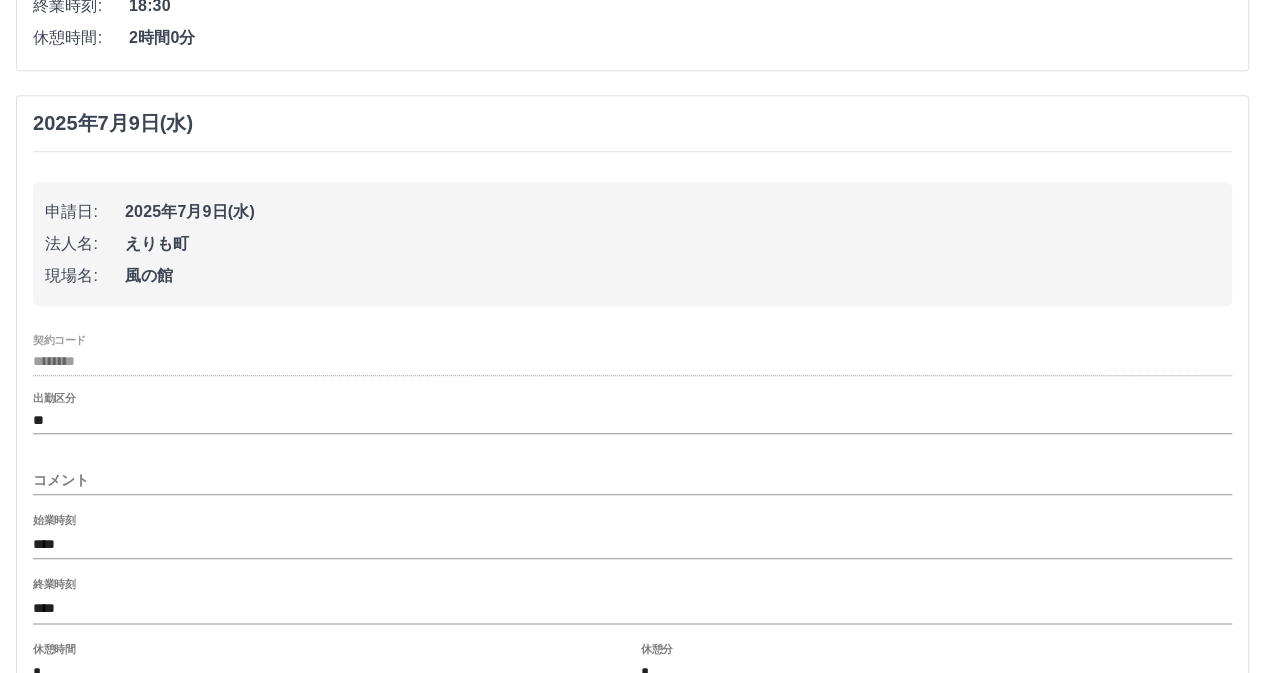 click on "****" at bounding box center (632, 544) 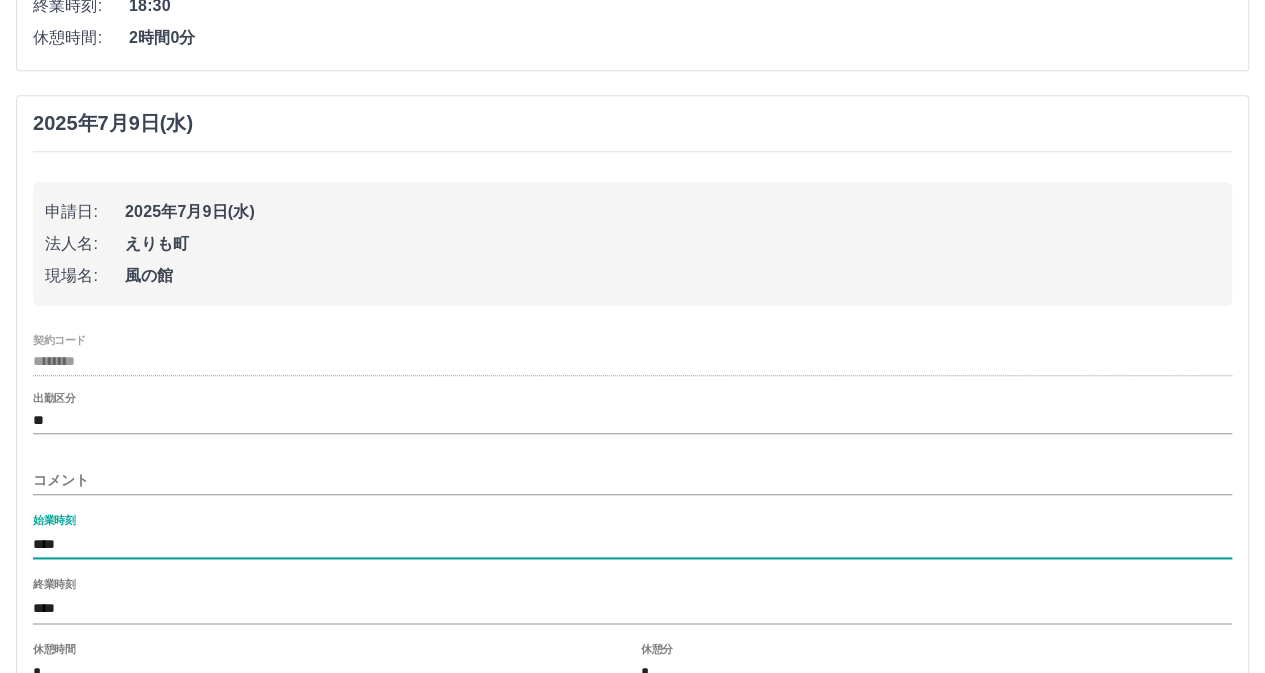 type on "****" 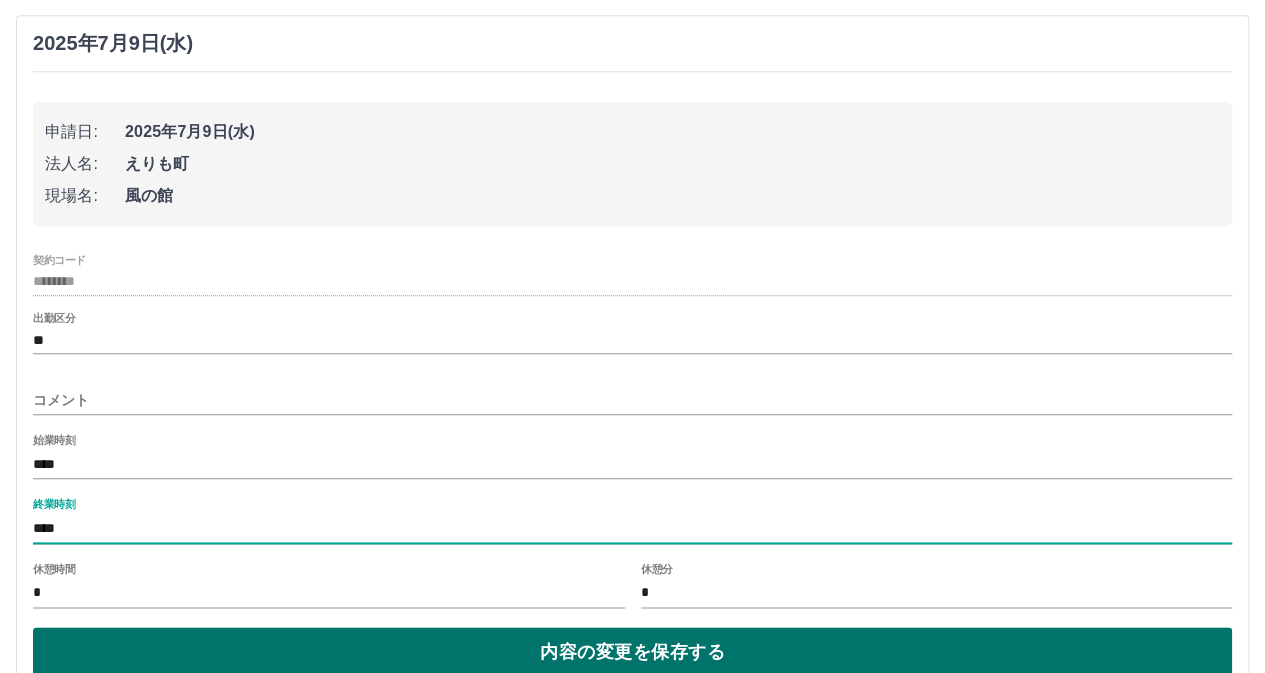 scroll, scrollTop: 1006, scrollLeft: 0, axis: vertical 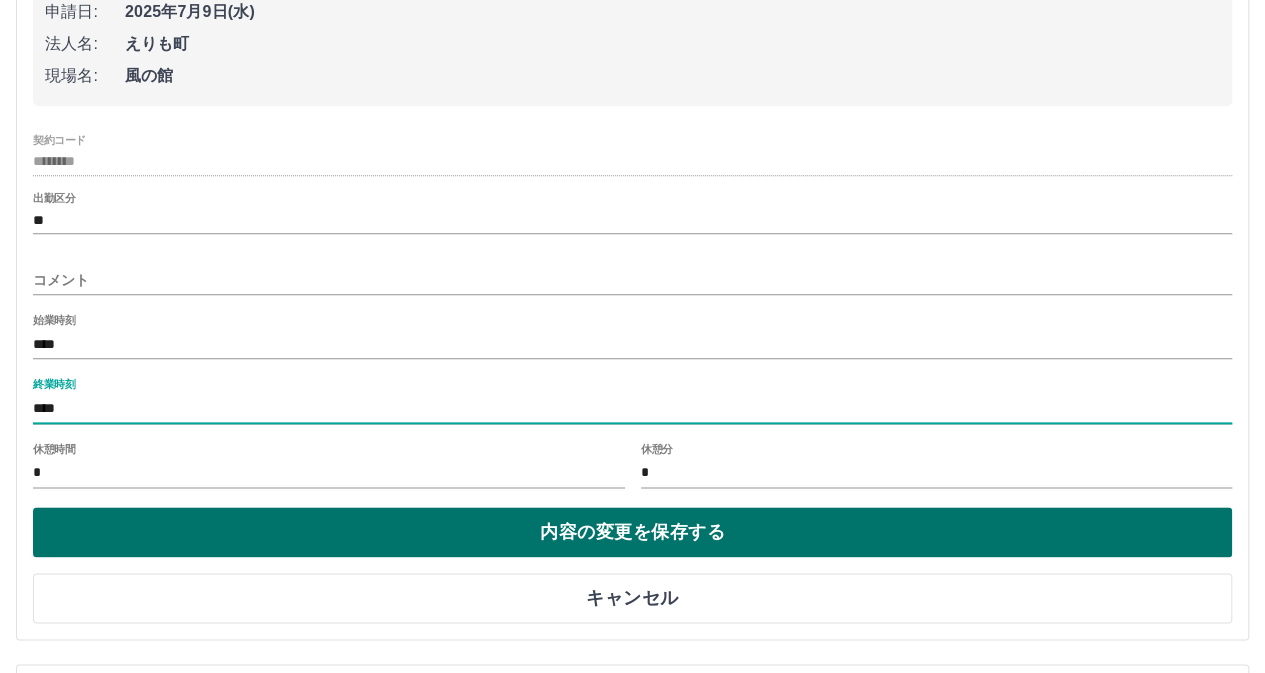 type on "****" 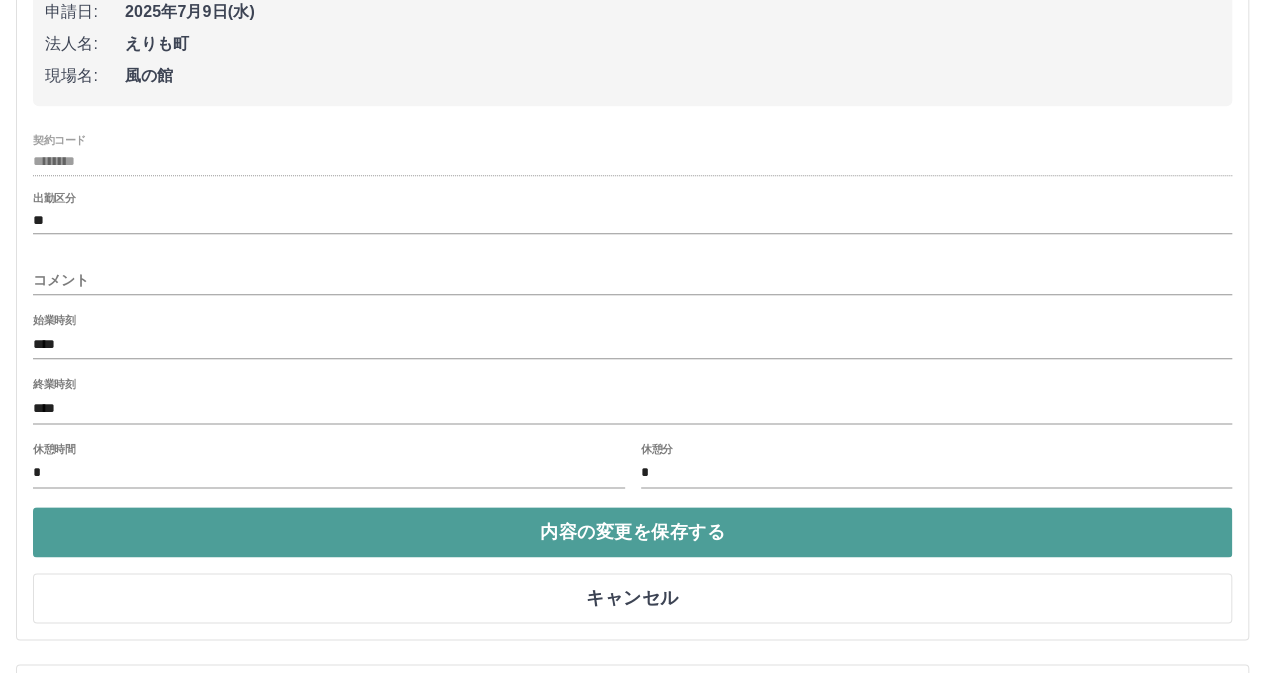 click on "内容の変更を保存する" at bounding box center (632, 532) 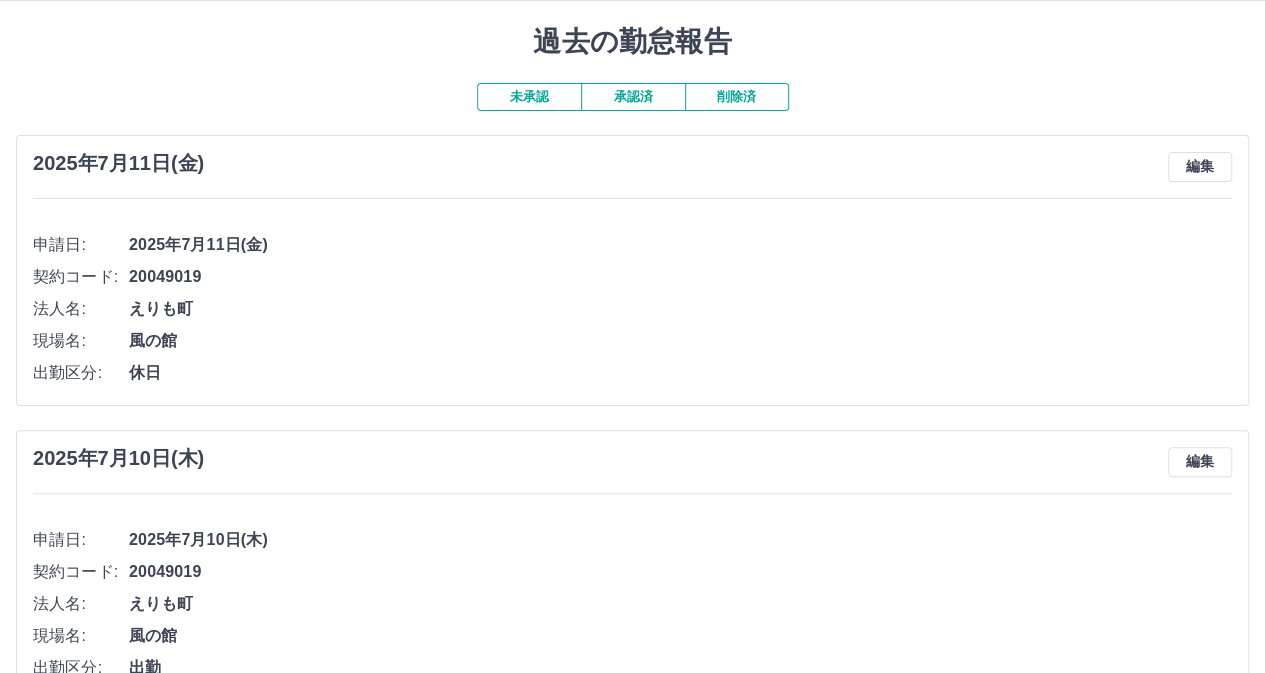 scroll, scrollTop: 0, scrollLeft: 0, axis: both 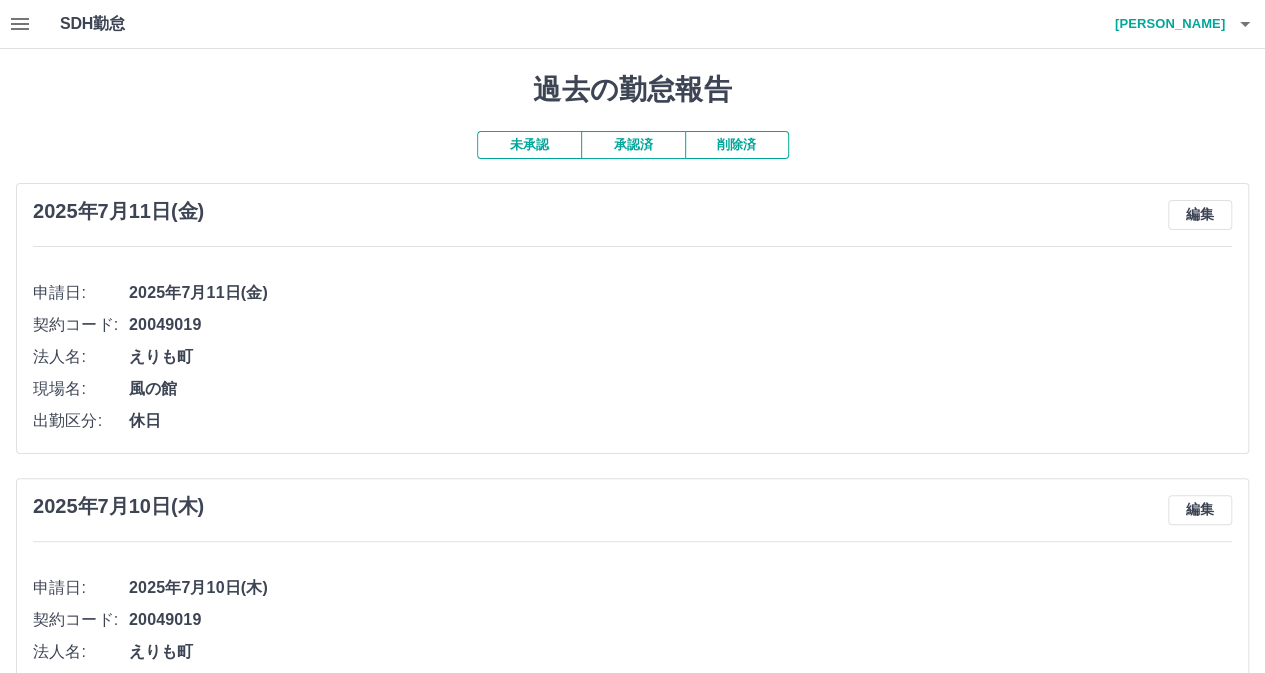 click on "承認済" at bounding box center [633, 145] 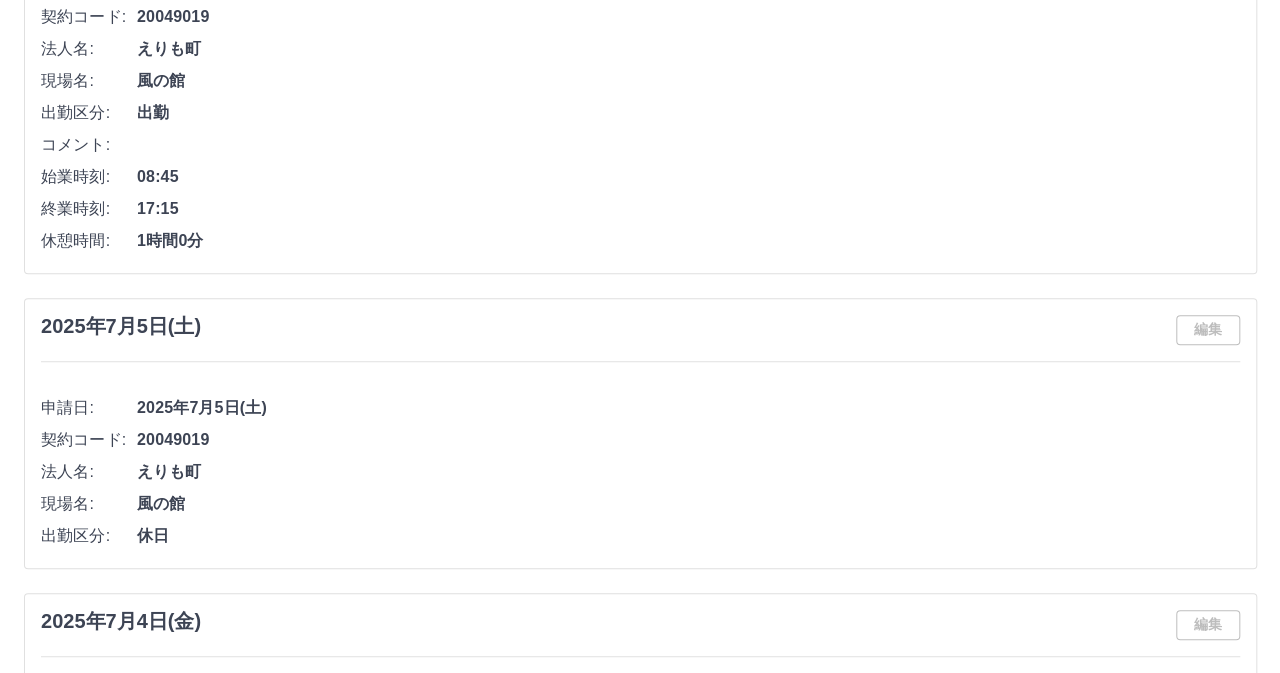 scroll, scrollTop: 0, scrollLeft: 0, axis: both 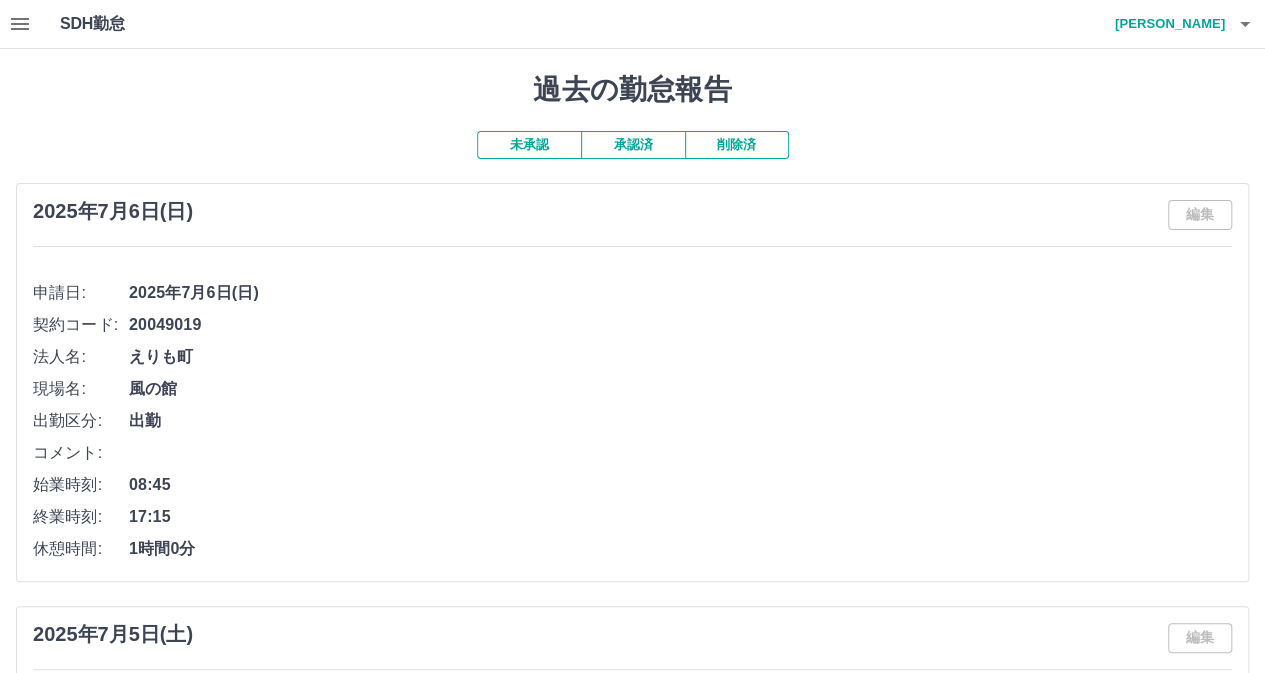 click 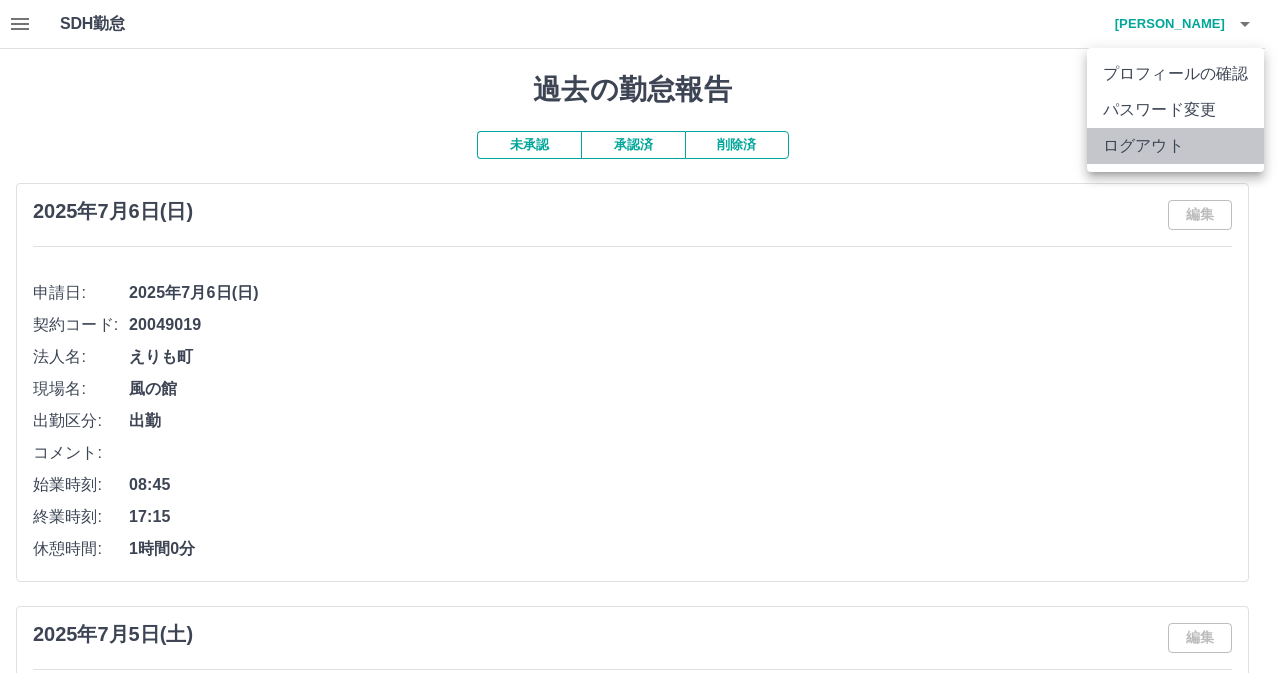 click on "ログアウト" at bounding box center (1175, 146) 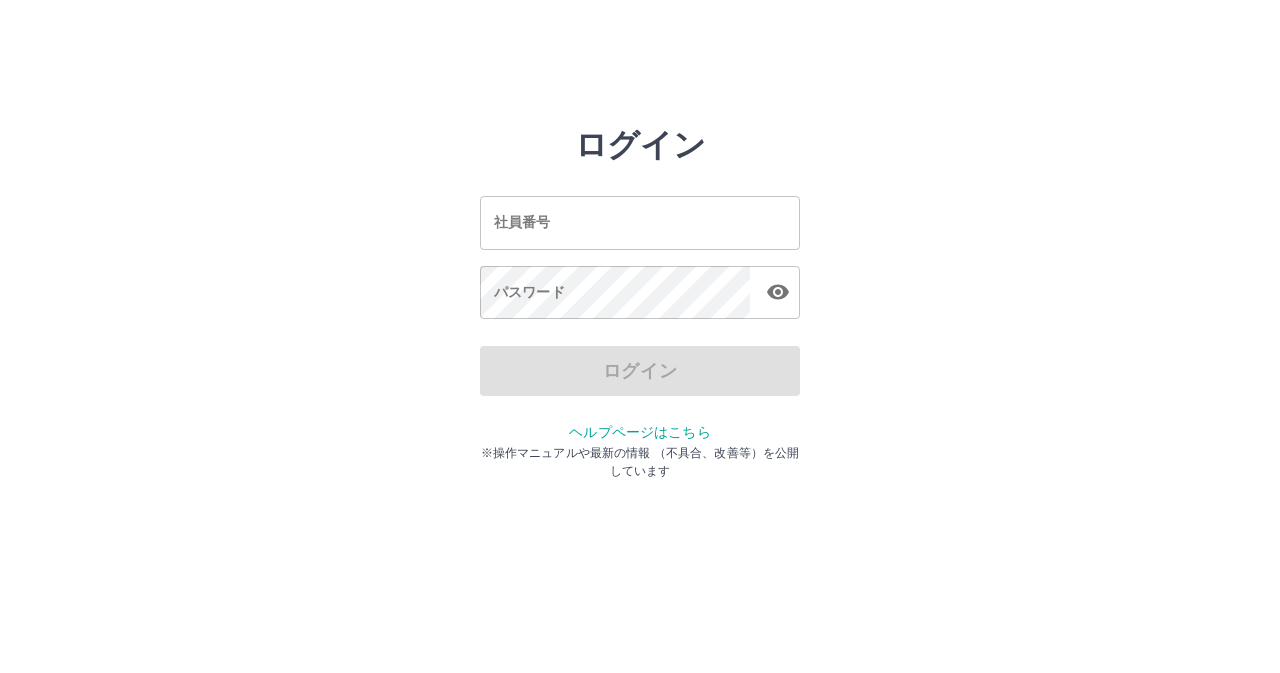 scroll, scrollTop: 0, scrollLeft: 0, axis: both 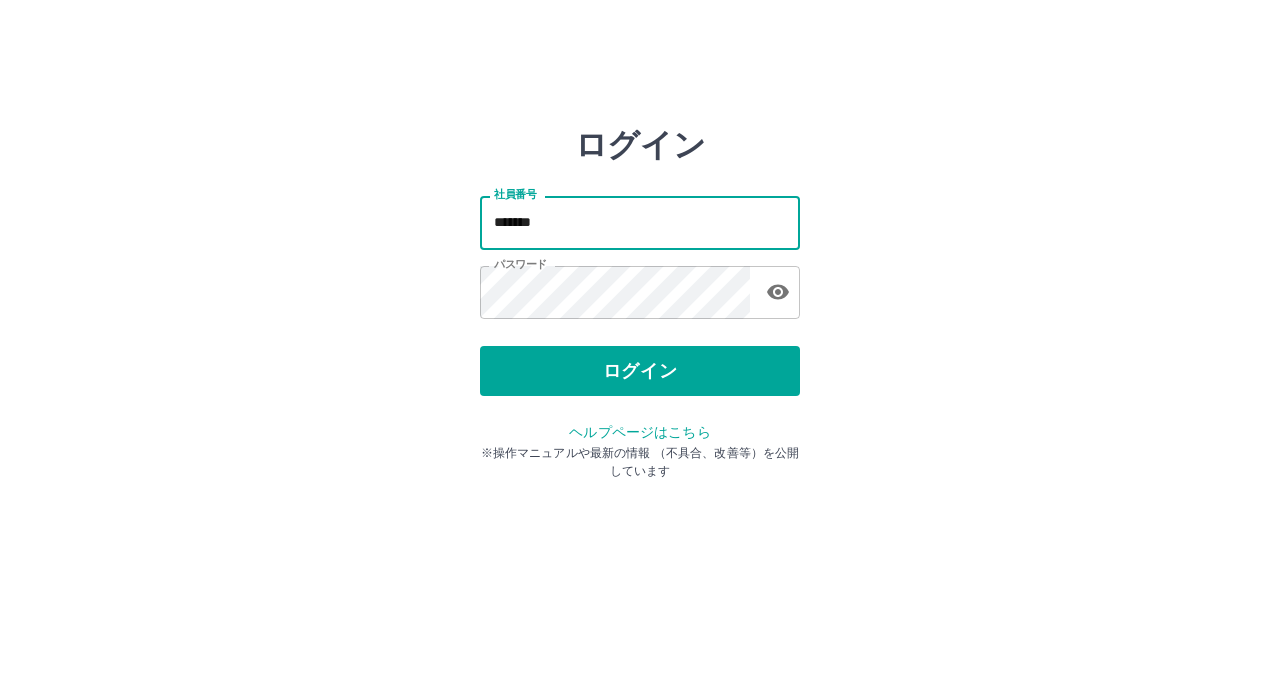click on "*******" at bounding box center (640, 222) 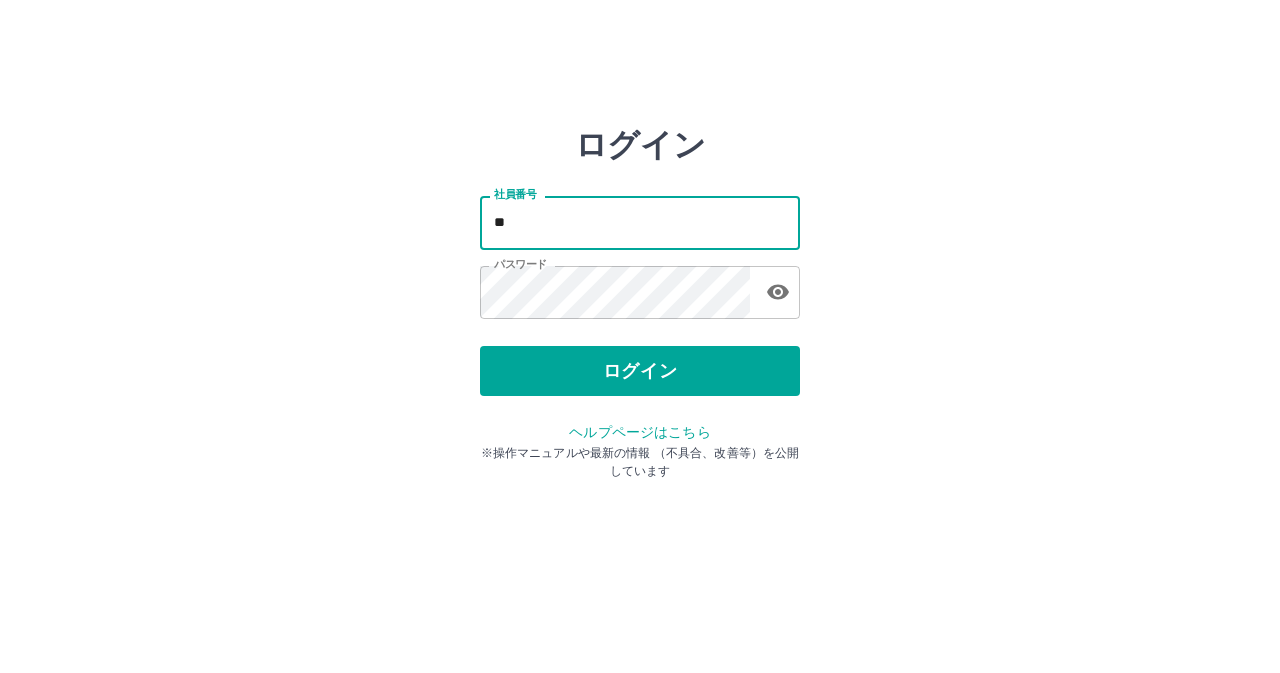 type on "*" 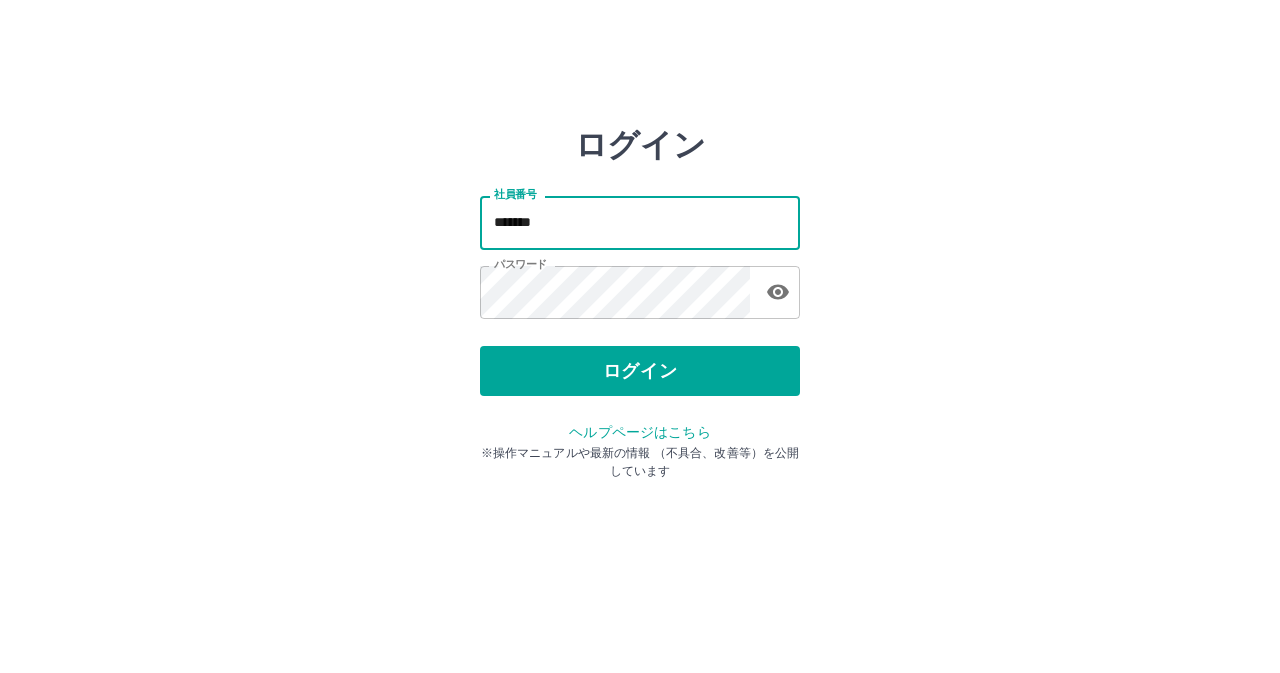 type on "*******" 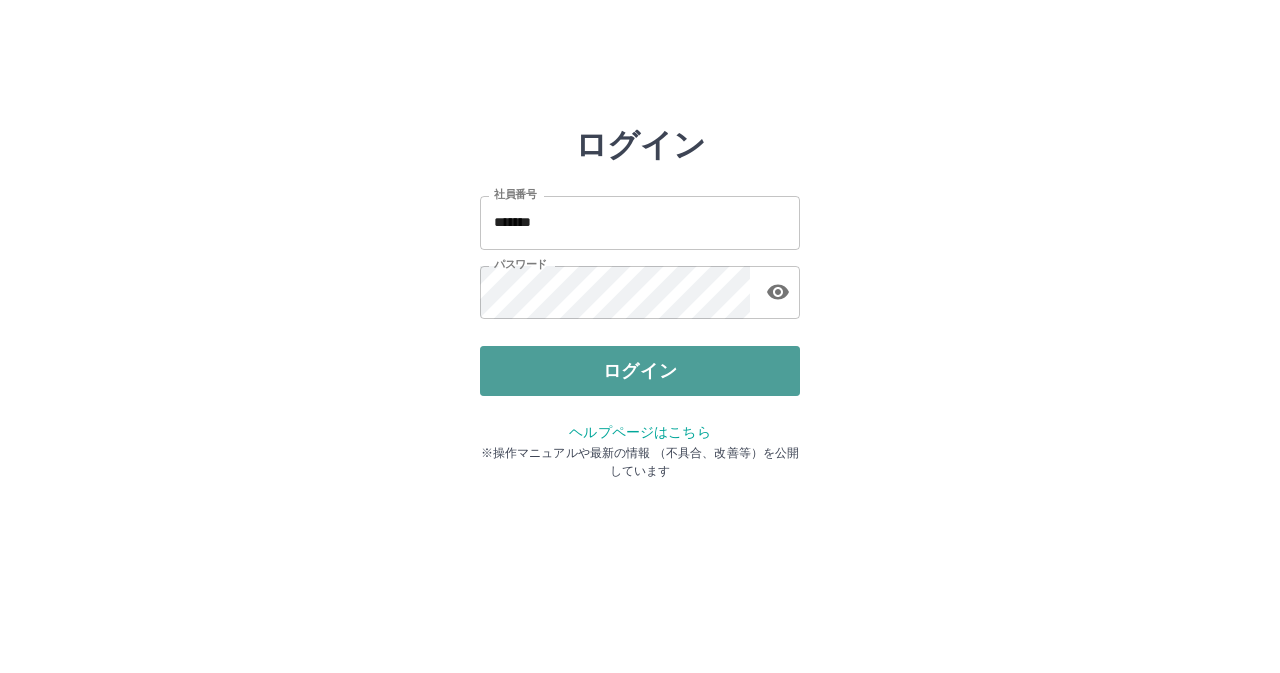 click on "ログイン" at bounding box center [640, 371] 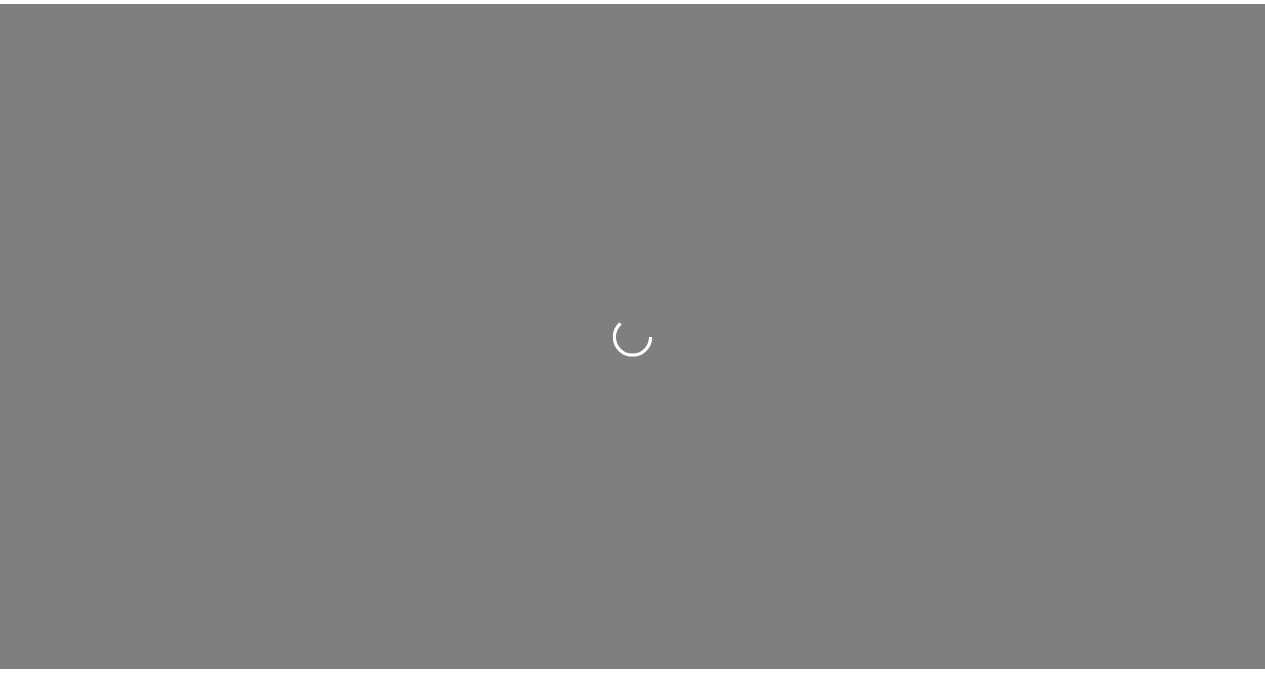 scroll, scrollTop: 0, scrollLeft: 0, axis: both 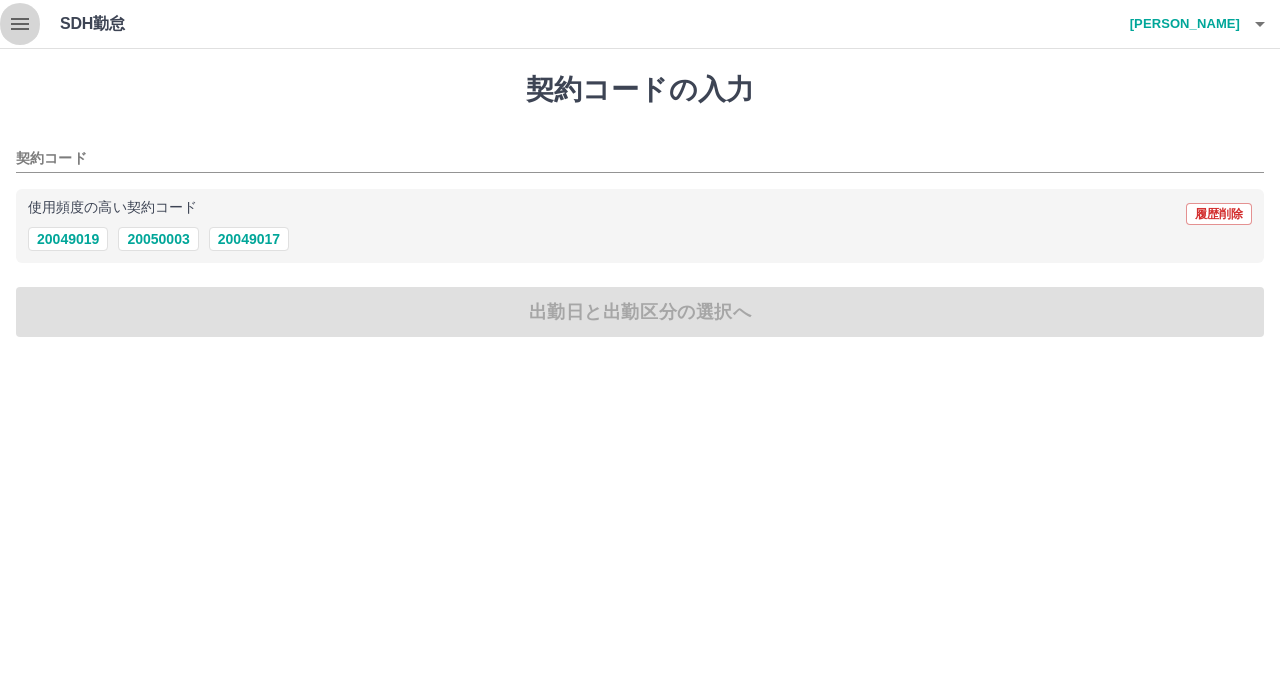 click 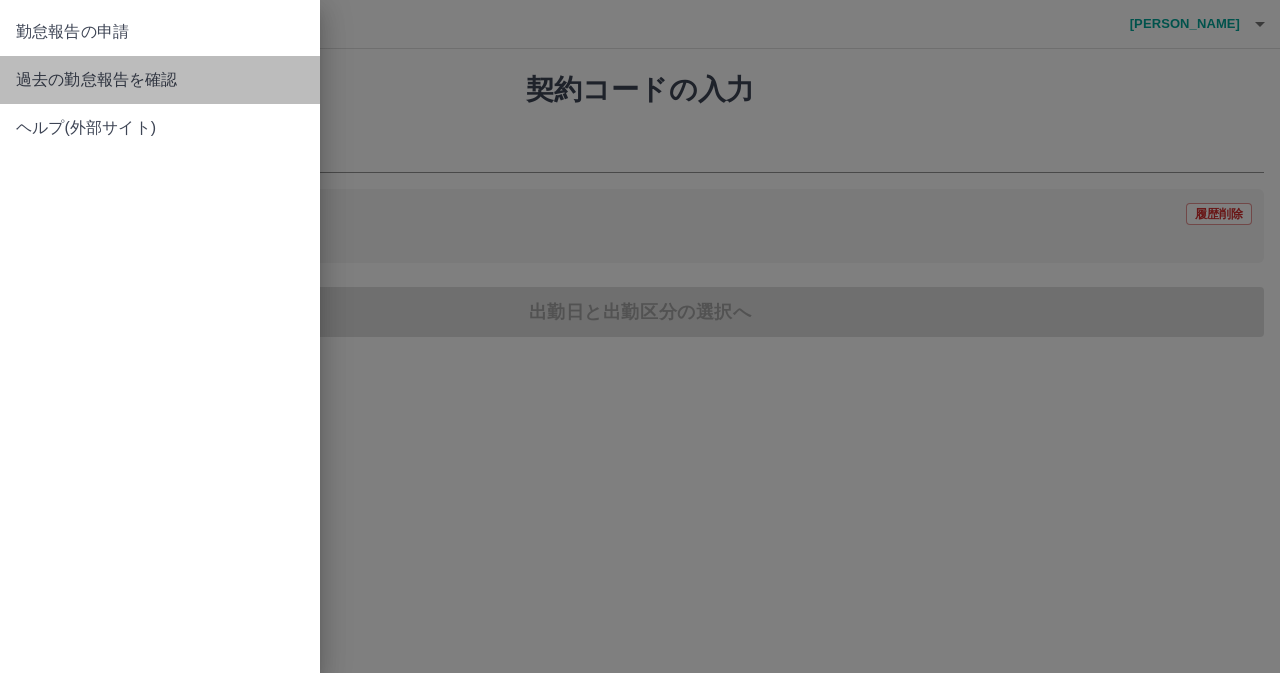 click on "過去の勤怠報告を確認" at bounding box center [160, 80] 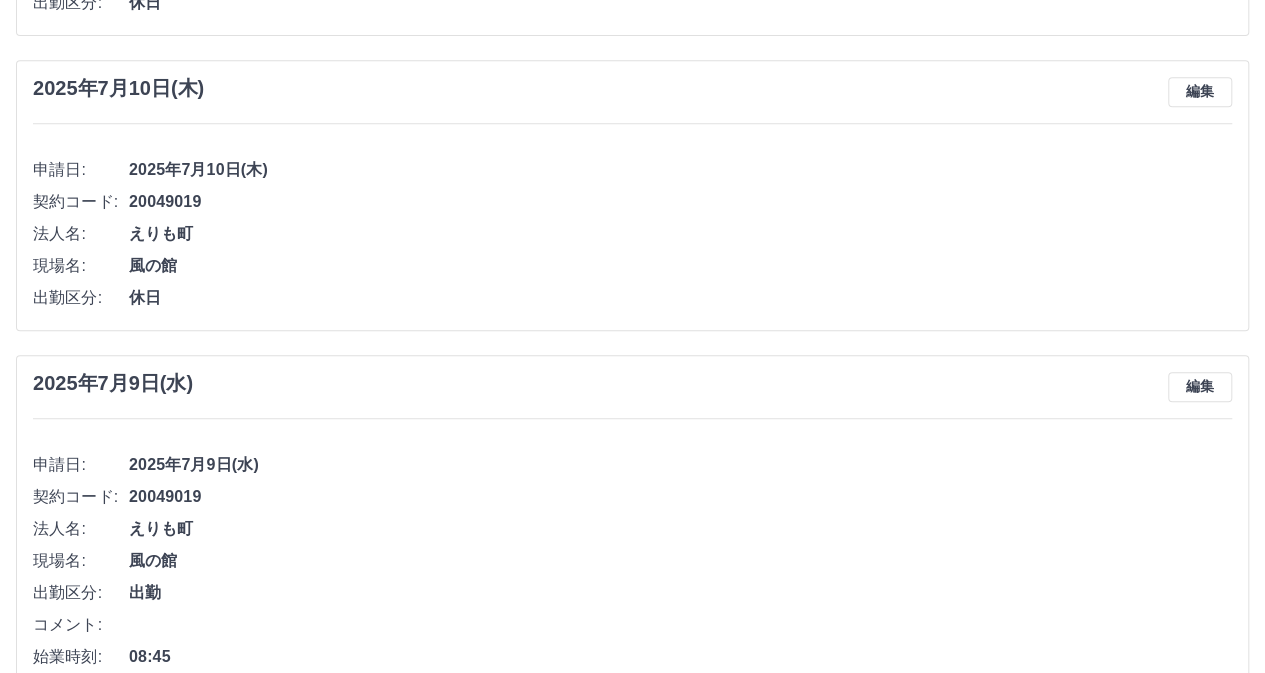 scroll, scrollTop: 0, scrollLeft: 0, axis: both 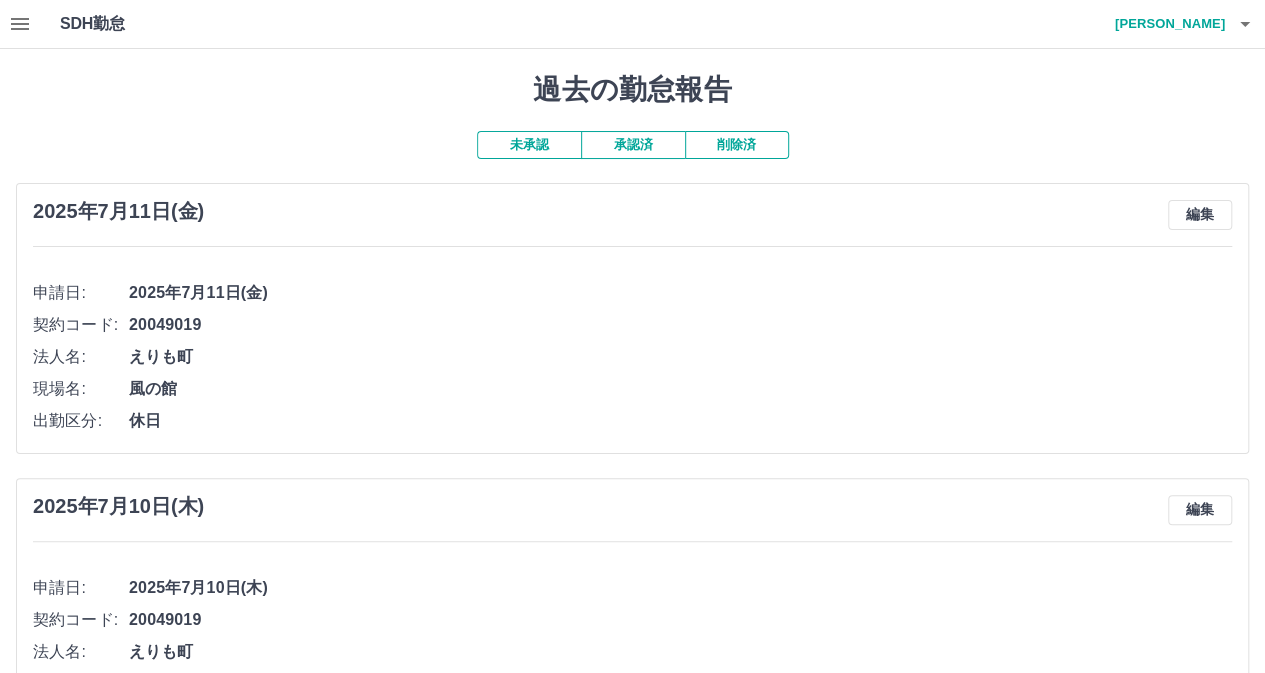 click on "承認済" at bounding box center (633, 145) 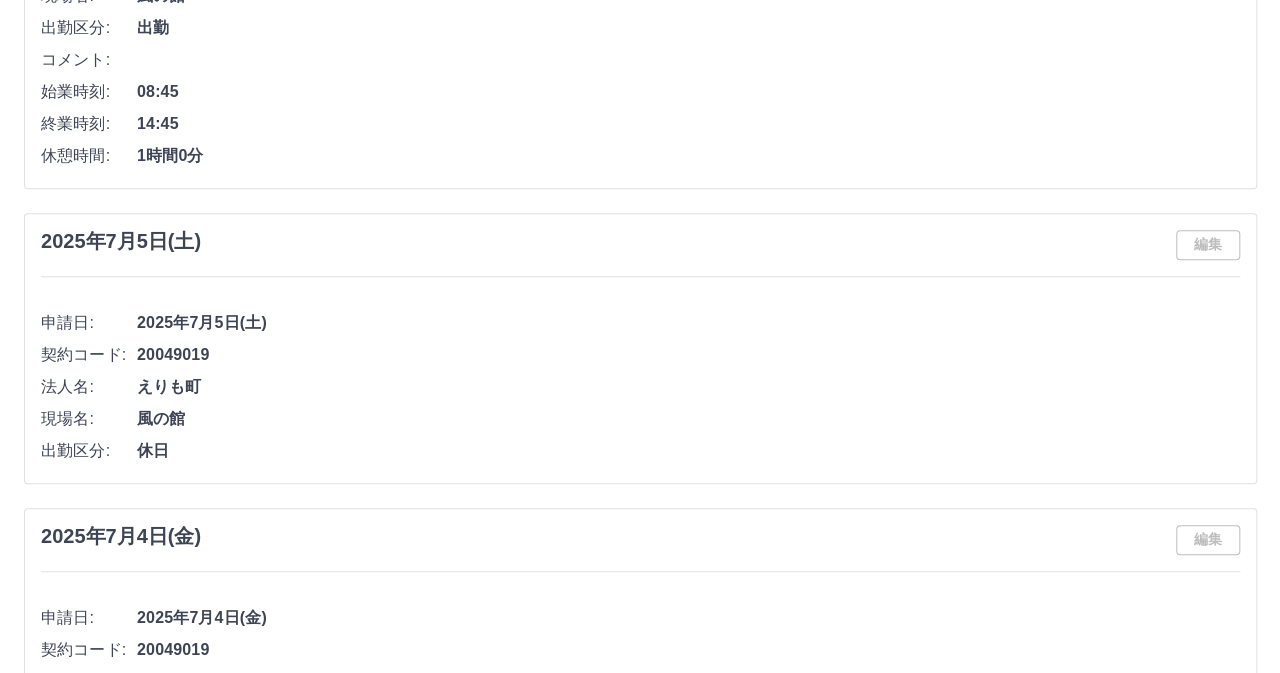 scroll, scrollTop: 0, scrollLeft: 0, axis: both 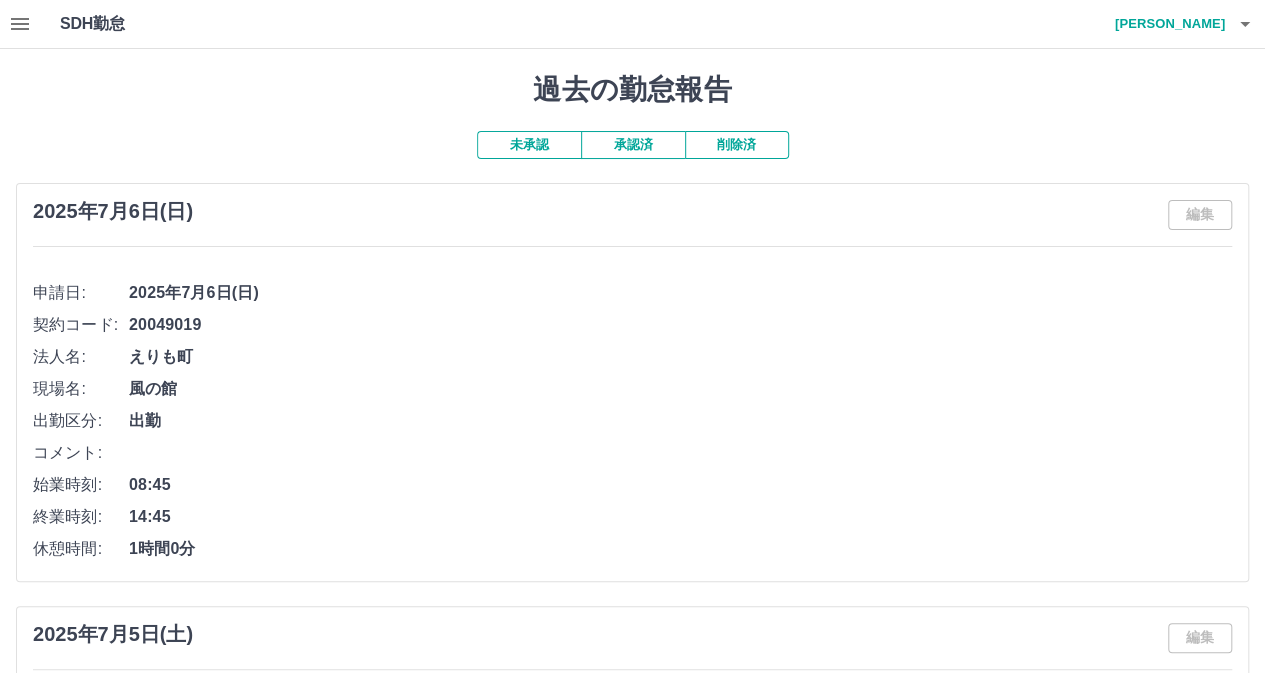 click 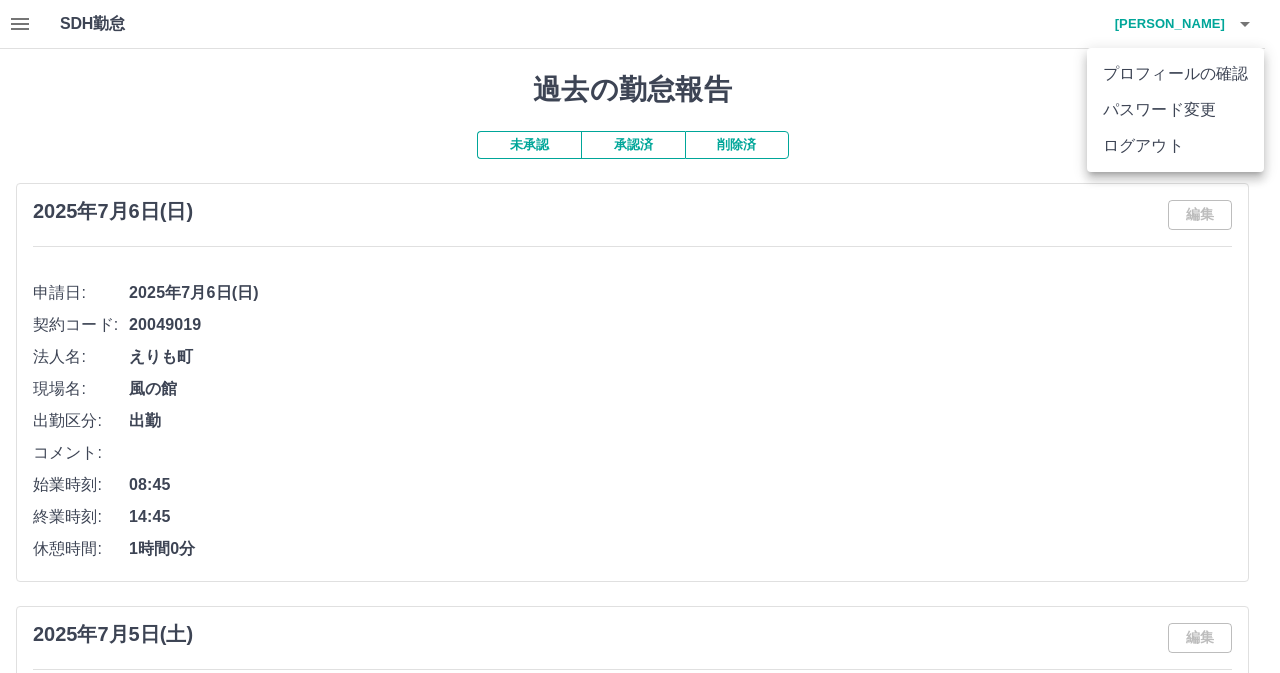 click on "パスワード変更" at bounding box center (1175, 110) 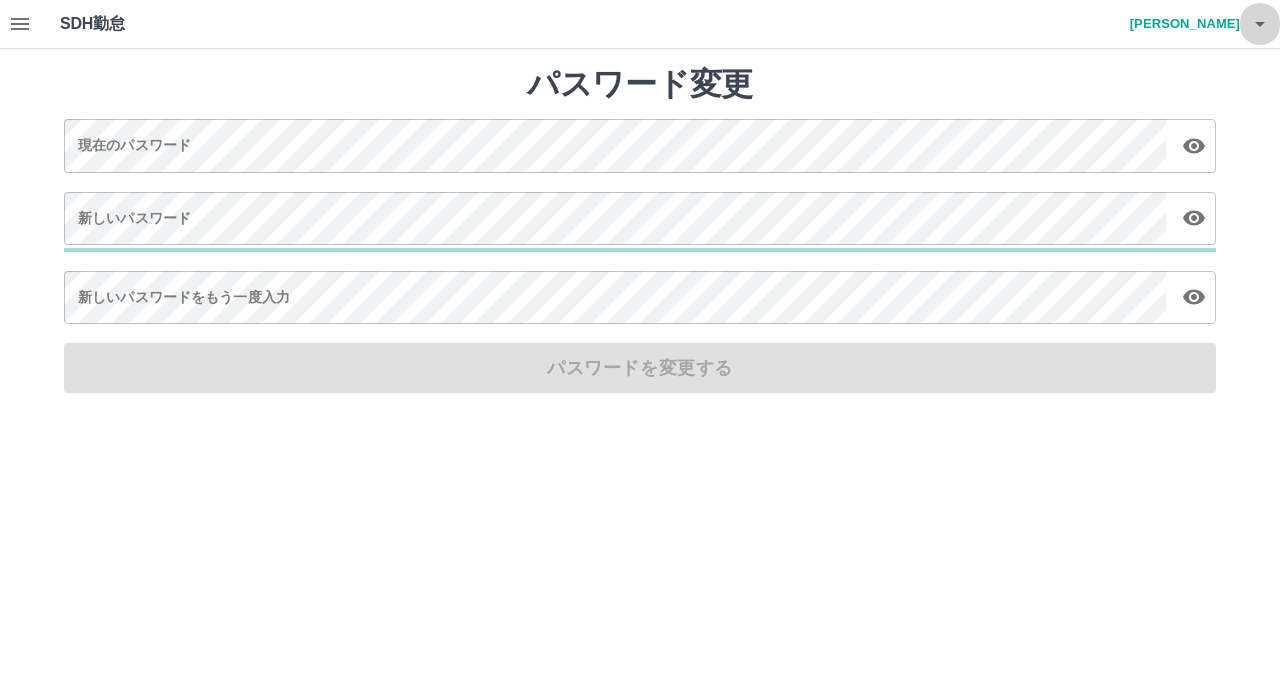 click 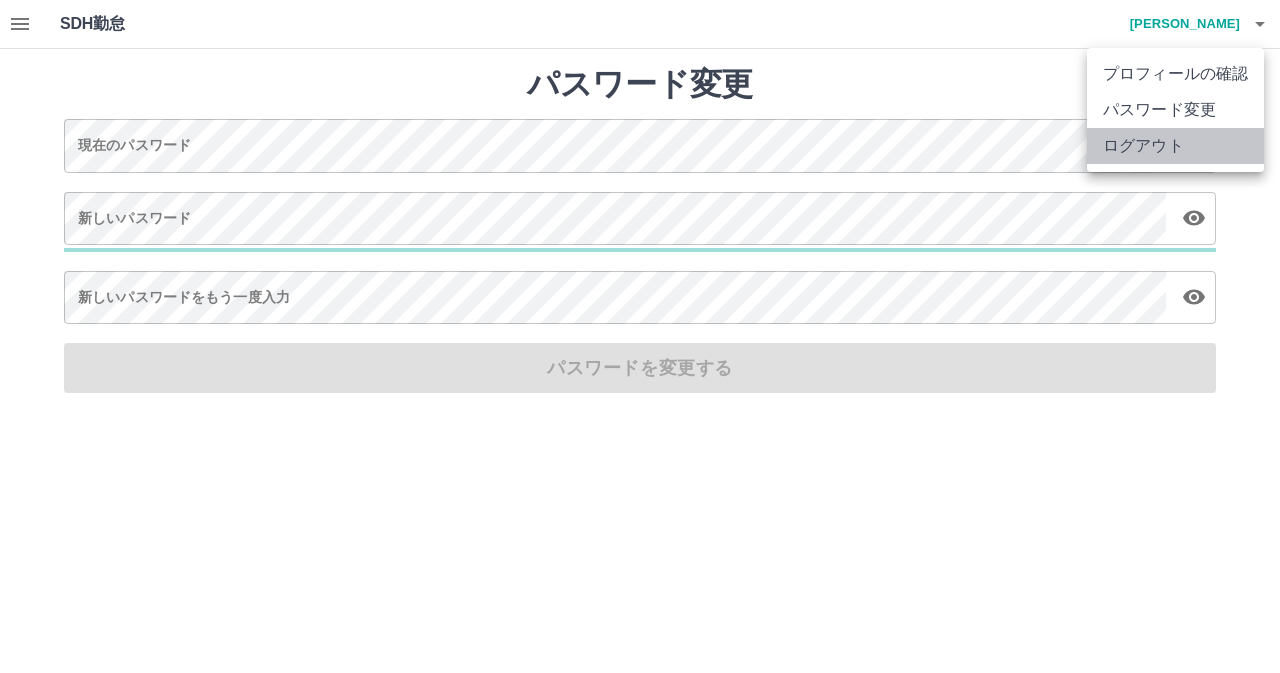 click on "ログアウト" at bounding box center (1175, 146) 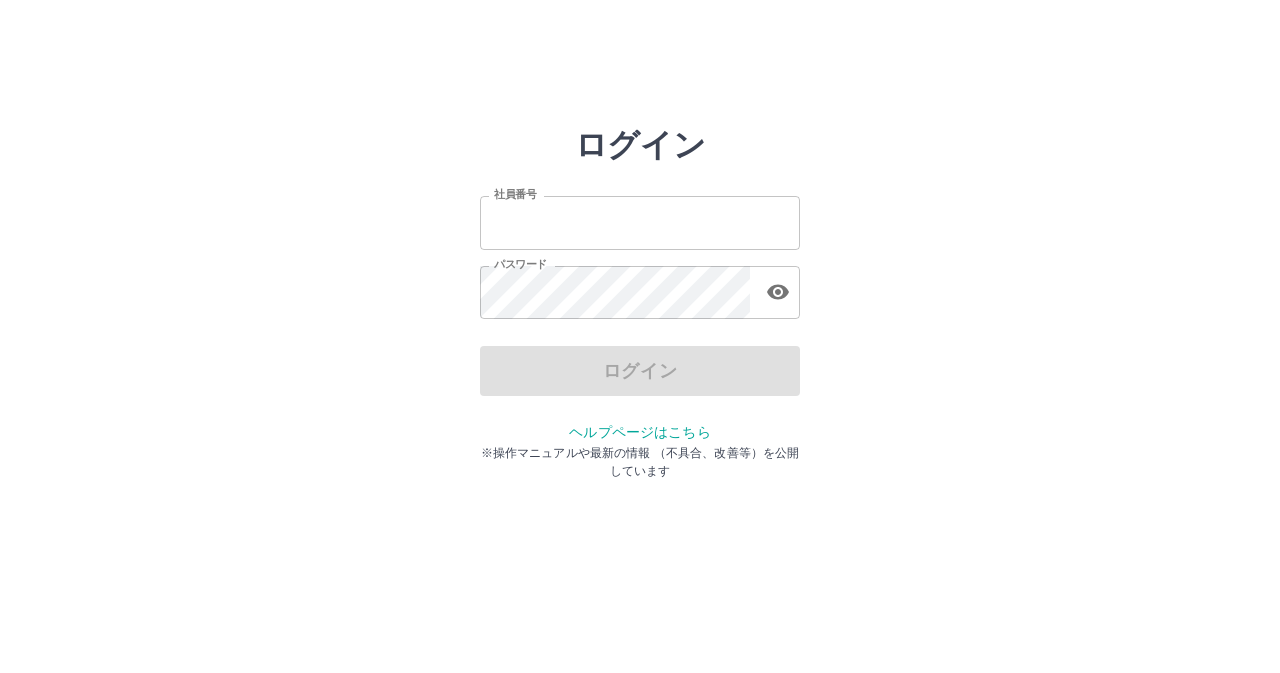 scroll, scrollTop: 0, scrollLeft: 0, axis: both 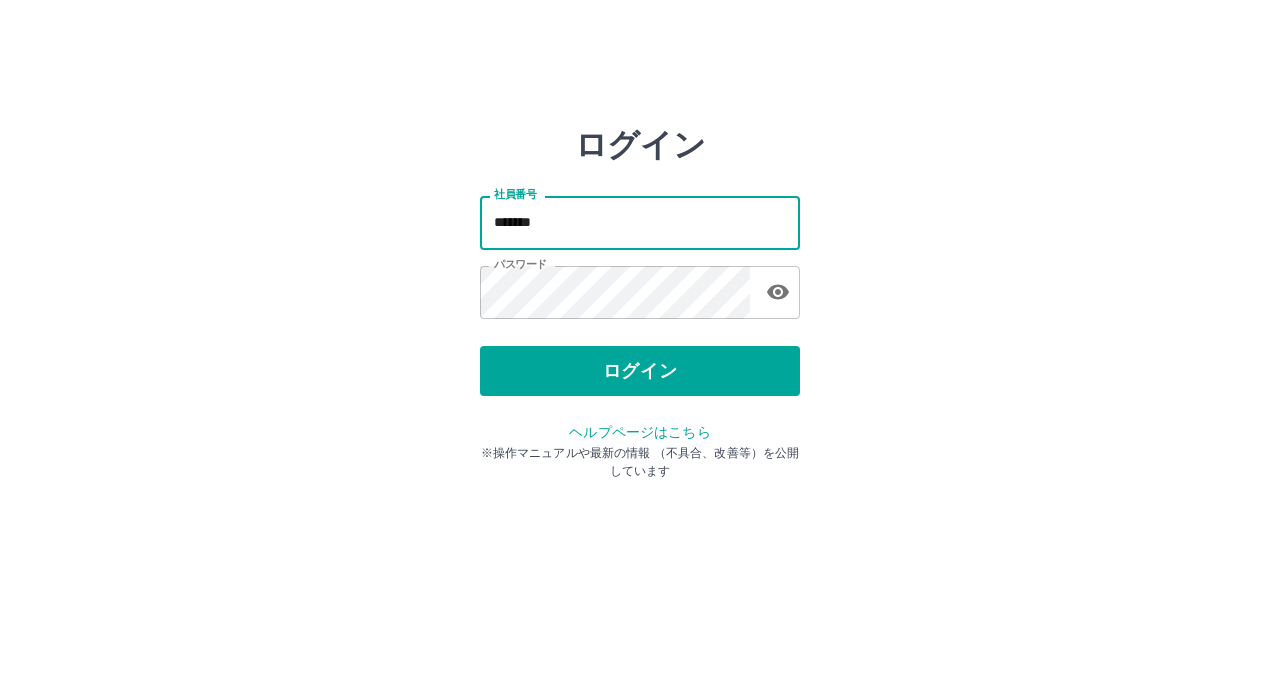 click on "*******" at bounding box center [640, 222] 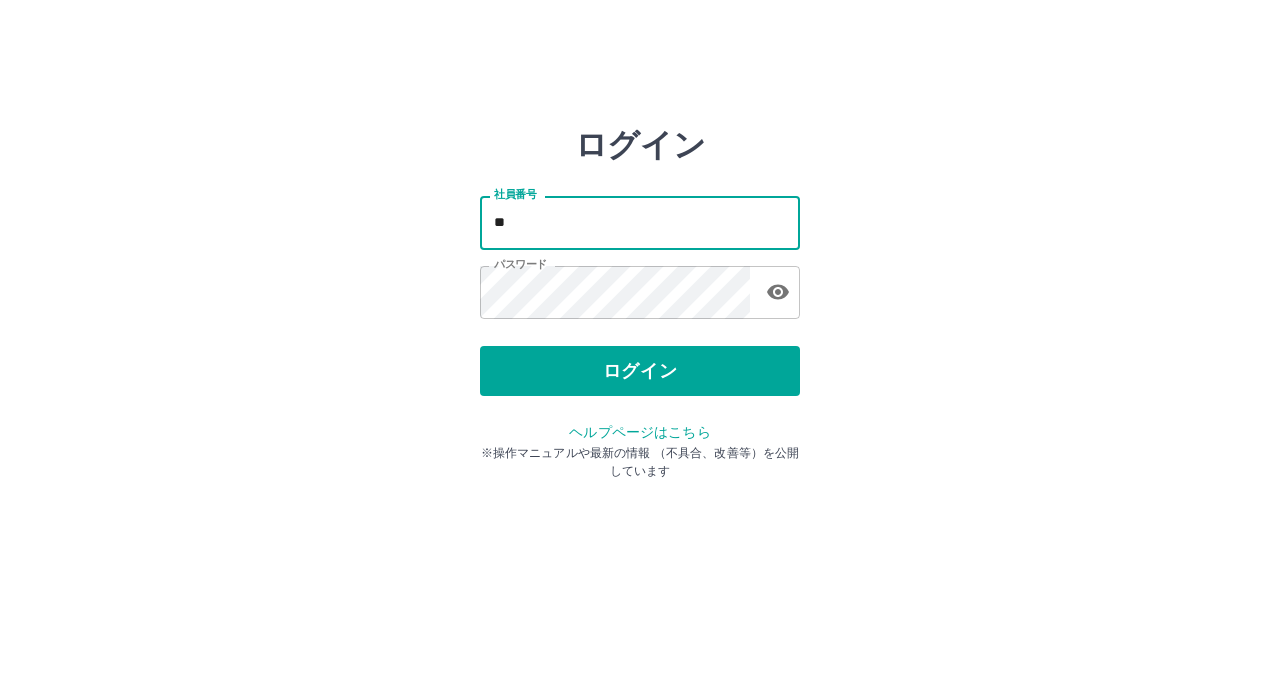type on "*" 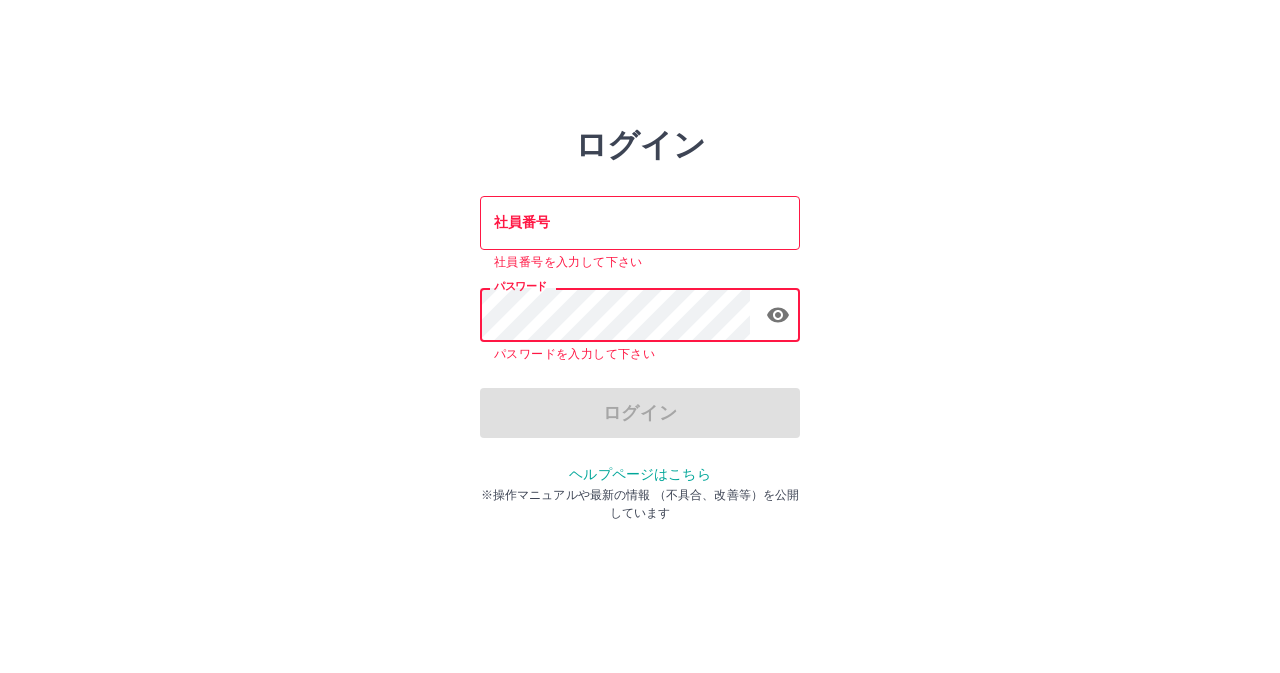 click on "社員番号" at bounding box center (640, 222) 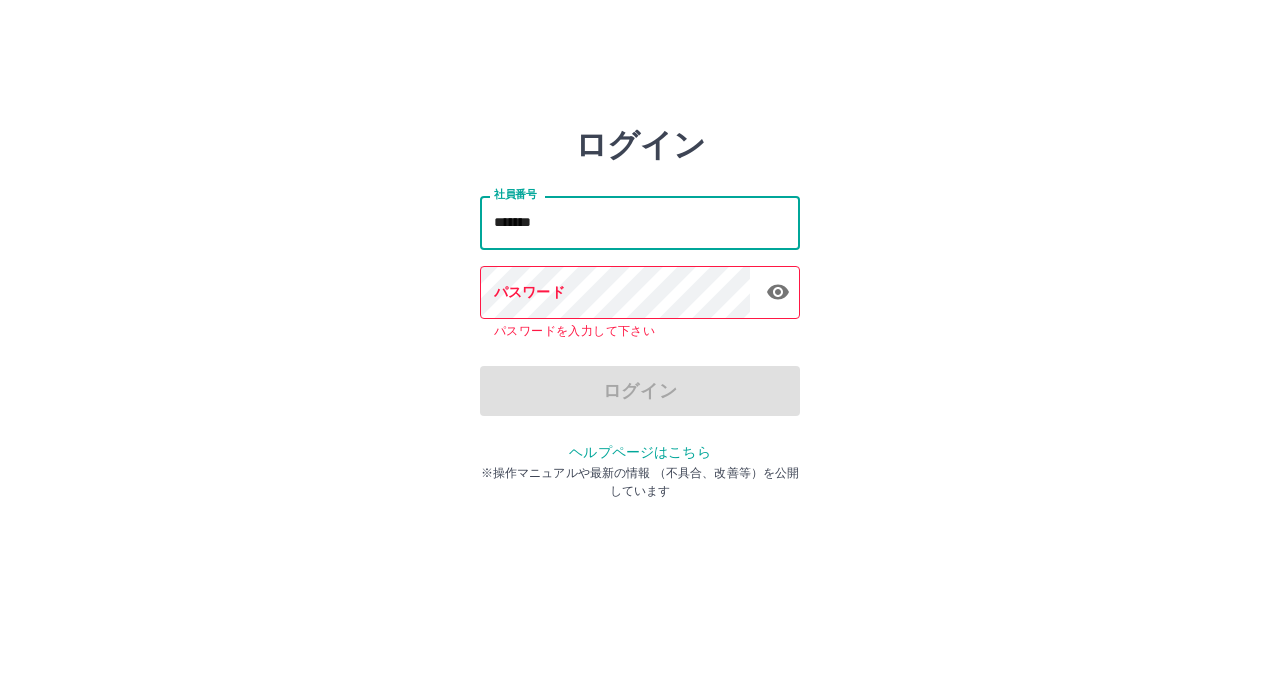 type on "*******" 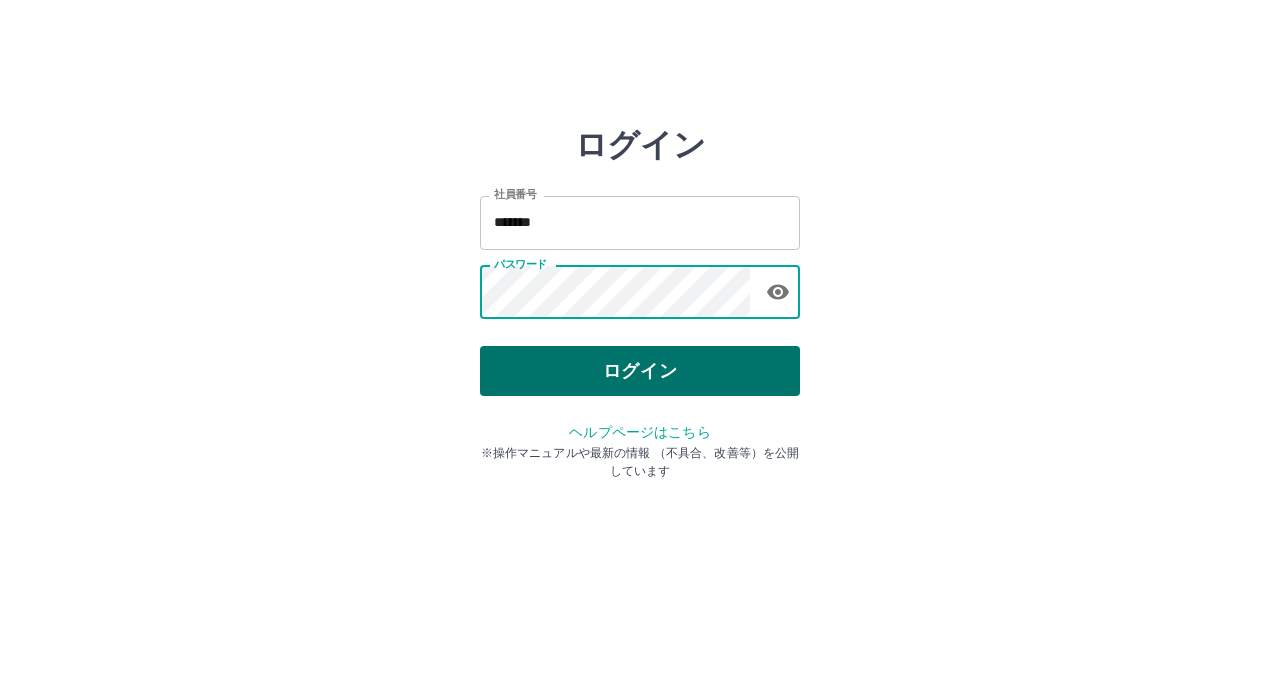 click on "ログイン" at bounding box center (640, 371) 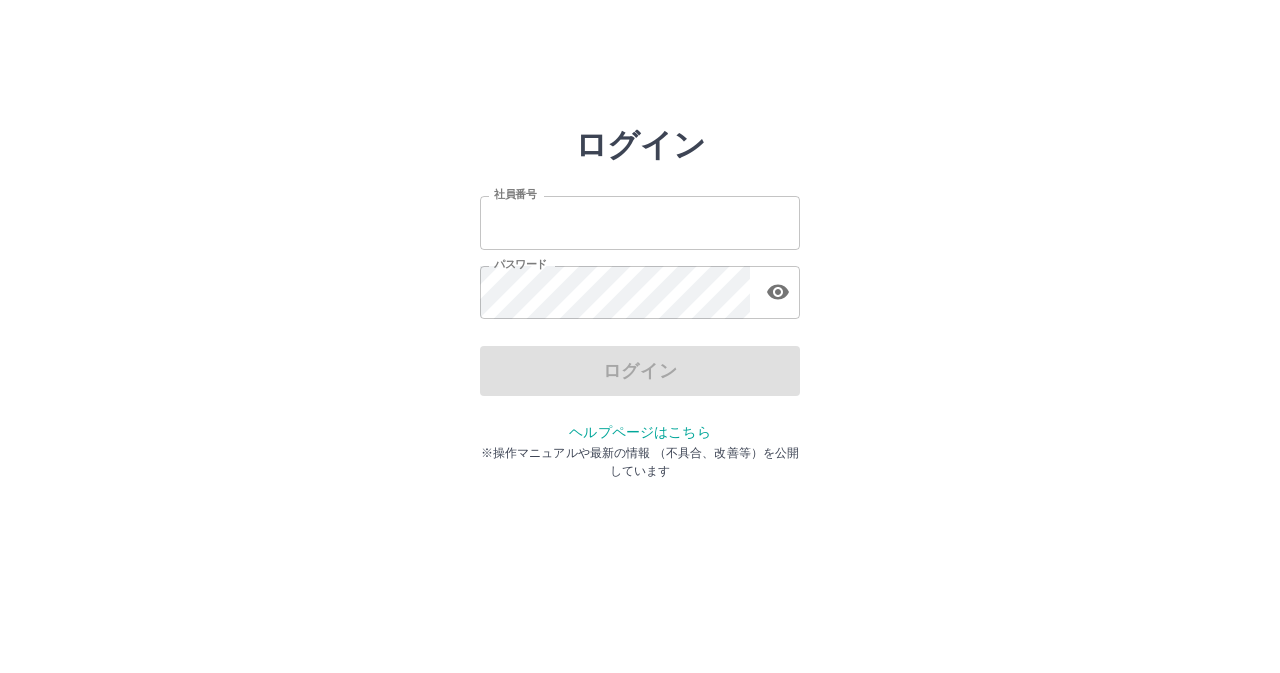 scroll, scrollTop: 0, scrollLeft: 0, axis: both 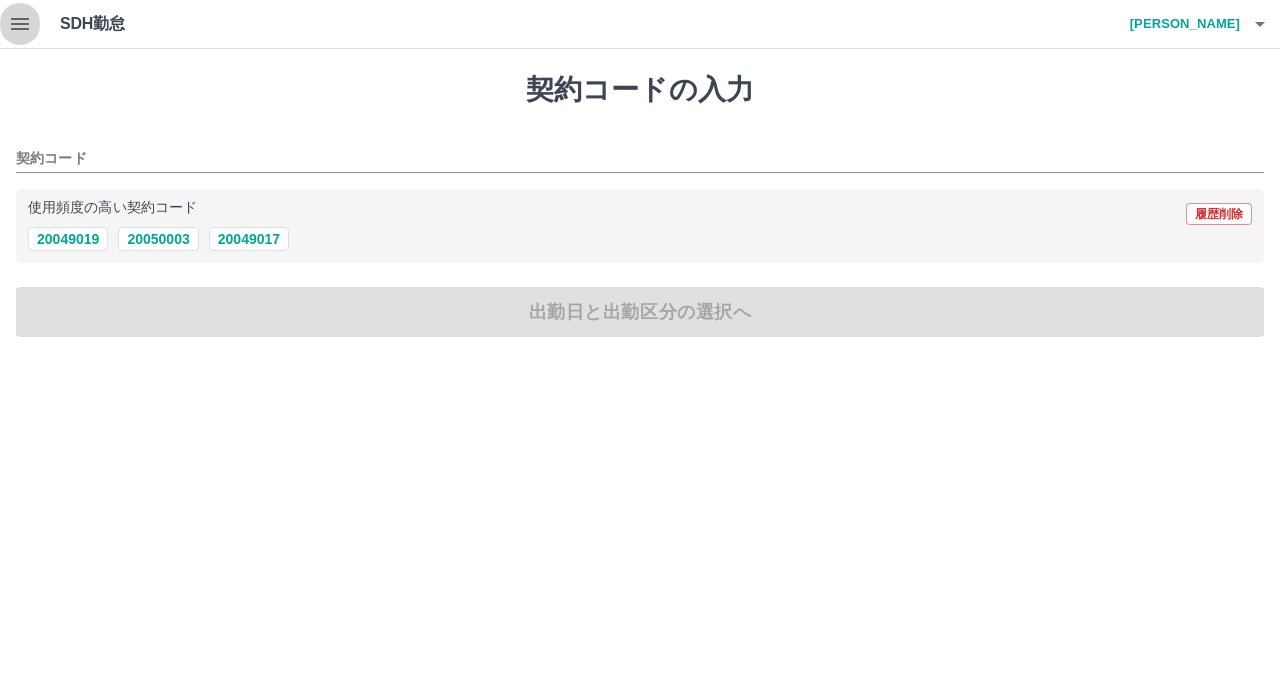 click 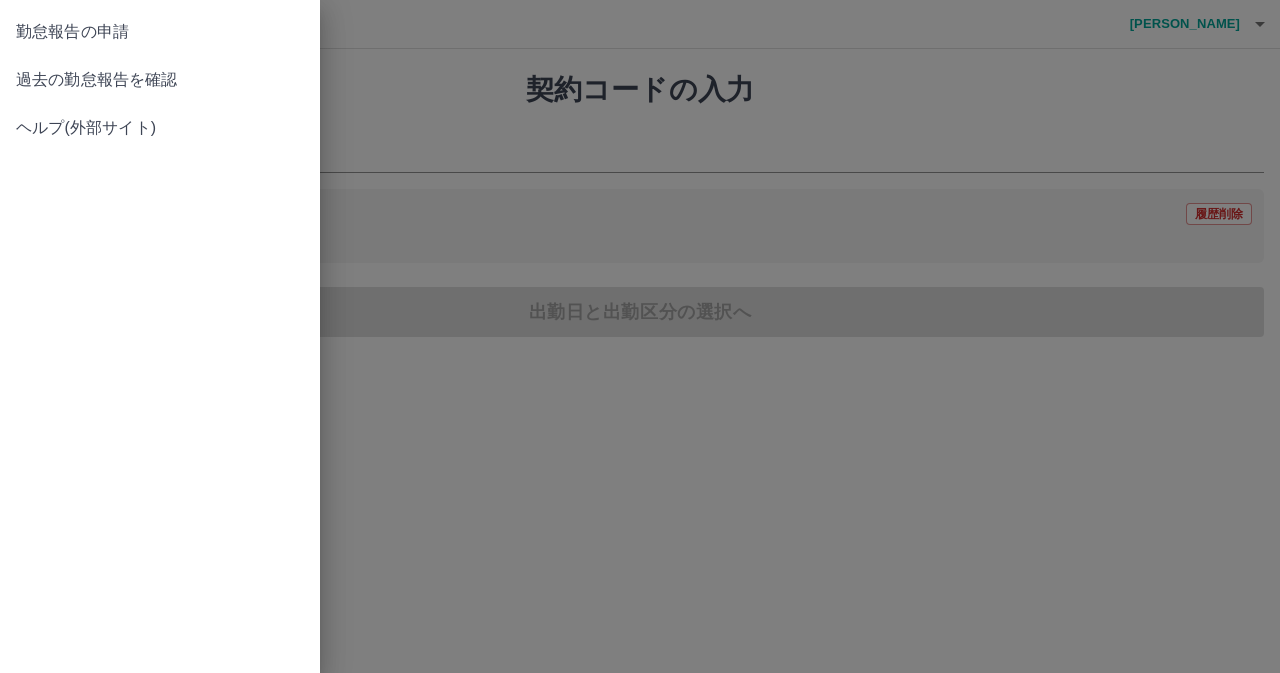 click on "過去の勤怠報告を確認" at bounding box center (160, 80) 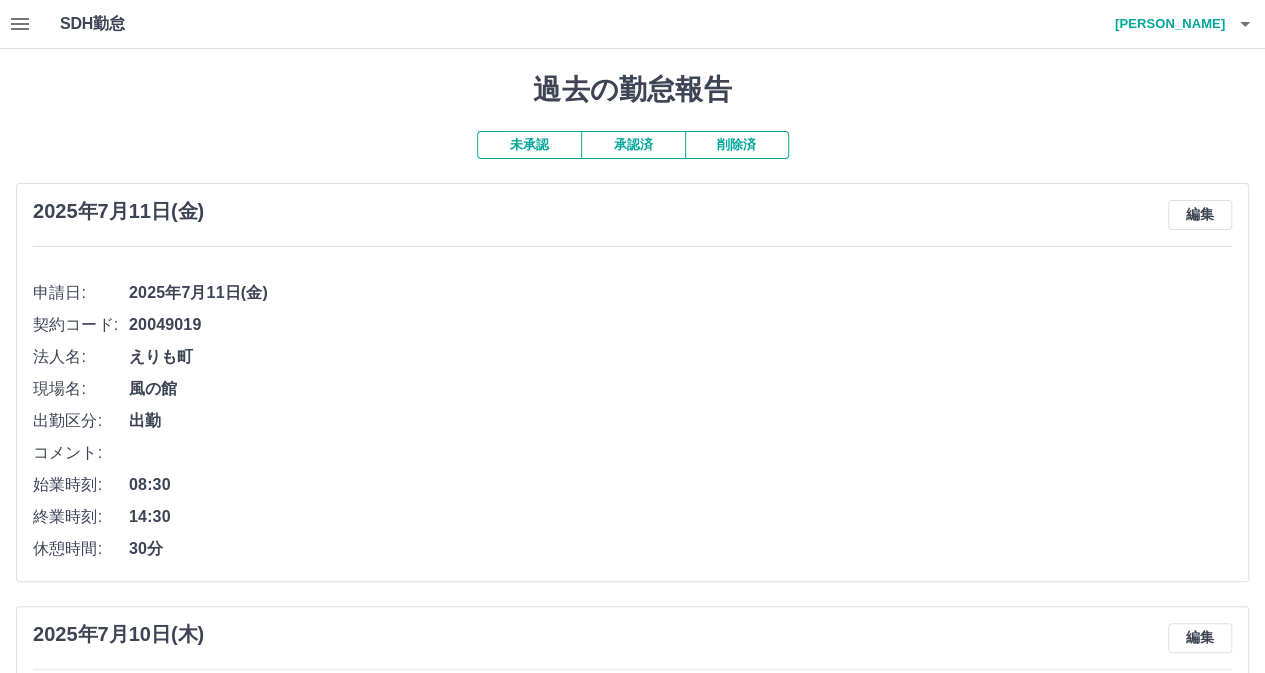 click on "未承認" at bounding box center [529, 145] 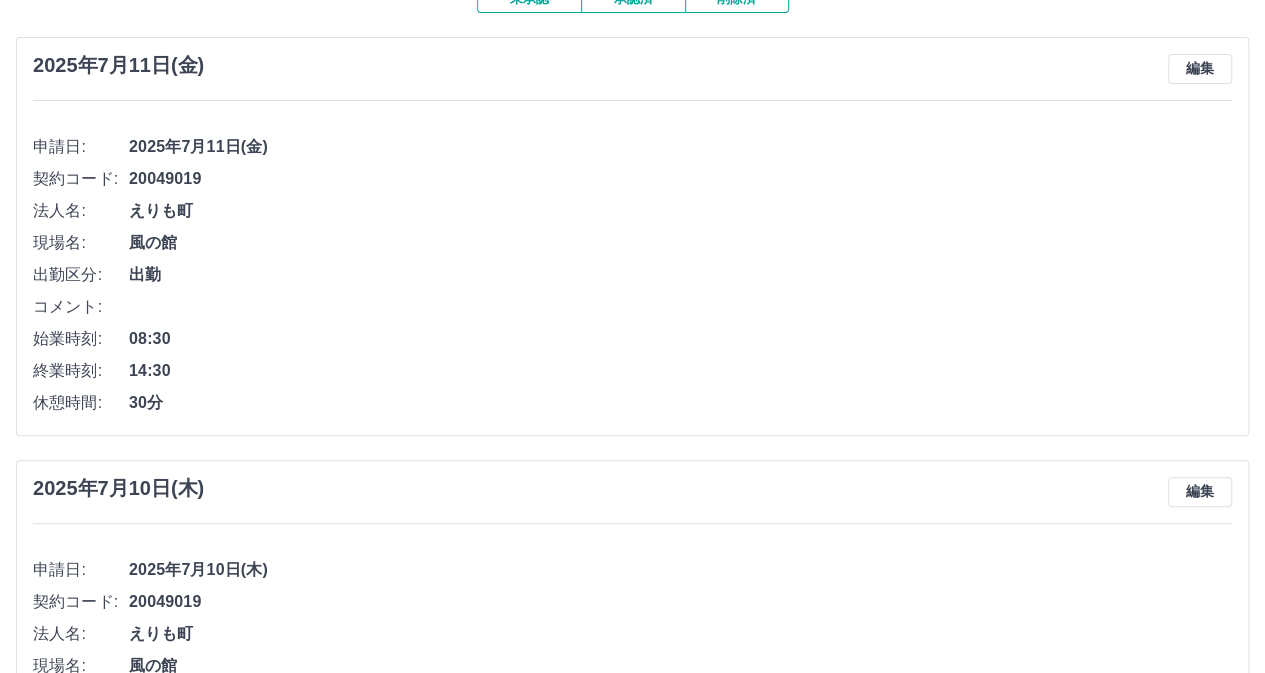 scroll, scrollTop: 0, scrollLeft: 0, axis: both 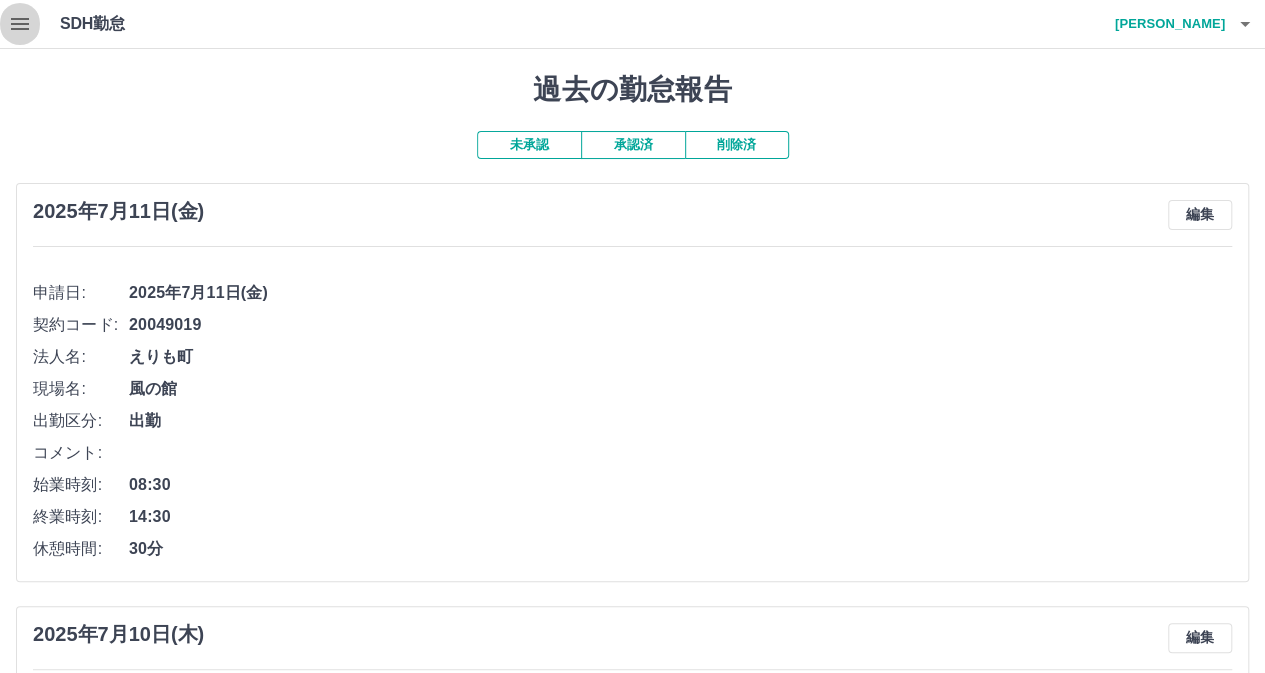 click 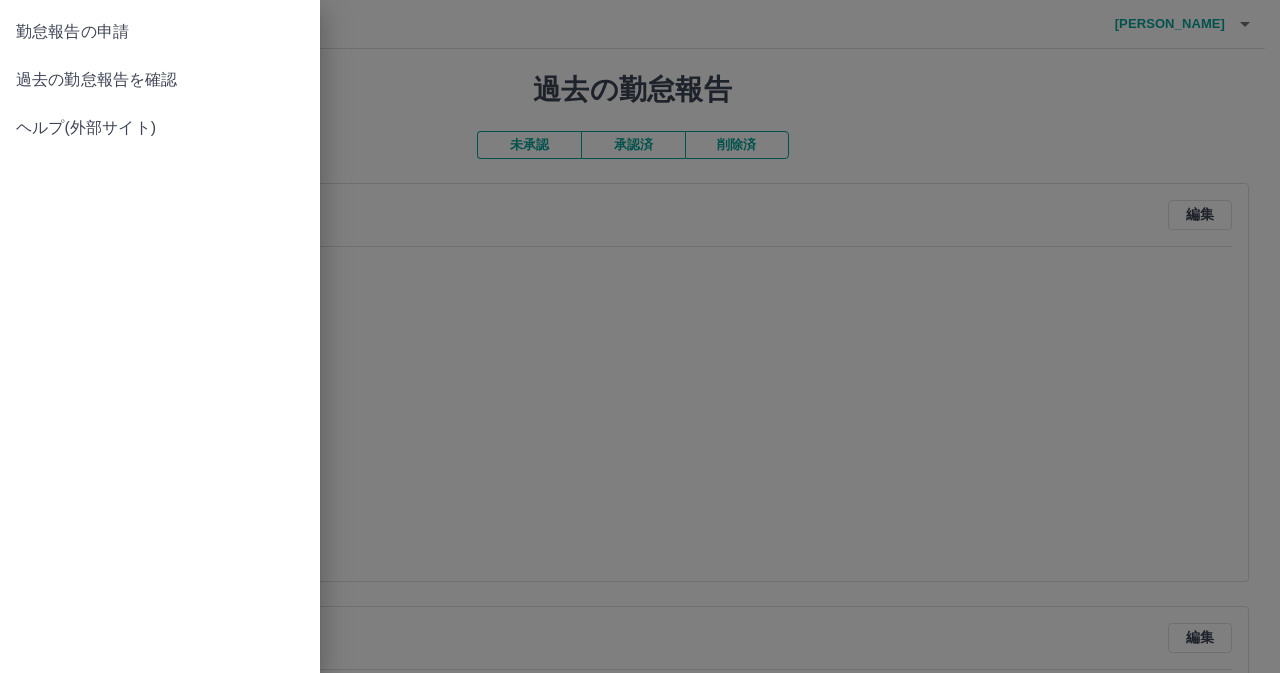click on "勤怠報告の申請" at bounding box center [160, 32] 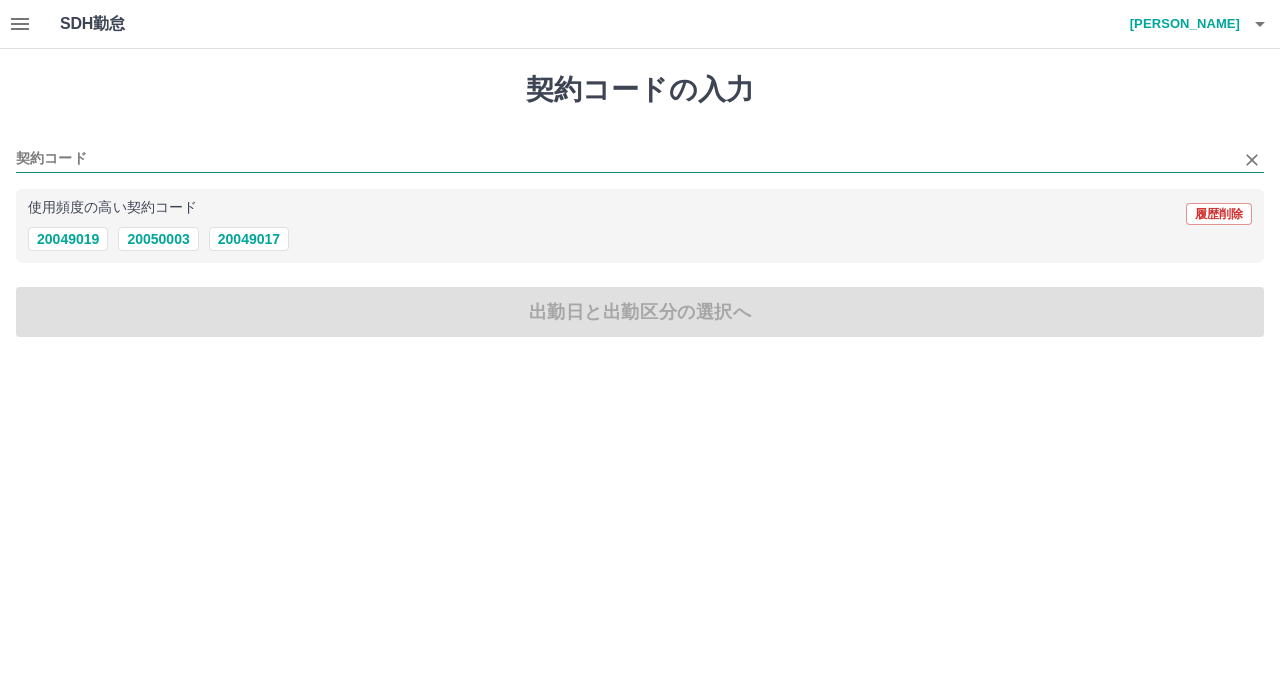 click on "契約コード" at bounding box center [625, 159] 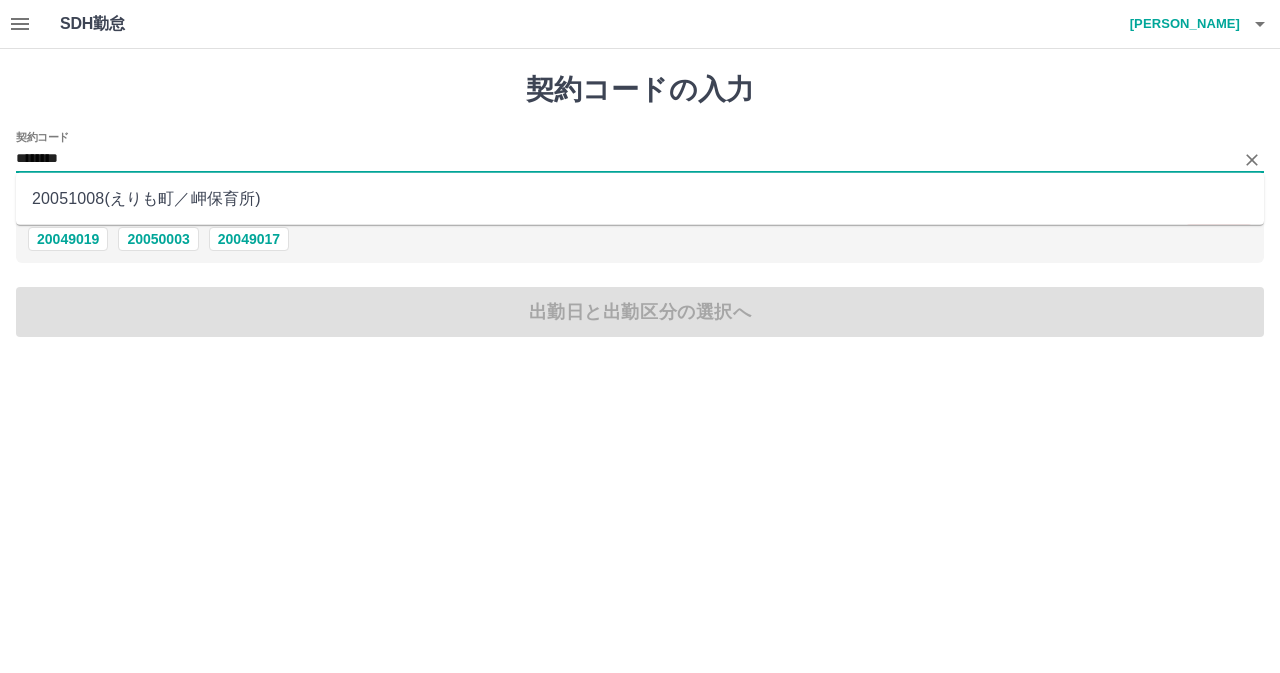 click on "20051008  ( [GEOGRAPHIC_DATA] ／ 岬保育所 )" at bounding box center [640, 199] 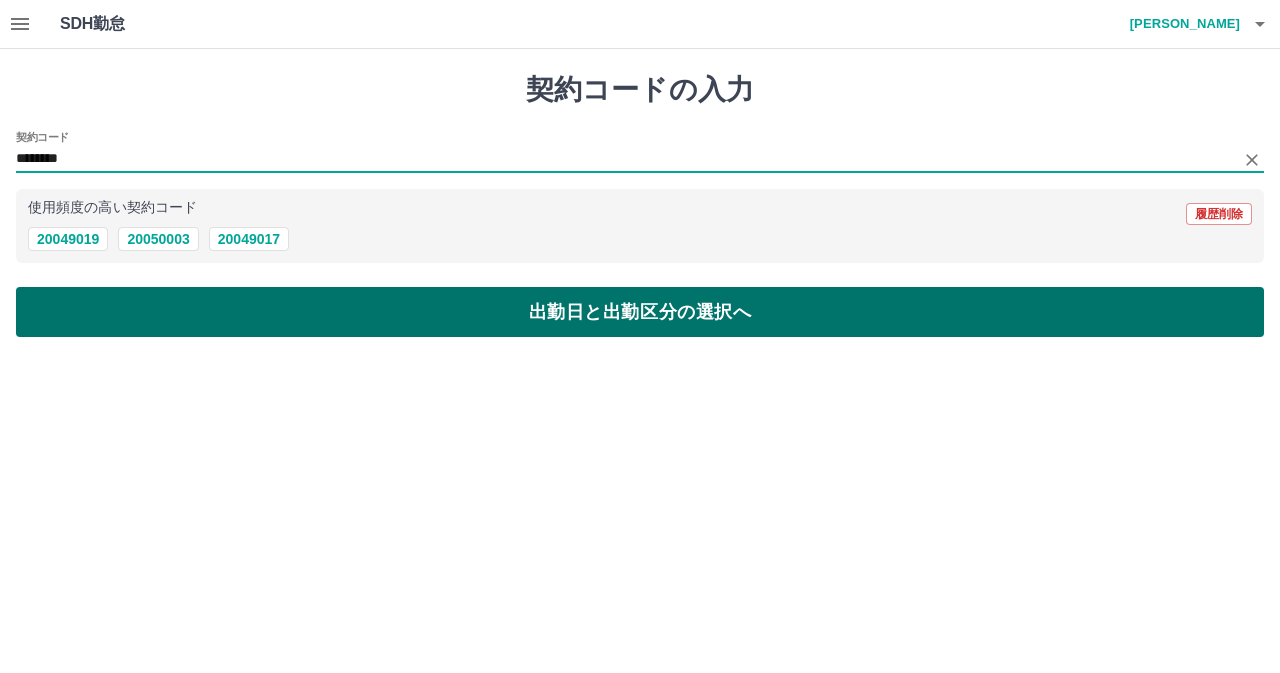 type on "********" 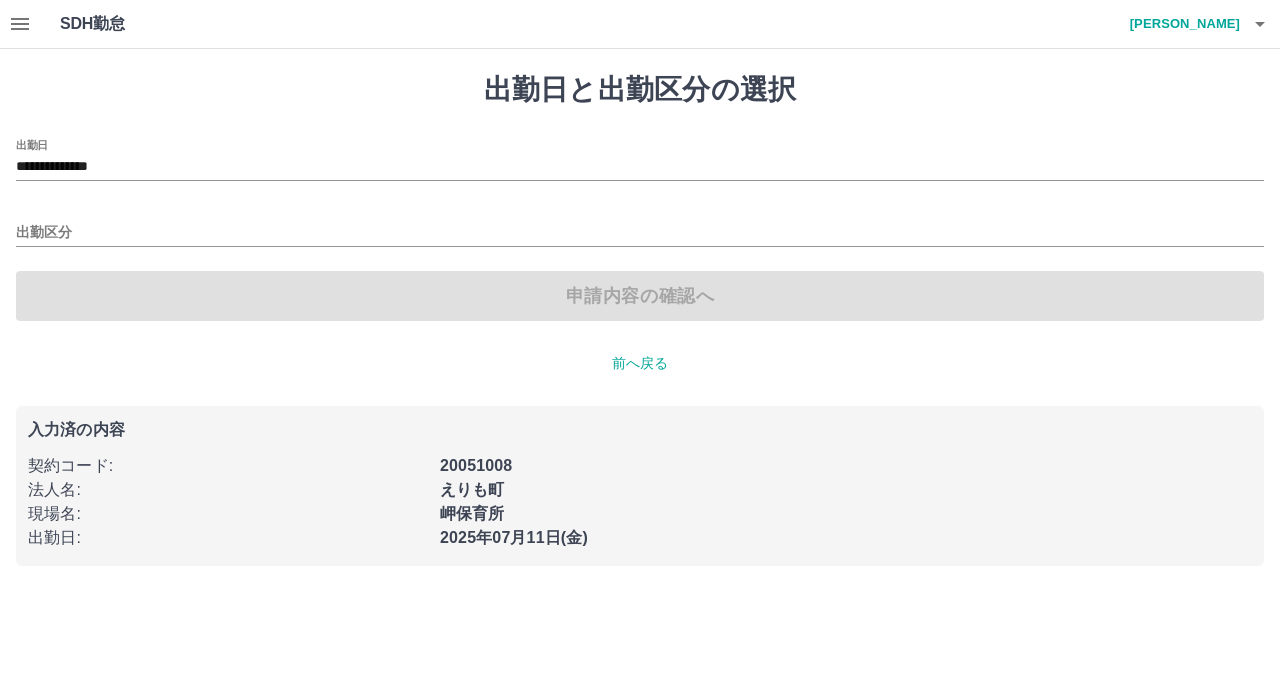 click on "出勤区分" at bounding box center [640, 226] 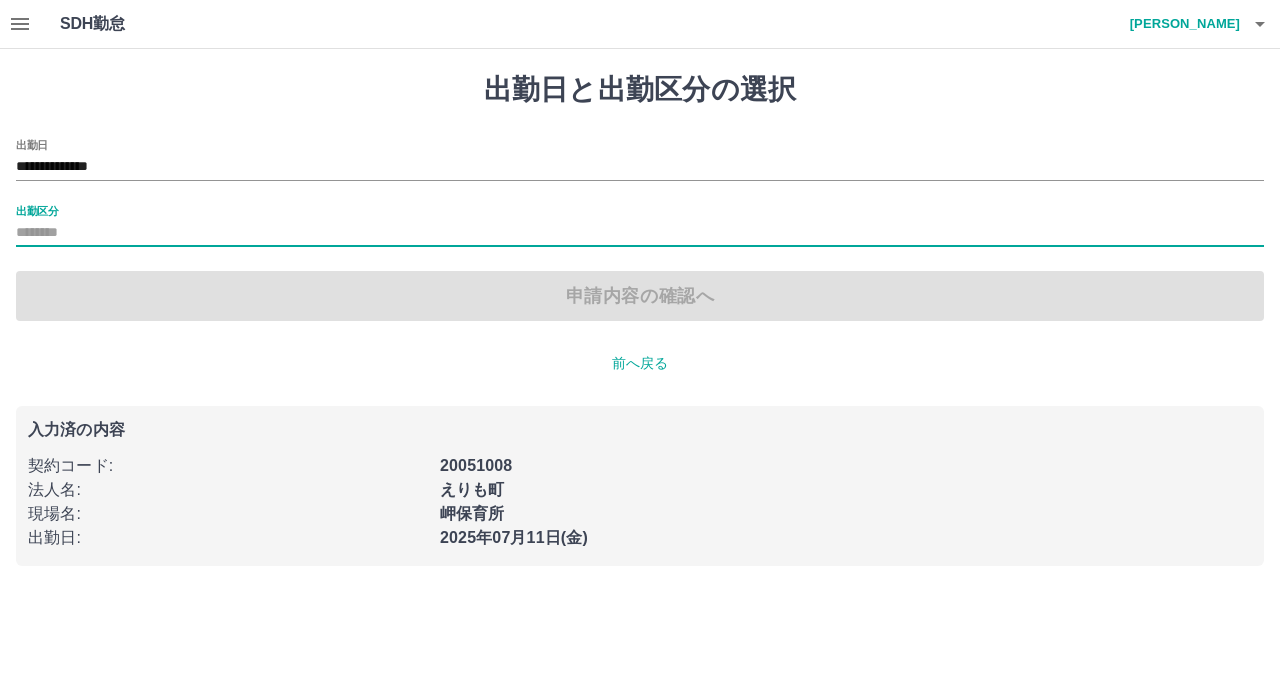 click on "出勤区分" at bounding box center (640, 233) 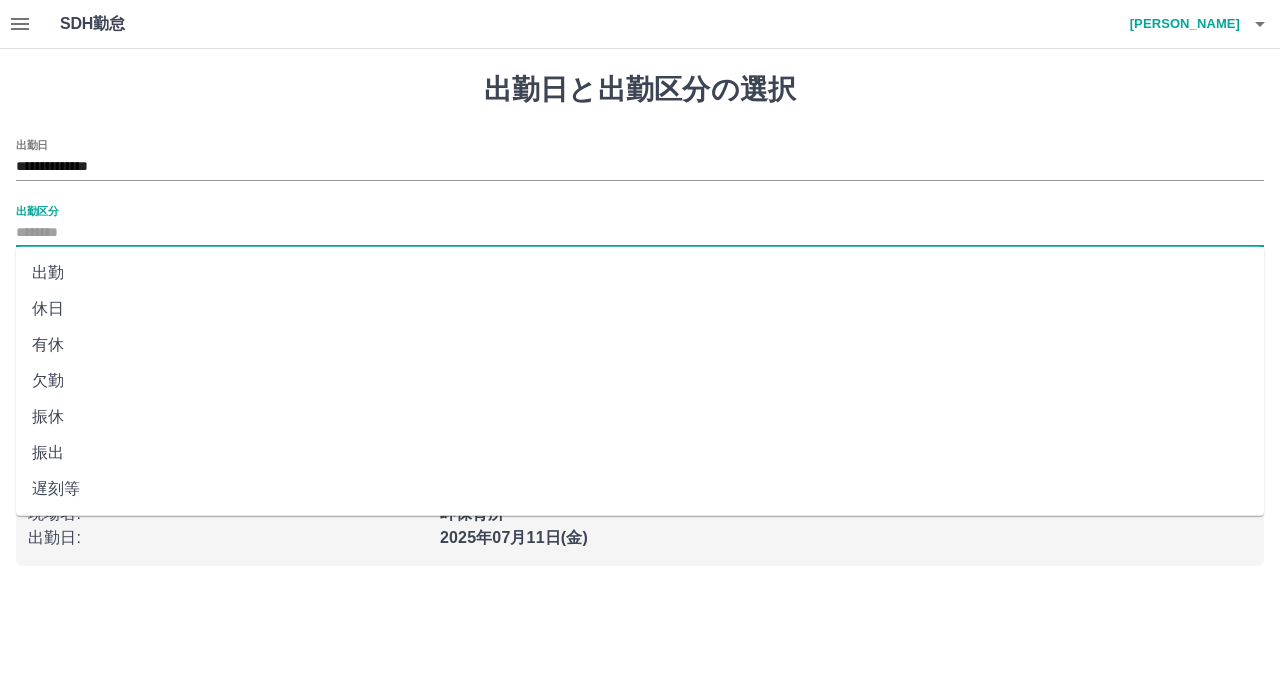 click on "出勤" at bounding box center (640, 273) 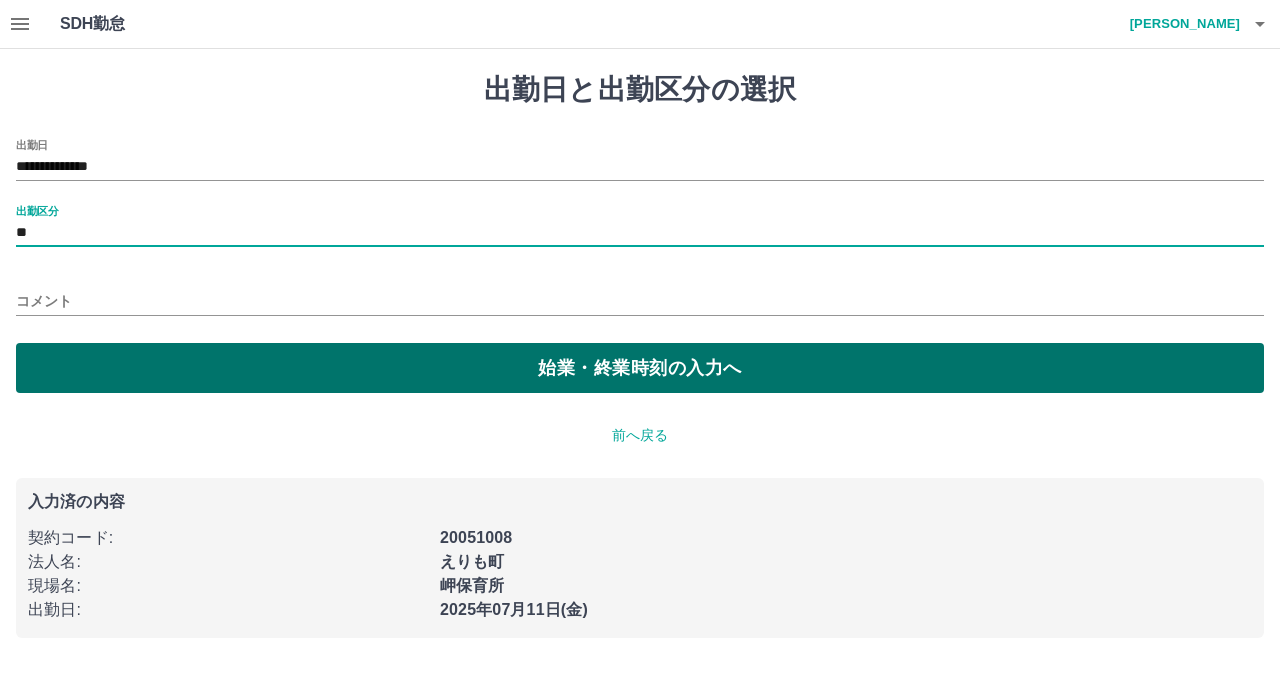 click on "始業・終業時刻の入力へ" at bounding box center [640, 368] 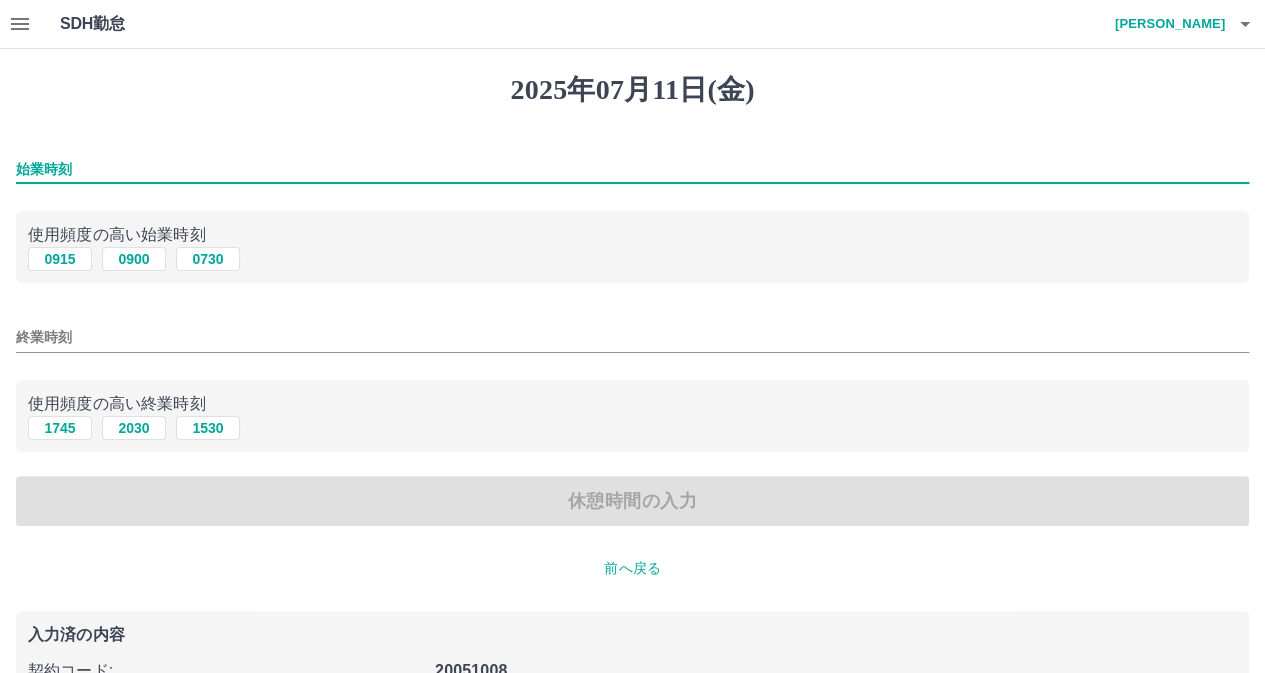 click on "始業時刻" at bounding box center [632, 169] 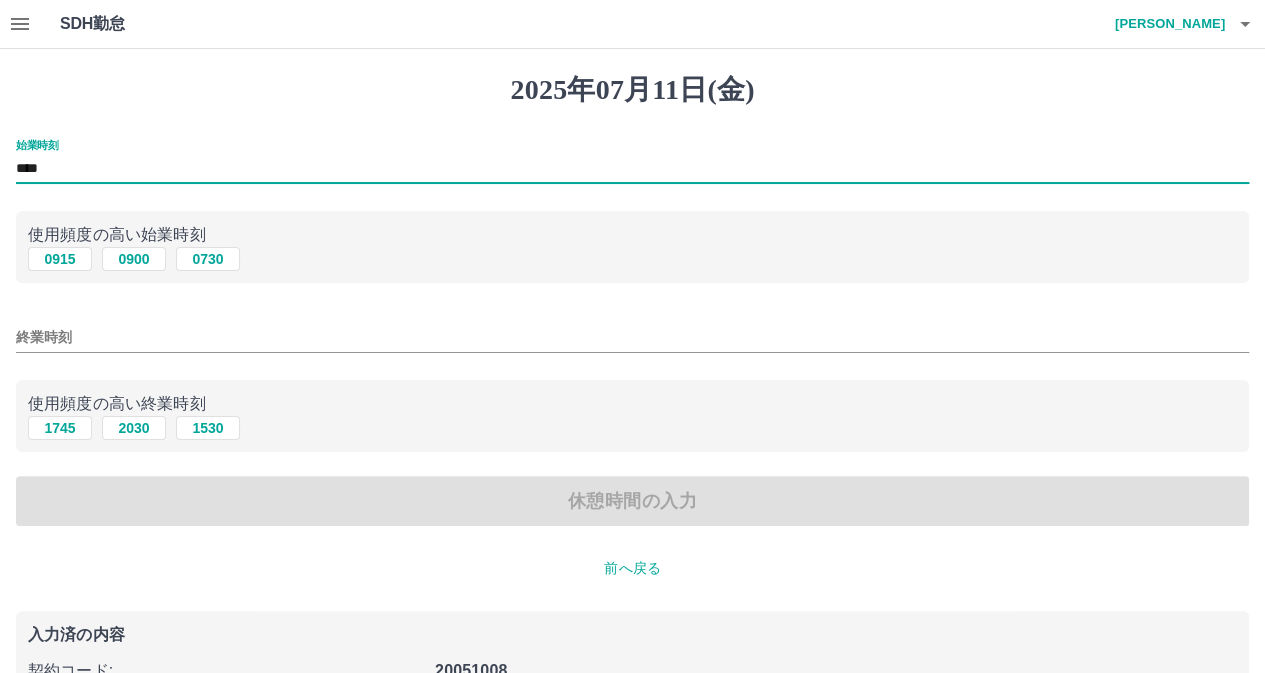 type on "****" 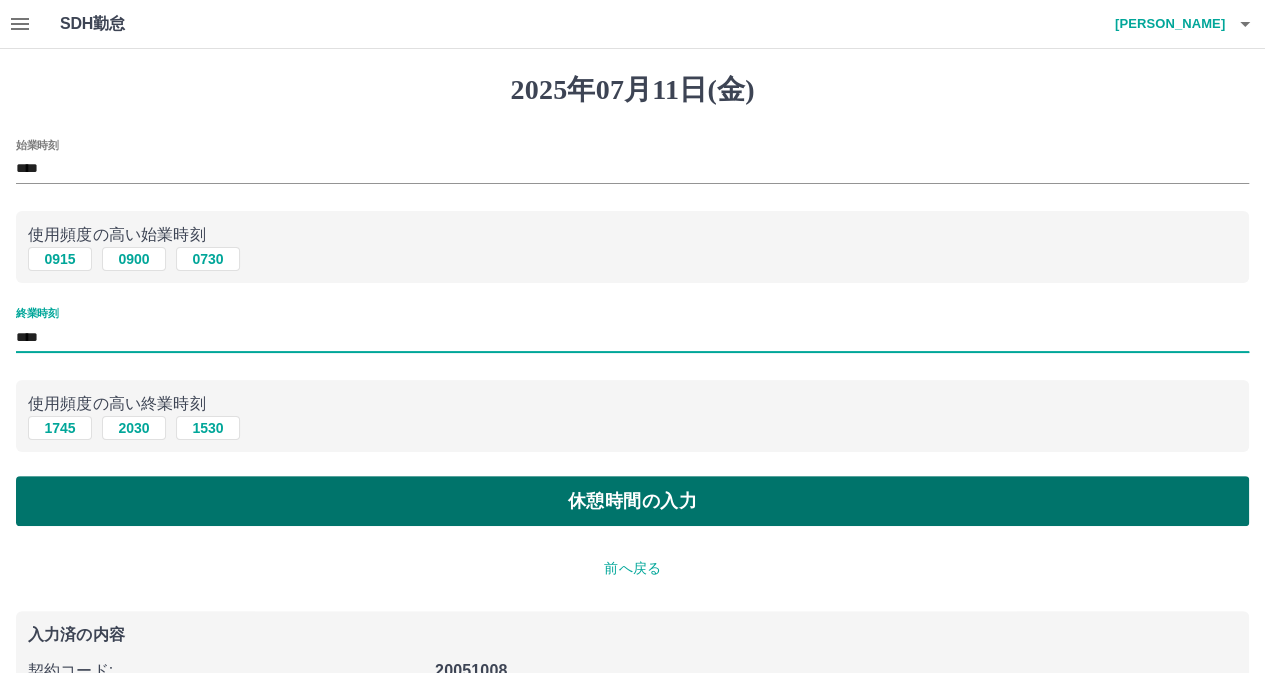 type on "****" 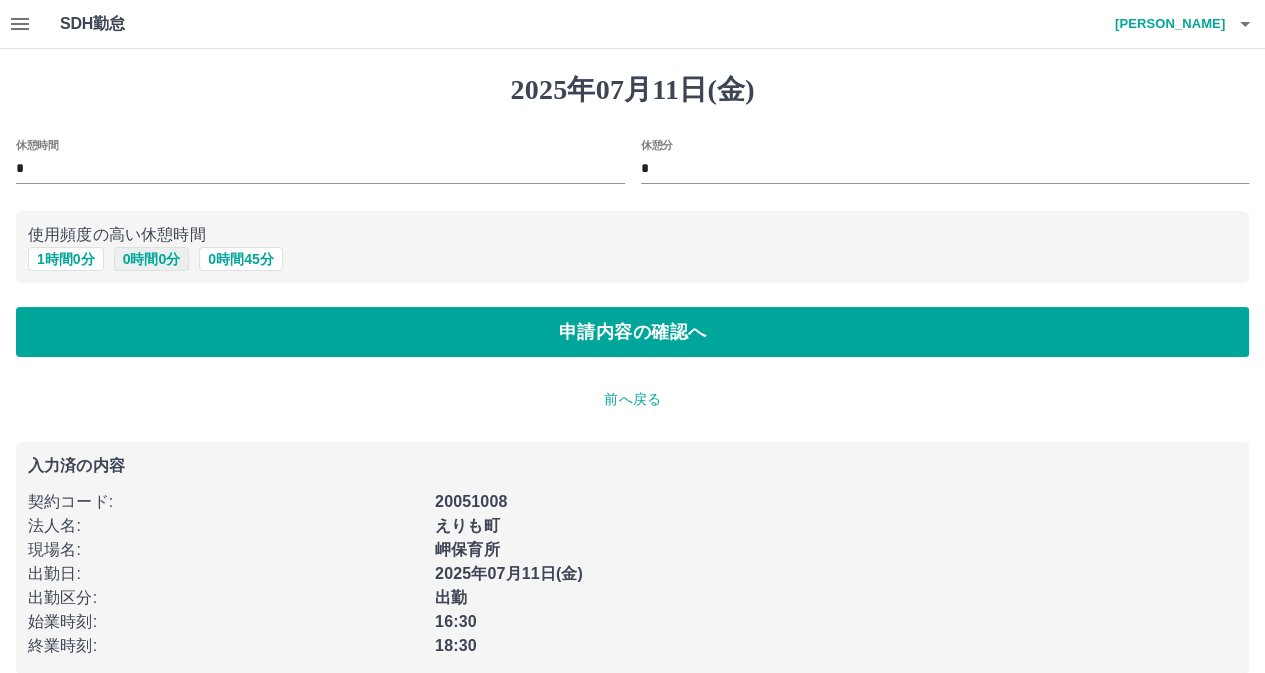 click on "0 時間 0 分" at bounding box center [152, 259] 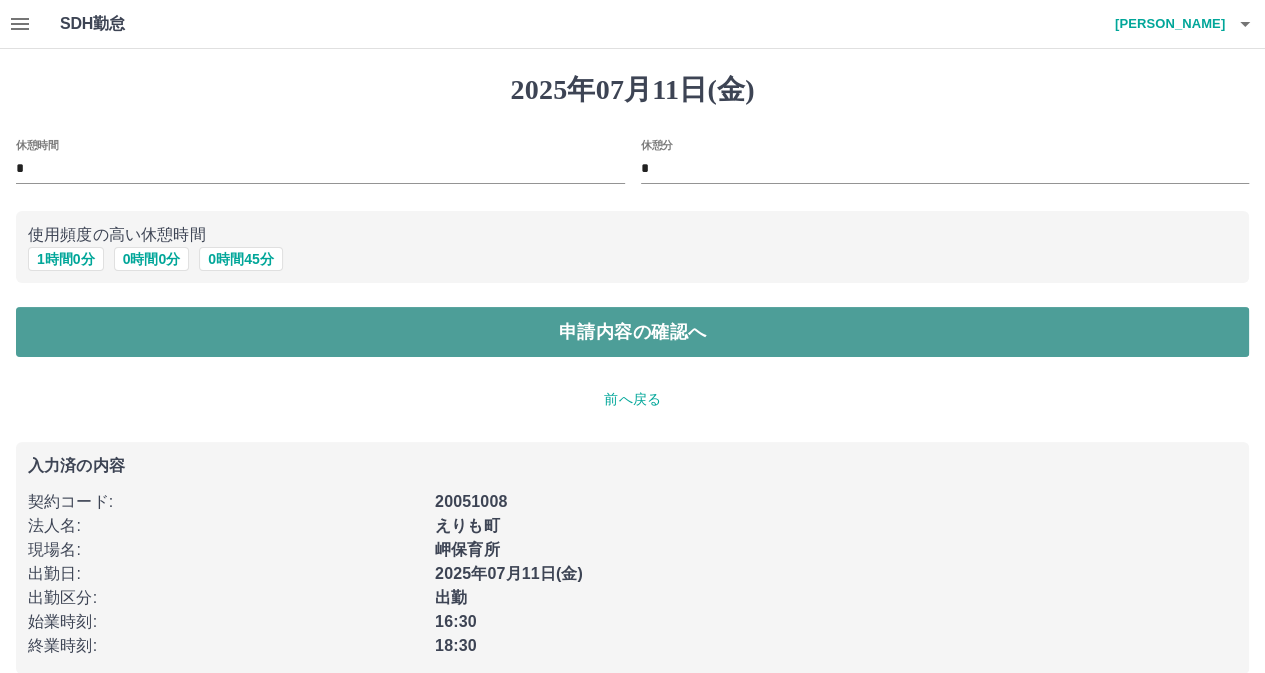 click on "申請内容の確認へ" at bounding box center [632, 332] 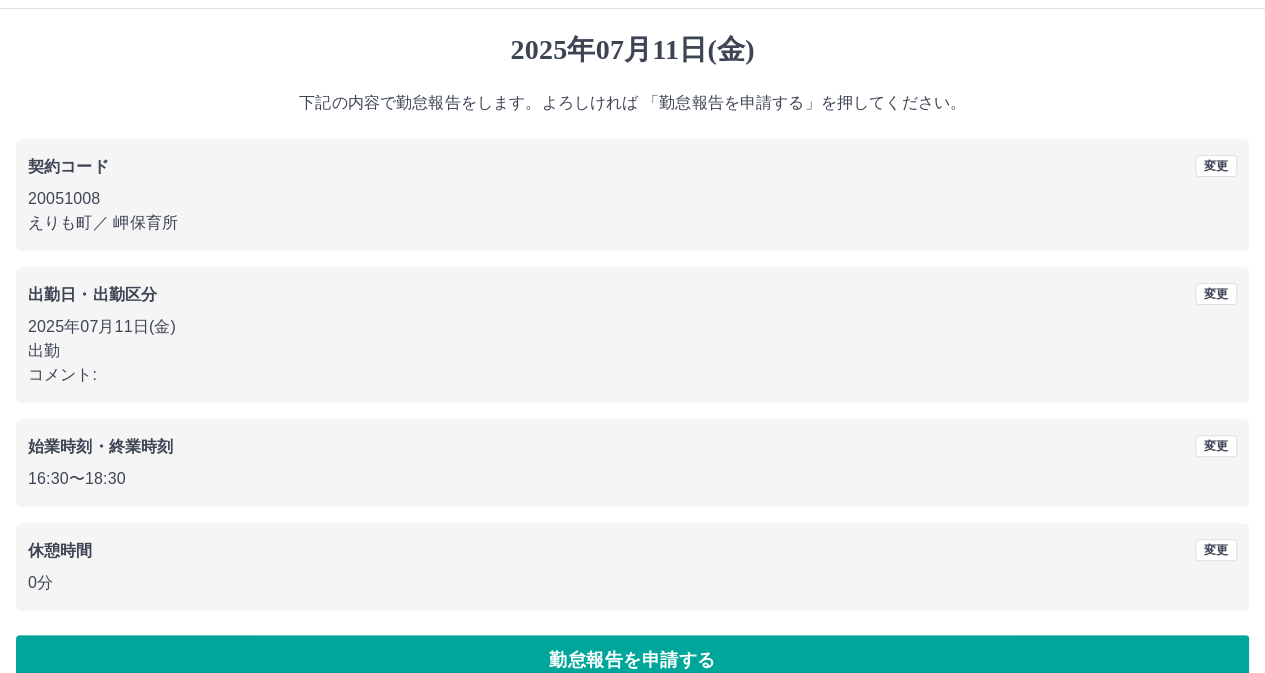 scroll, scrollTop: 74, scrollLeft: 0, axis: vertical 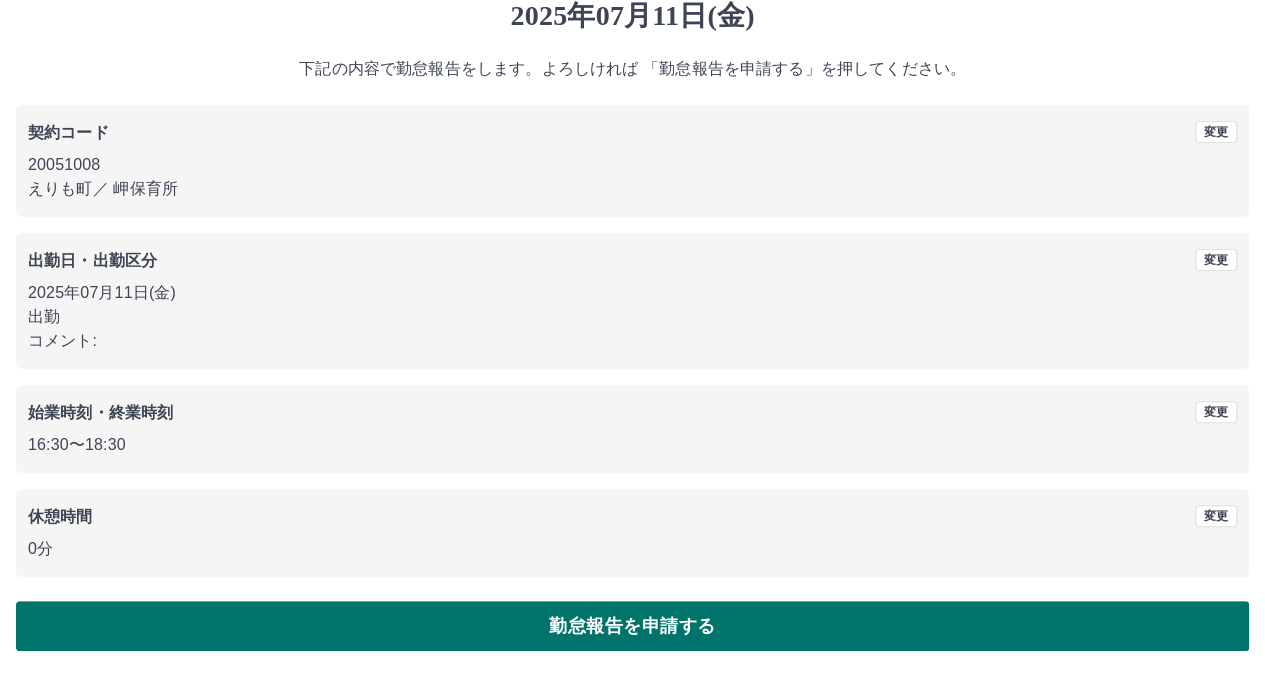 click on "勤怠報告を申請する" at bounding box center (632, 626) 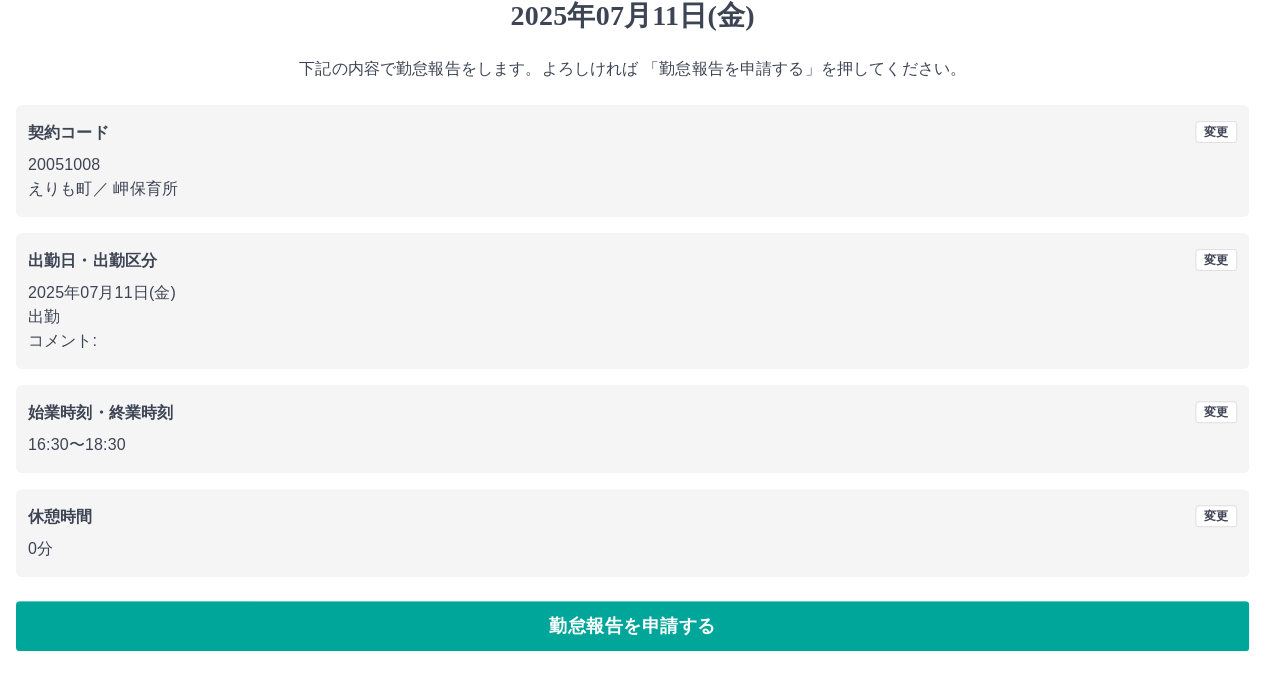 scroll, scrollTop: 0, scrollLeft: 0, axis: both 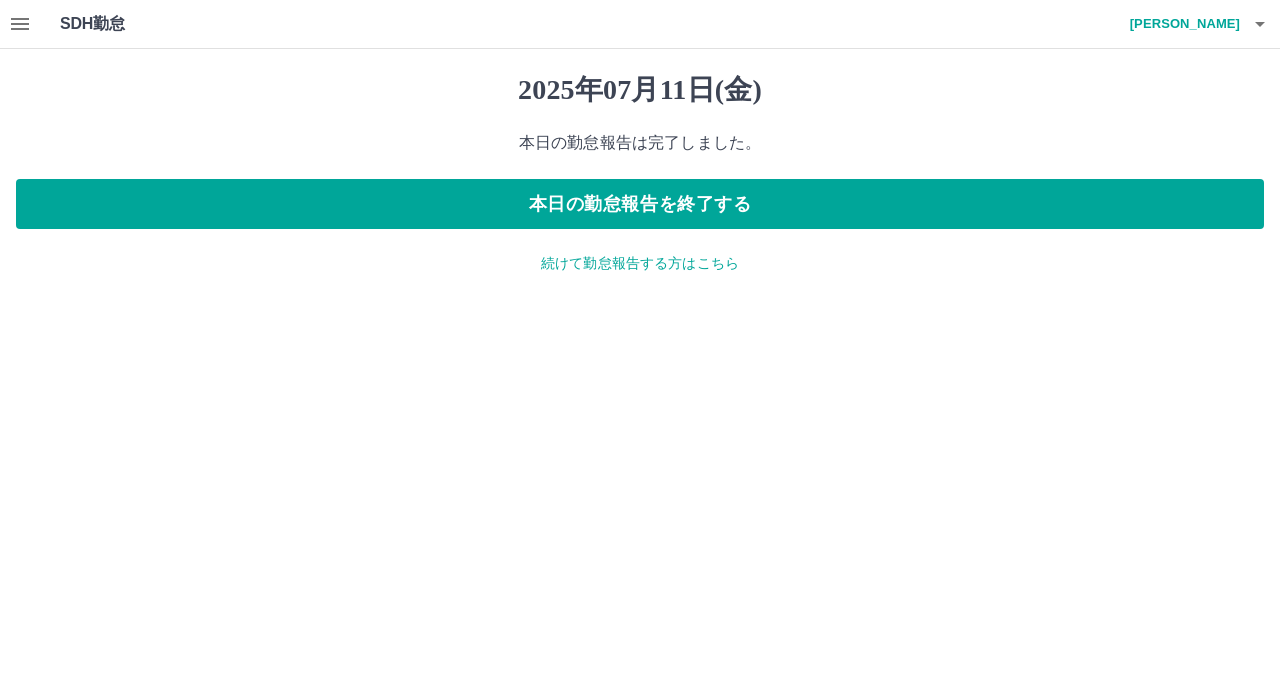 click on "[DATE] 本日の勤怠報告は完了しました。 本日の勤怠報告を終了する 続けて勤怠報告する方はこちら" at bounding box center [640, 173] 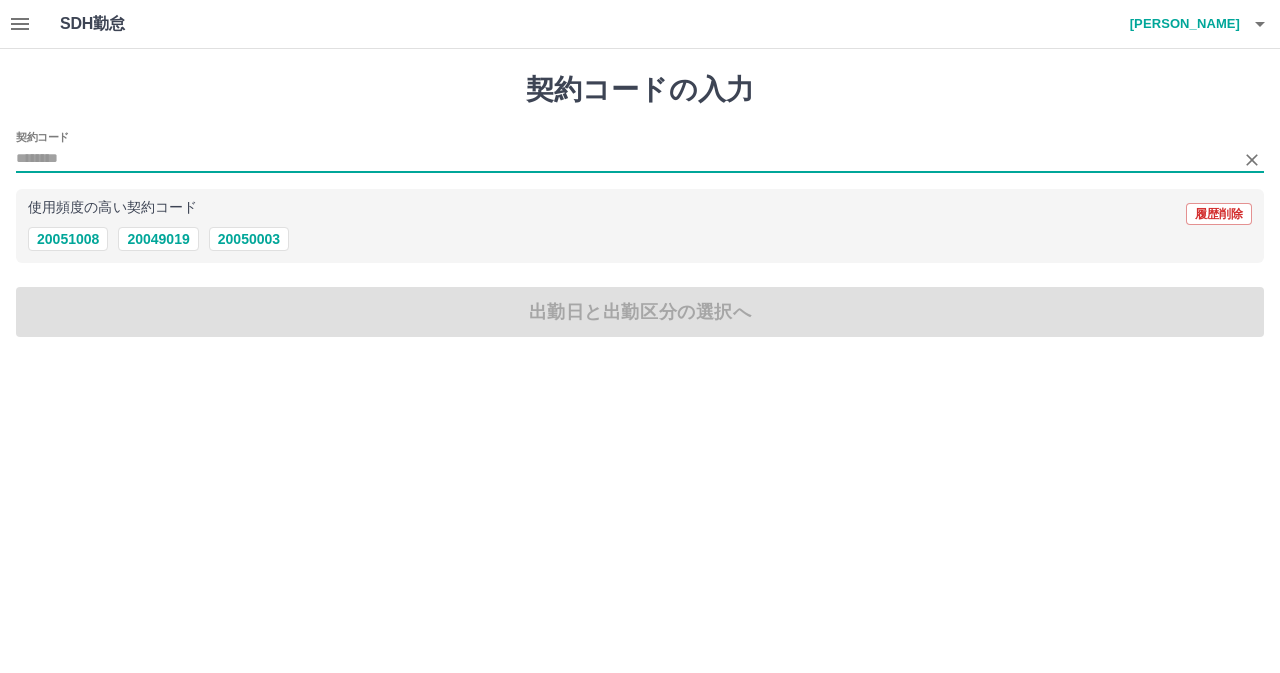 click on "契約コード" at bounding box center (625, 159) 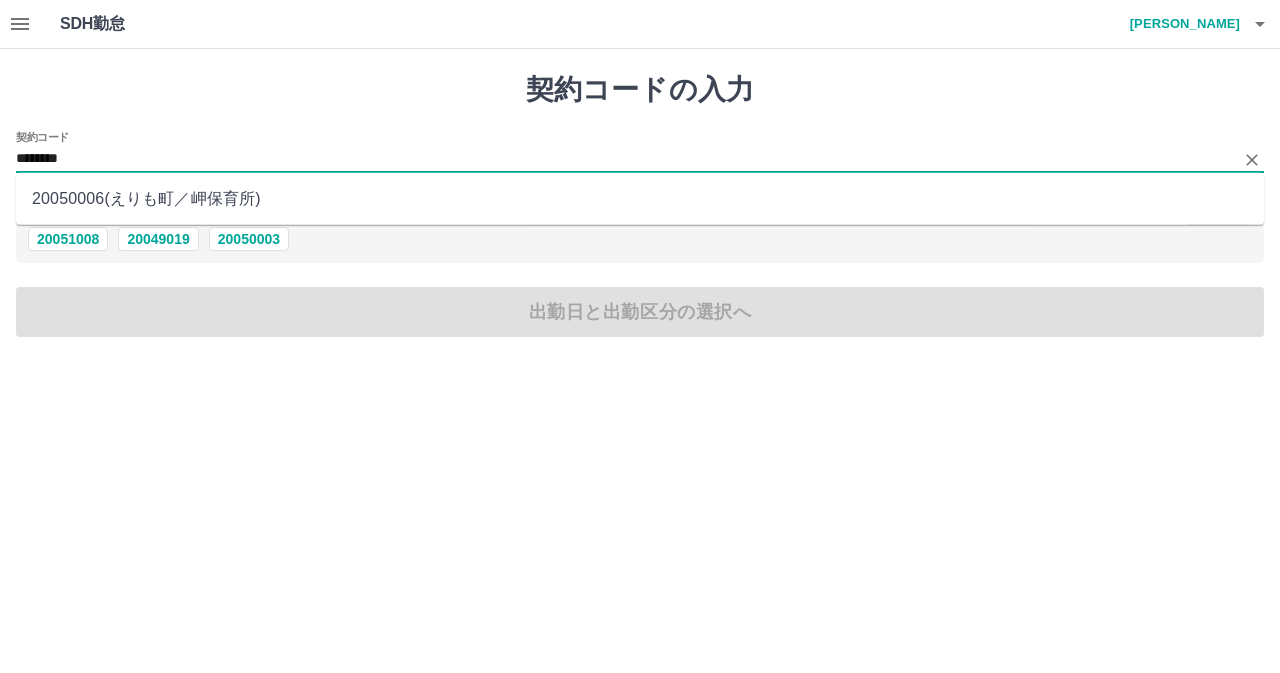 click on "20050006  ( [GEOGRAPHIC_DATA] ／ 岬保育所 )" at bounding box center (640, 199) 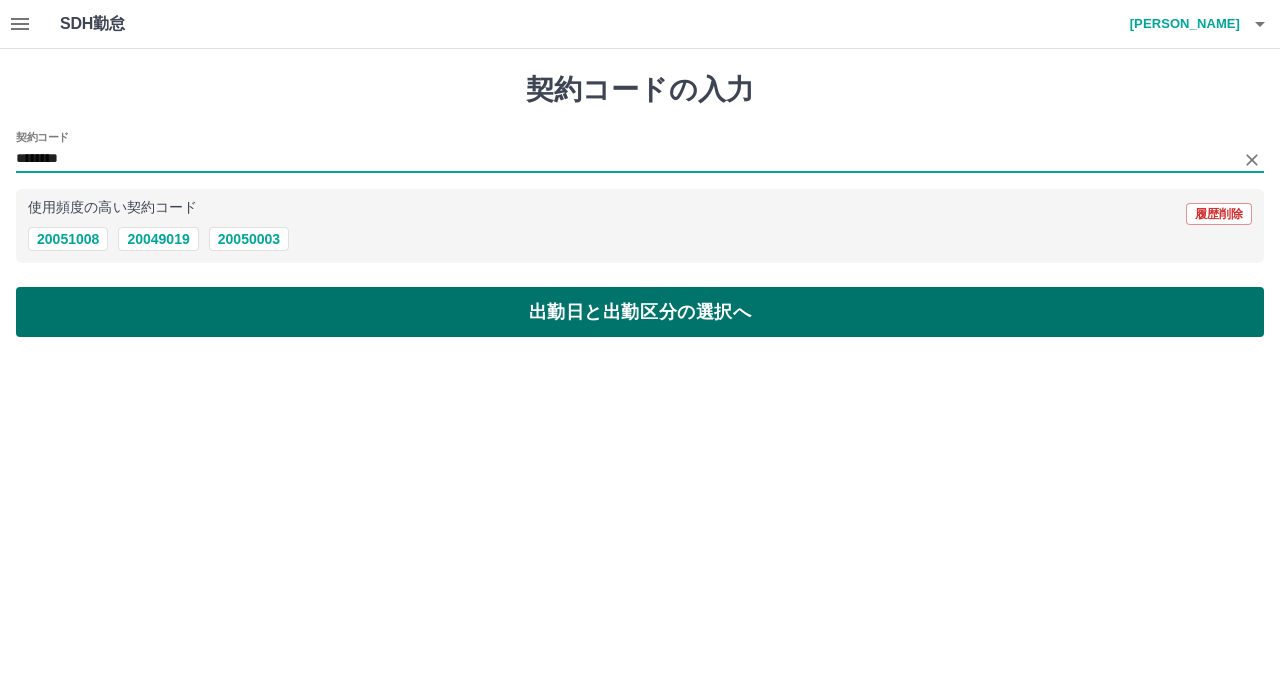 type on "********" 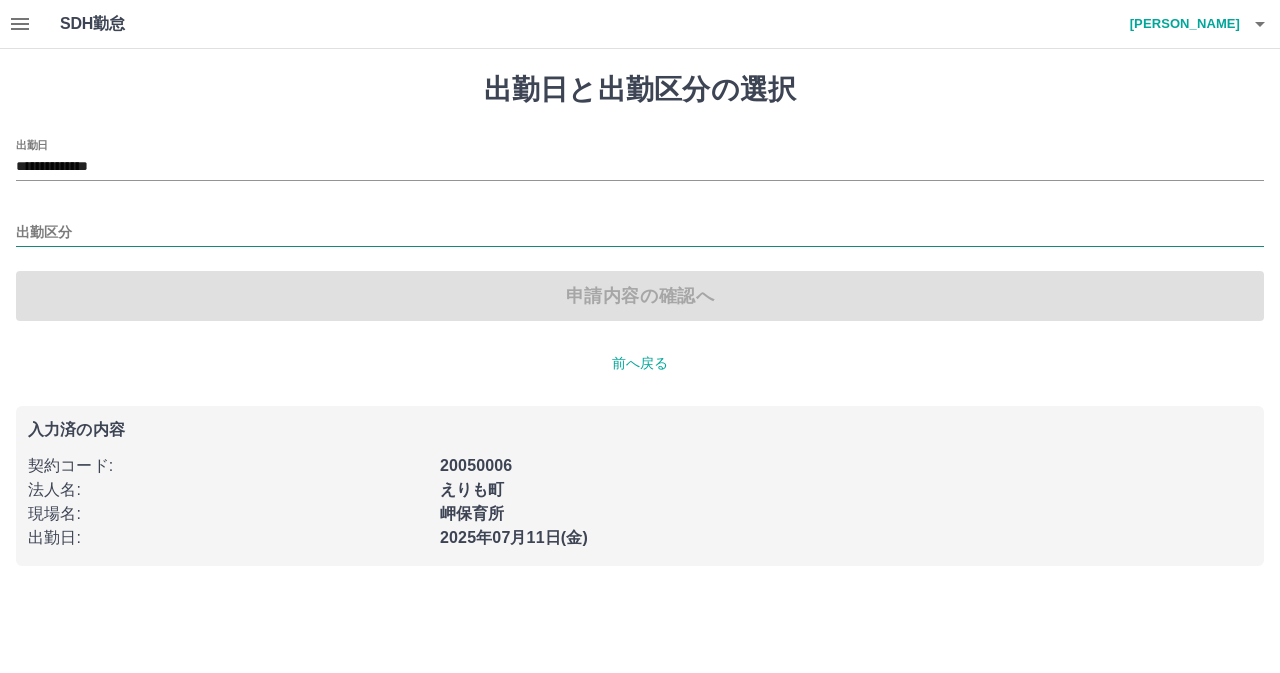 click on "出勤区分" at bounding box center [640, 233] 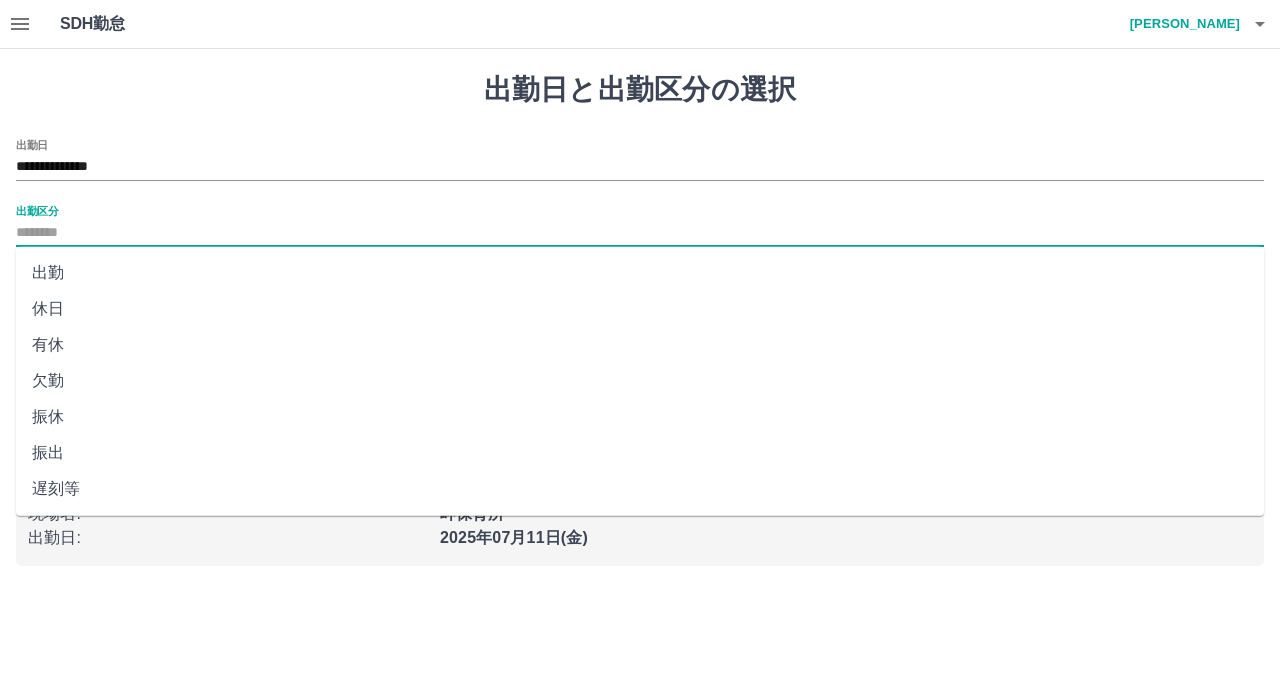 click on "出勤" at bounding box center (640, 273) 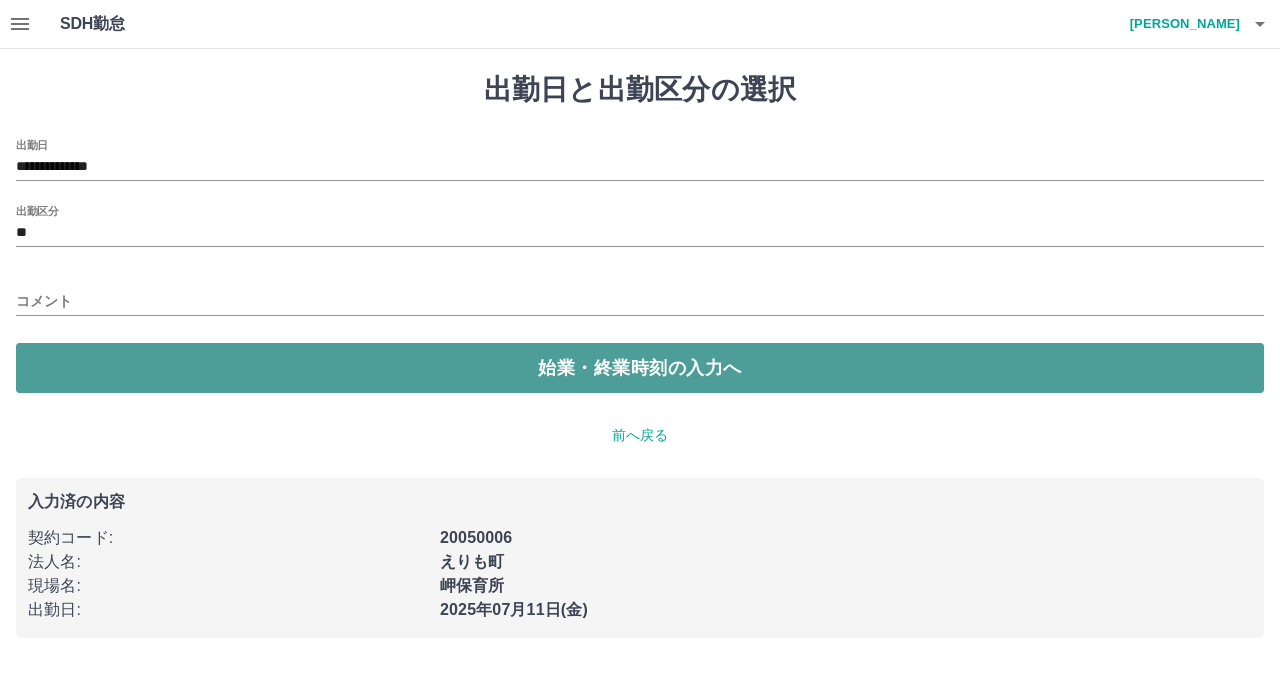 click on "始業・終業時刻の入力へ" at bounding box center (640, 368) 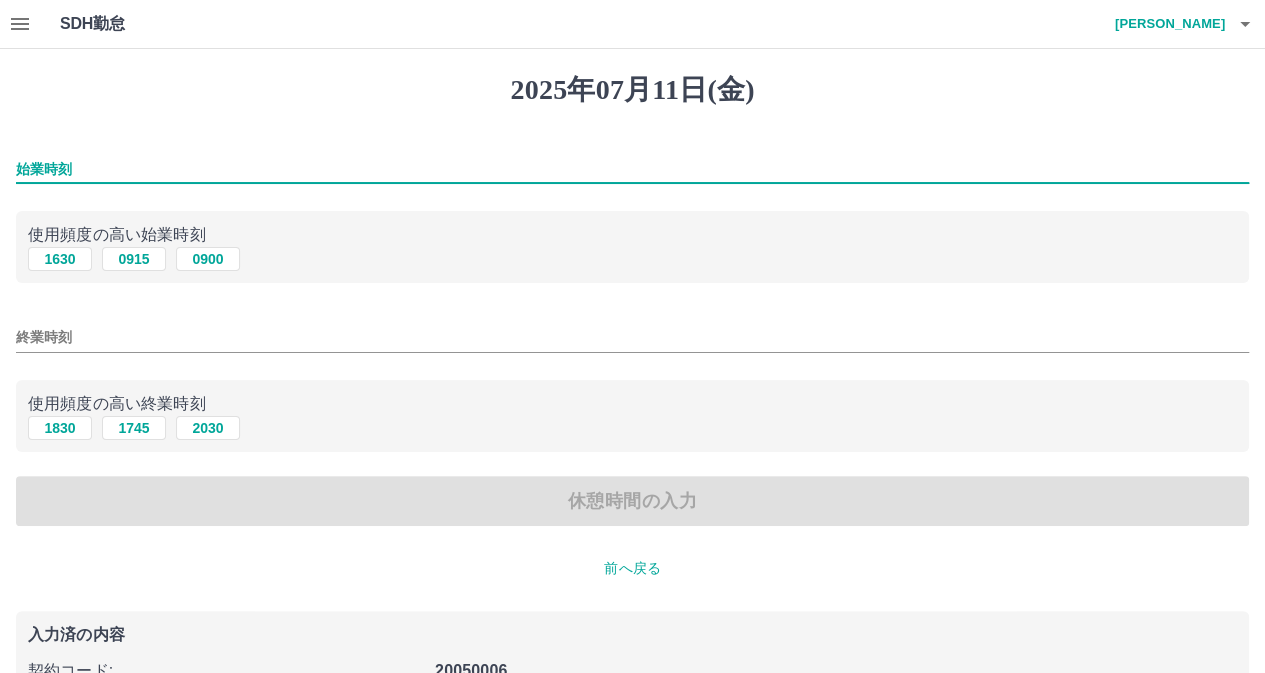 click on "始業時刻" at bounding box center (632, 169) 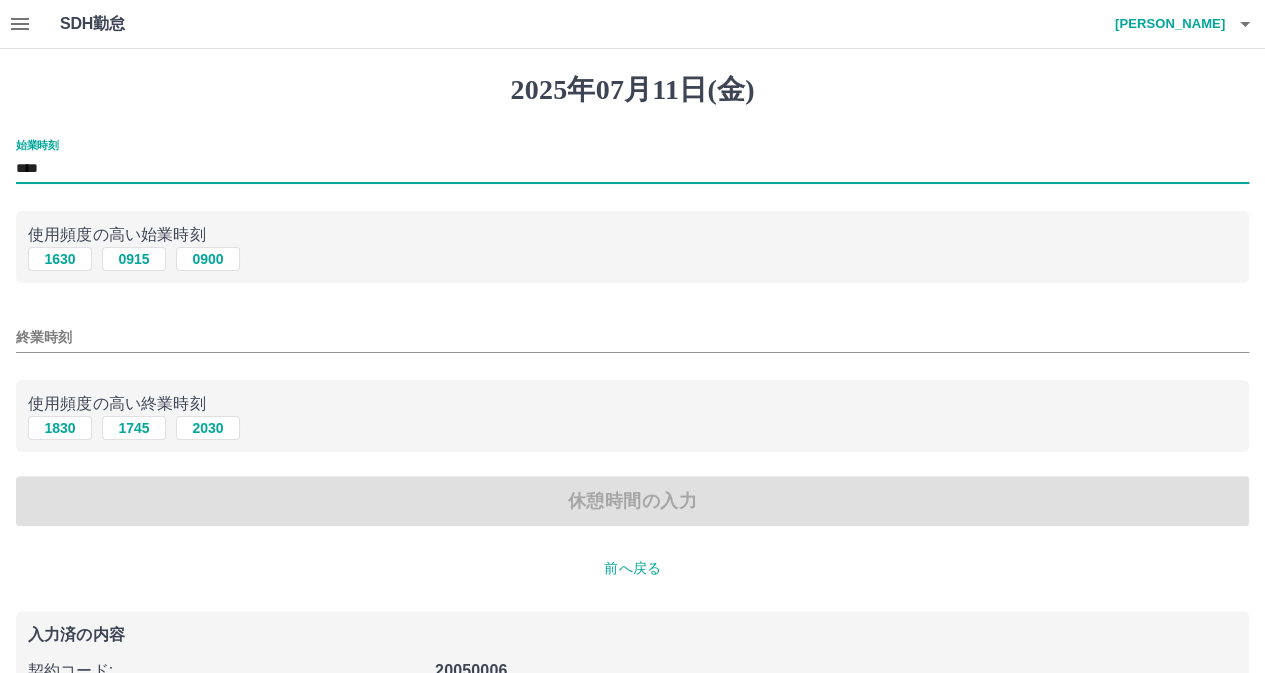 type on "****" 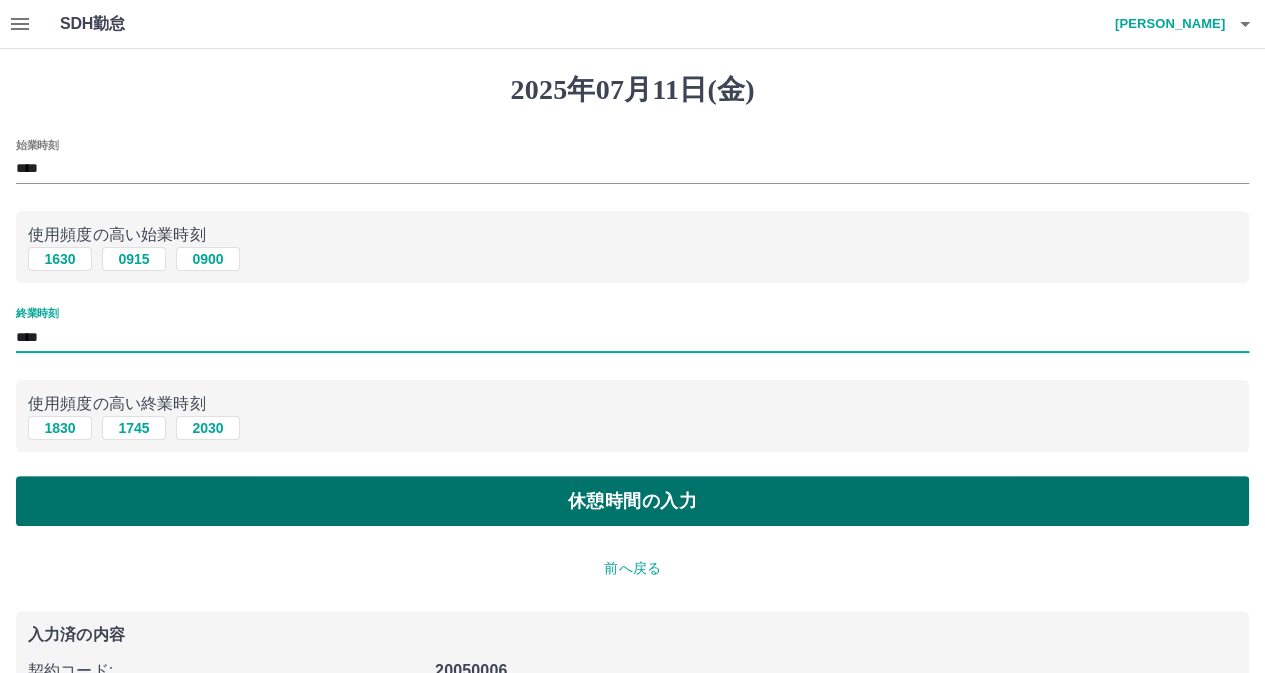 type on "****" 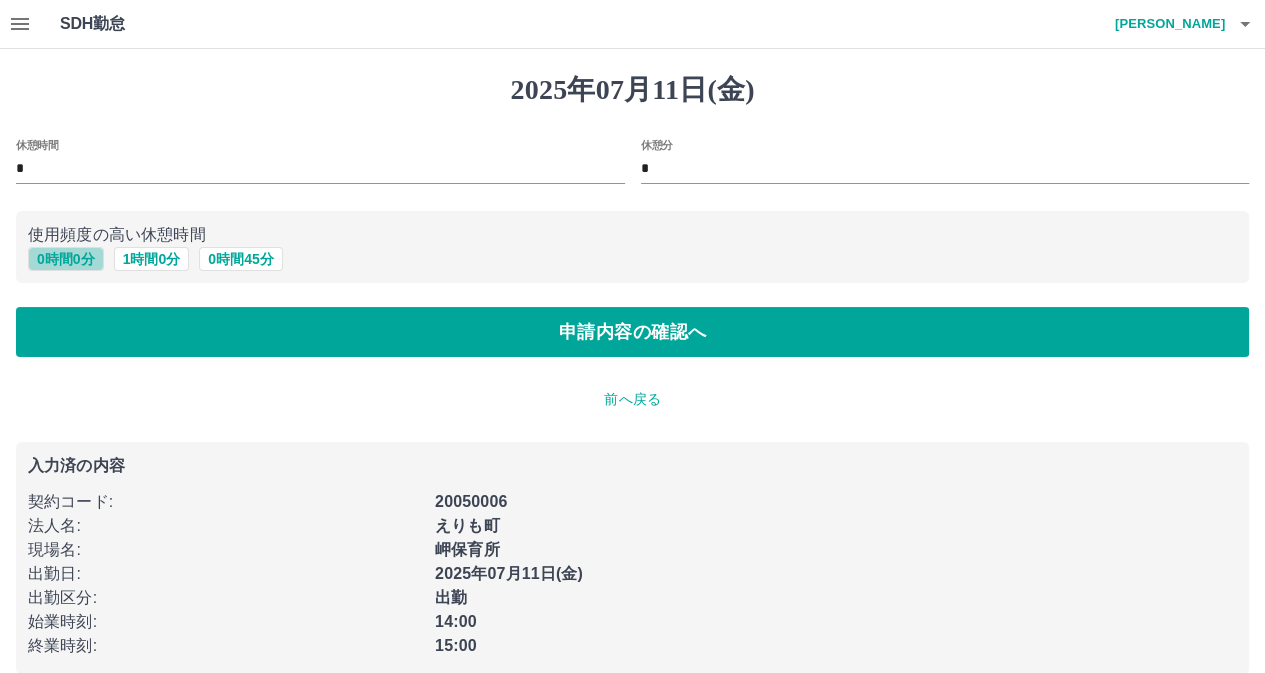 click on "0 時間 0 分" at bounding box center (66, 259) 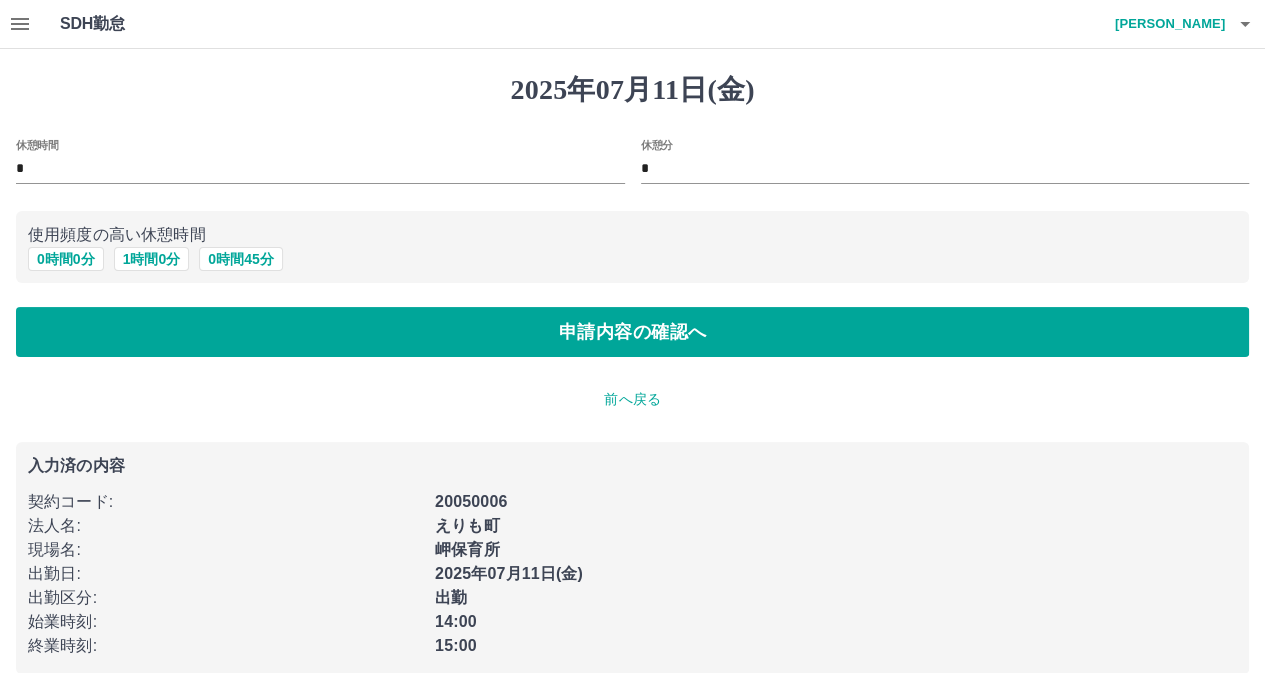 drag, startPoint x: 70, startPoint y: 256, endPoint x: 110, endPoint y: 263, distance: 40.60788 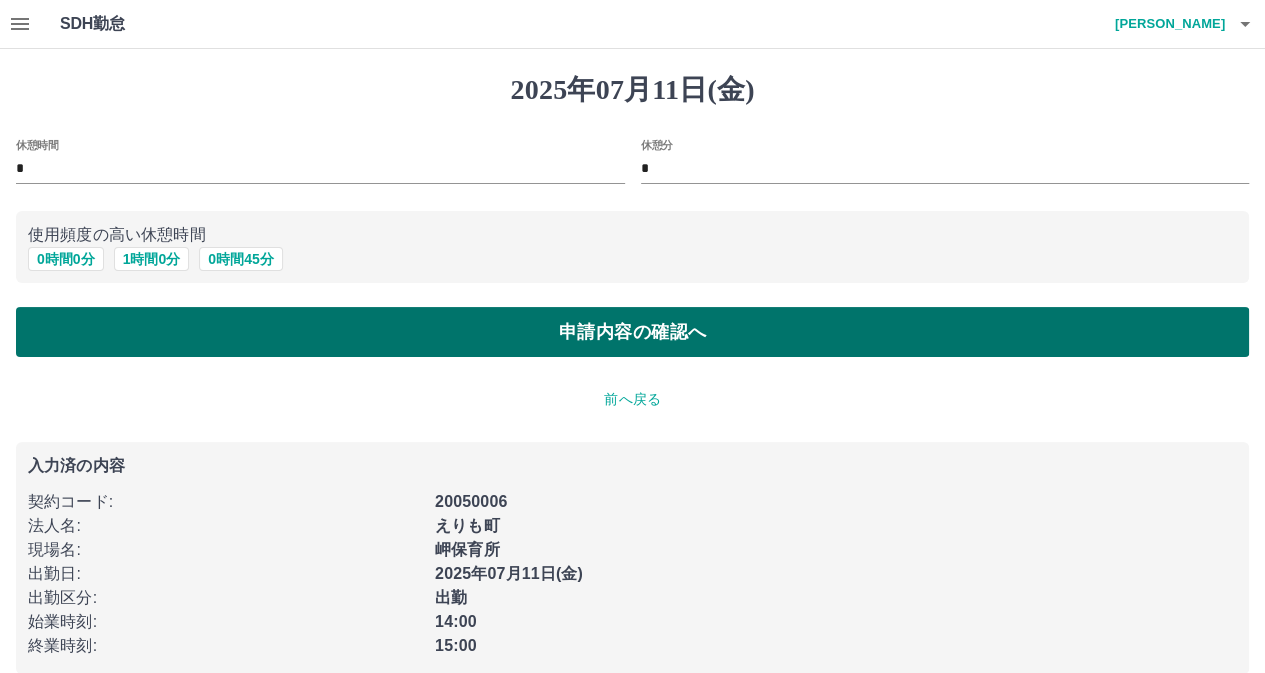 click on "申請内容の確認へ" at bounding box center [632, 332] 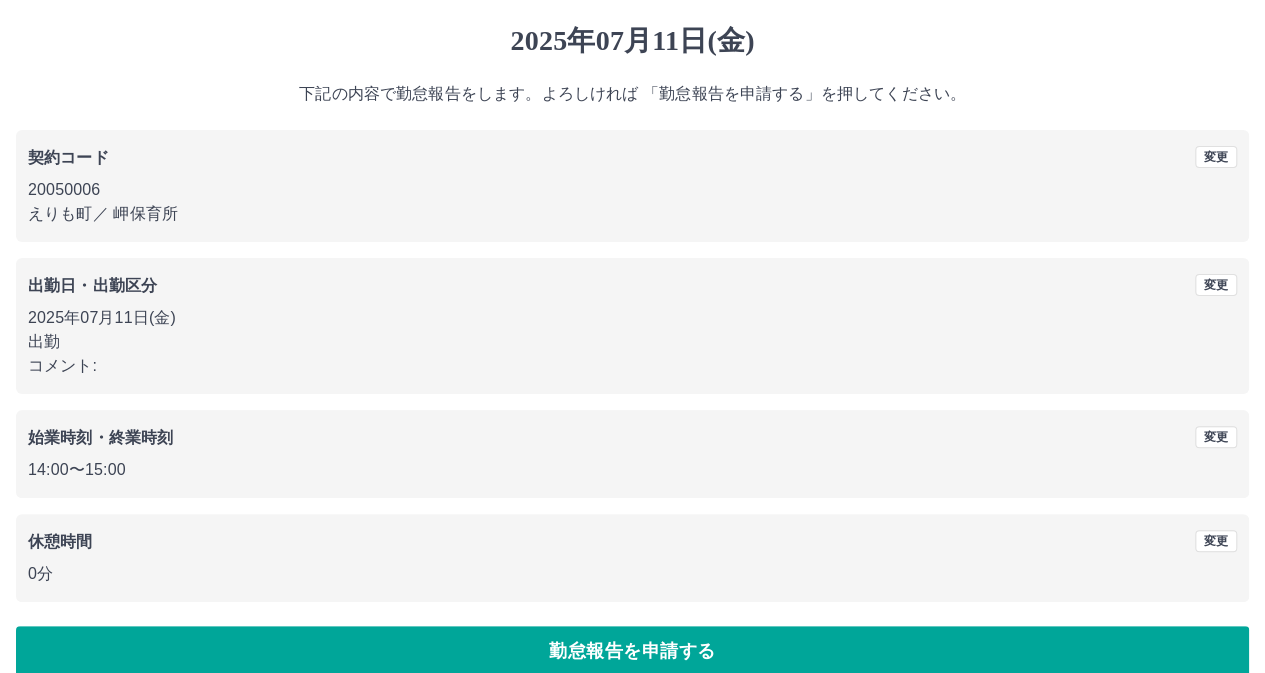 scroll, scrollTop: 74, scrollLeft: 0, axis: vertical 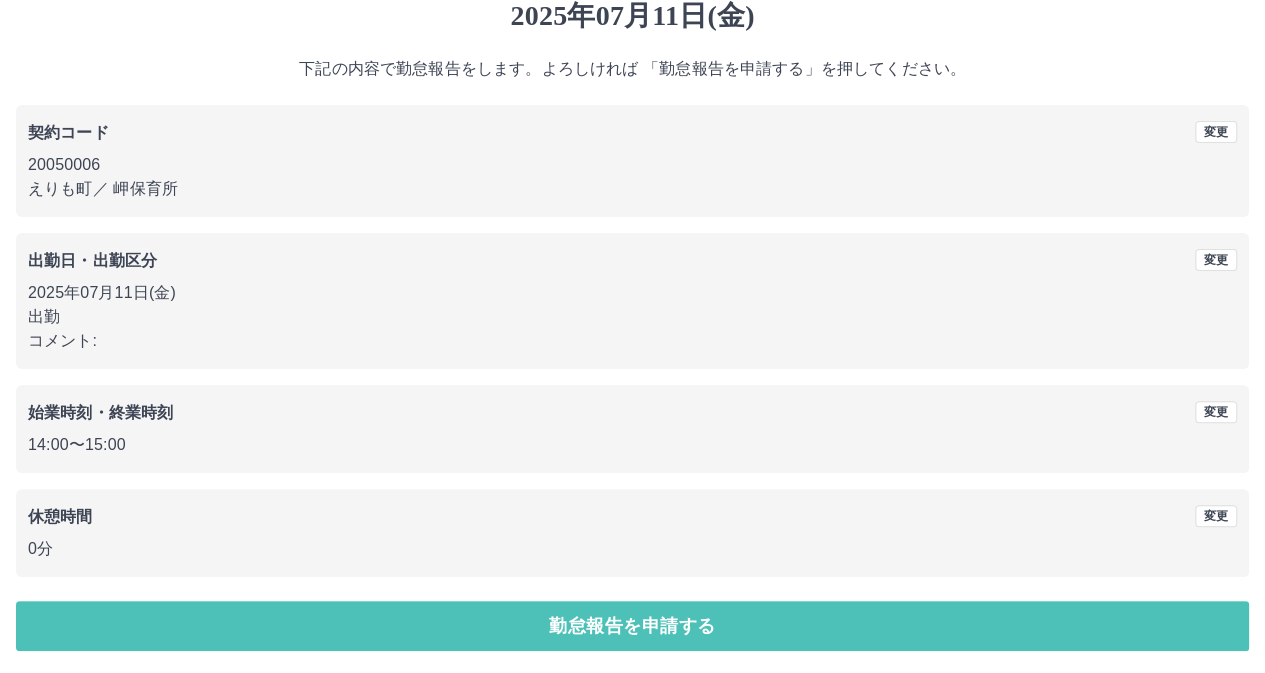 click on "勤怠報告を申請する" at bounding box center [632, 626] 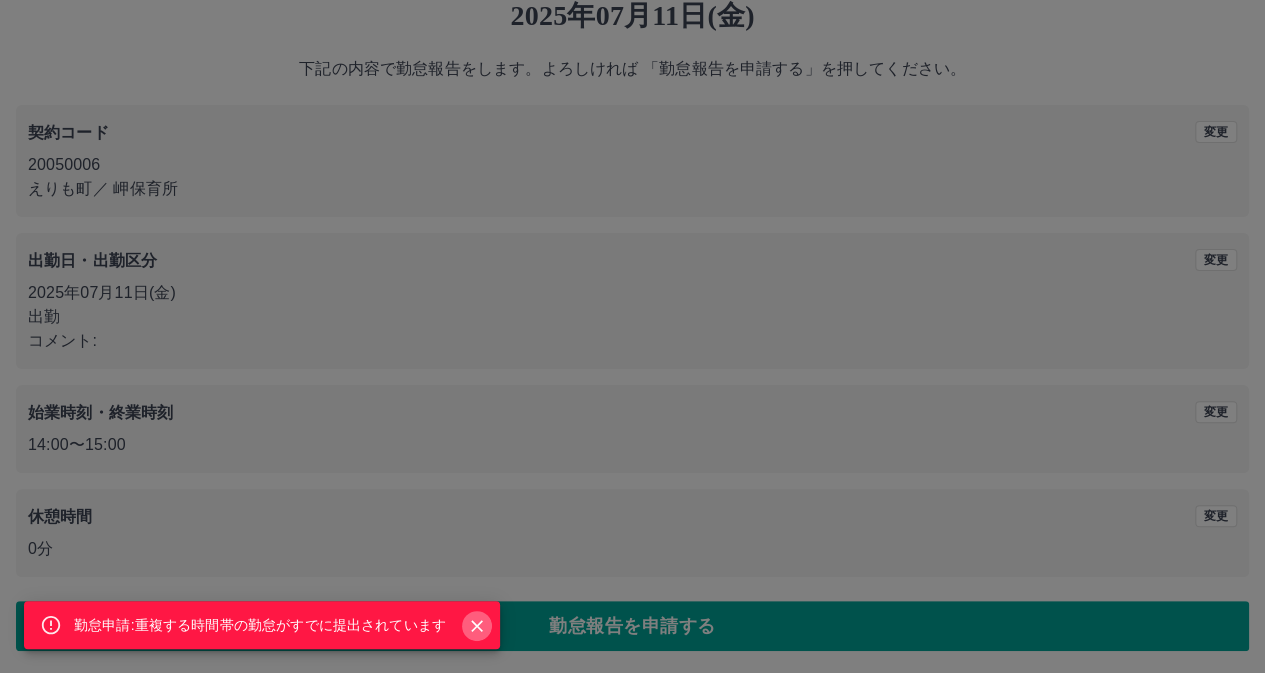 click 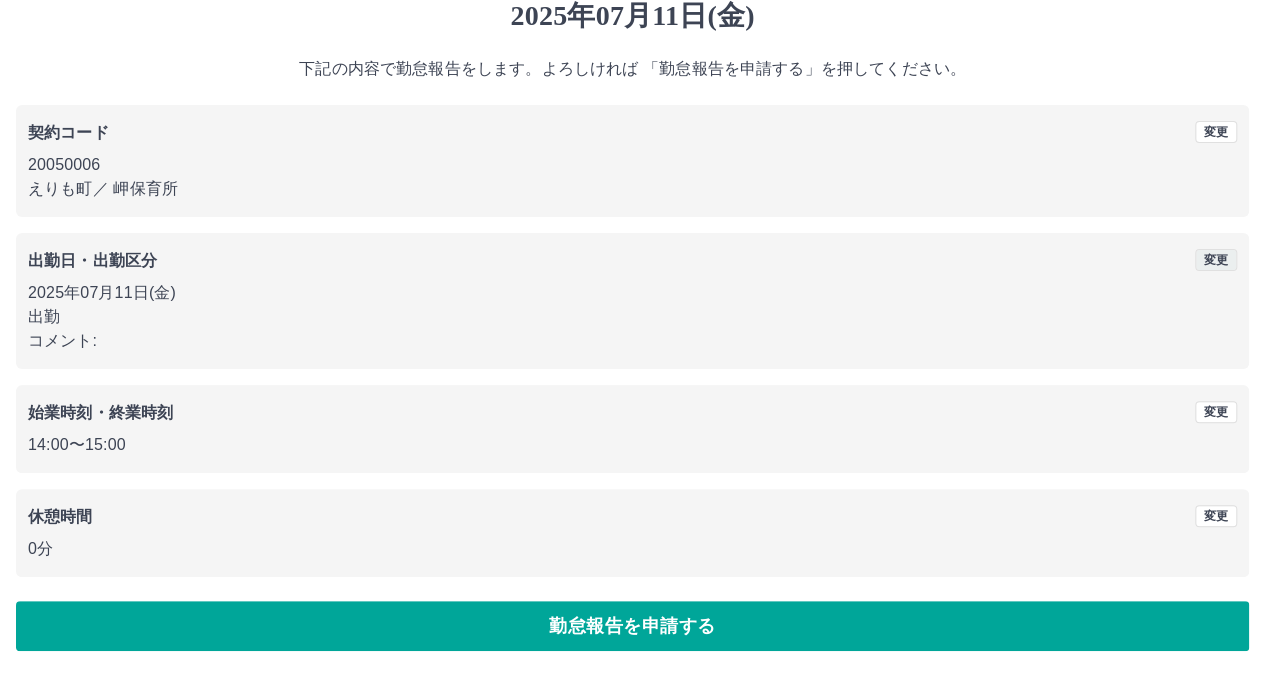 click on "変更" at bounding box center [1216, 260] 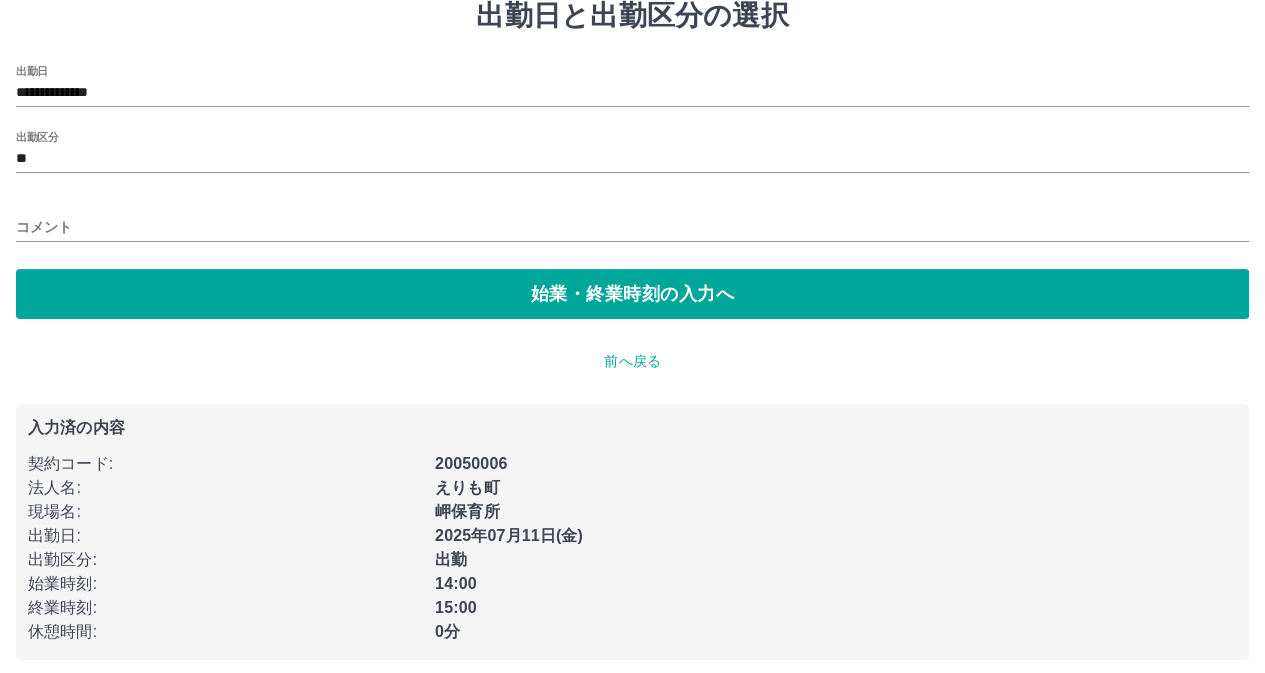 scroll, scrollTop: 0, scrollLeft: 0, axis: both 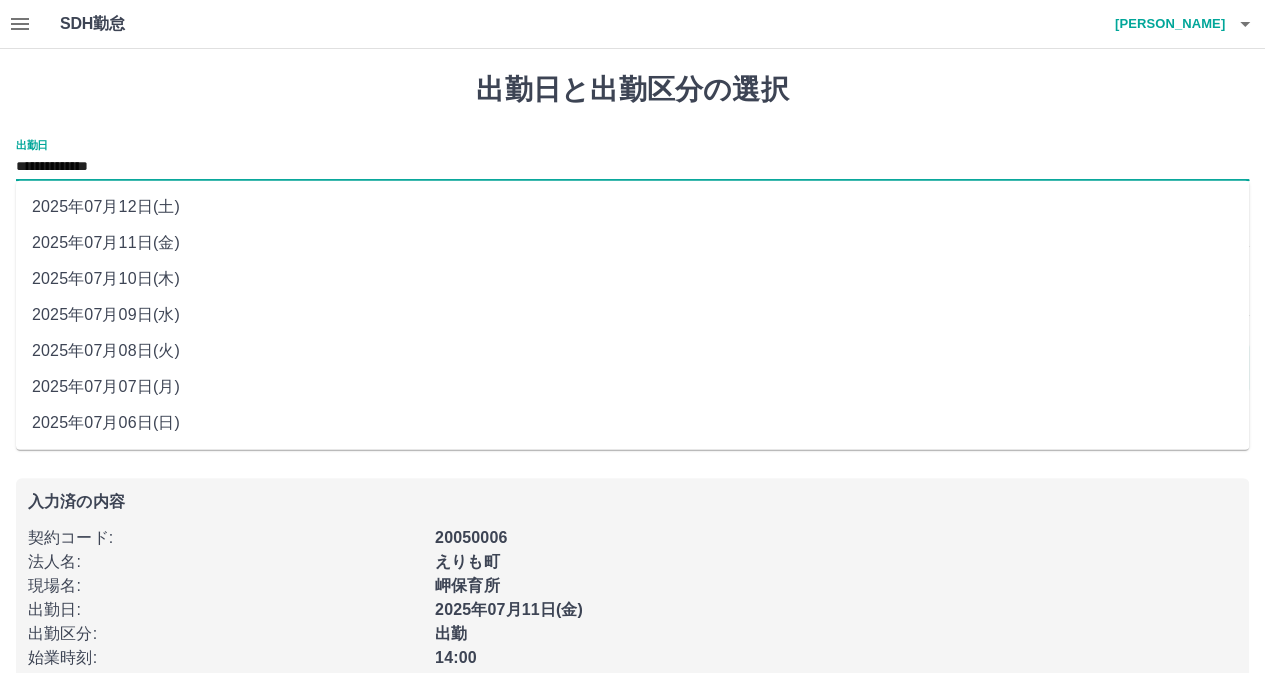 click on "**********" at bounding box center [632, 167] 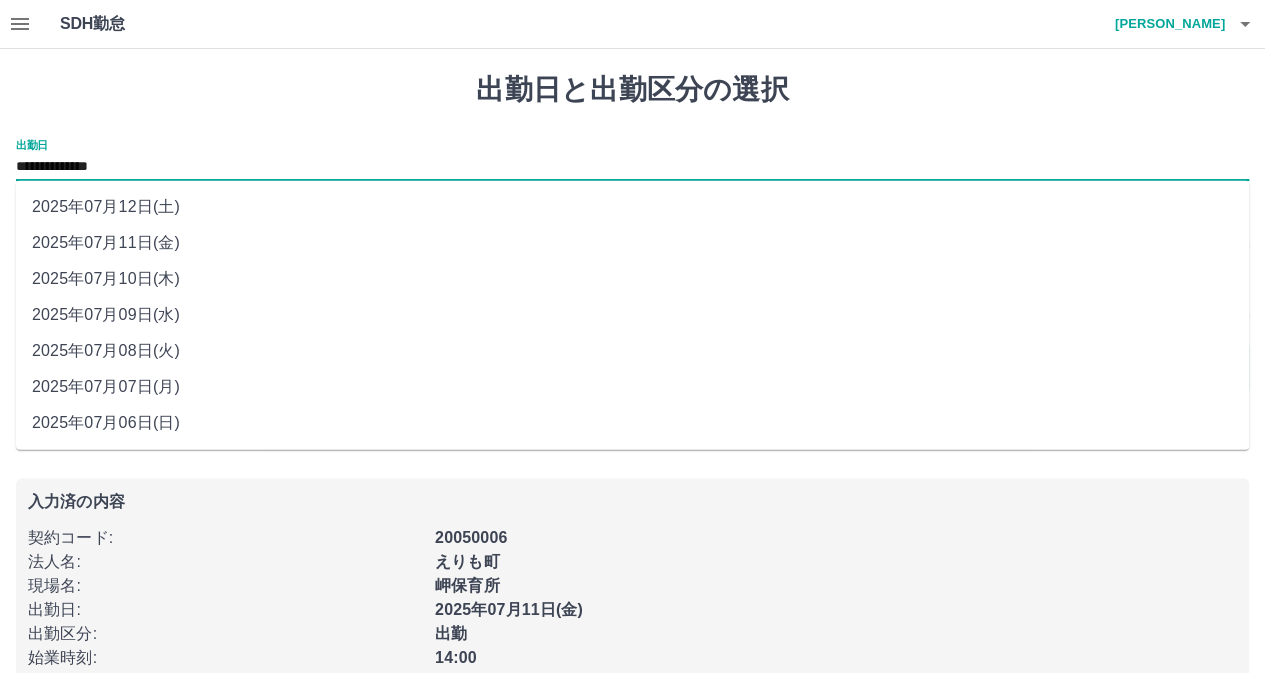 click on "2025年07月09日(水)" at bounding box center [632, 315] 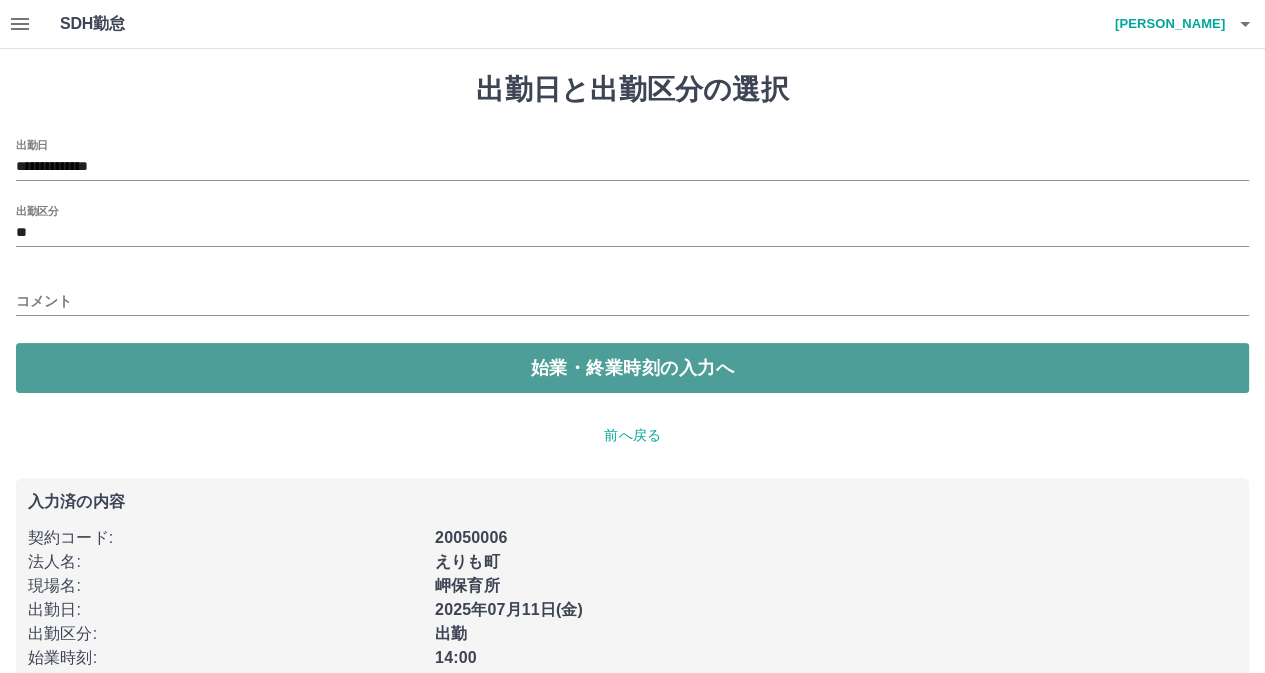 click on "始業・終業時刻の入力へ" at bounding box center [632, 368] 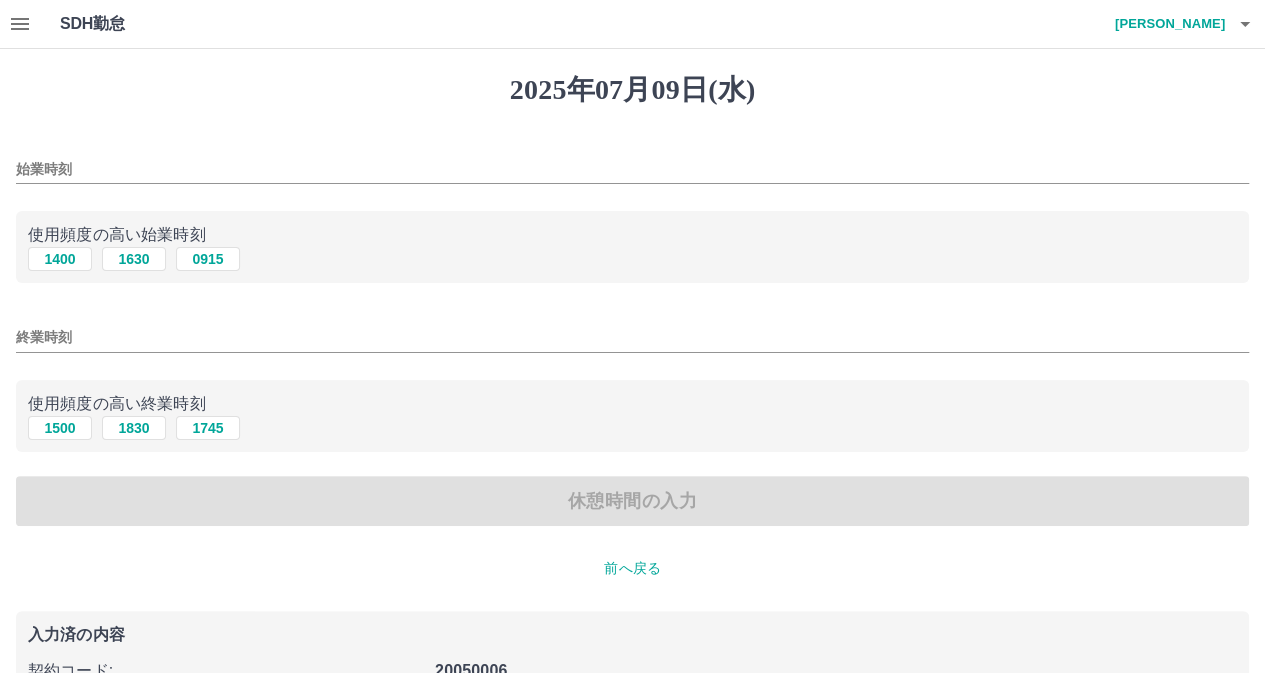 click on "始業時刻" at bounding box center (632, 169) 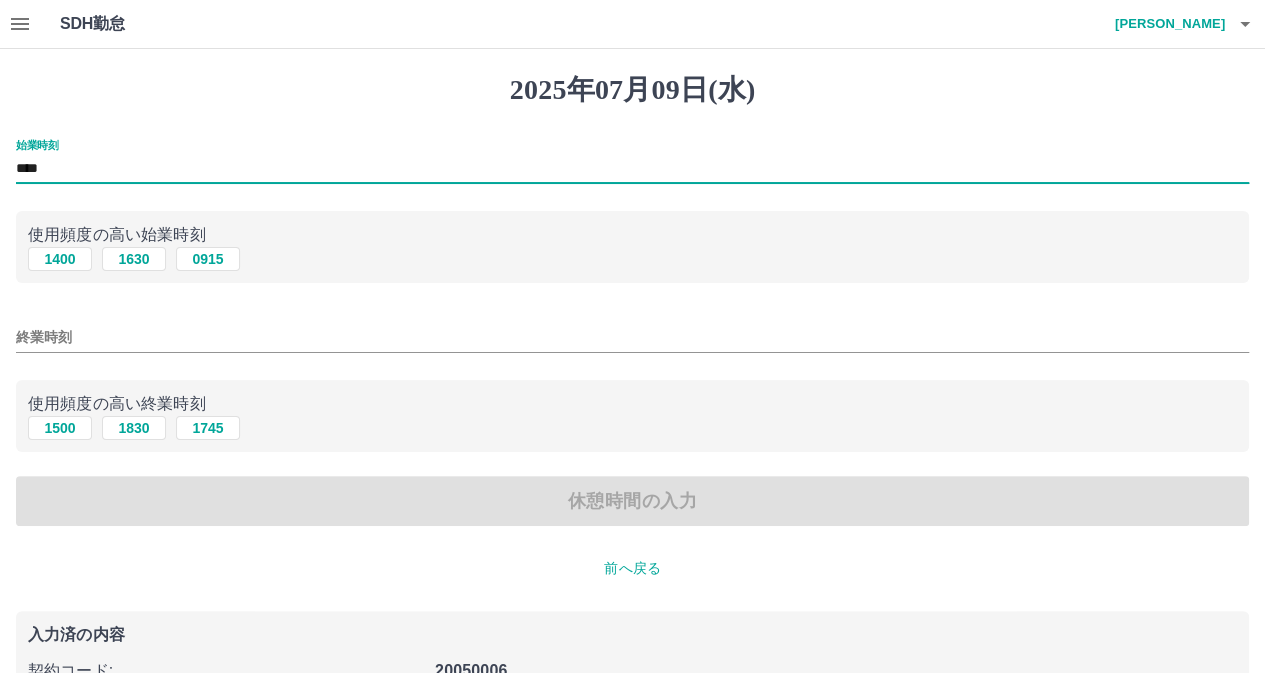 type on "****" 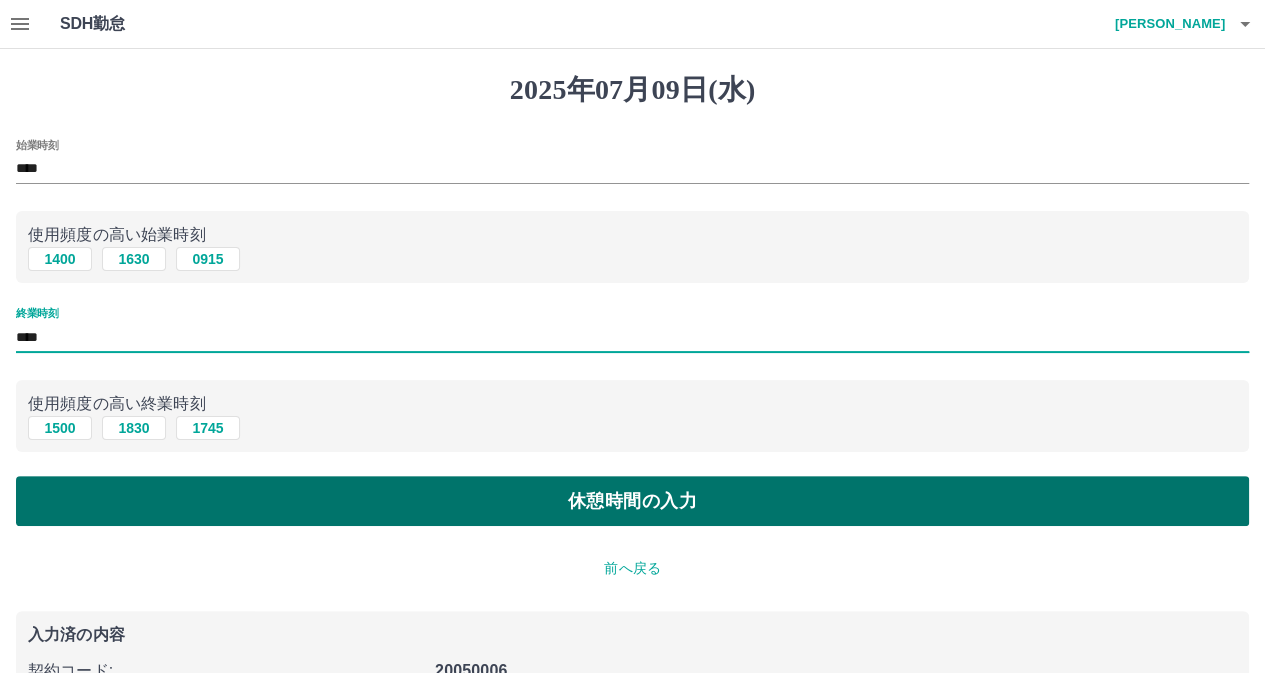 type on "****" 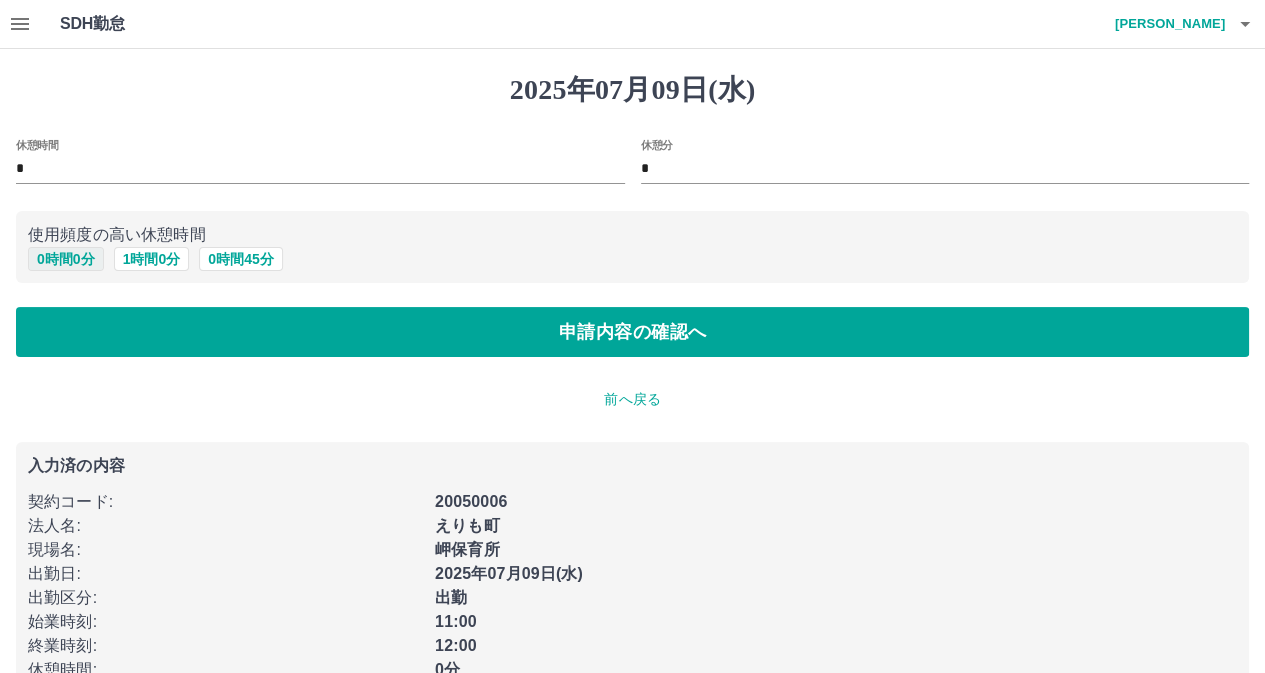 click on "0 時間 0 分" at bounding box center (66, 259) 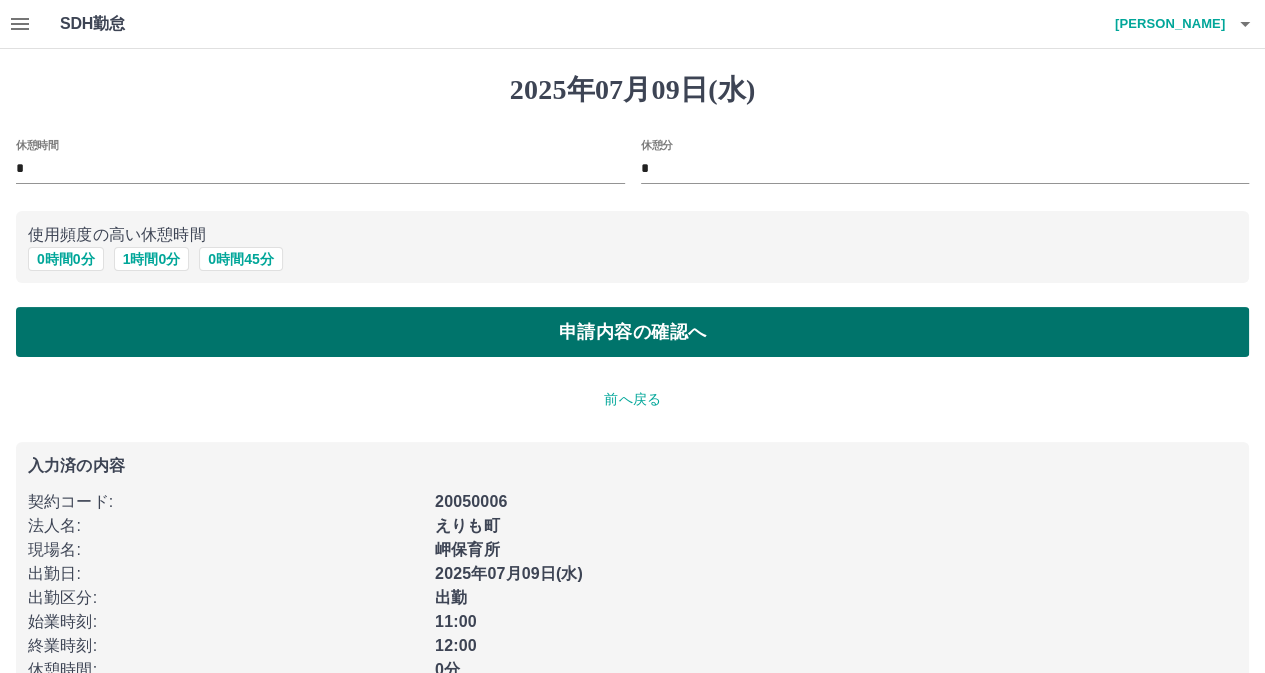 click on "申請内容の確認へ" at bounding box center (632, 332) 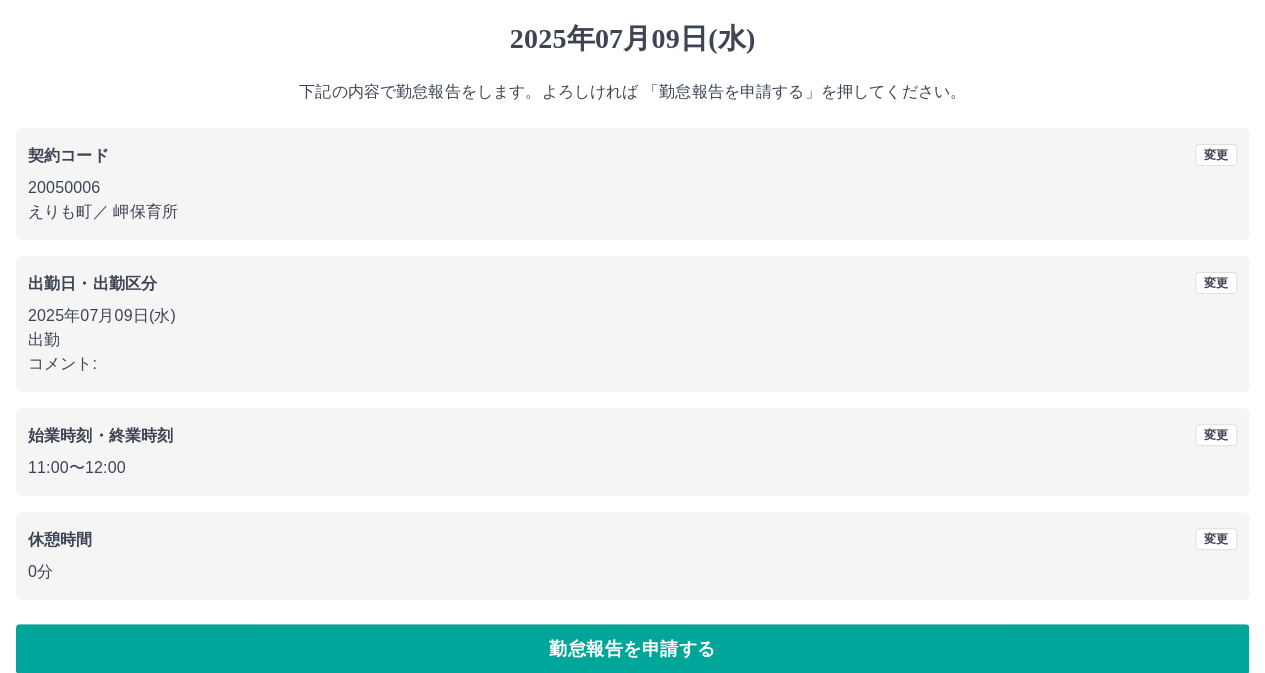 scroll, scrollTop: 74, scrollLeft: 0, axis: vertical 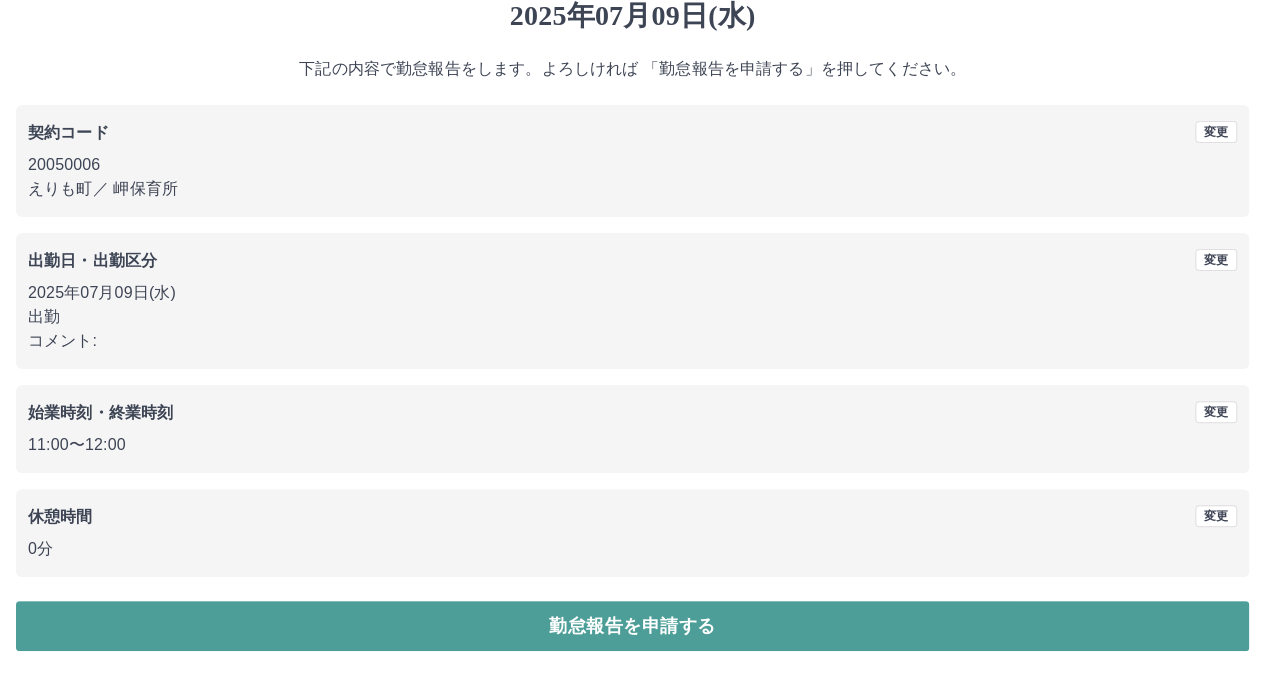 click on "勤怠報告を申請する" at bounding box center (632, 626) 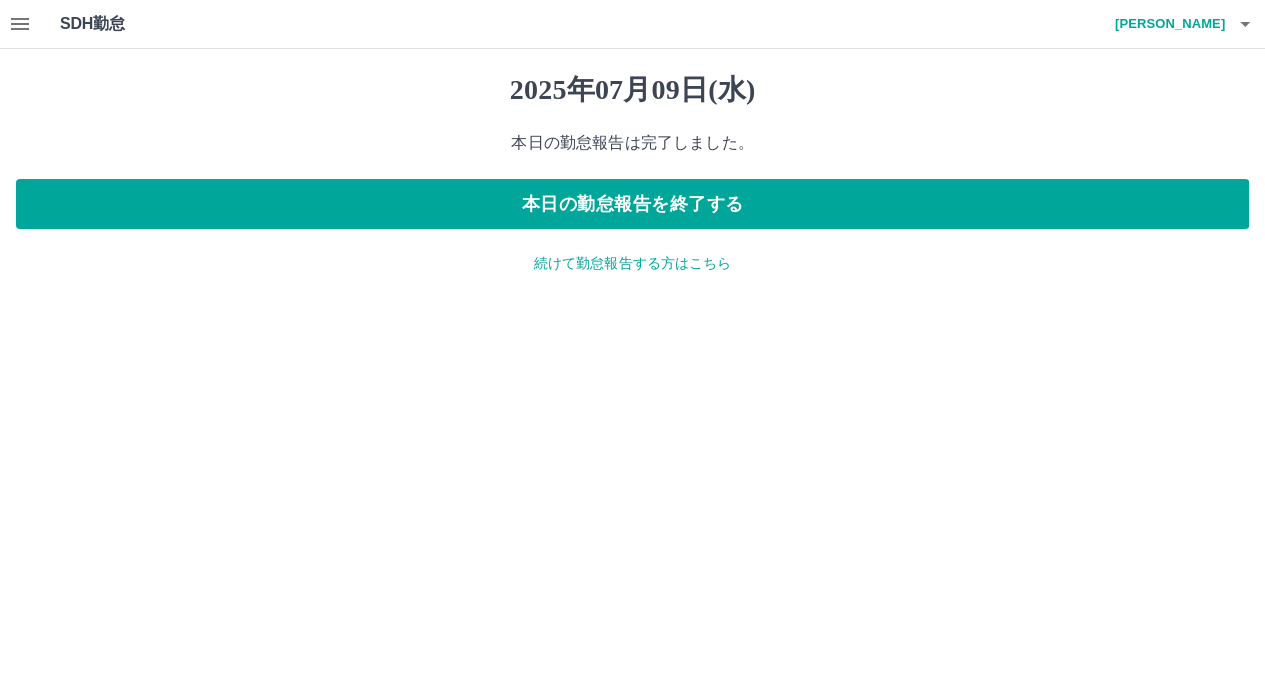 scroll, scrollTop: 0, scrollLeft: 0, axis: both 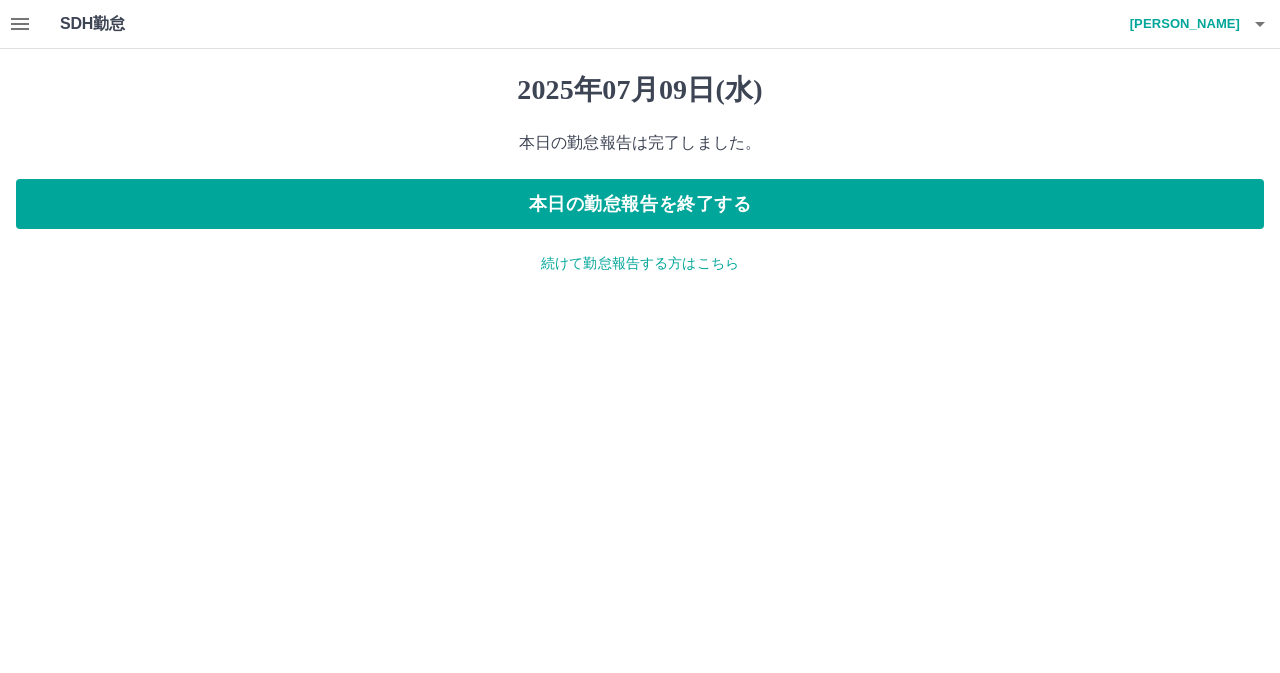 click on "続けて勤怠報告する方はこちら" at bounding box center (640, 263) 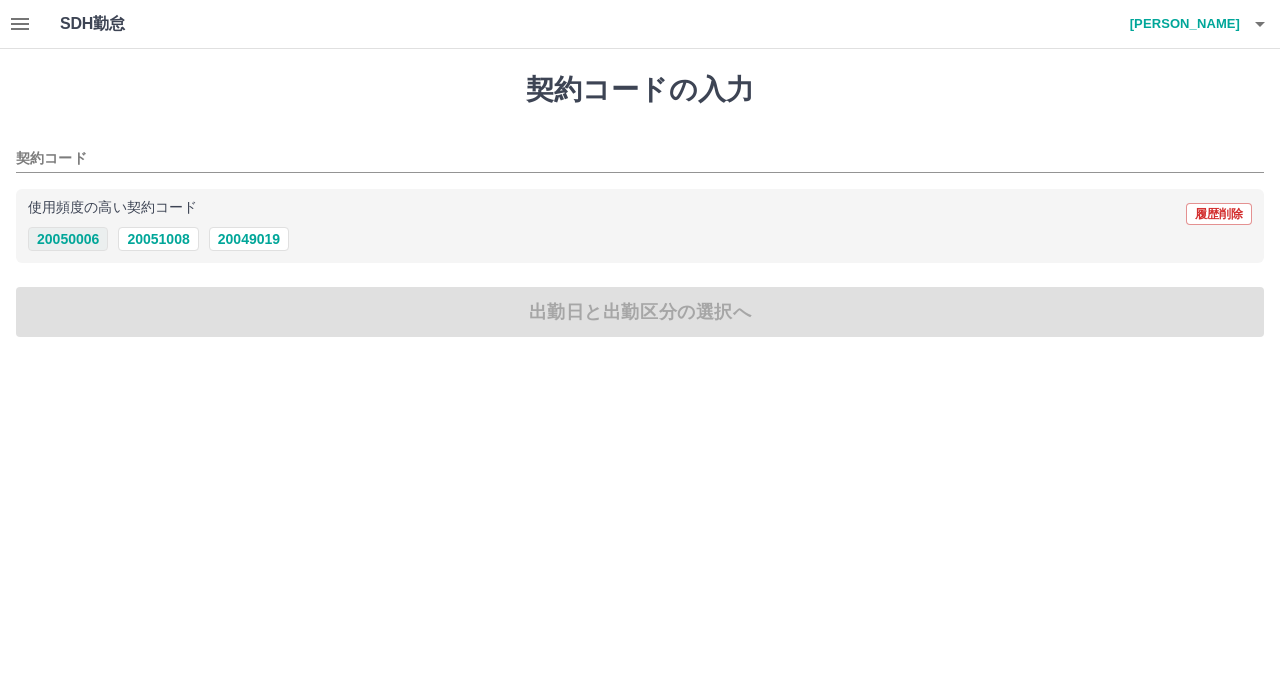 click on "20050006" at bounding box center (68, 239) 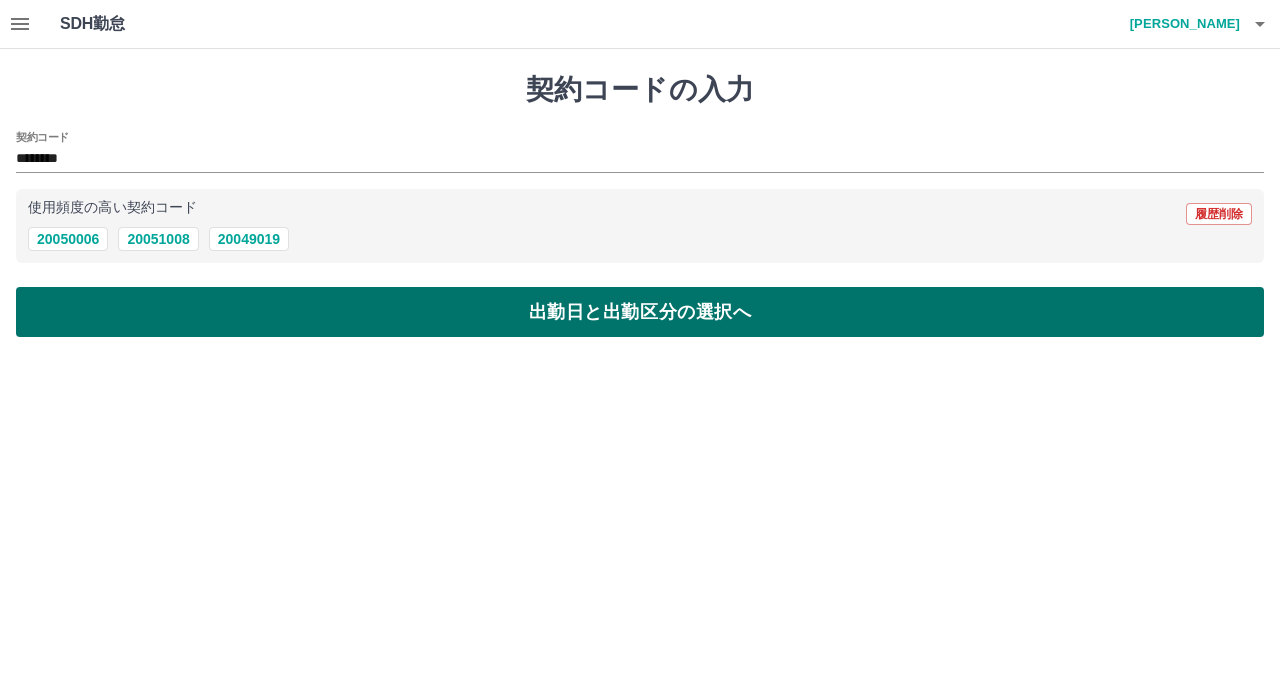 click on "出勤日と出勤区分の選択へ" at bounding box center [640, 312] 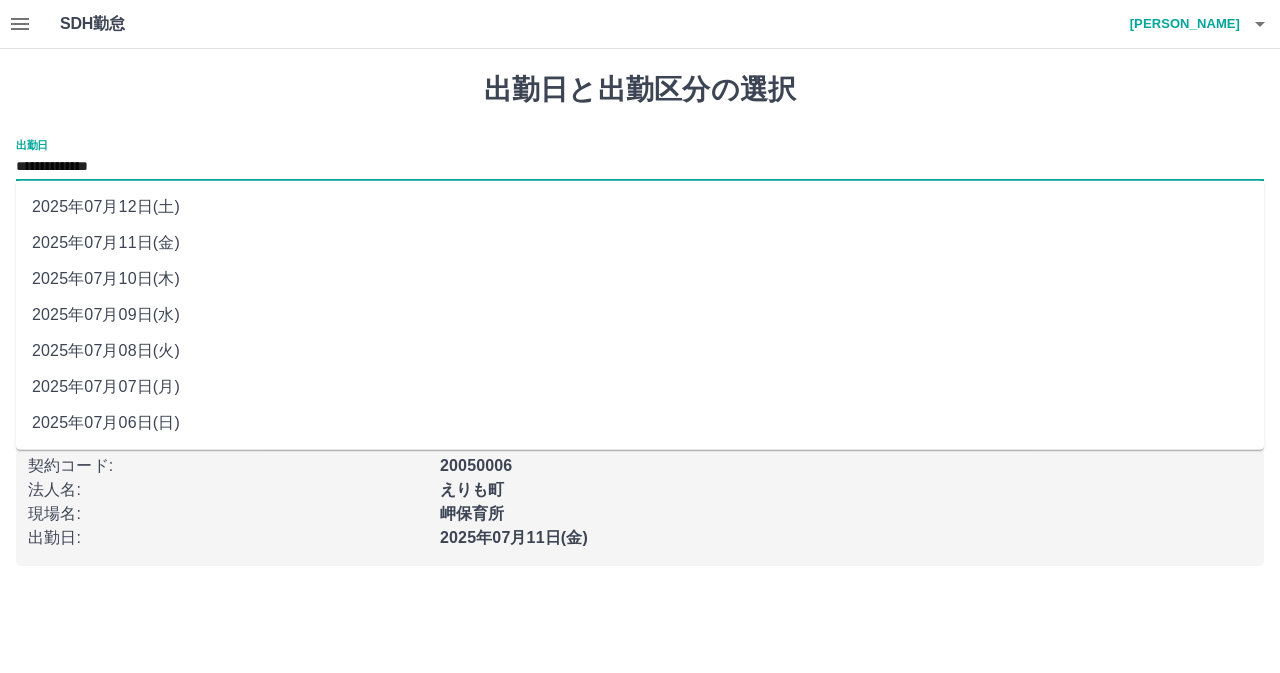 click on "**********" at bounding box center [640, 167] 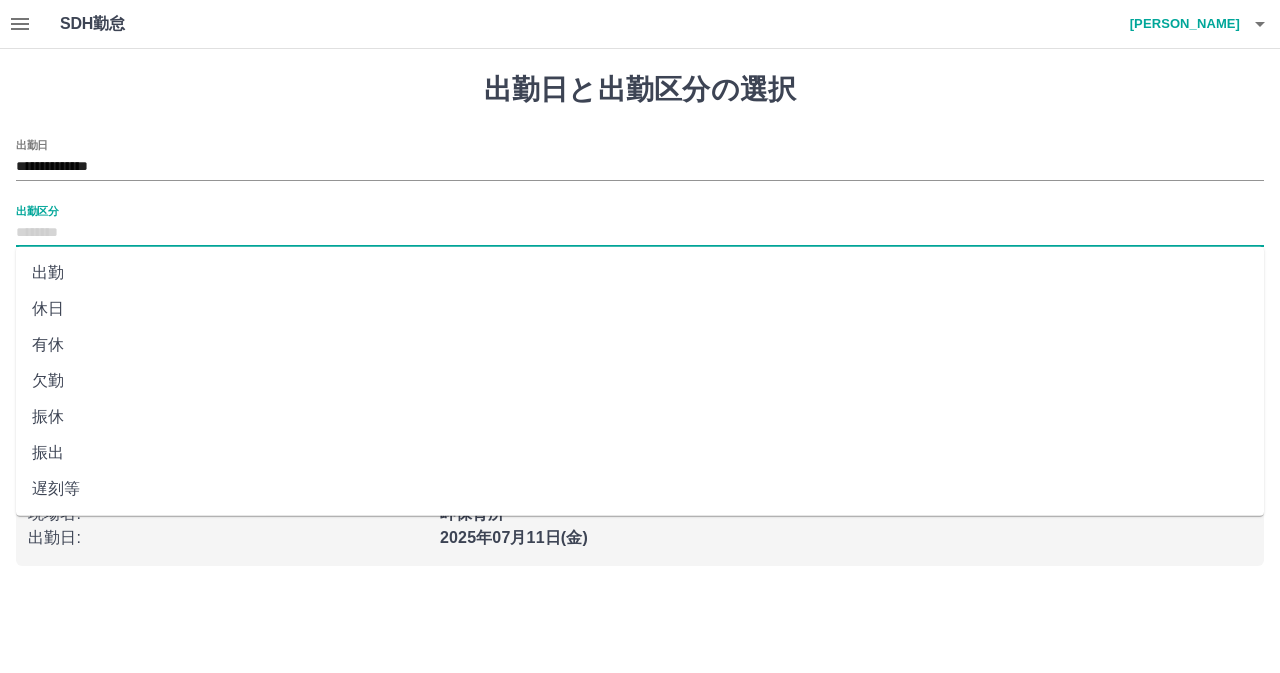 click on "出勤区分" at bounding box center (640, 233) 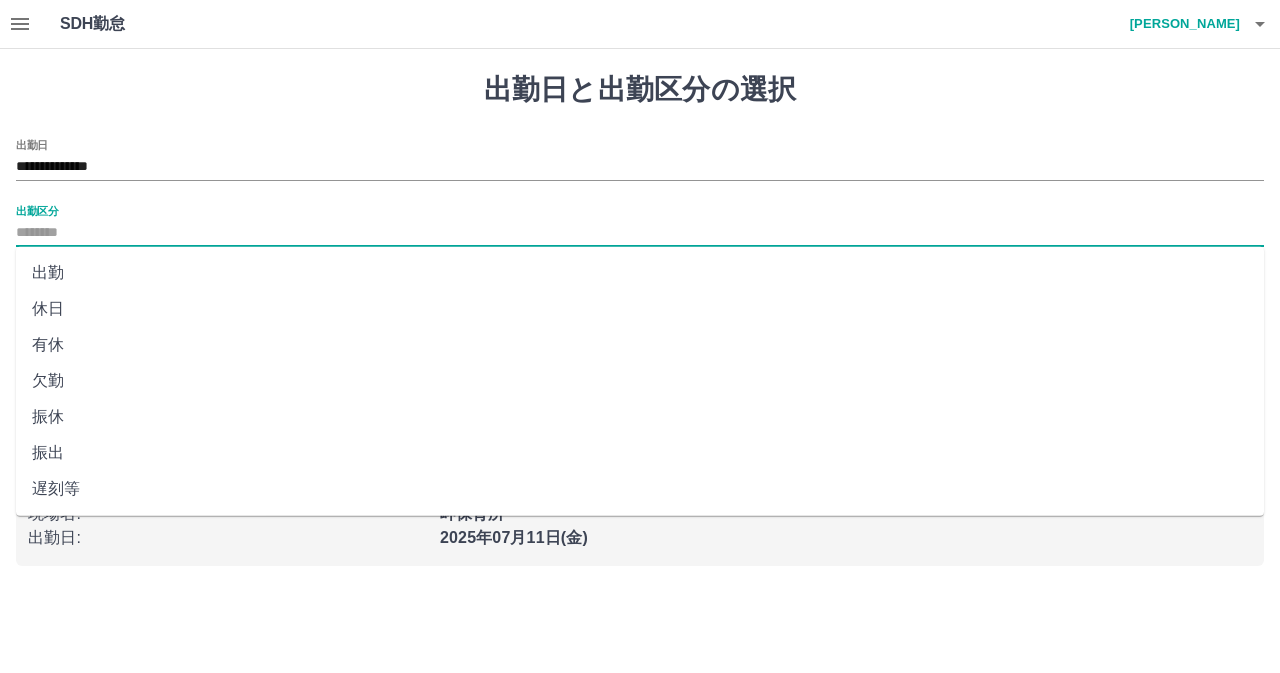 click on "出勤" at bounding box center (640, 273) 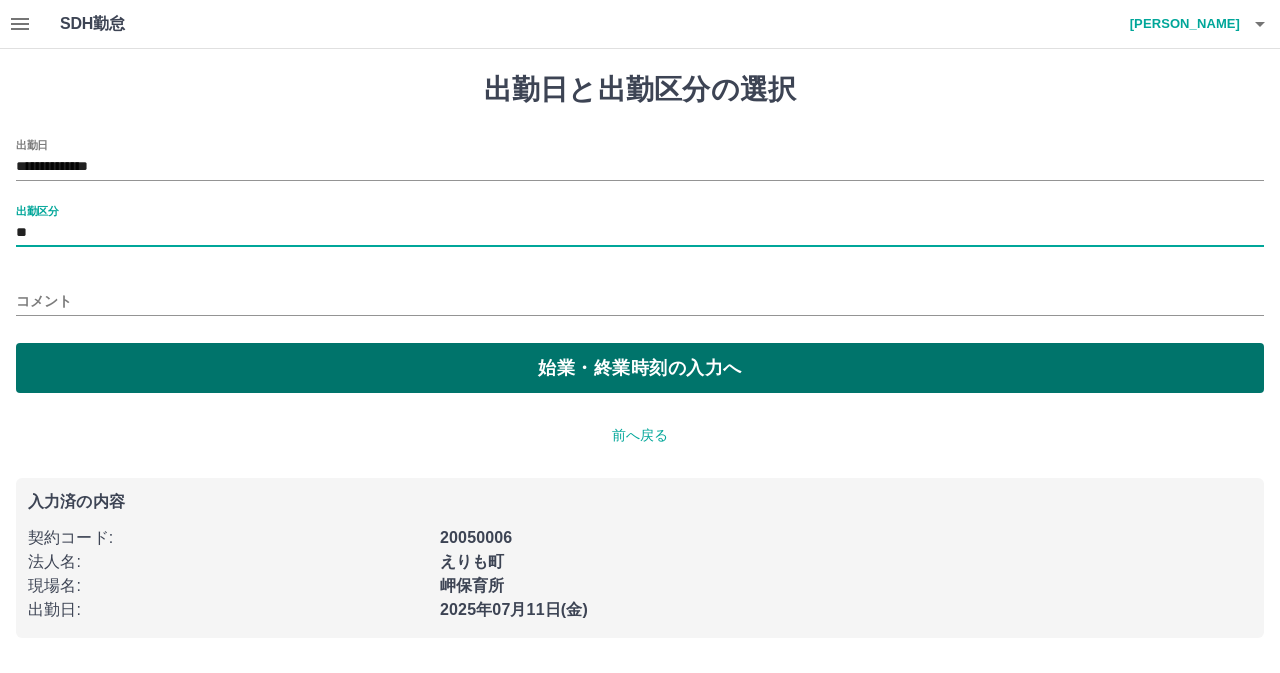 click on "始業・終業時刻の入力へ" at bounding box center [640, 368] 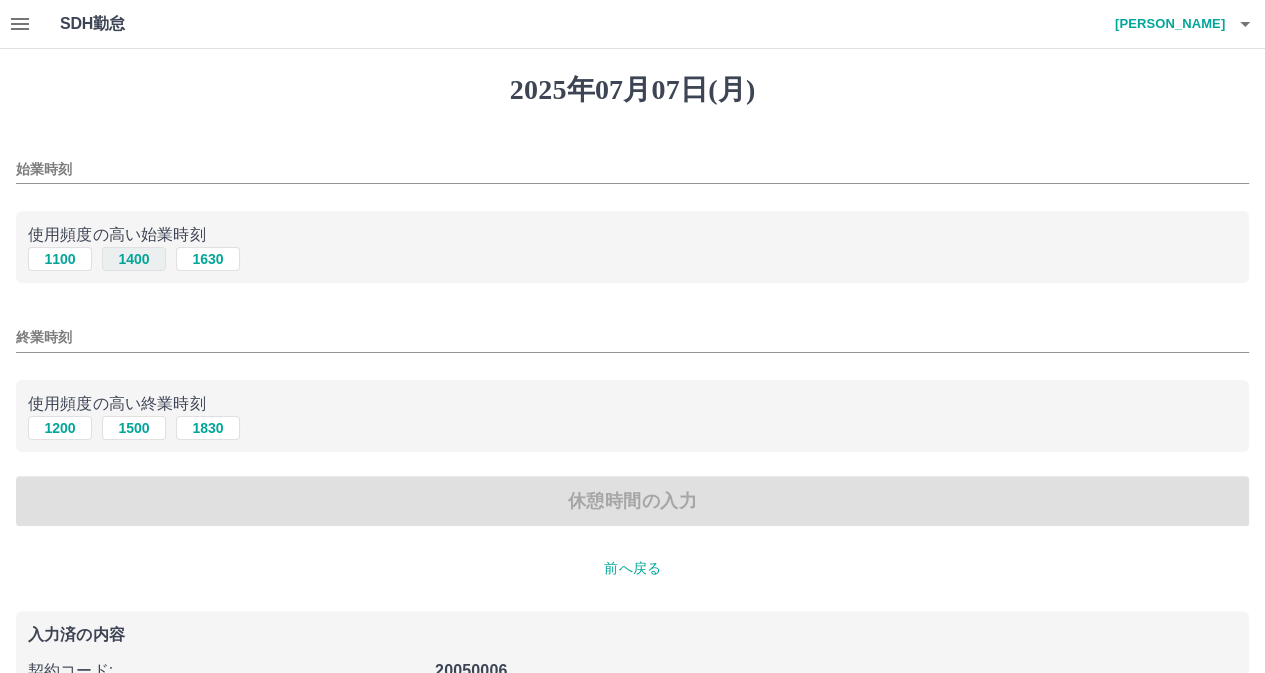 click on "1400" at bounding box center [134, 259] 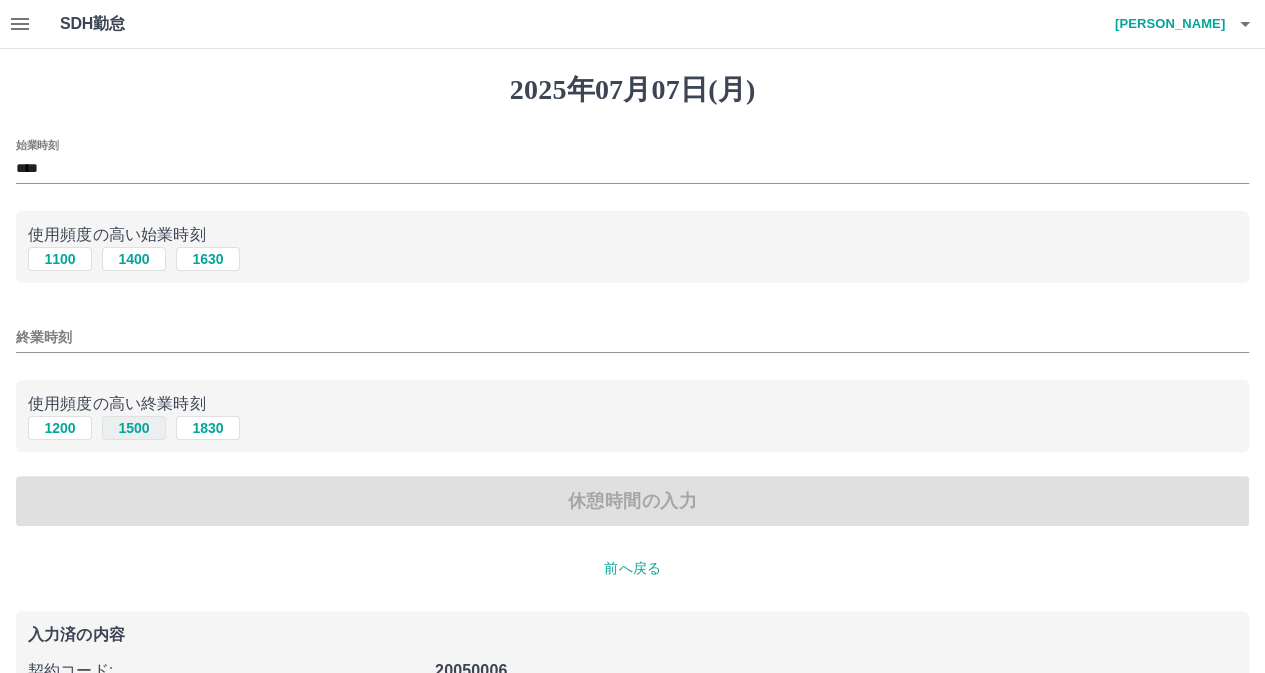 click on "1500" at bounding box center [134, 428] 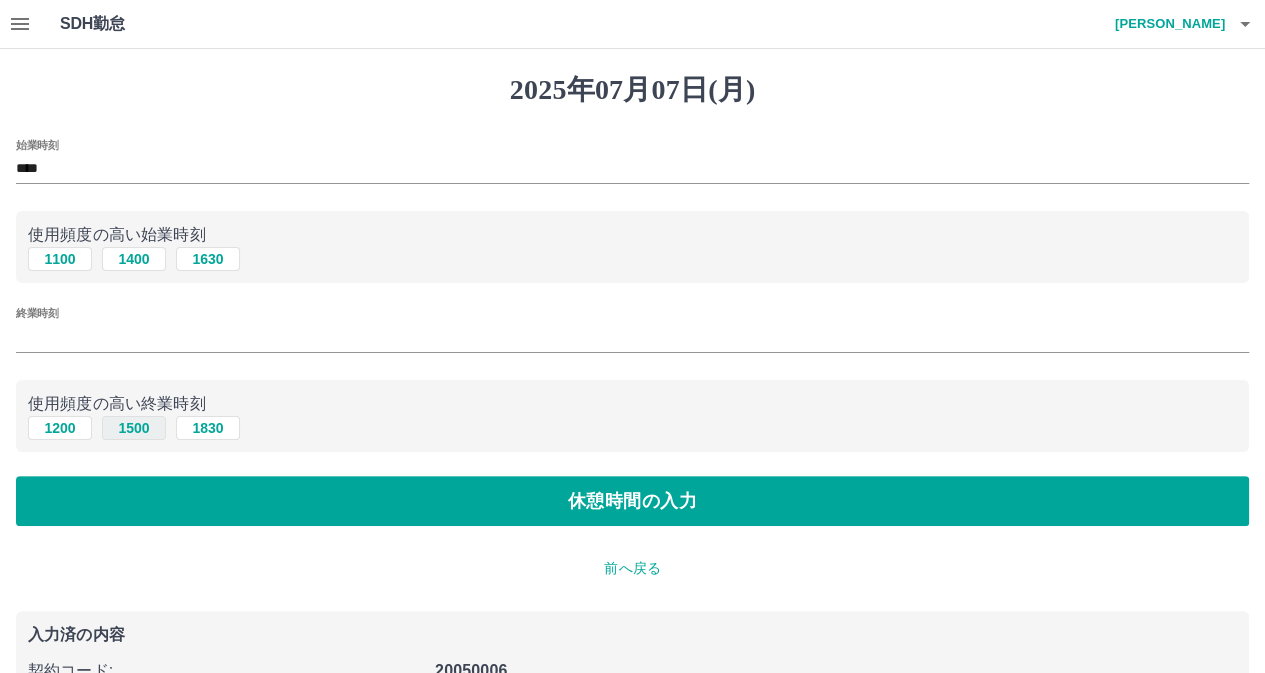 type on "****" 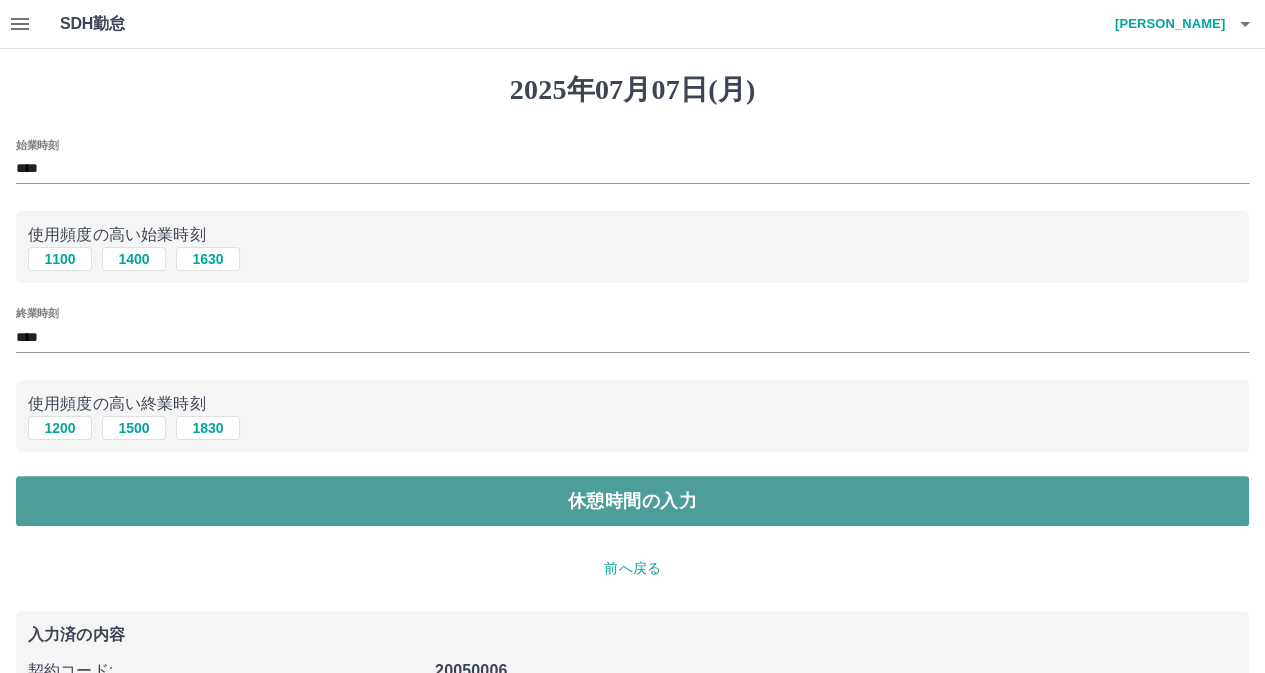 click on "休憩時間の入力" at bounding box center [632, 501] 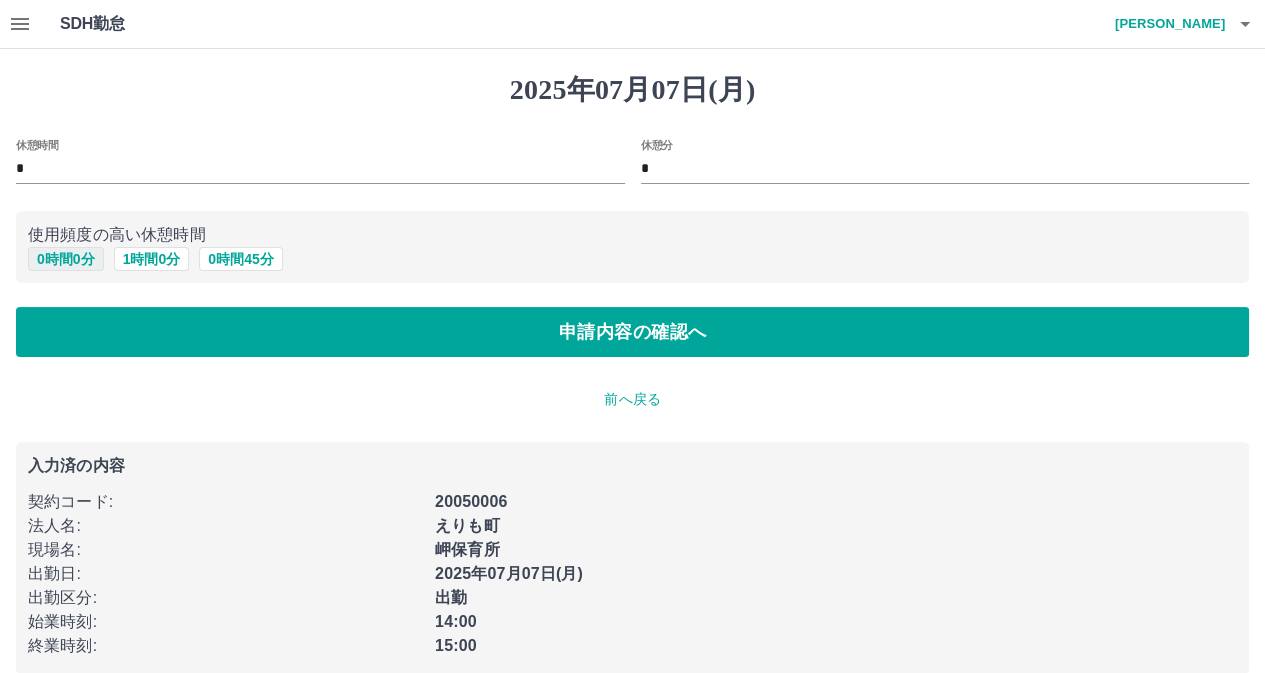 click on "0 時間 0 分" at bounding box center [66, 259] 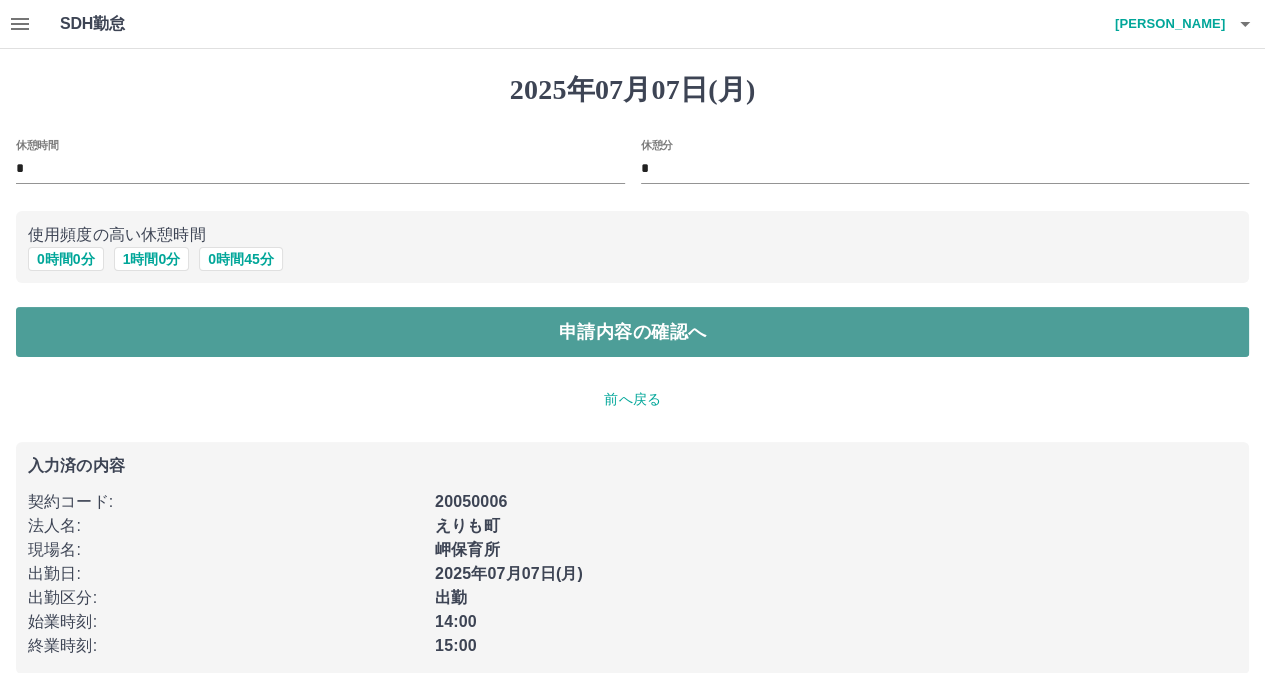 click on "申請内容の確認へ" at bounding box center (632, 332) 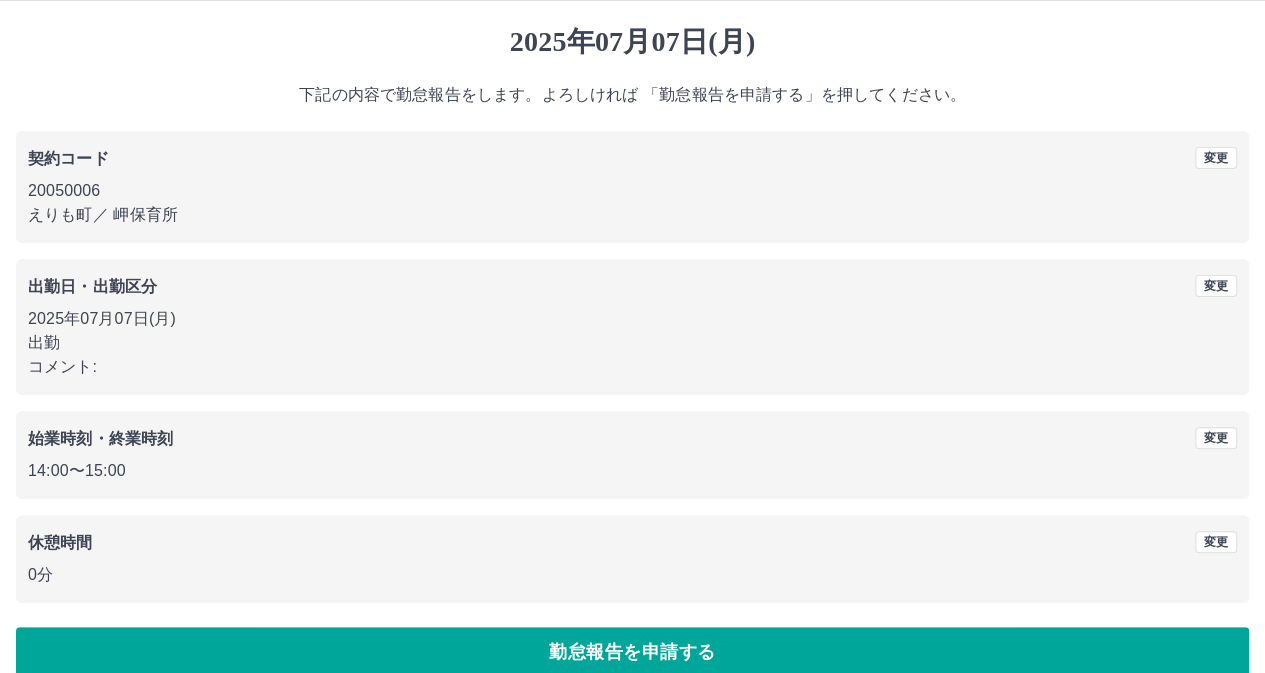 scroll, scrollTop: 74, scrollLeft: 0, axis: vertical 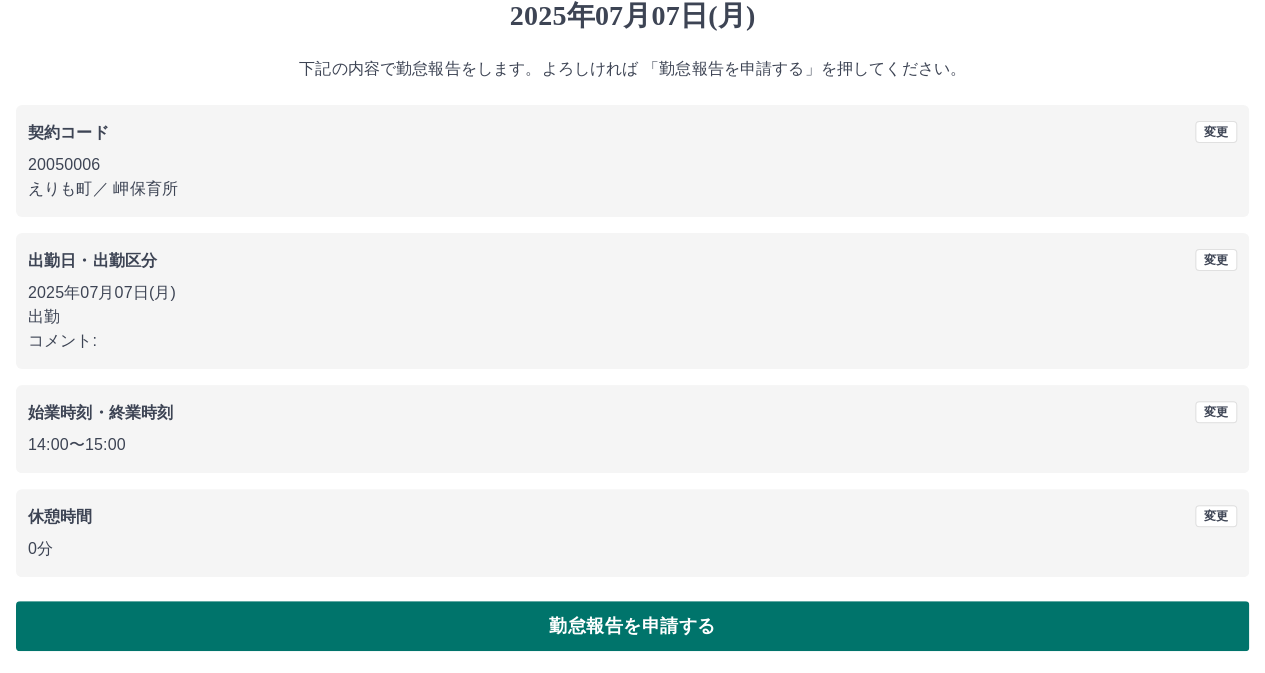 click on "勤怠報告を申請する" at bounding box center [632, 626] 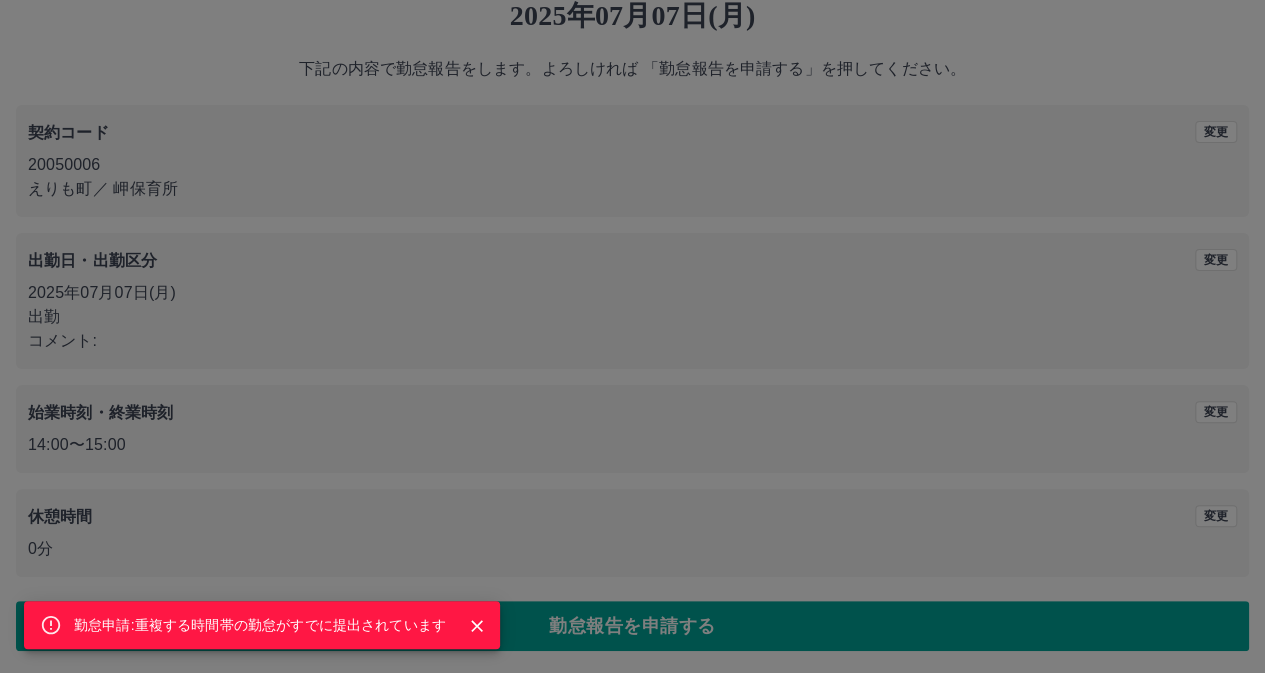 click 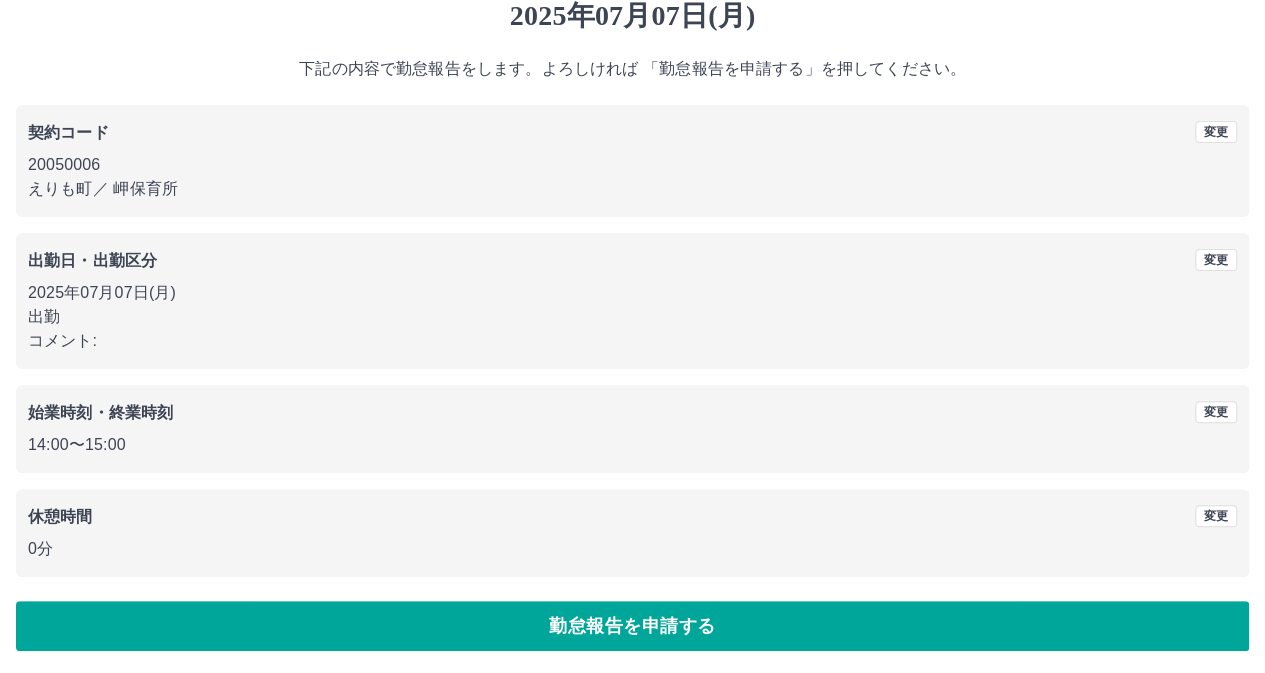 scroll, scrollTop: 0, scrollLeft: 0, axis: both 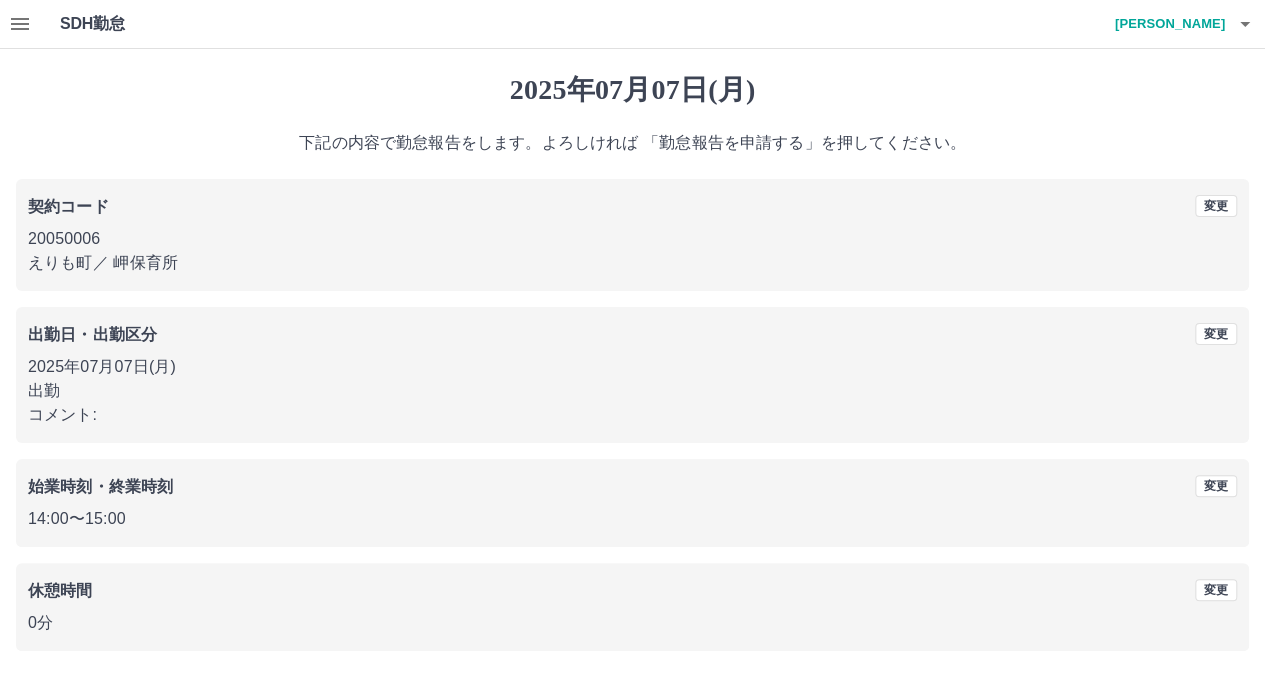 click at bounding box center (20, 24) 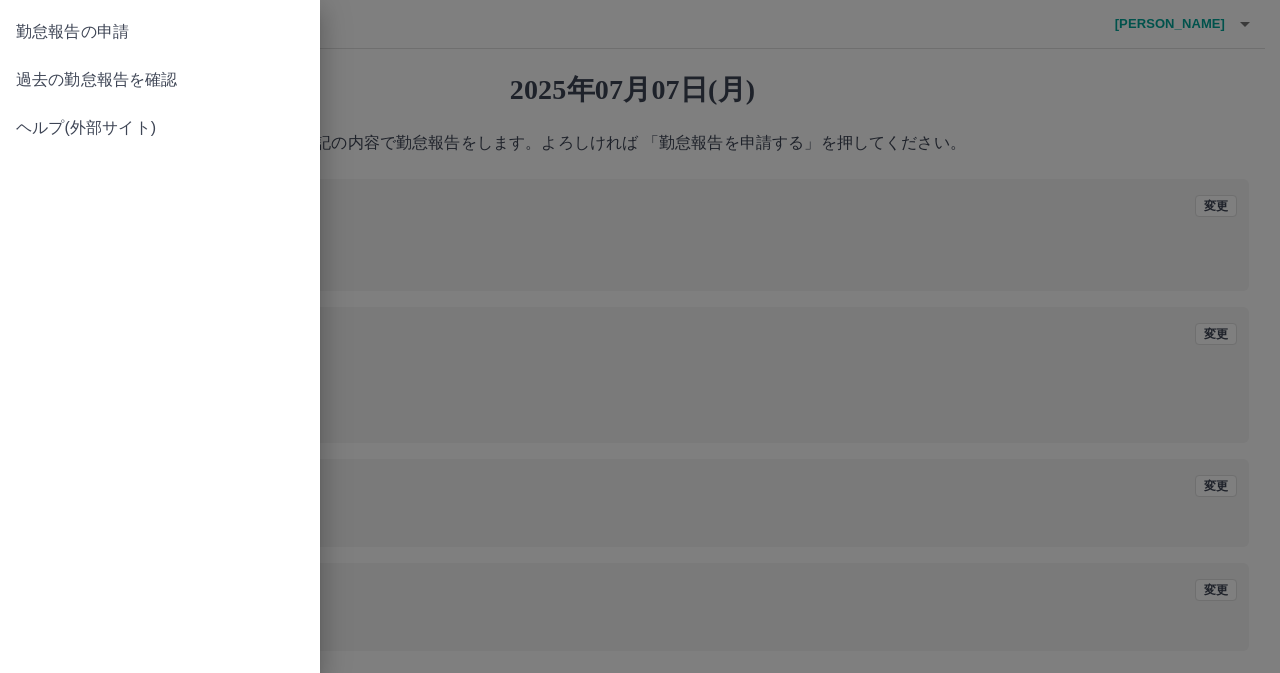 click on "過去の勤怠報告を確認" at bounding box center (160, 80) 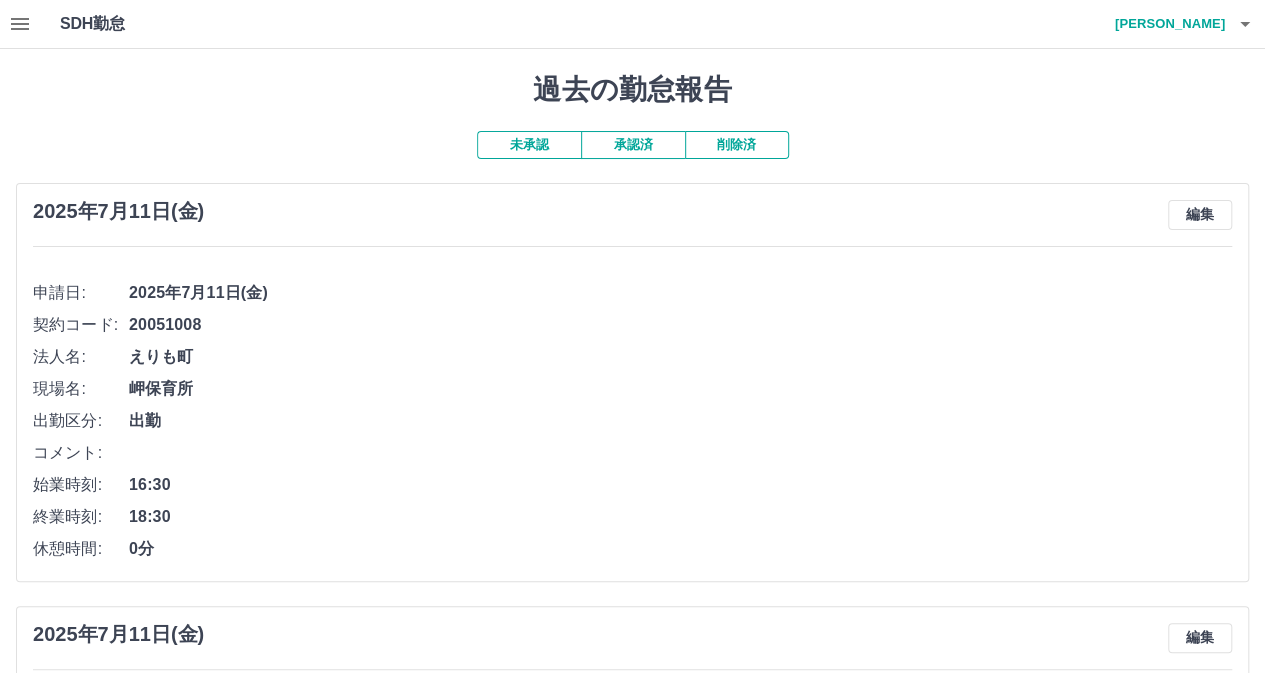 click on "未承認" at bounding box center (529, 145) 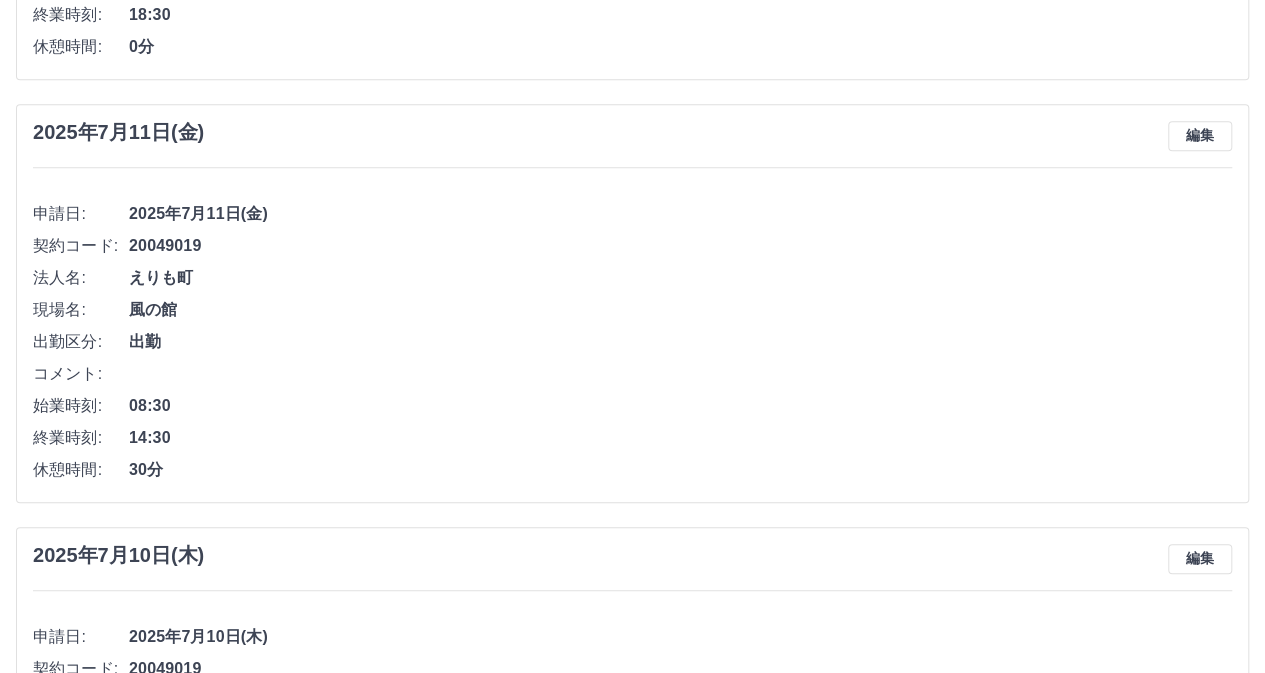 scroll, scrollTop: 0, scrollLeft: 0, axis: both 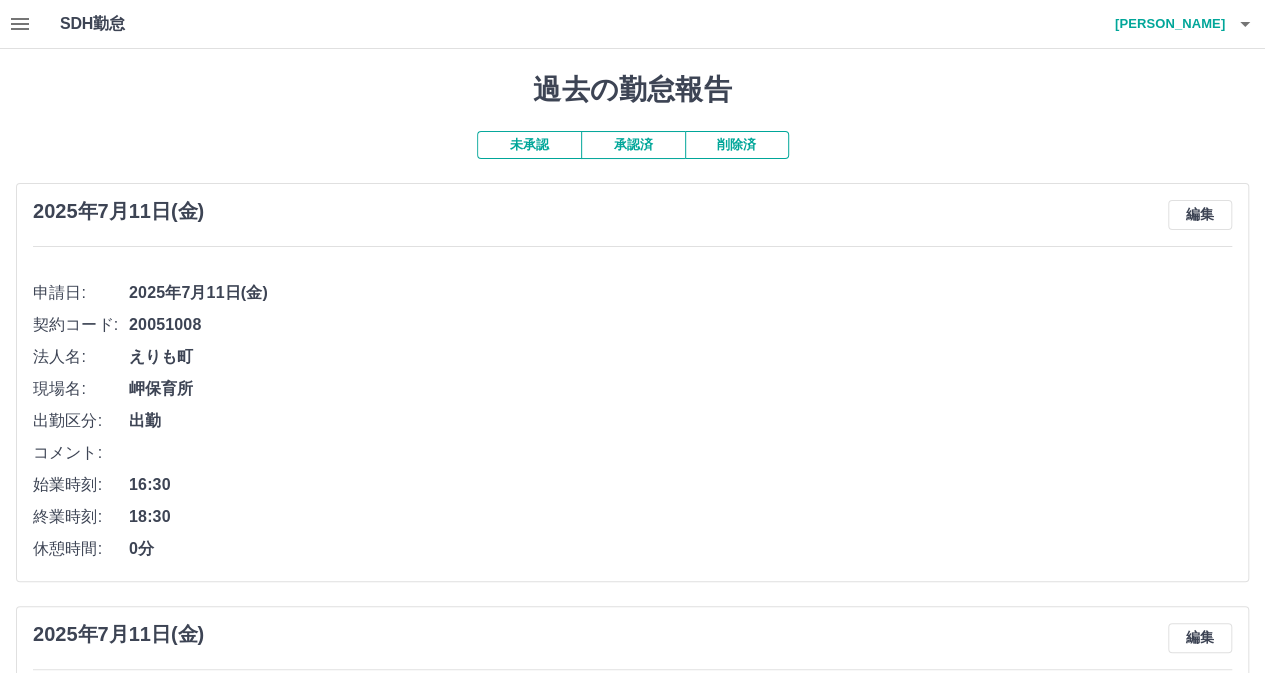 click on "承認済" at bounding box center (633, 145) 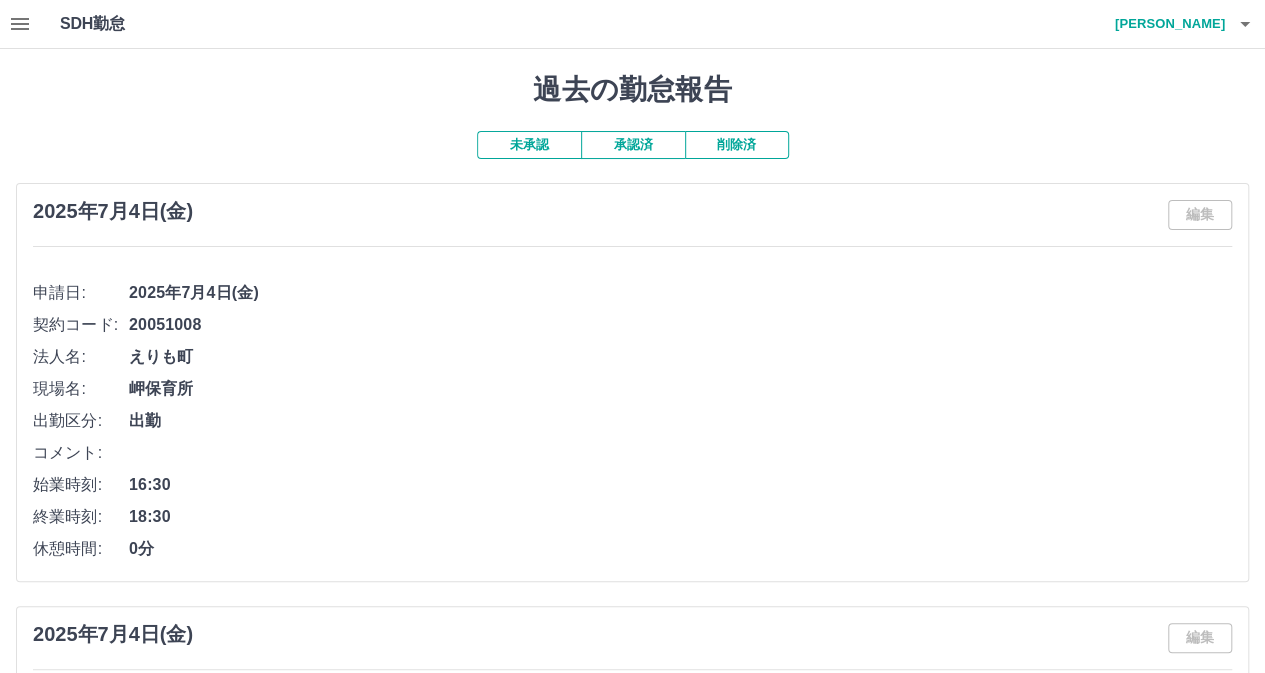 click on "未承認" at bounding box center [529, 145] 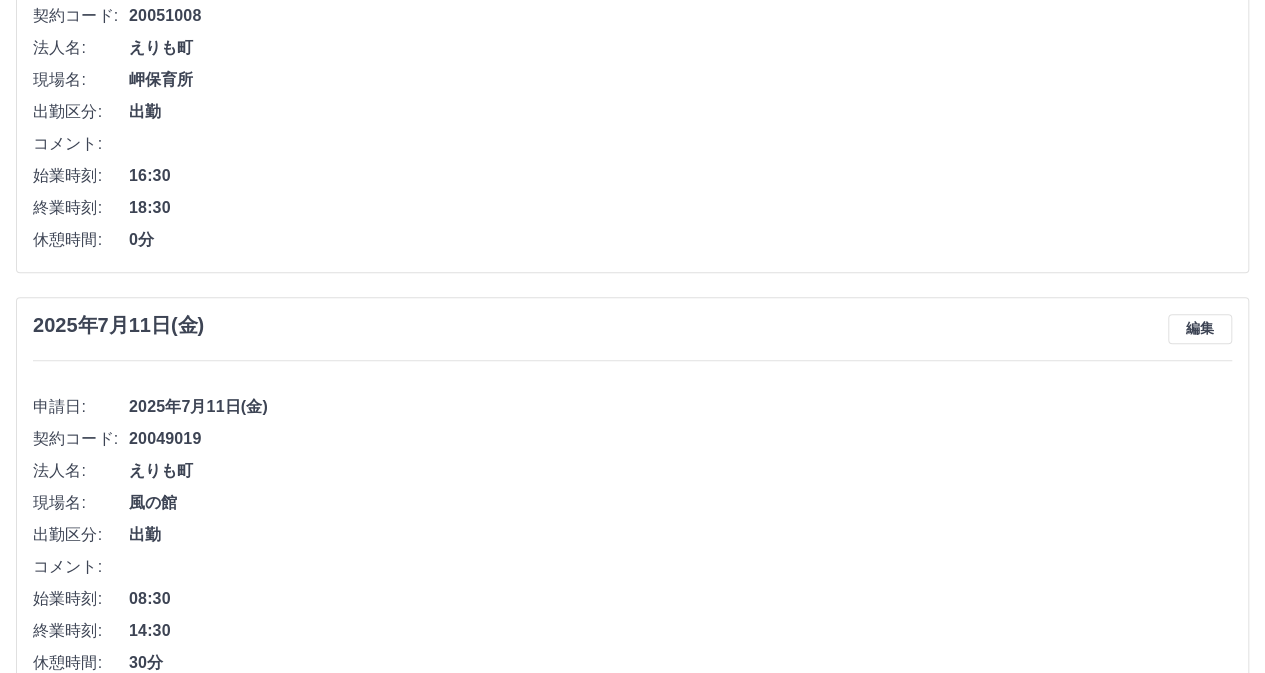 scroll, scrollTop: 0, scrollLeft: 0, axis: both 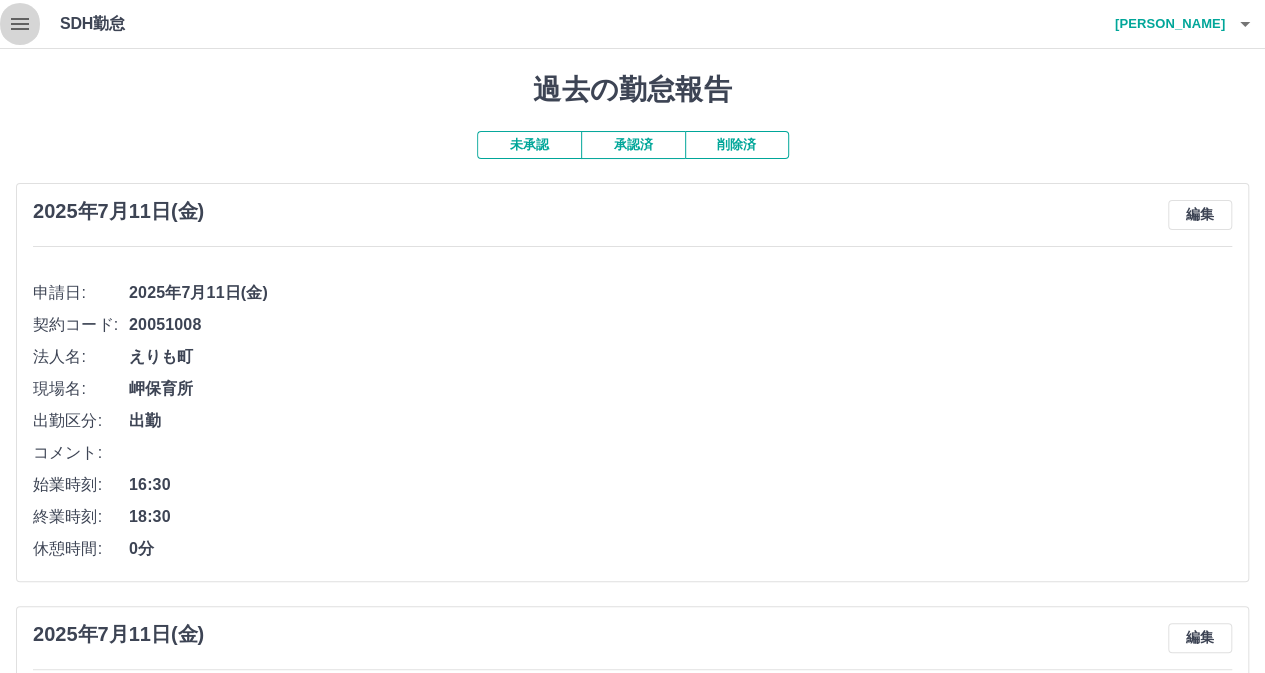 click 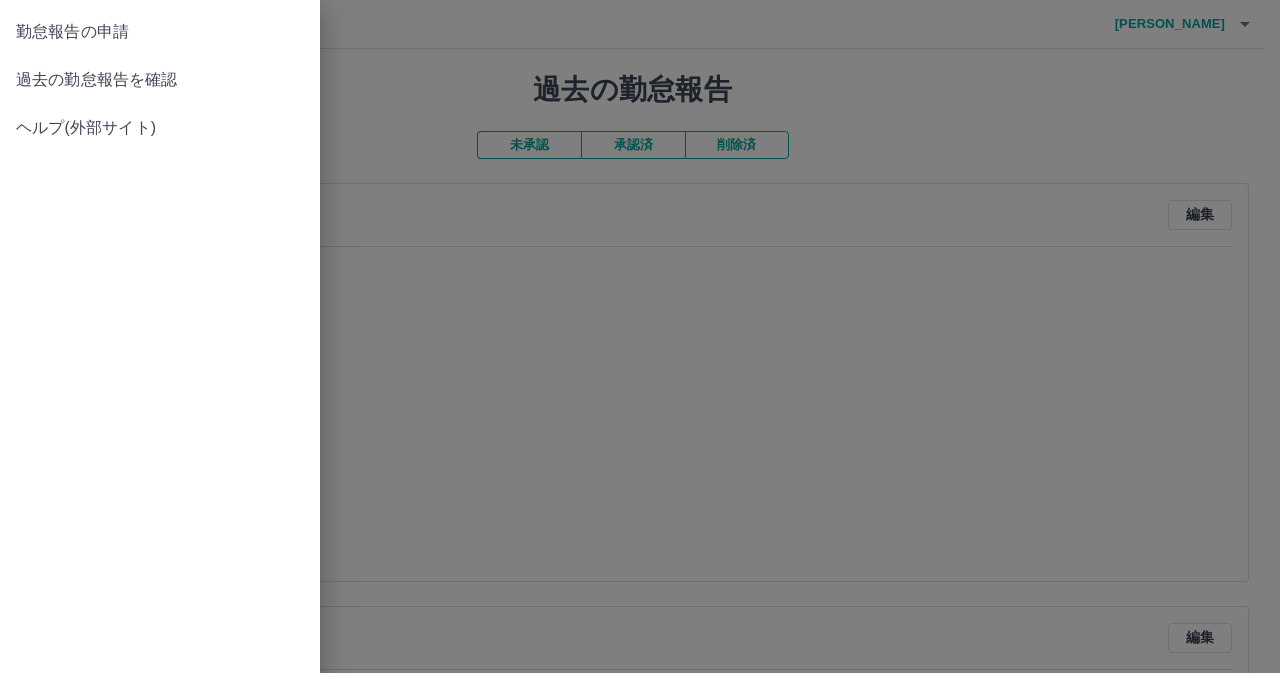 click on "勤怠報告の申請" at bounding box center [160, 32] 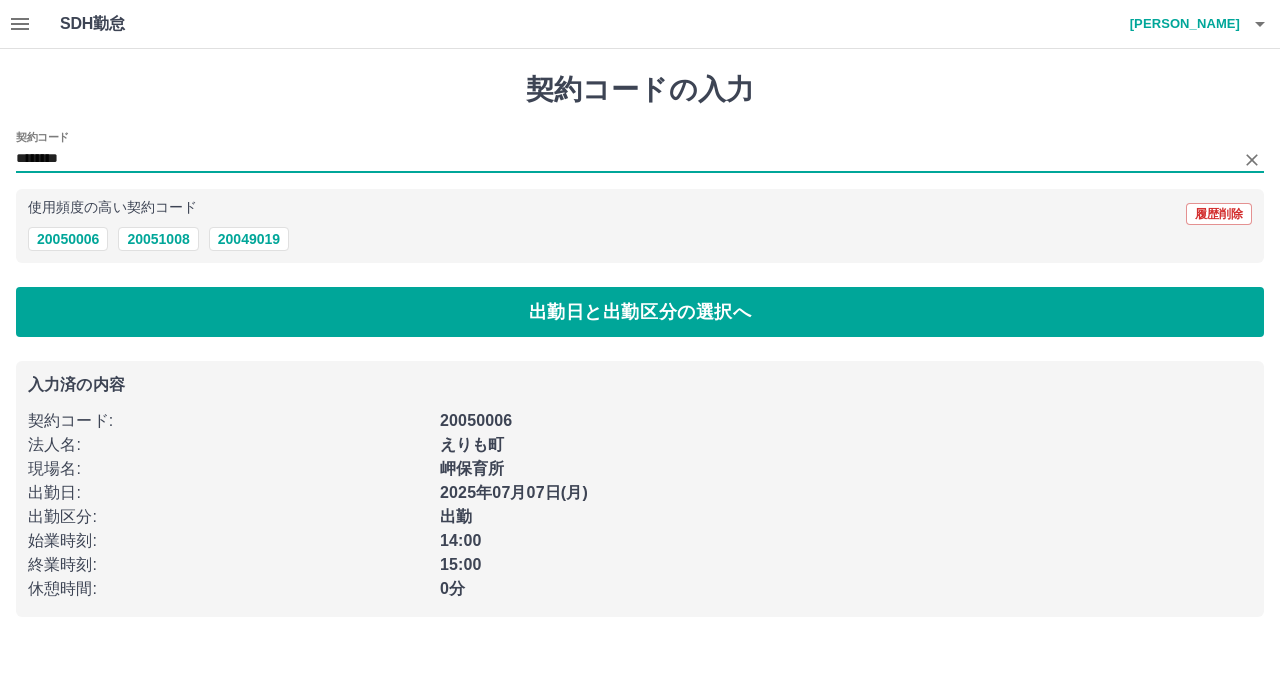 click on "********" at bounding box center [625, 159] 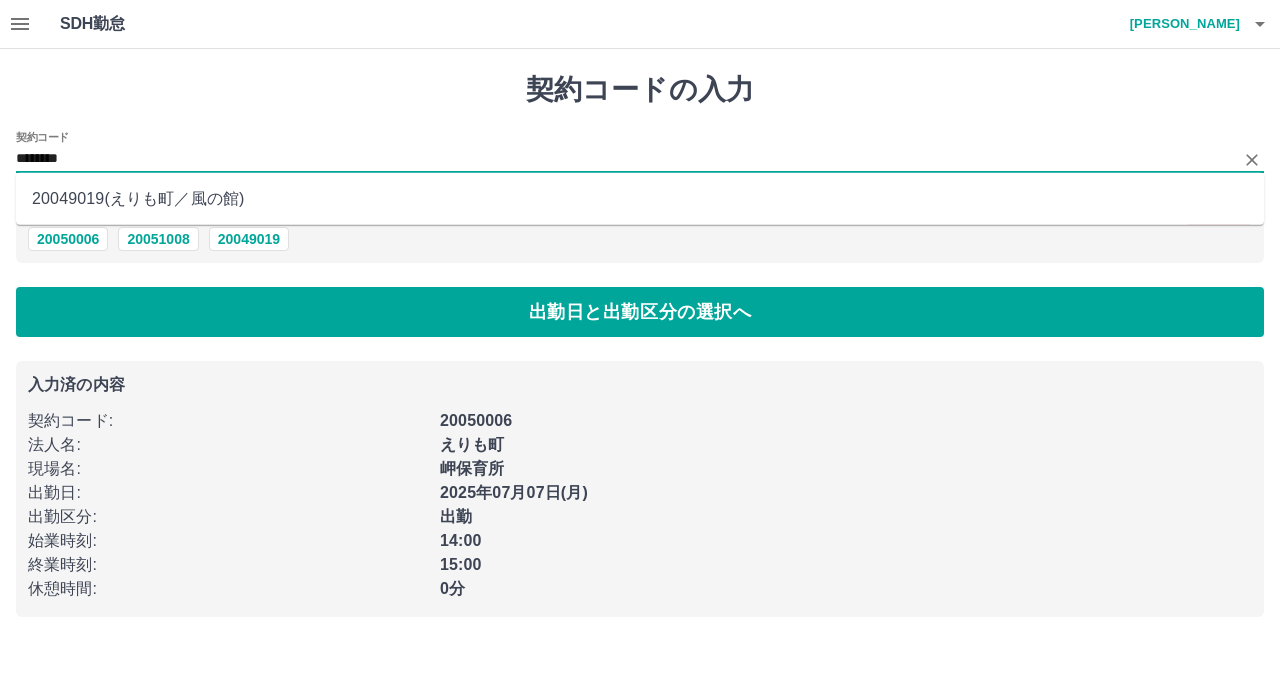 click on "20049019  ( えりも町 ／ 風の館 )" at bounding box center (640, 199) 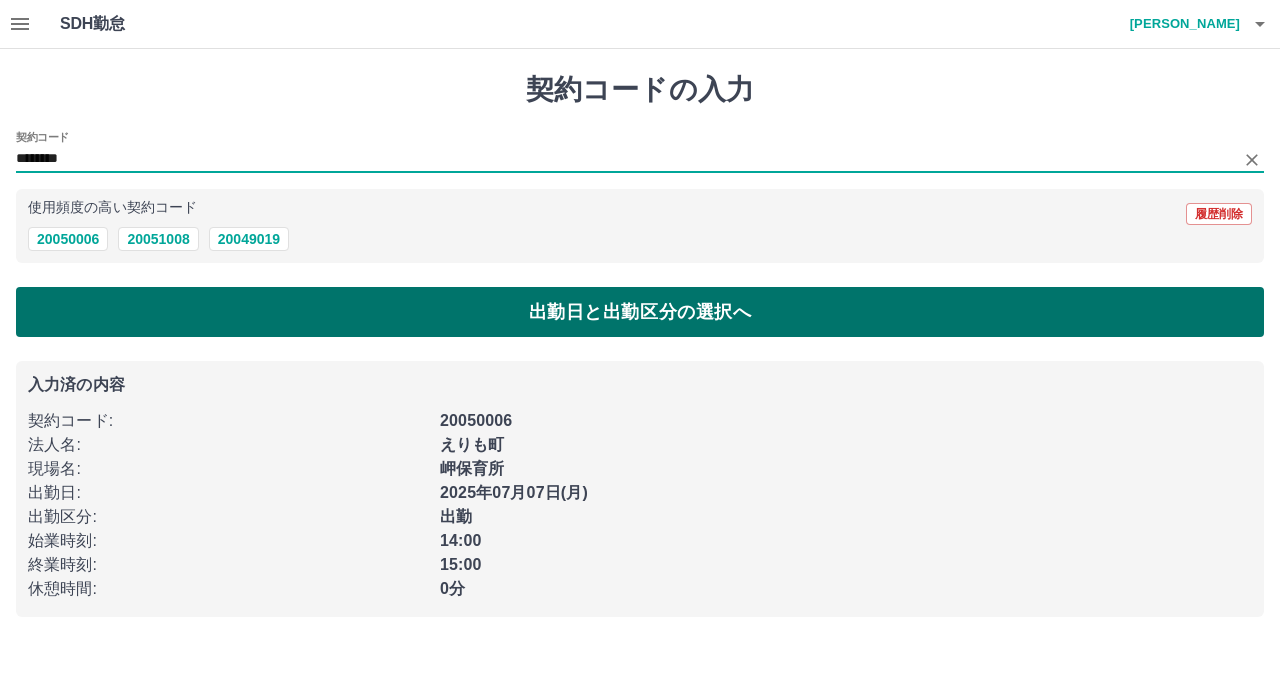 type on "********" 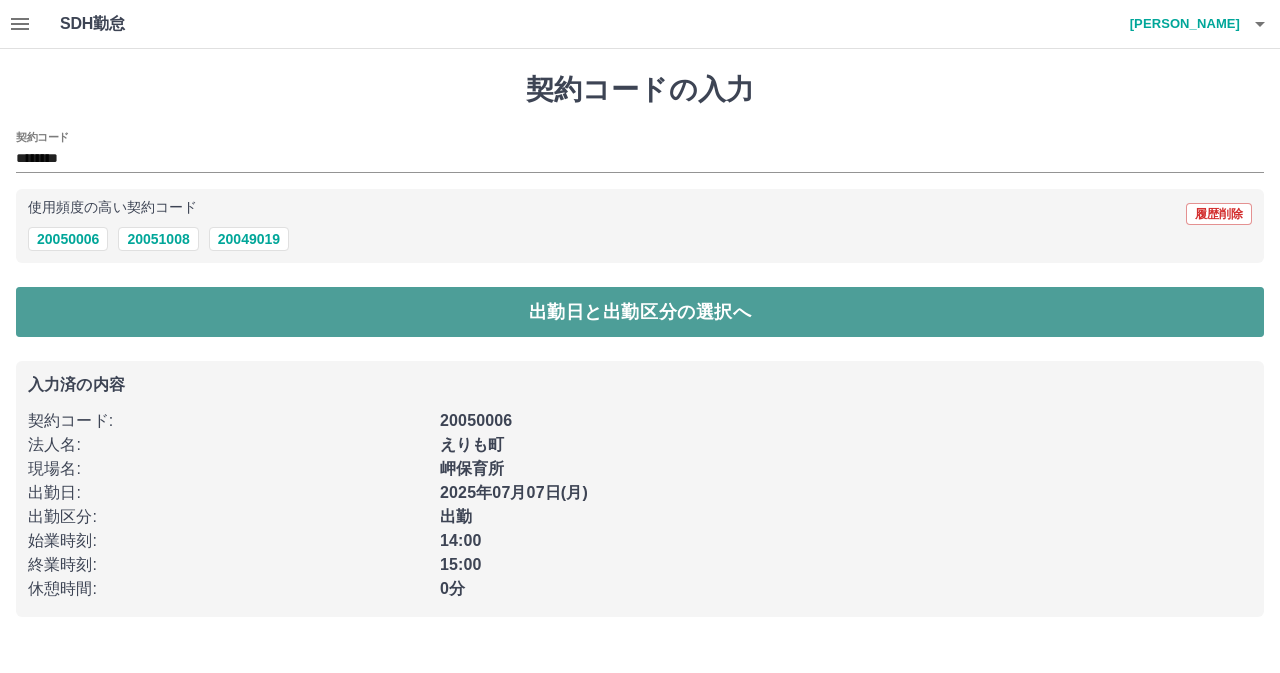 click on "出勤日と出勤区分の選択へ" at bounding box center [640, 312] 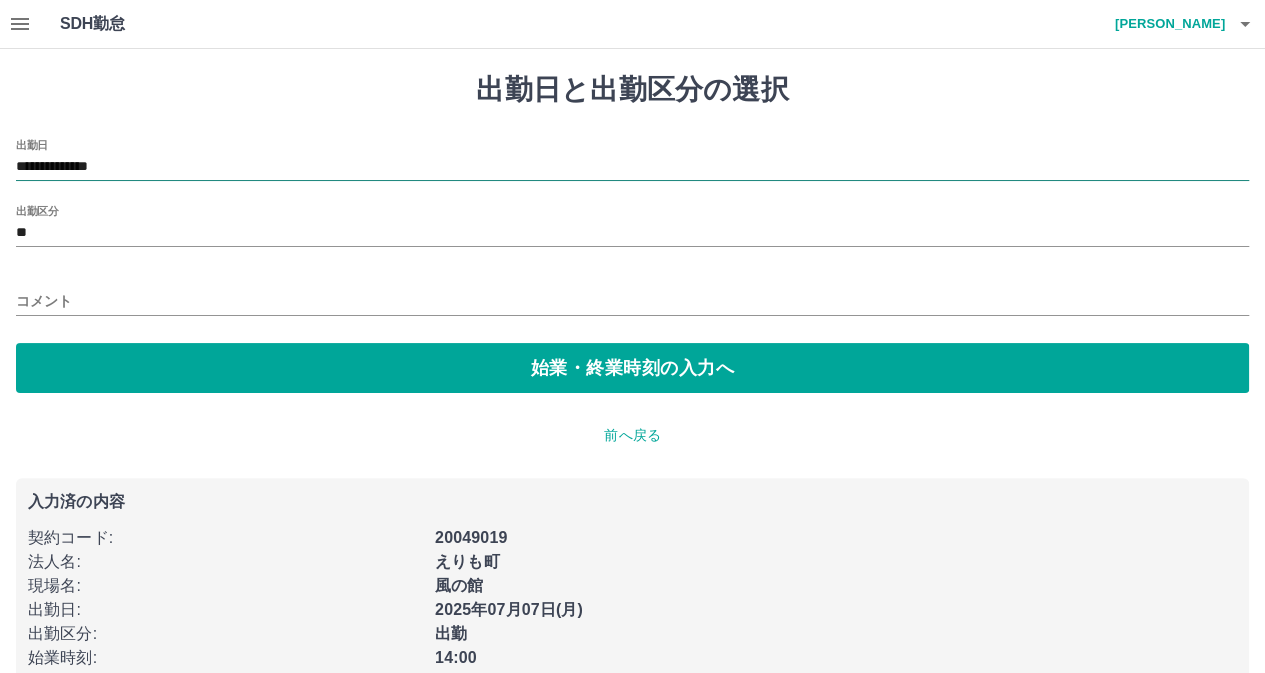click on "**********" at bounding box center (632, 167) 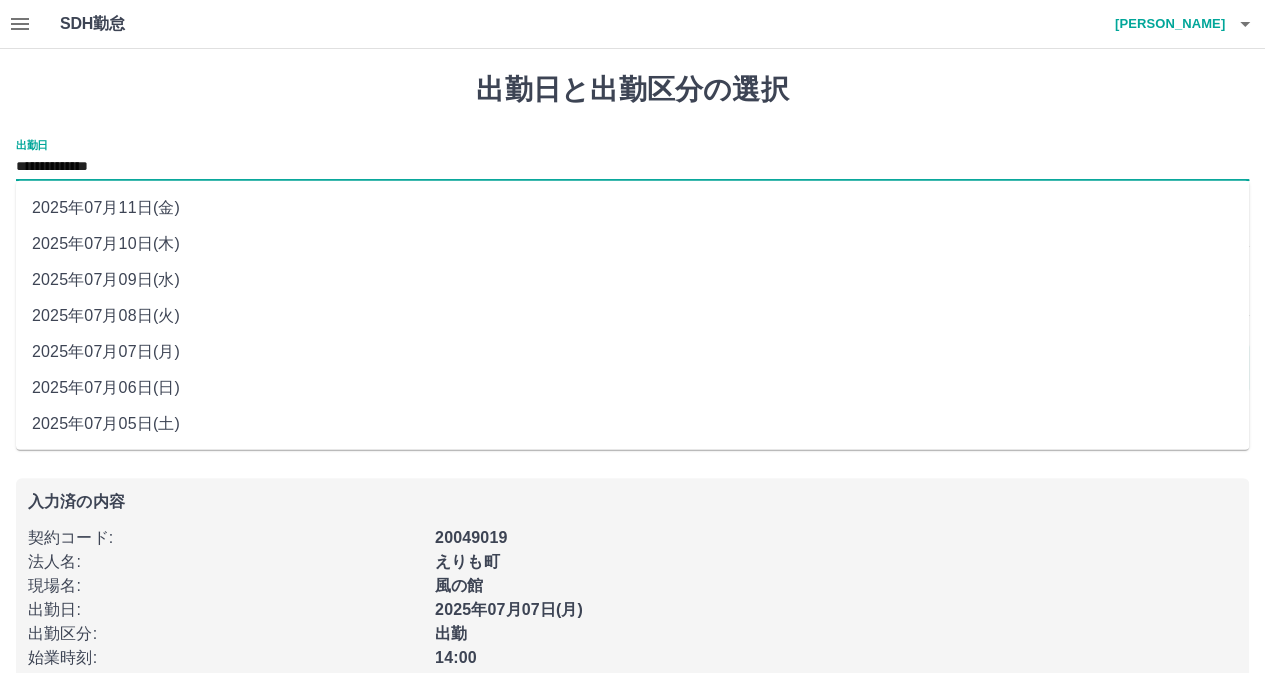 scroll, scrollTop: 70, scrollLeft: 0, axis: vertical 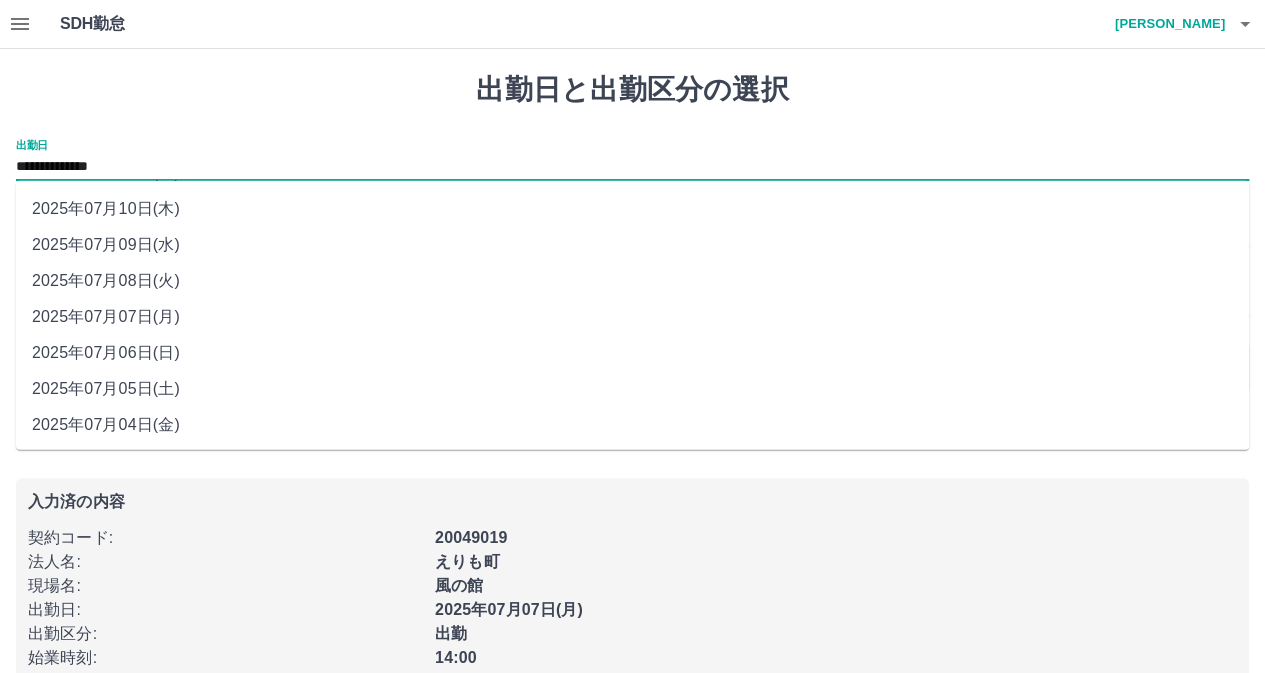 click on "2025年07月05日(土)" at bounding box center [632, 389] 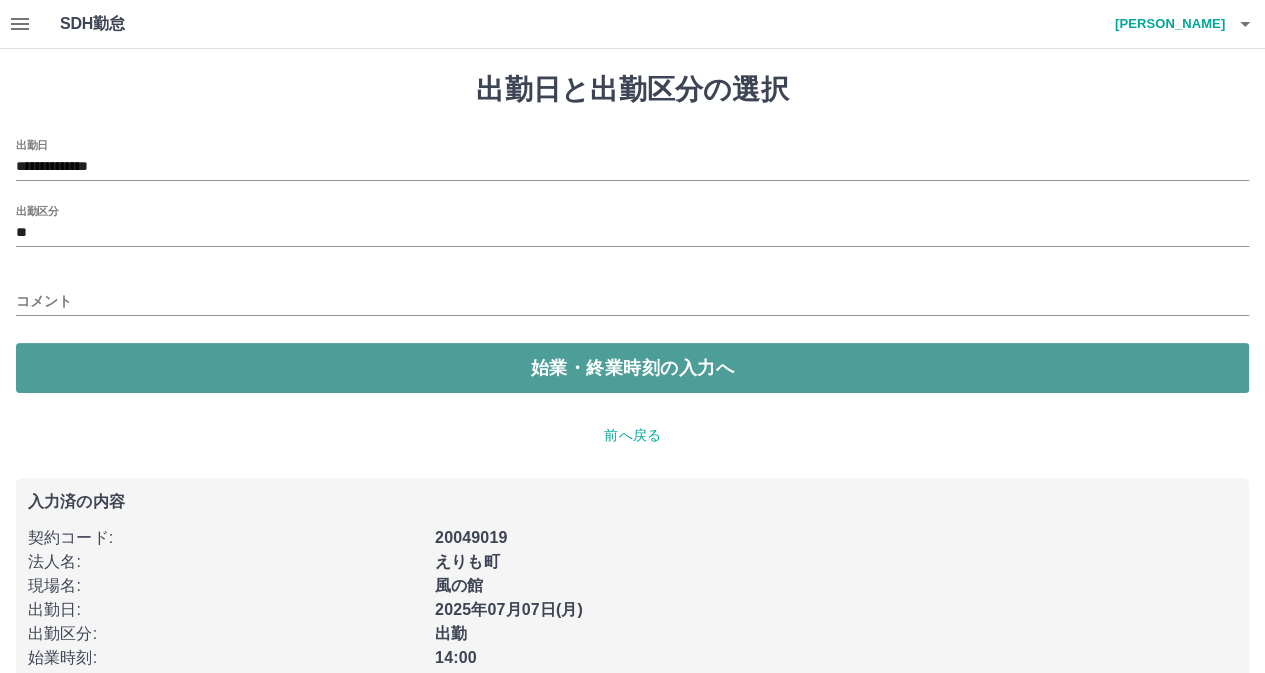 click on "始業・終業時刻の入力へ" at bounding box center [632, 368] 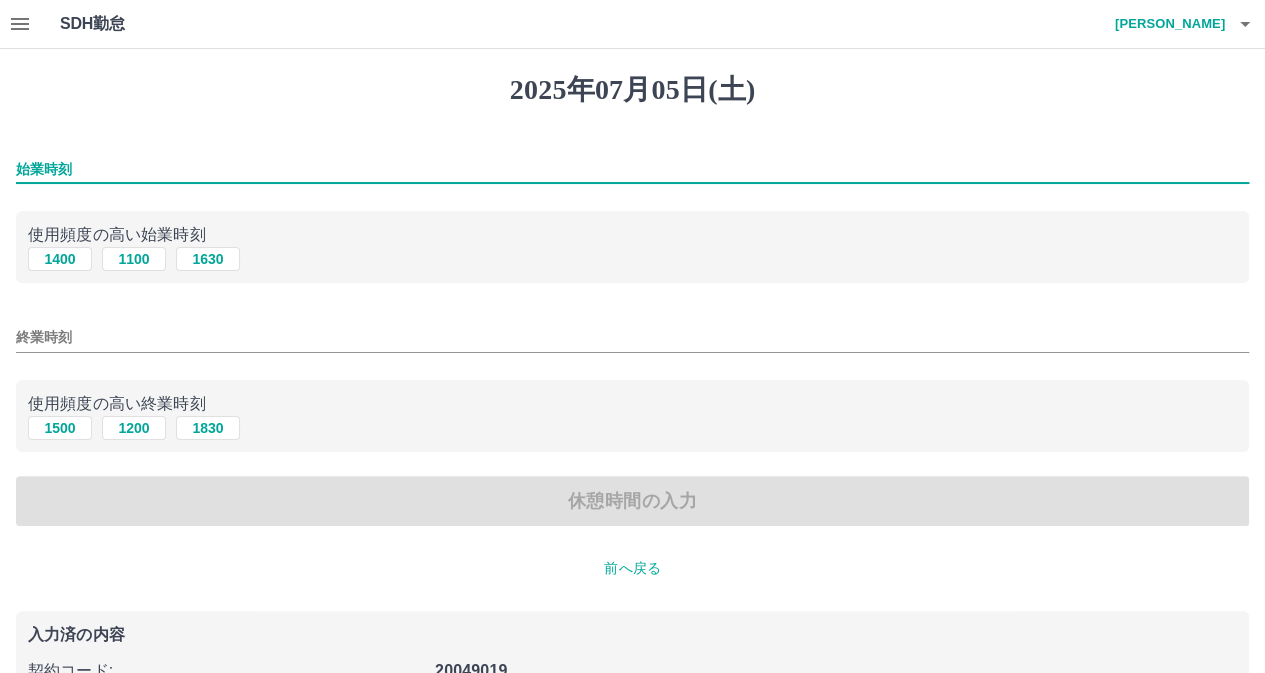 click on "始業時刻" at bounding box center [632, 169] 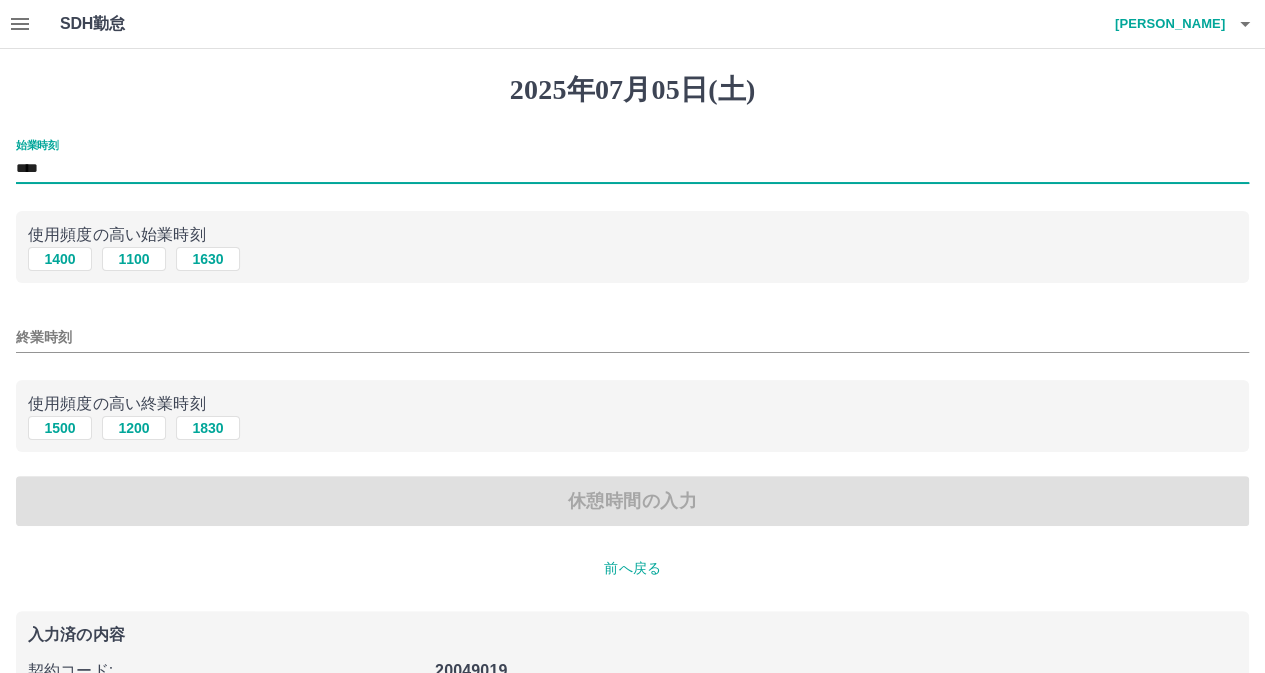 type on "****" 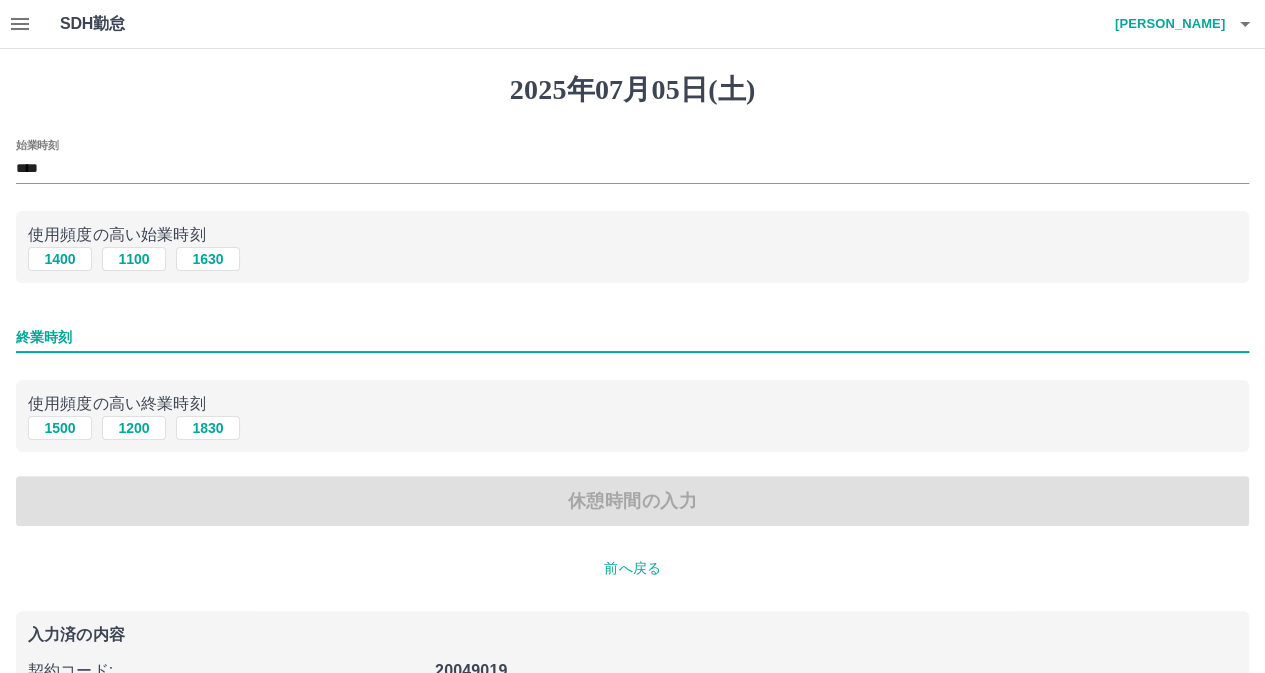 click on "終業時刻" at bounding box center [632, 337] 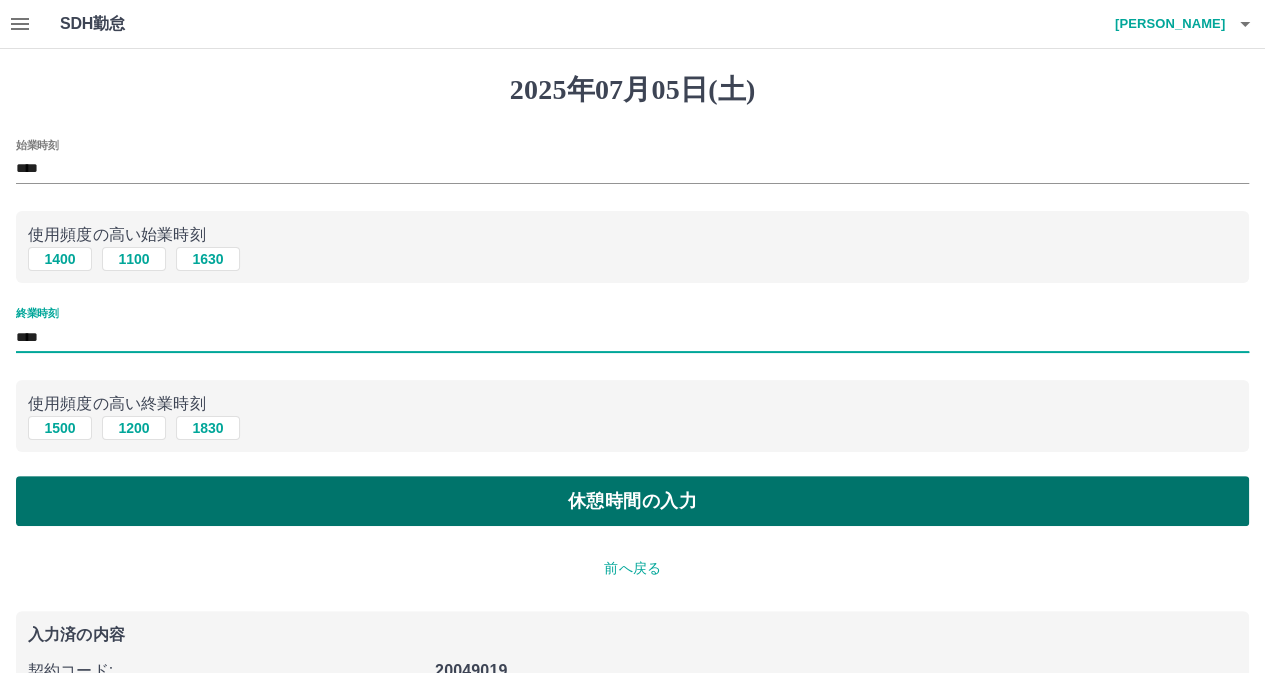 type on "****" 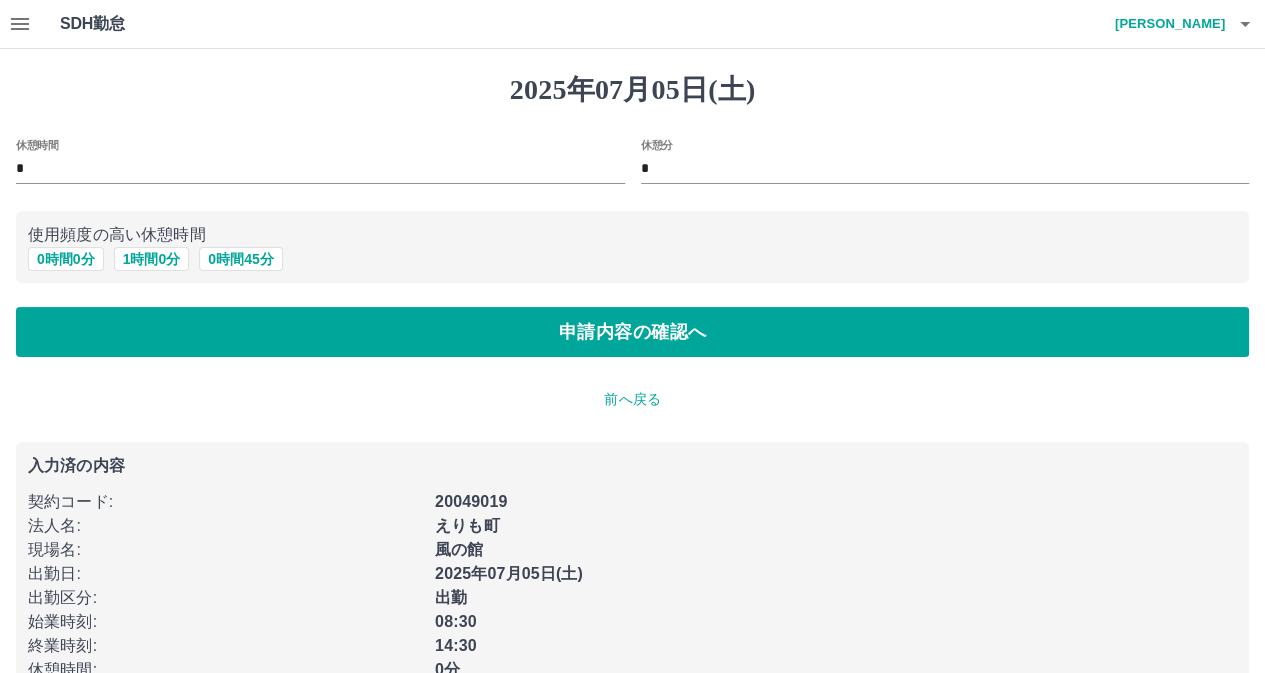 click on "*" at bounding box center (945, 169) 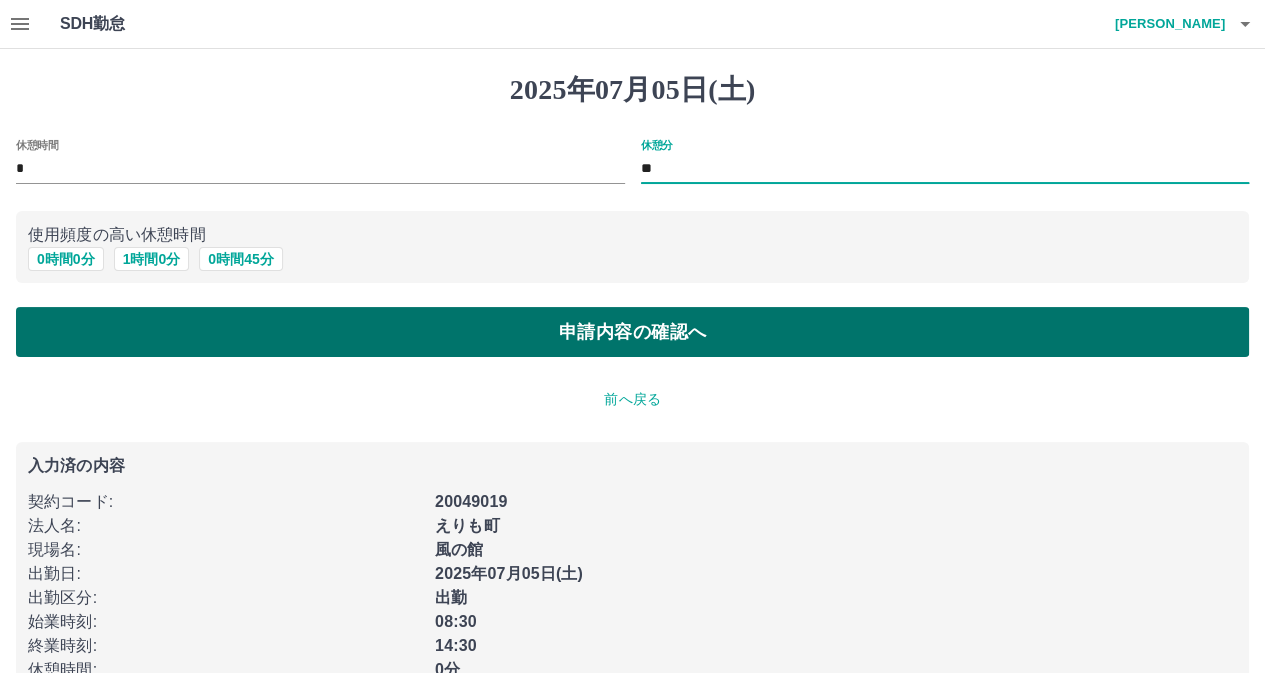 type on "**" 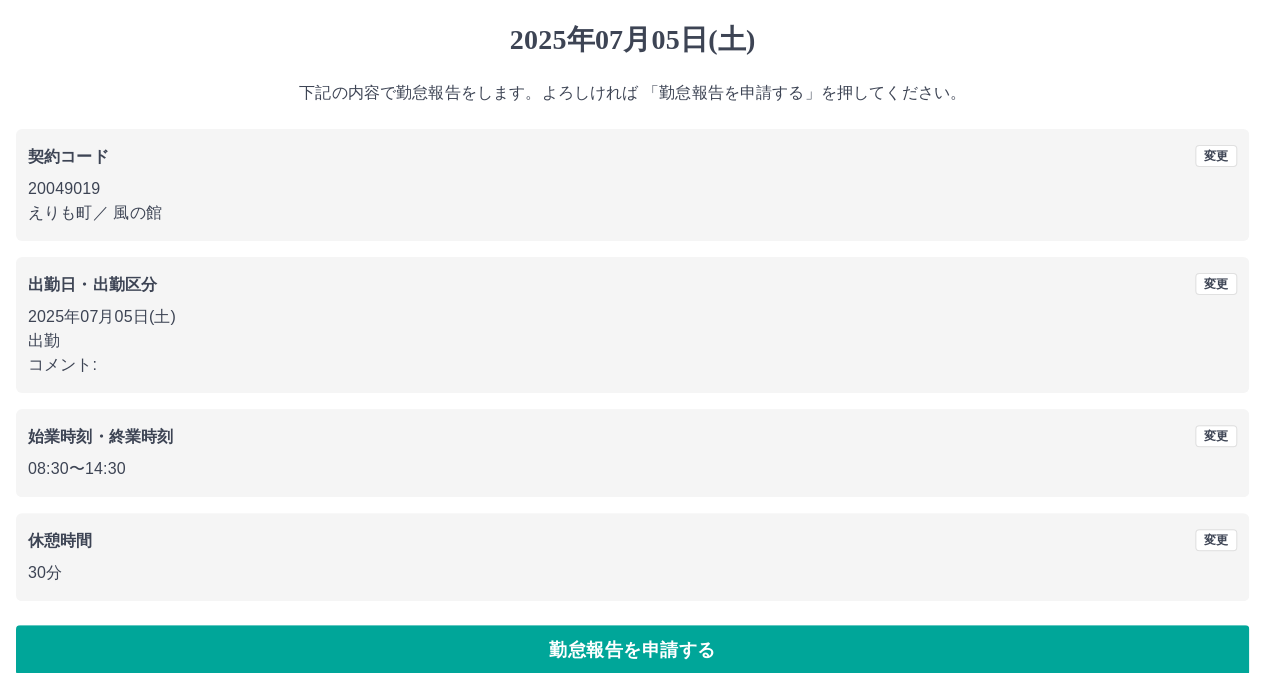 scroll, scrollTop: 74, scrollLeft: 0, axis: vertical 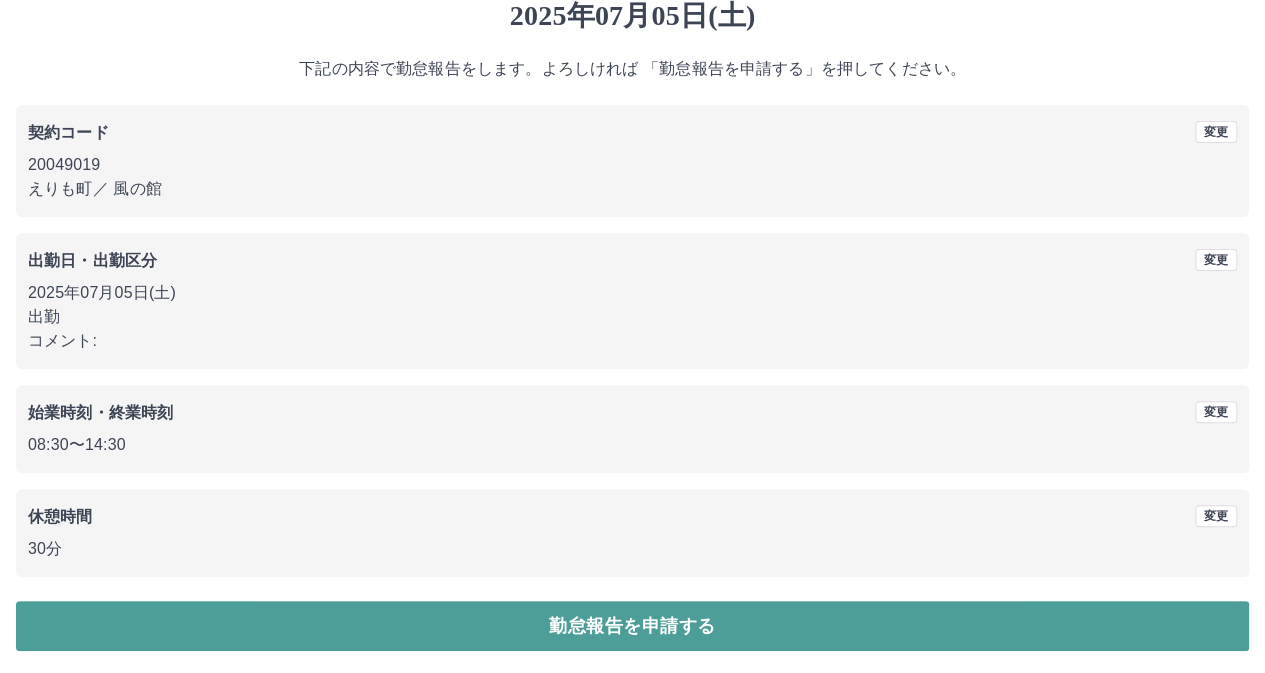 click on "勤怠報告を申請する" at bounding box center (632, 626) 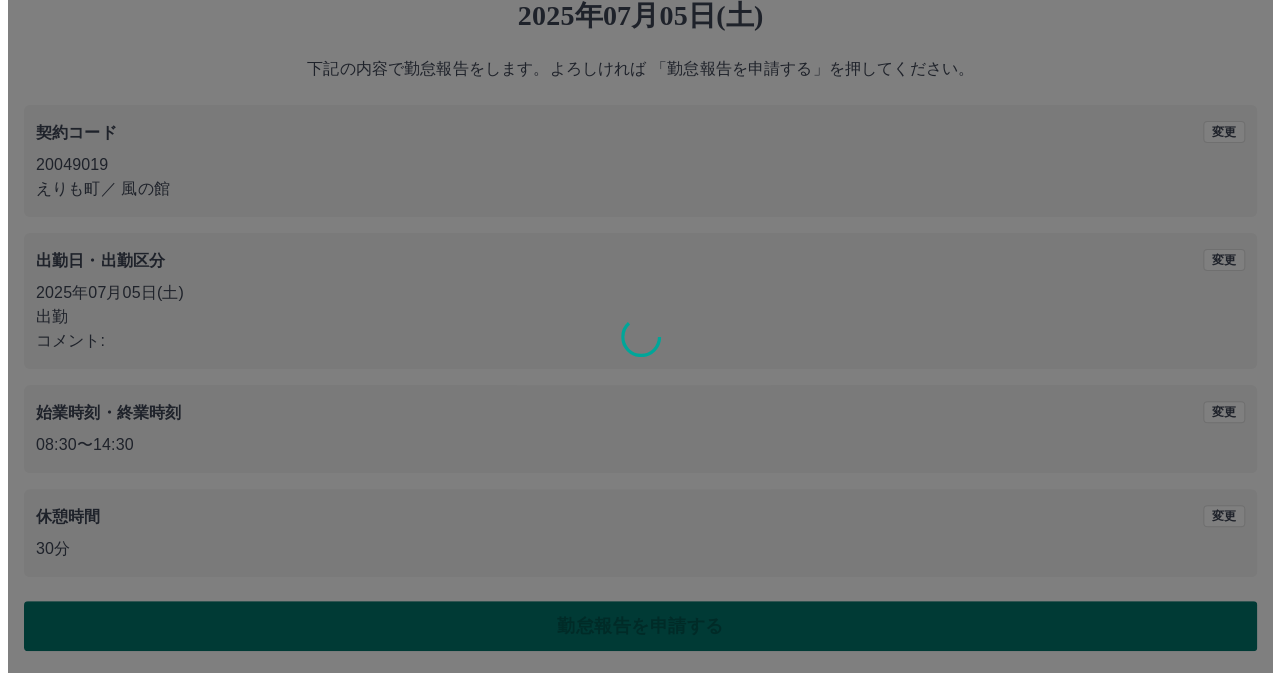 scroll, scrollTop: 0, scrollLeft: 0, axis: both 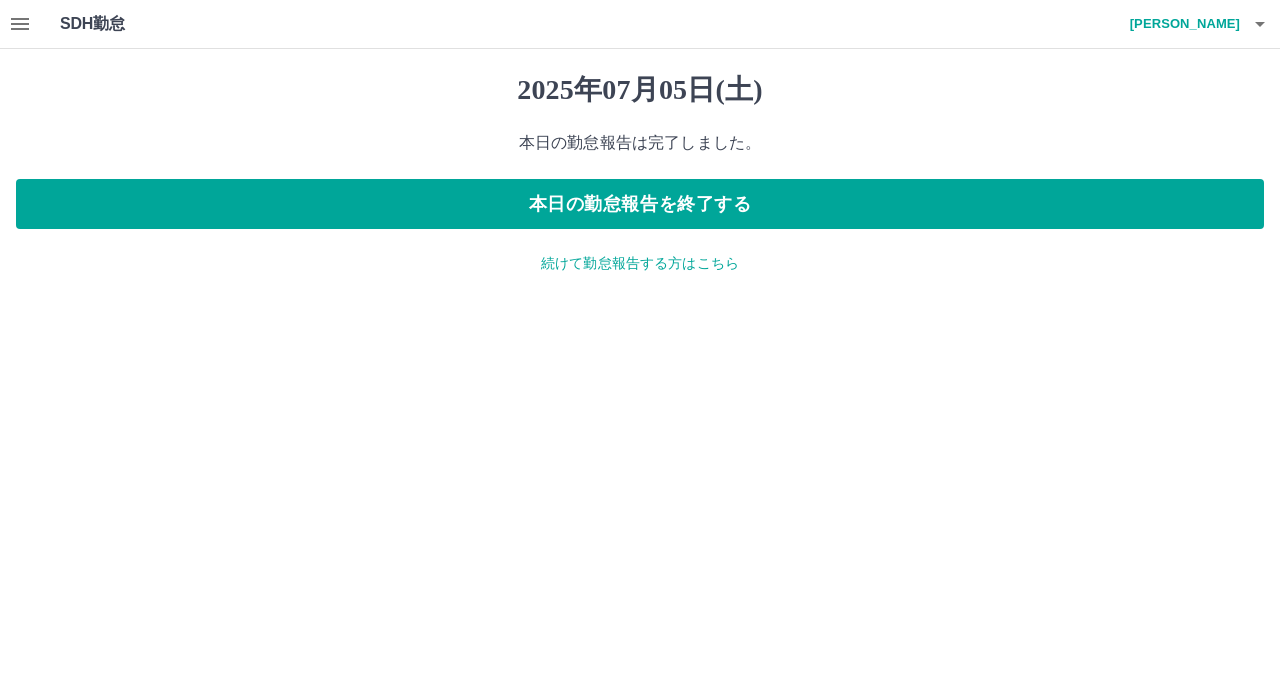 click on "続けて勤怠報告する方はこちら" at bounding box center (640, 263) 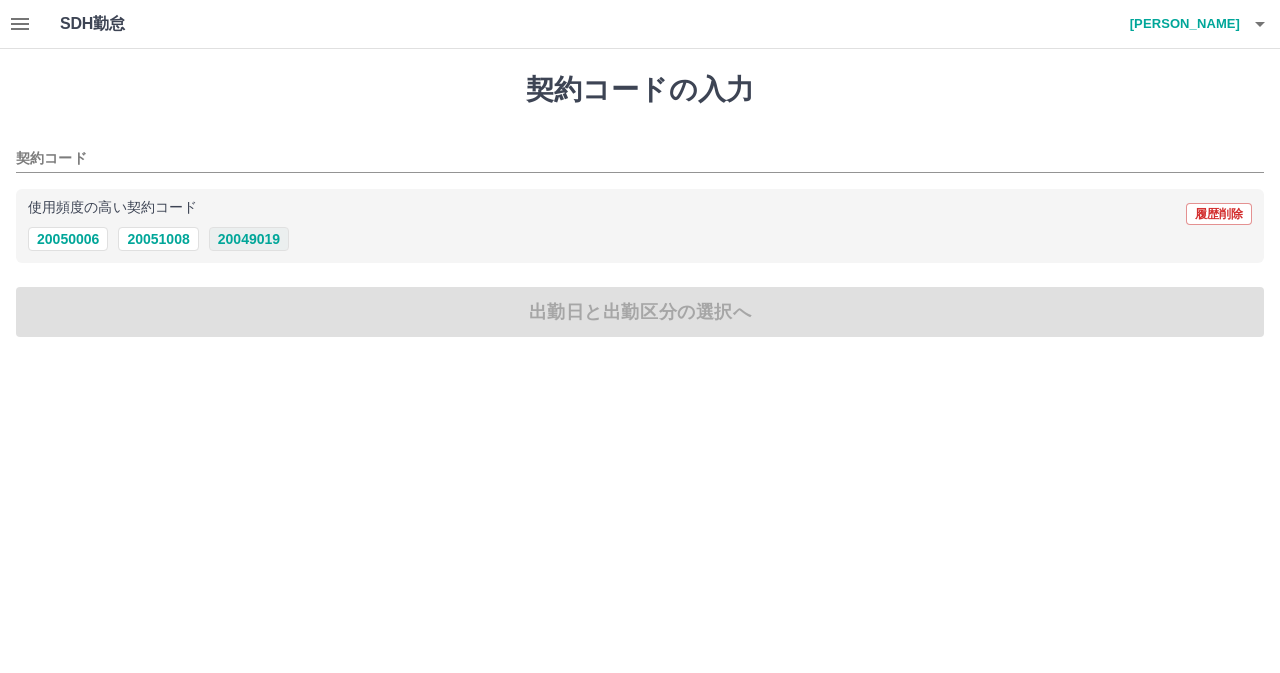 click on "20049019" at bounding box center [249, 239] 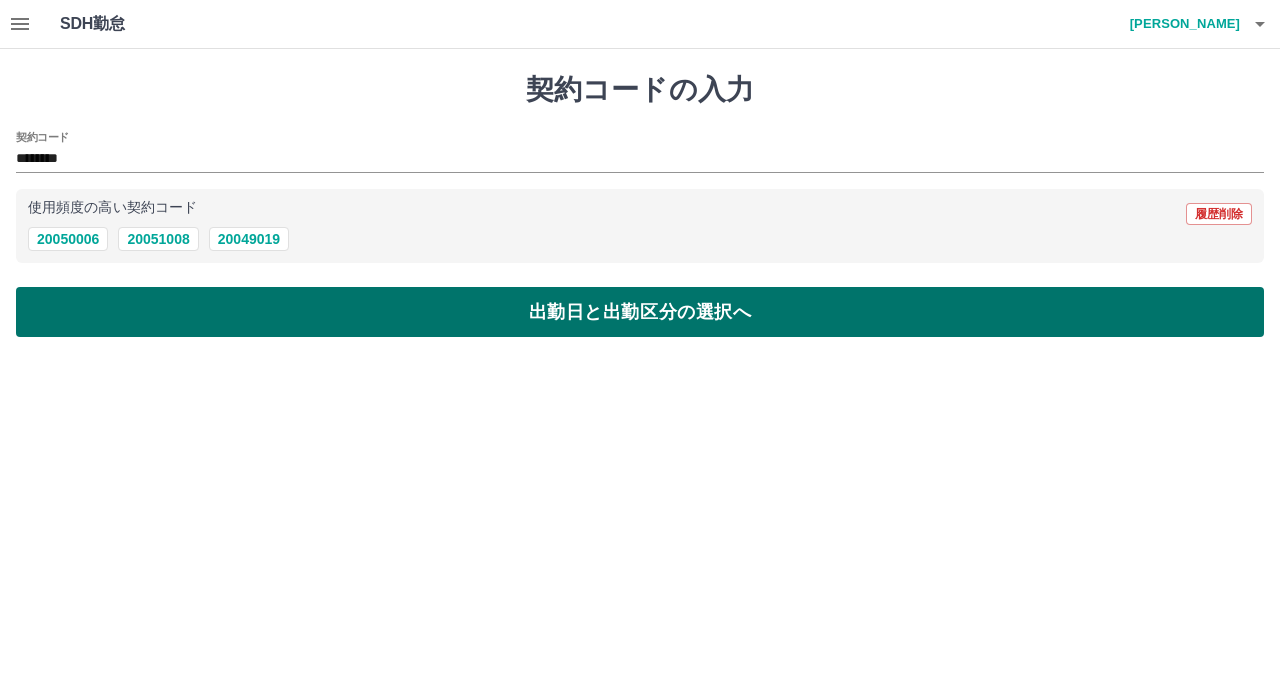 click on "出勤日と出勤区分の選択へ" at bounding box center (640, 312) 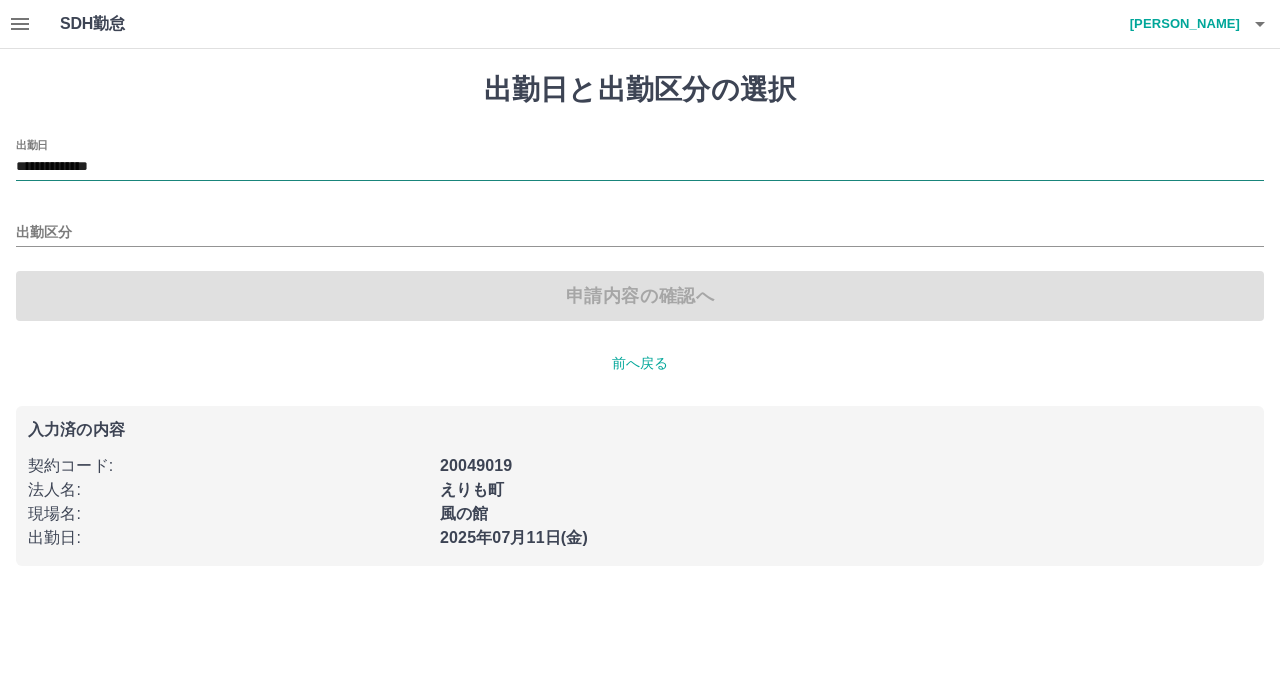 click on "**********" at bounding box center (640, 167) 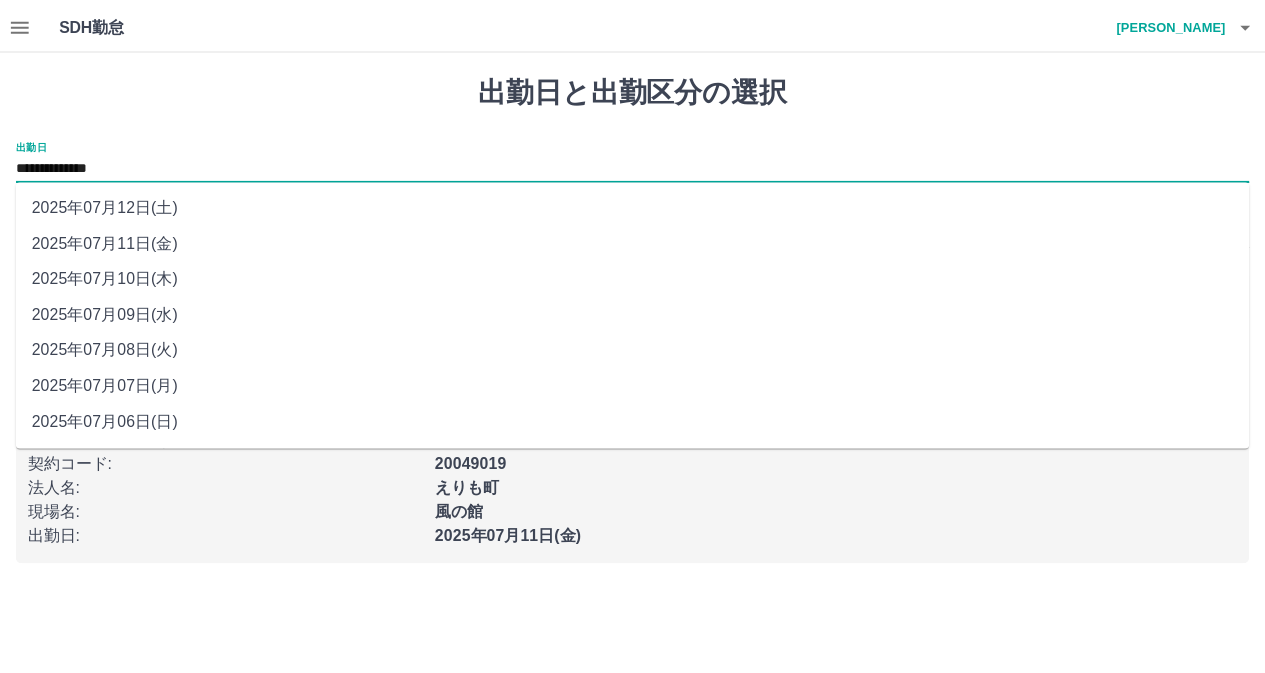 scroll, scrollTop: 70, scrollLeft: 0, axis: vertical 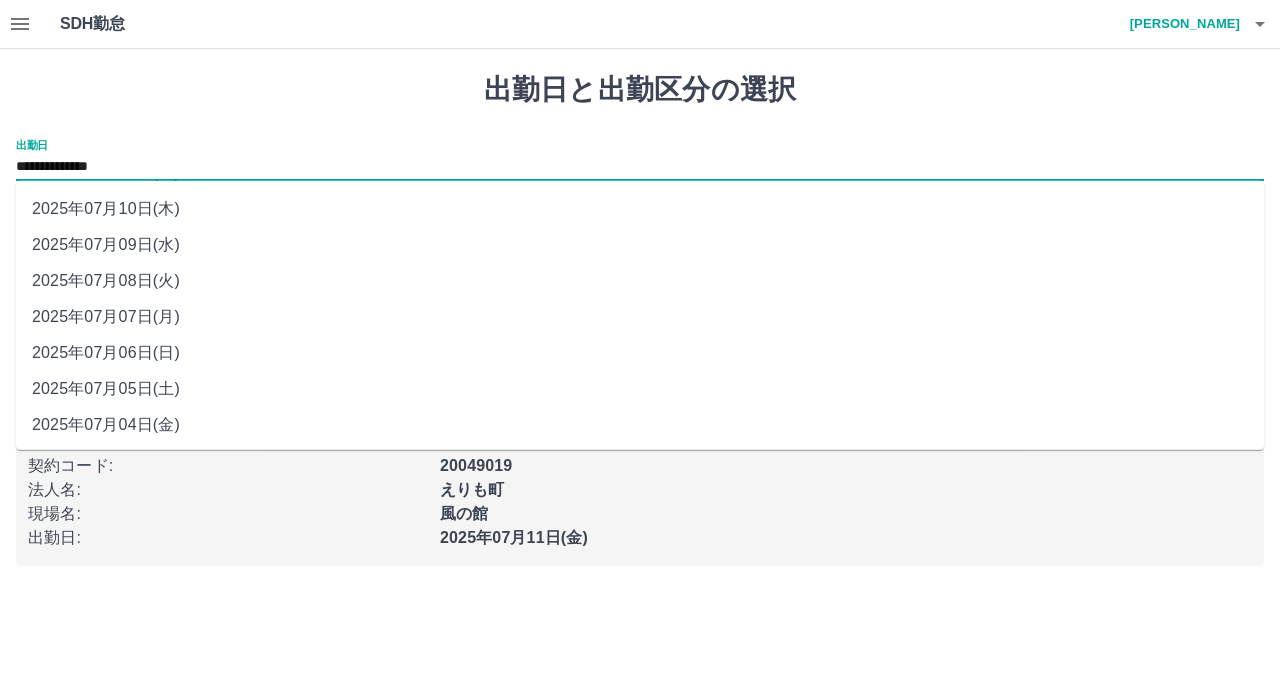 click on "2025年07月04日(金)" at bounding box center [640, 425] 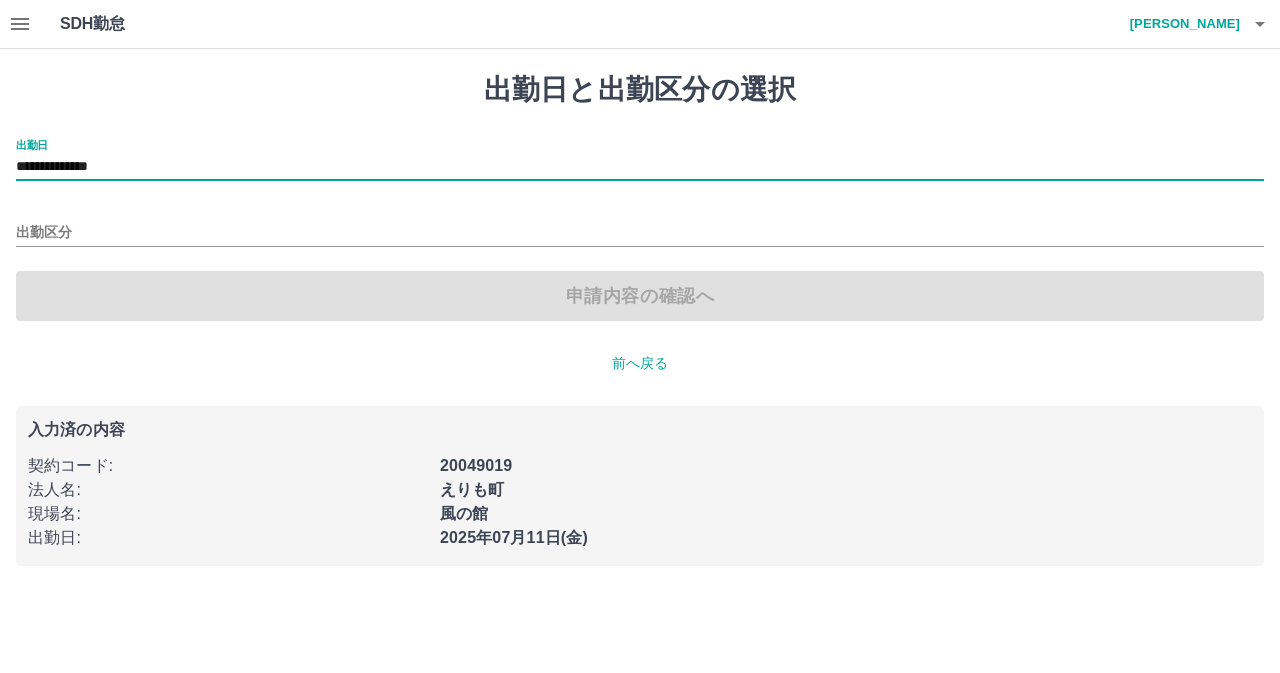 type on "**********" 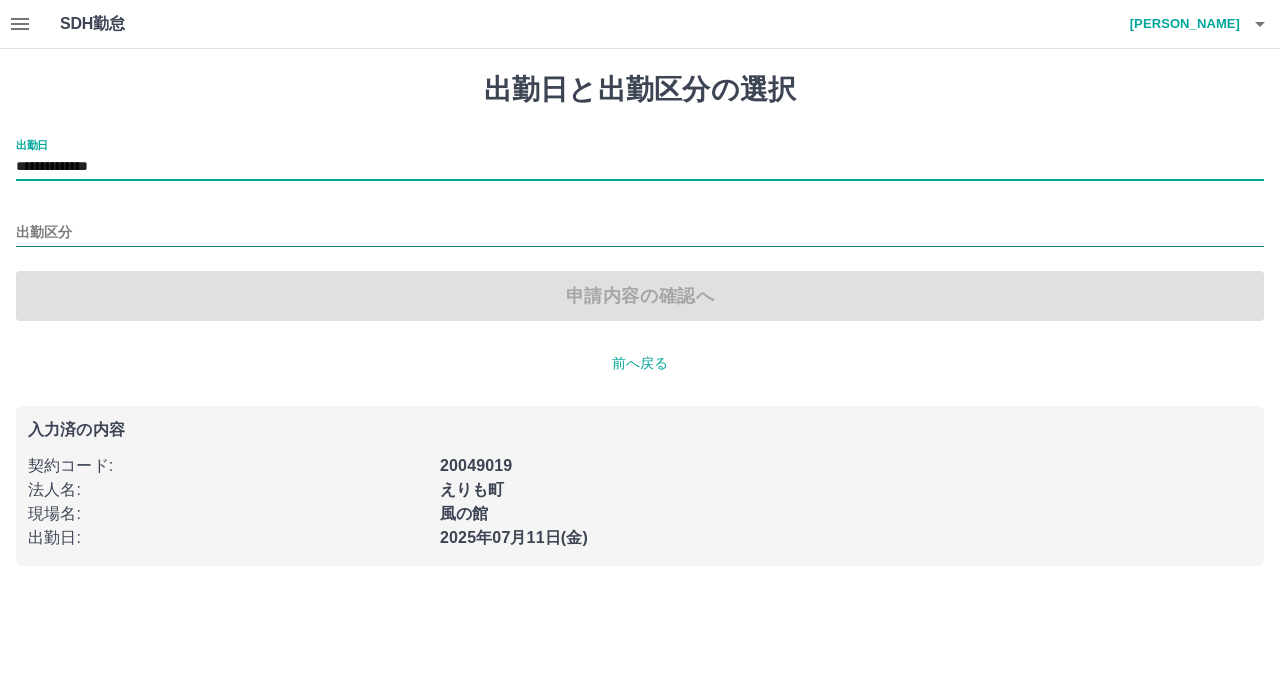 click on "出勤区分" at bounding box center (640, 233) 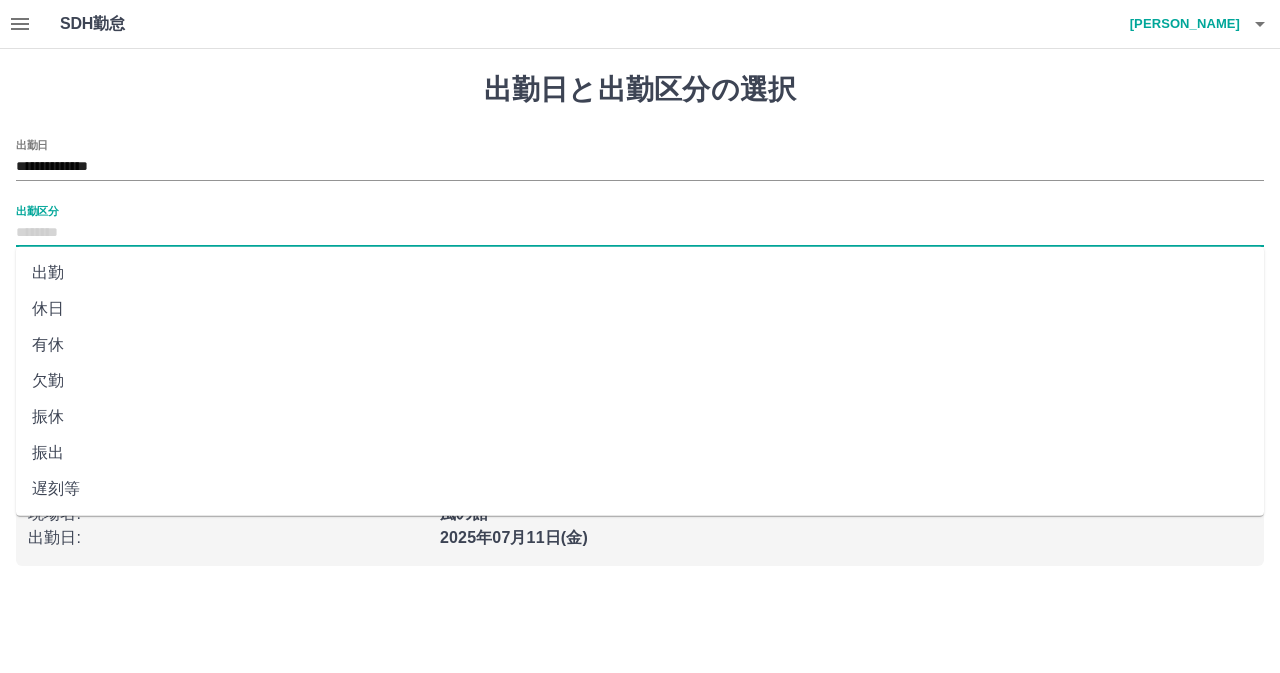 click on "出勤" at bounding box center (640, 273) 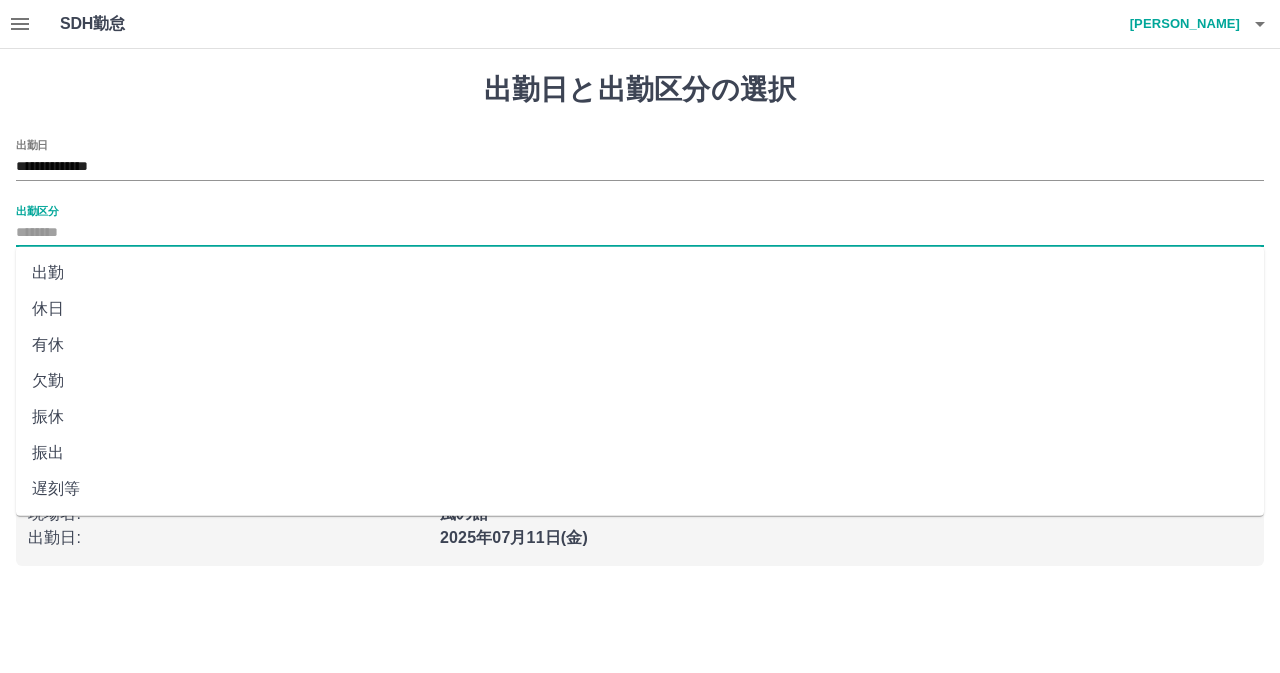 type on "**" 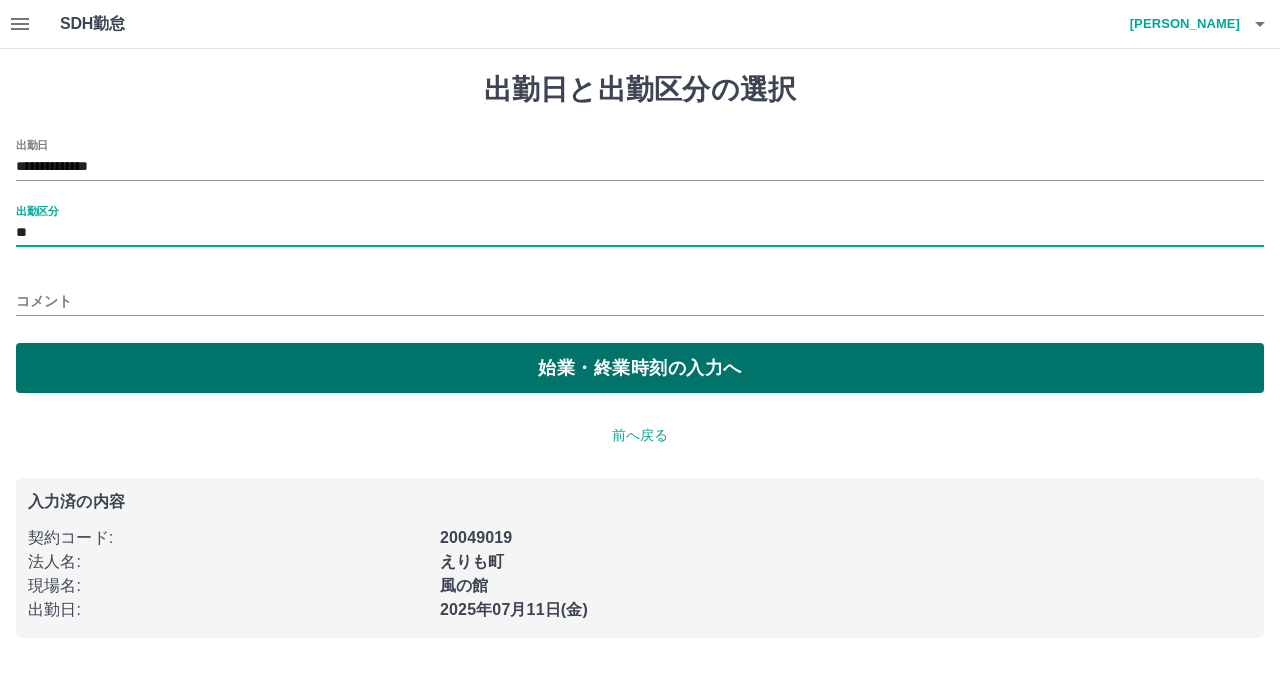 click on "始業・終業時刻の入力へ" at bounding box center (640, 368) 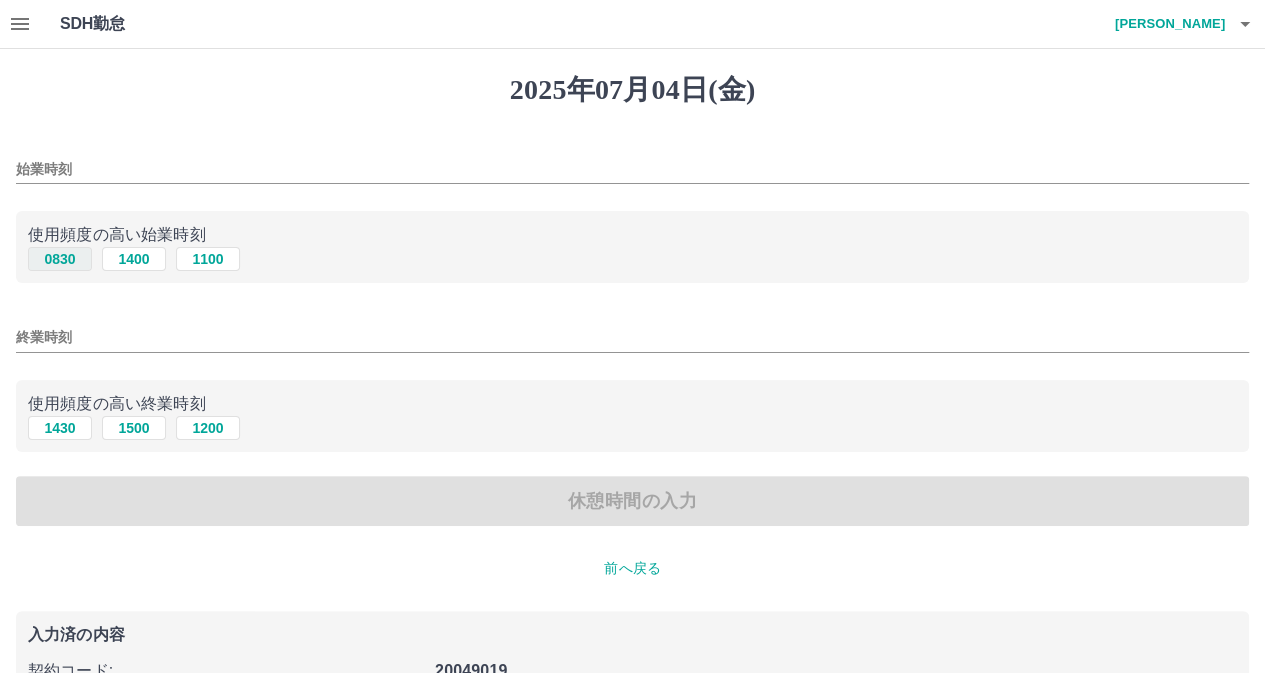 click on "0830" at bounding box center (60, 259) 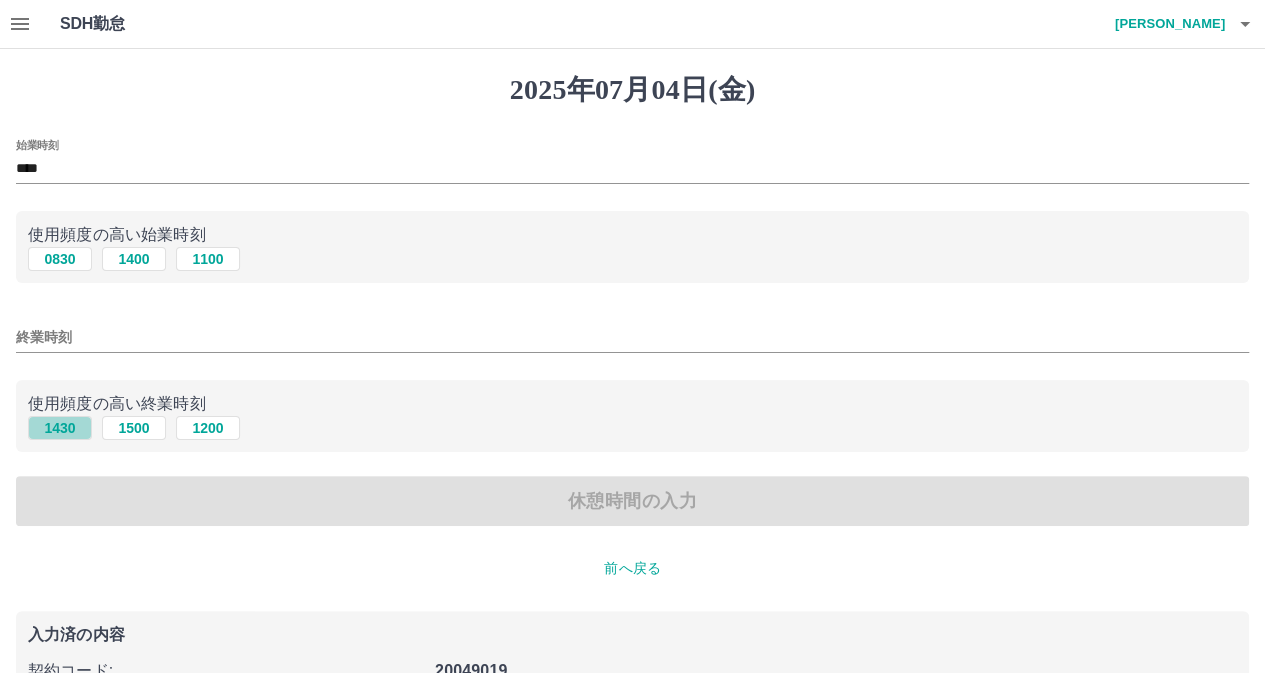 click on "1430" at bounding box center [60, 428] 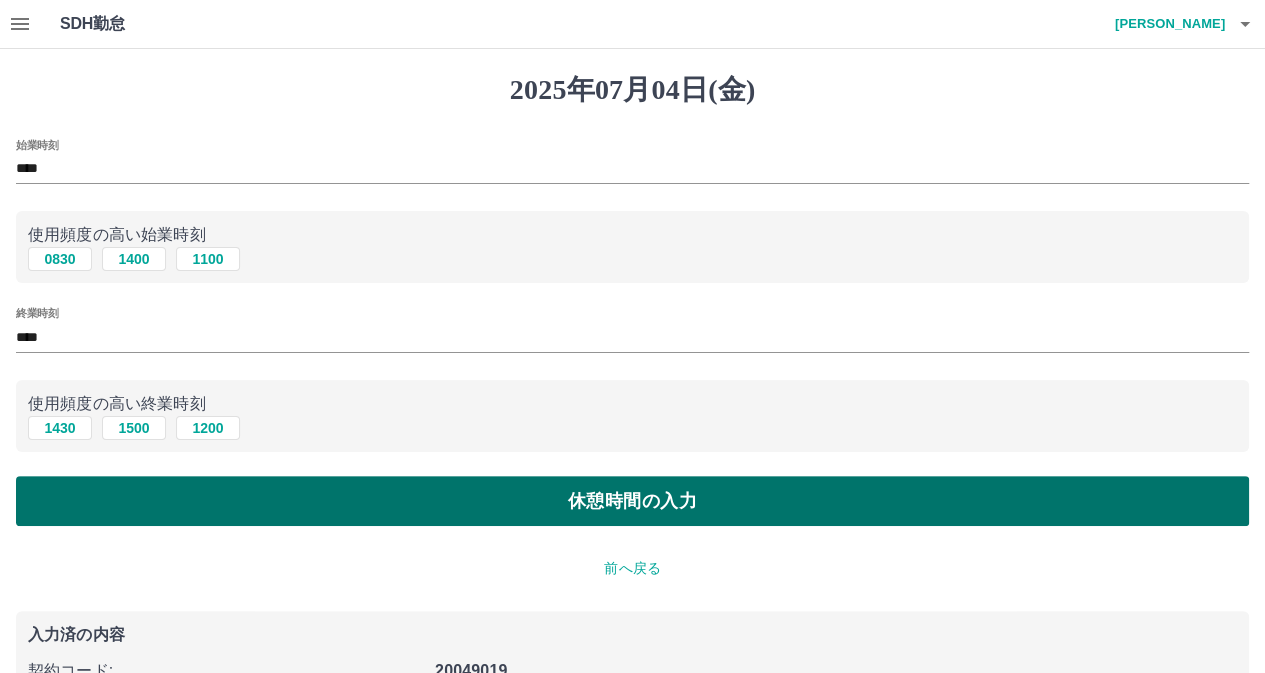 click on "休憩時間の入力" at bounding box center [632, 501] 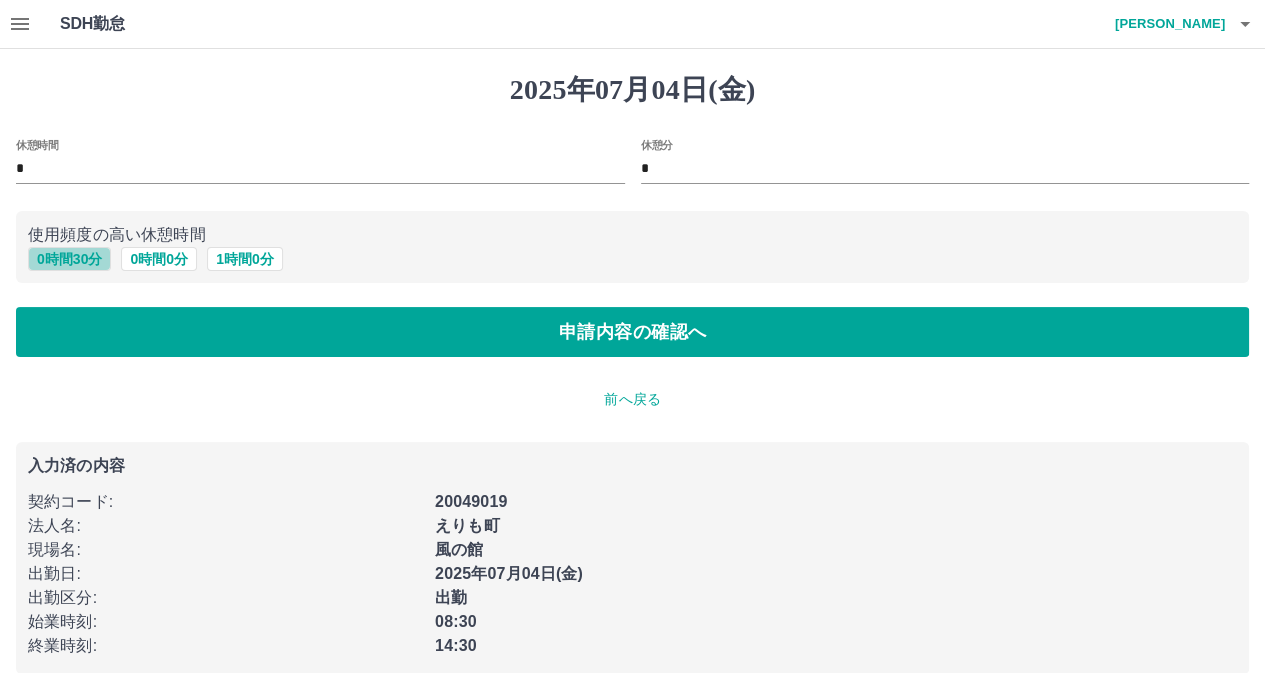click on "0 時間 30 分" at bounding box center [69, 259] 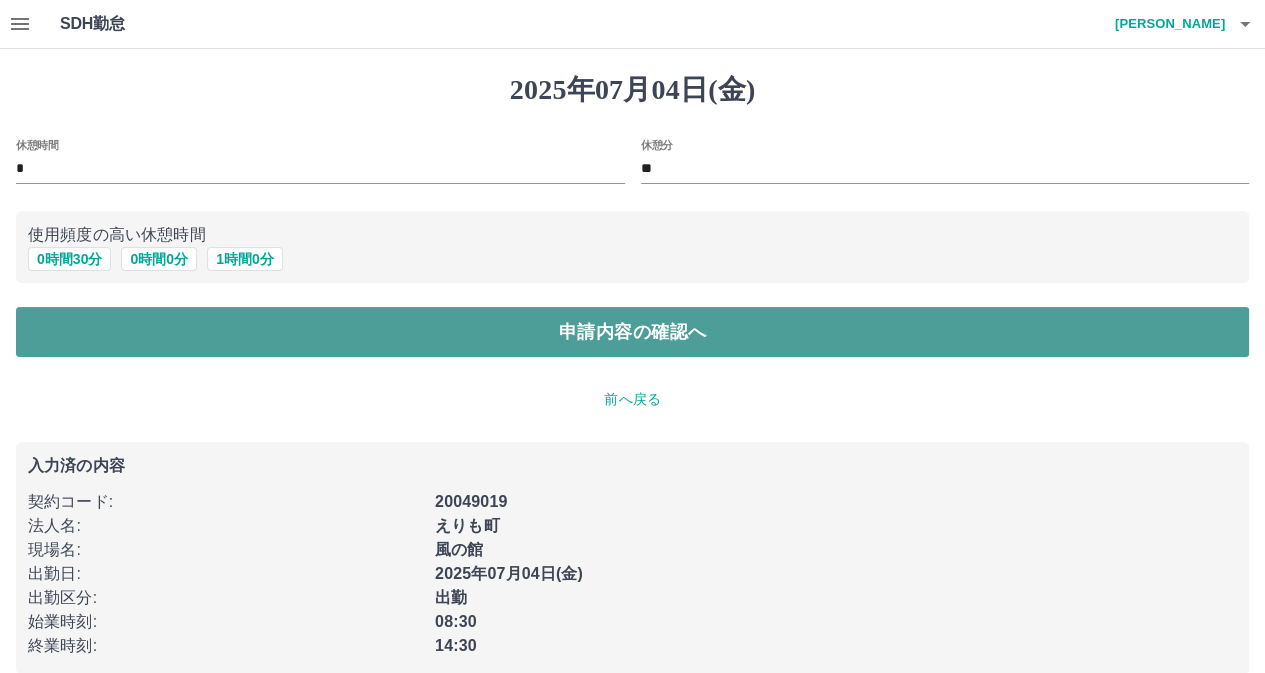 click on "申請内容の確認へ" at bounding box center [632, 332] 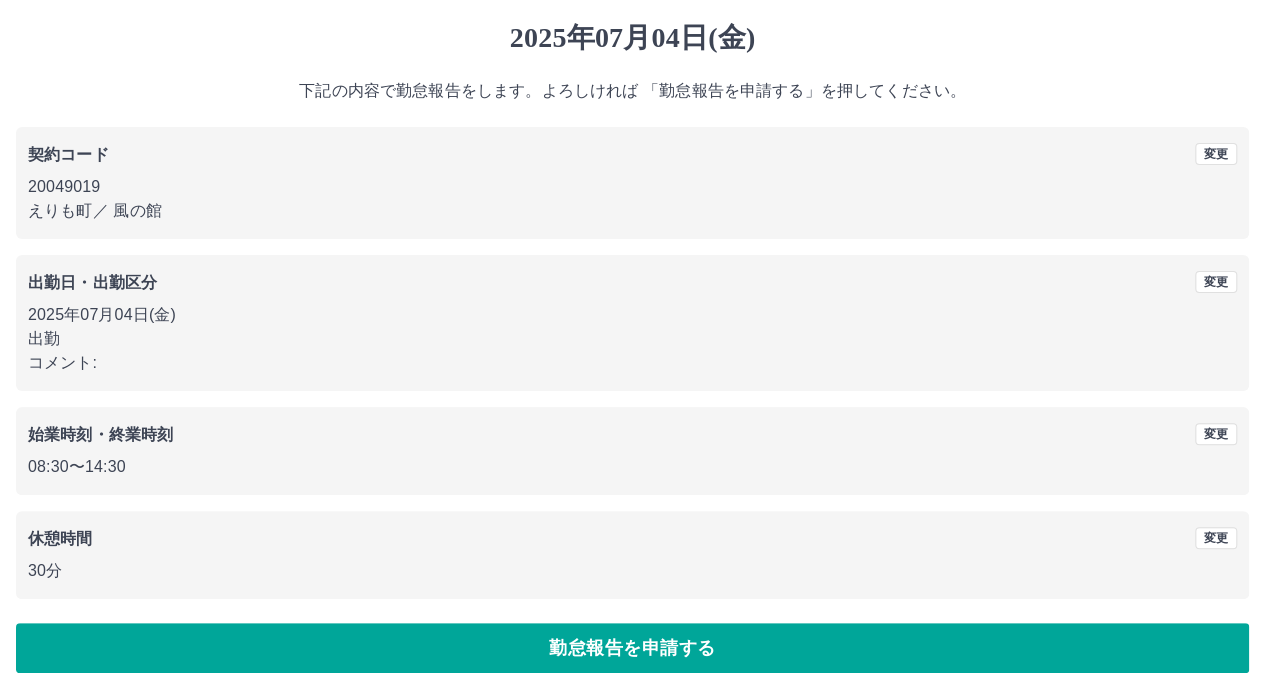 scroll, scrollTop: 74, scrollLeft: 0, axis: vertical 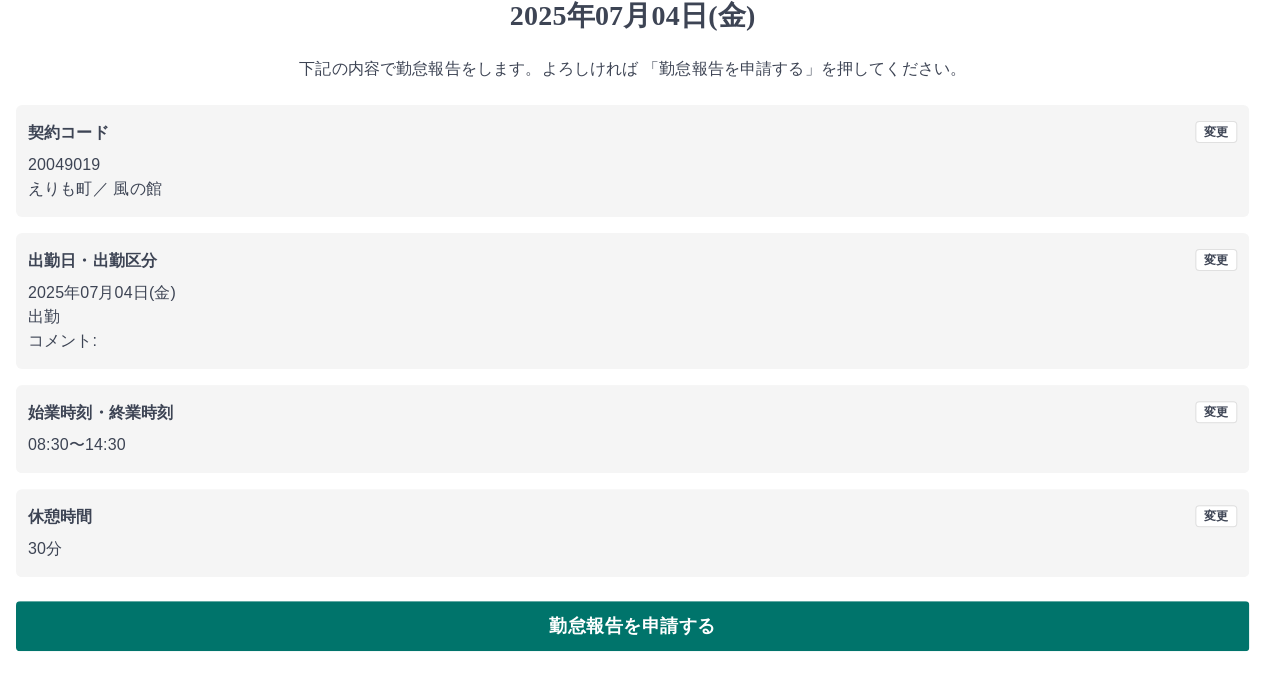 click on "勤怠報告を申請する" at bounding box center (632, 626) 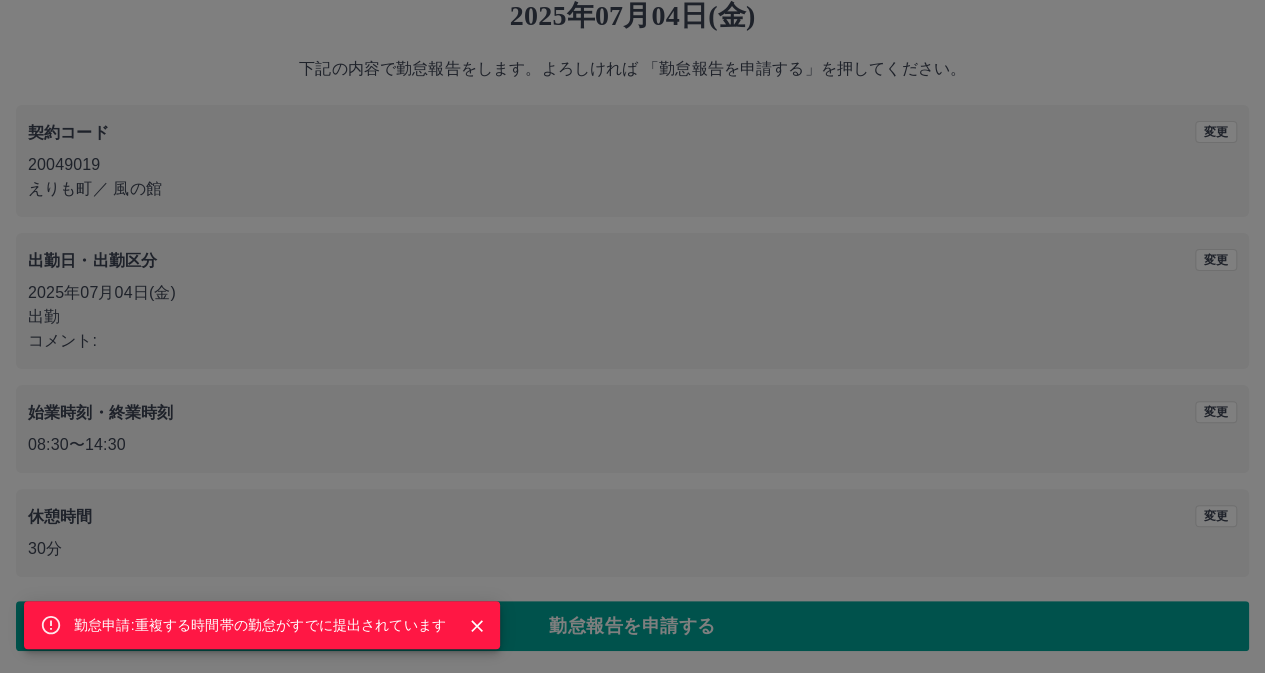 click 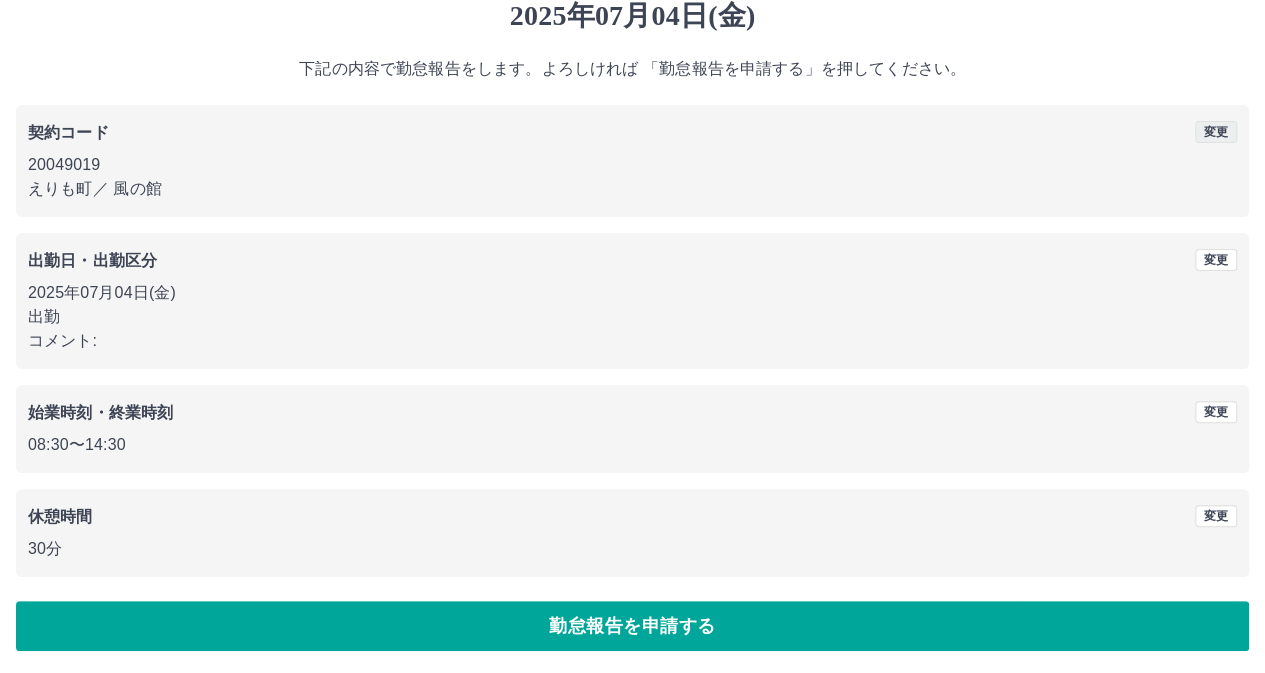 click on "変更" at bounding box center [1216, 132] 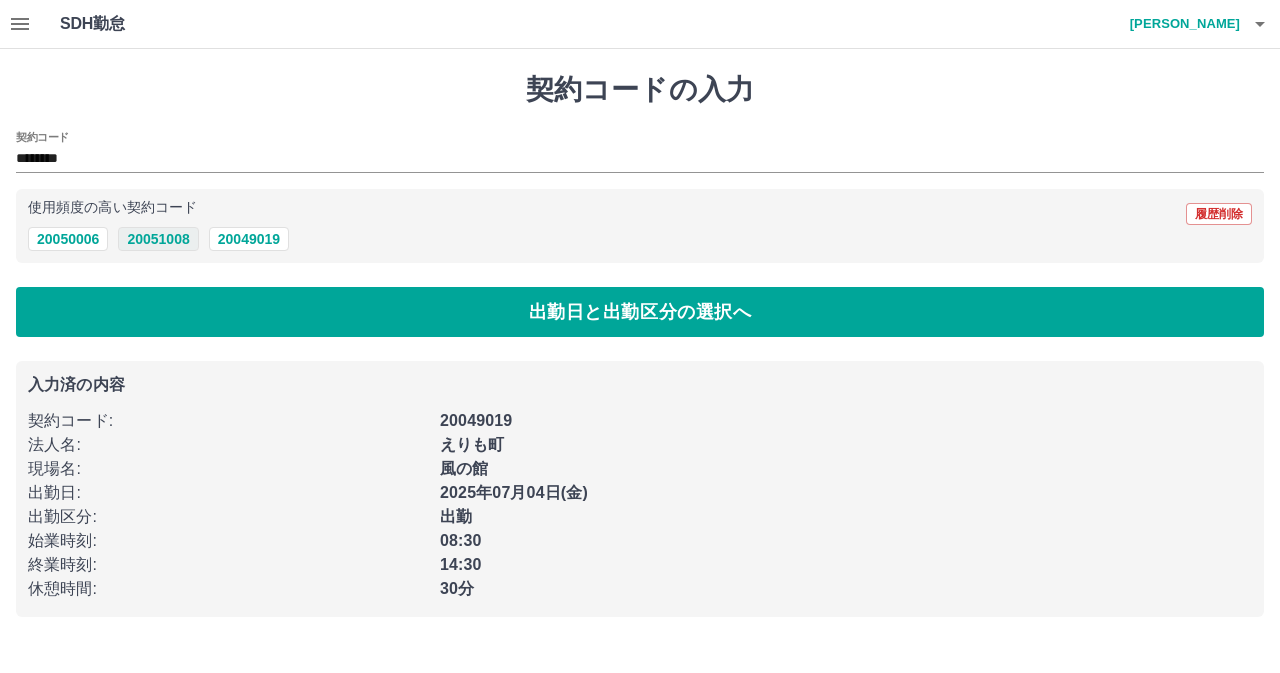 click on "20051008" at bounding box center (158, 239) 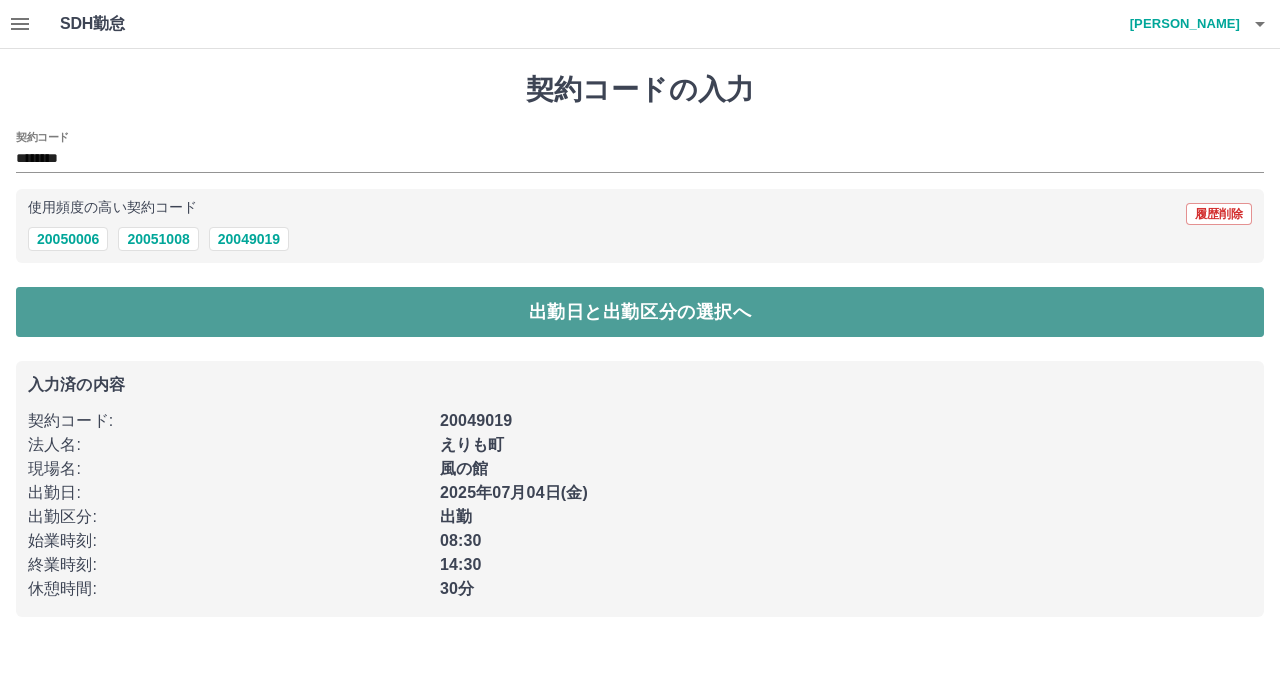 click on "出勤日と出勤区分の選択へ" at bounding box center (640, 312) 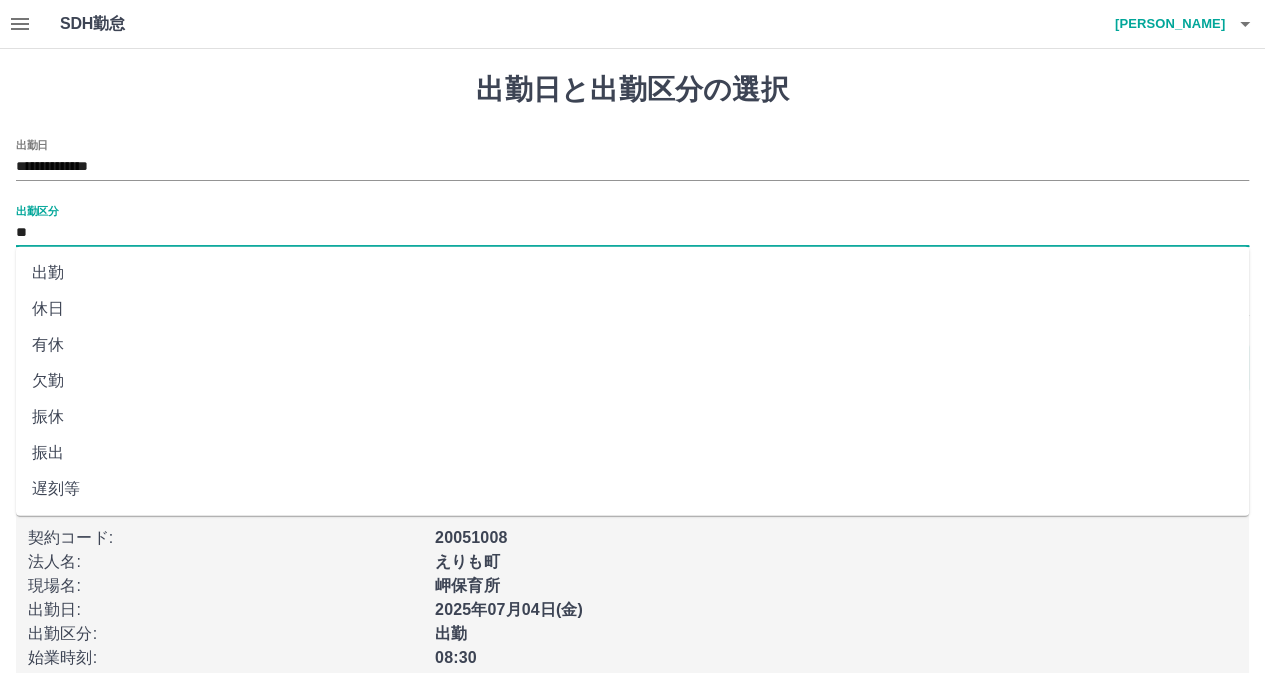 click on "**" at bounding box center [632, 233] 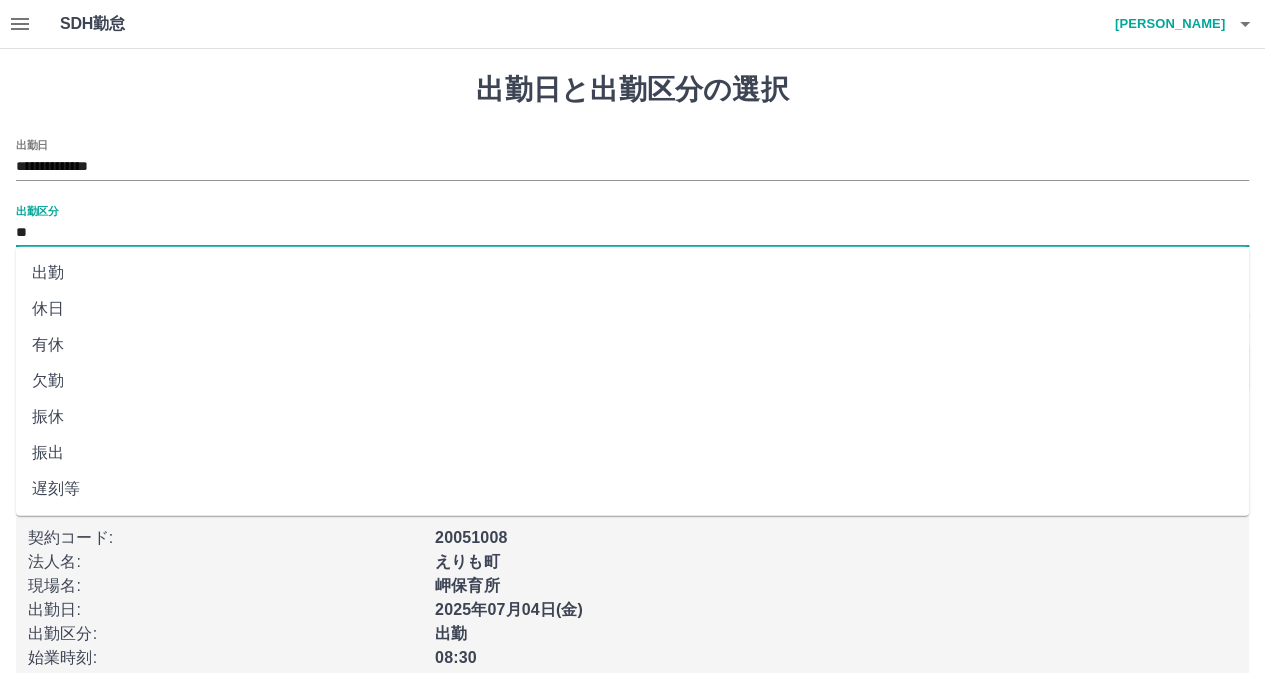 click on "出勤" at bounding box center [632, 273] 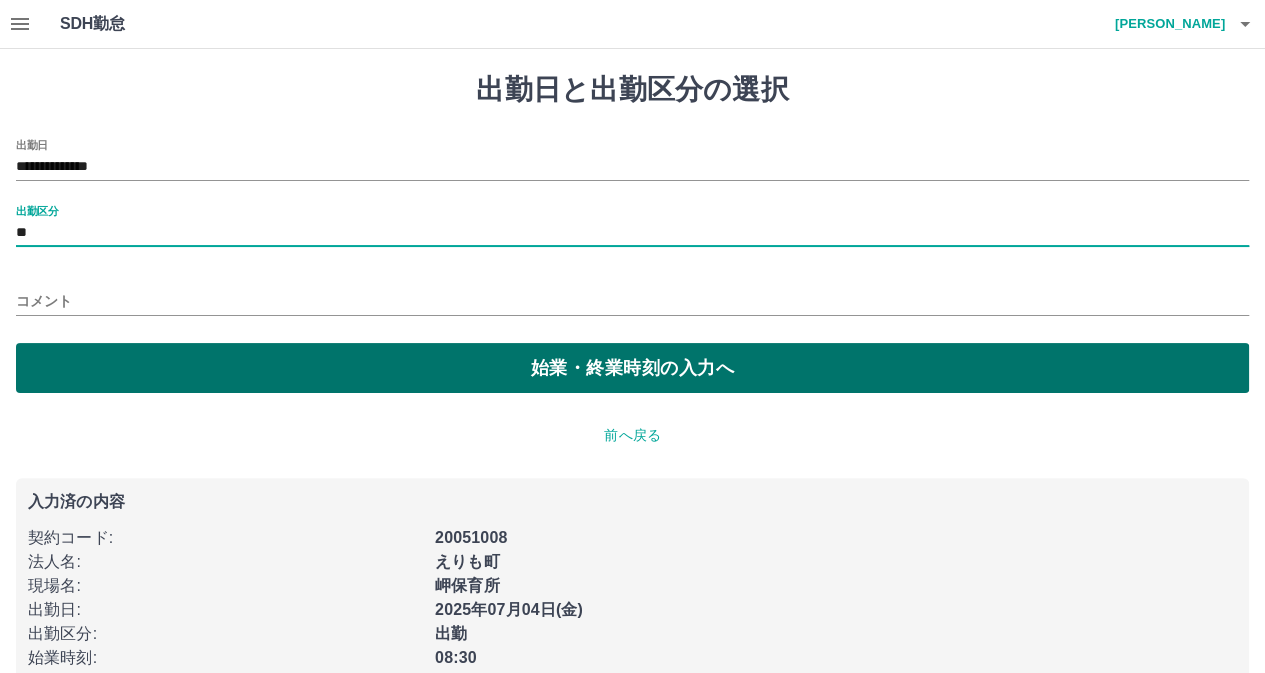 click on "始業・終業時刻の入力へ" at bounding box center [632, 368] 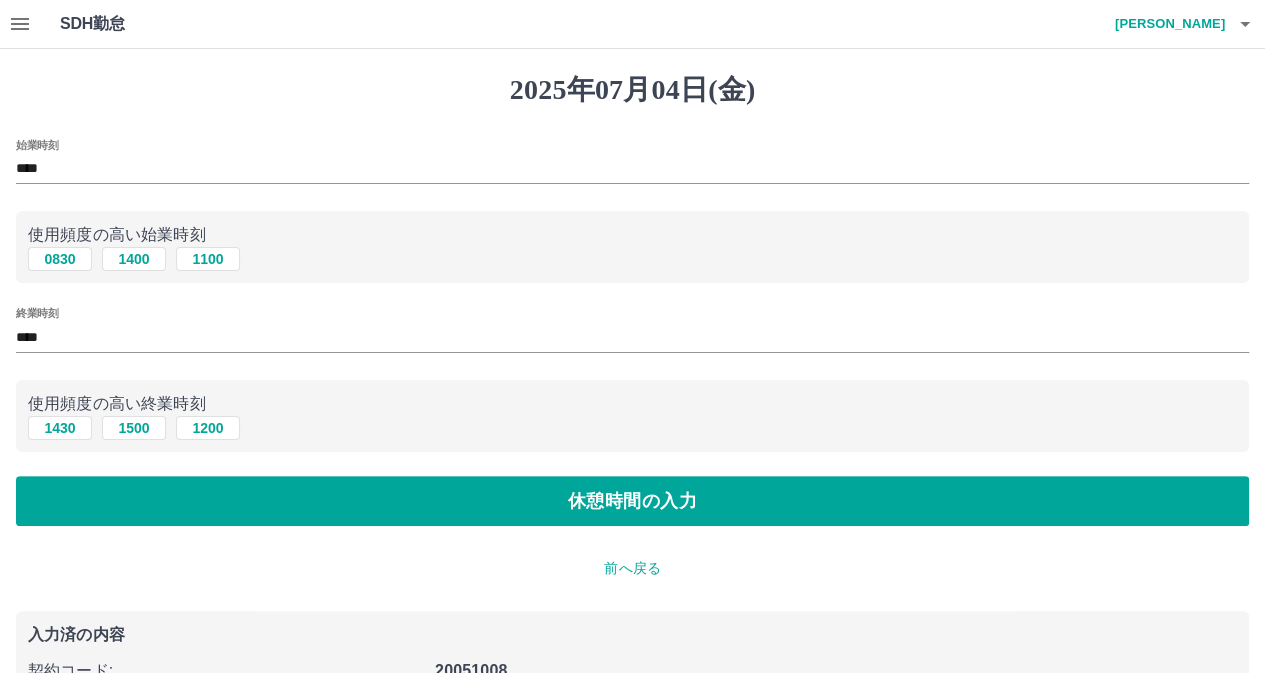 click on "****" at bounding box center [632, 169] 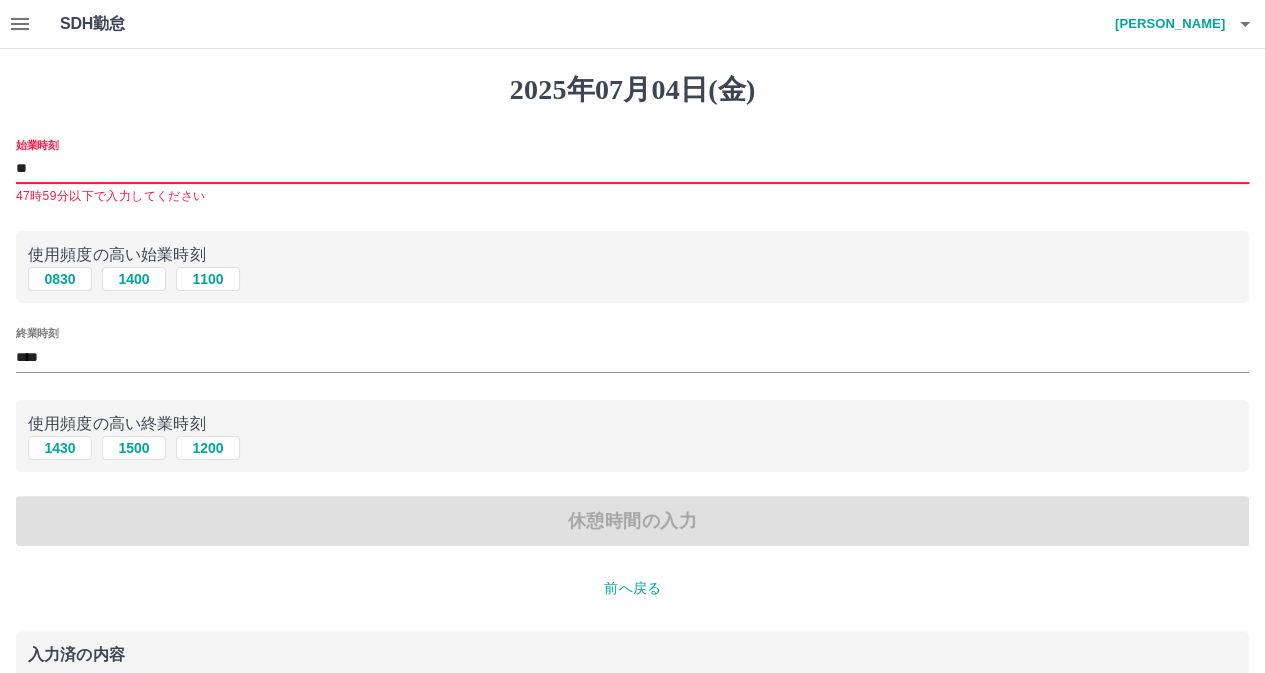 type on "*" 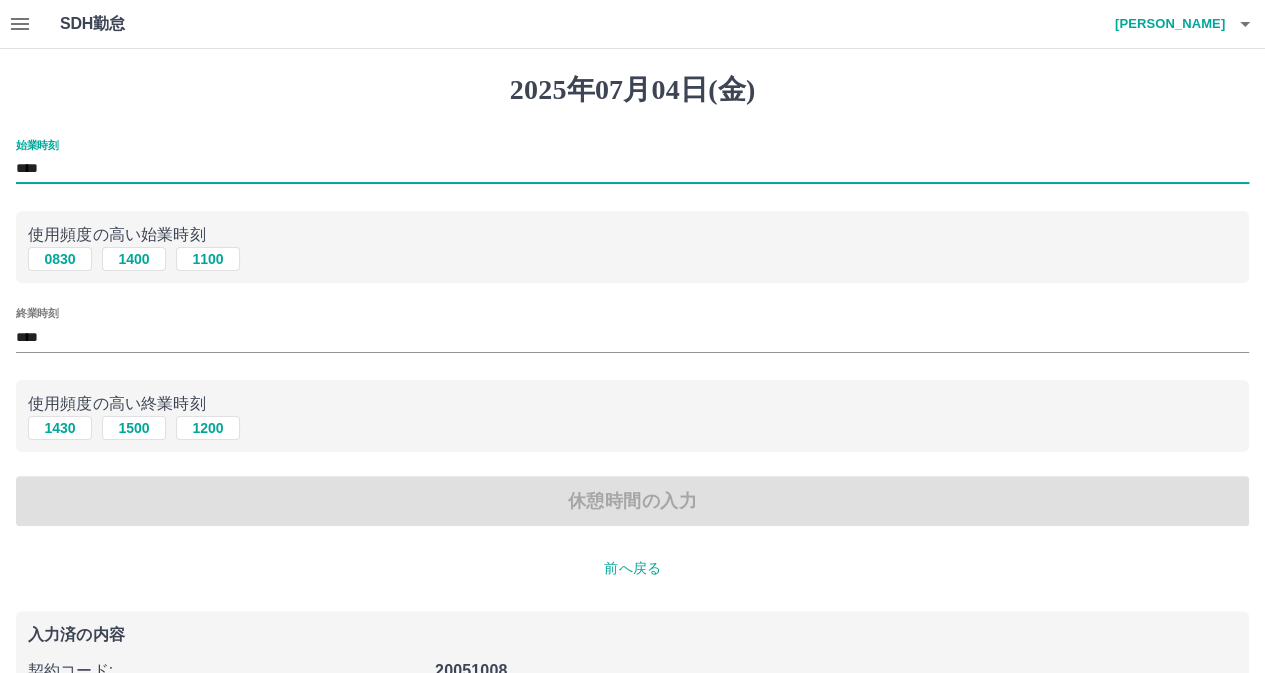type on "****" 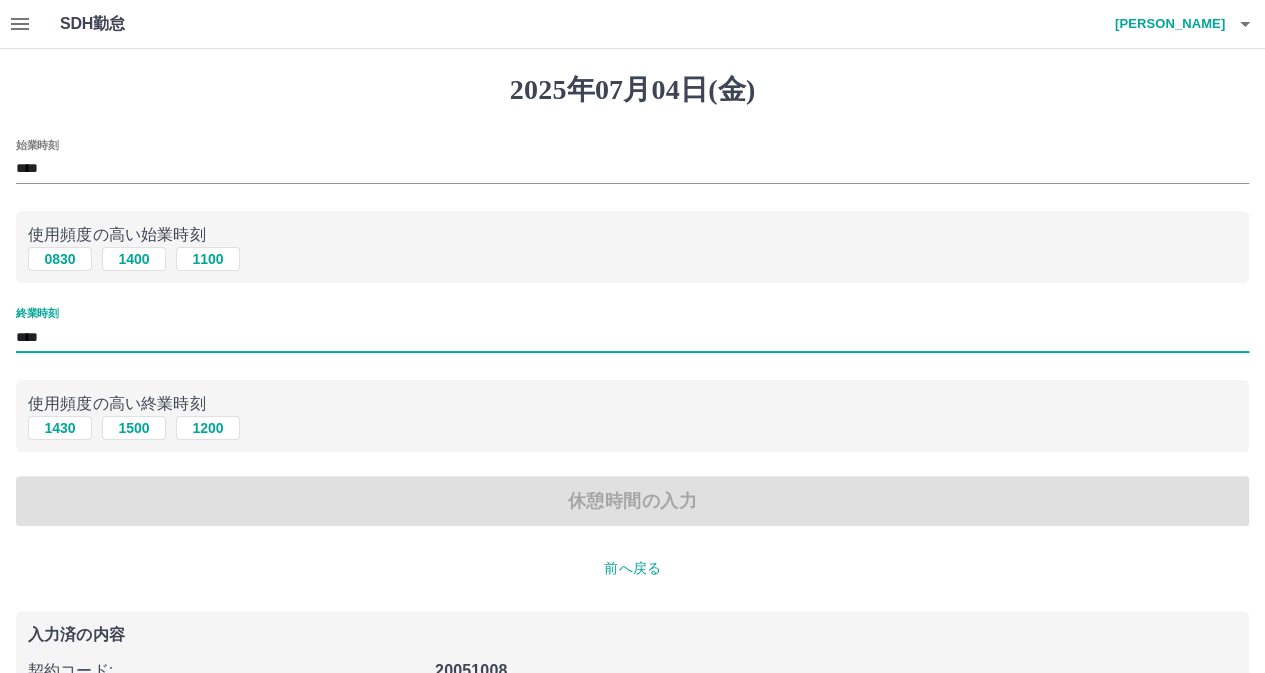 click on "****" at bounding box center [632, 337] 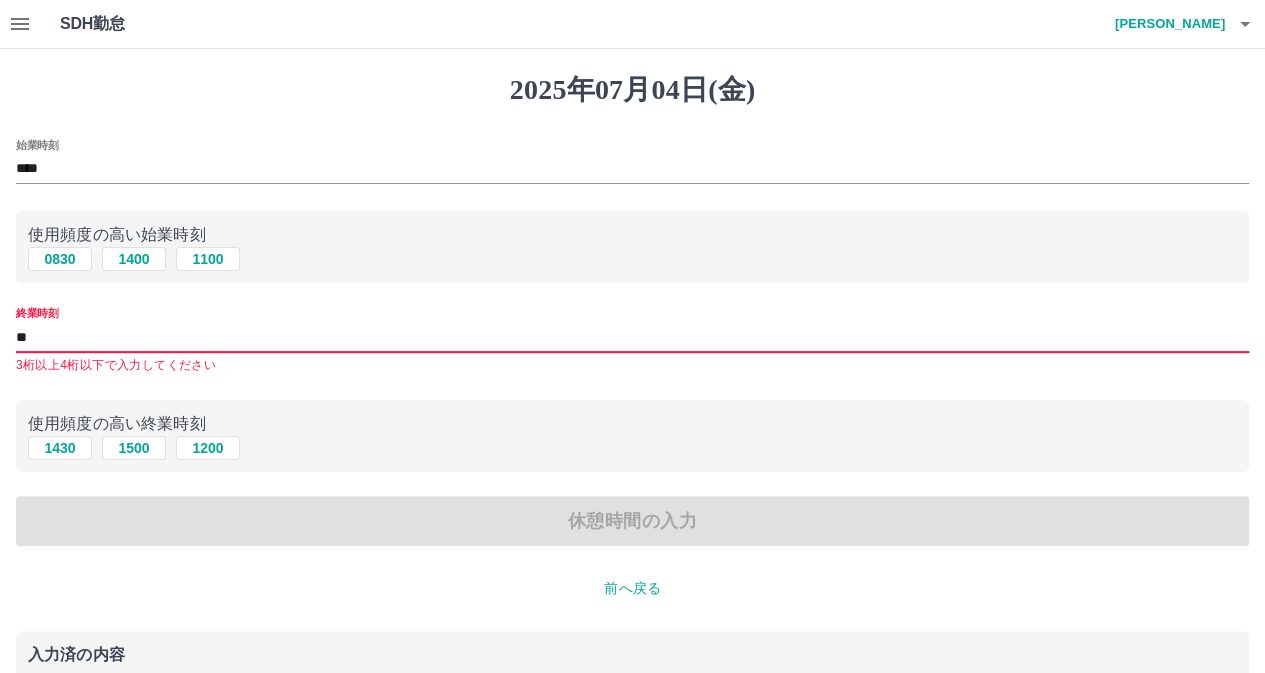 type on "*" 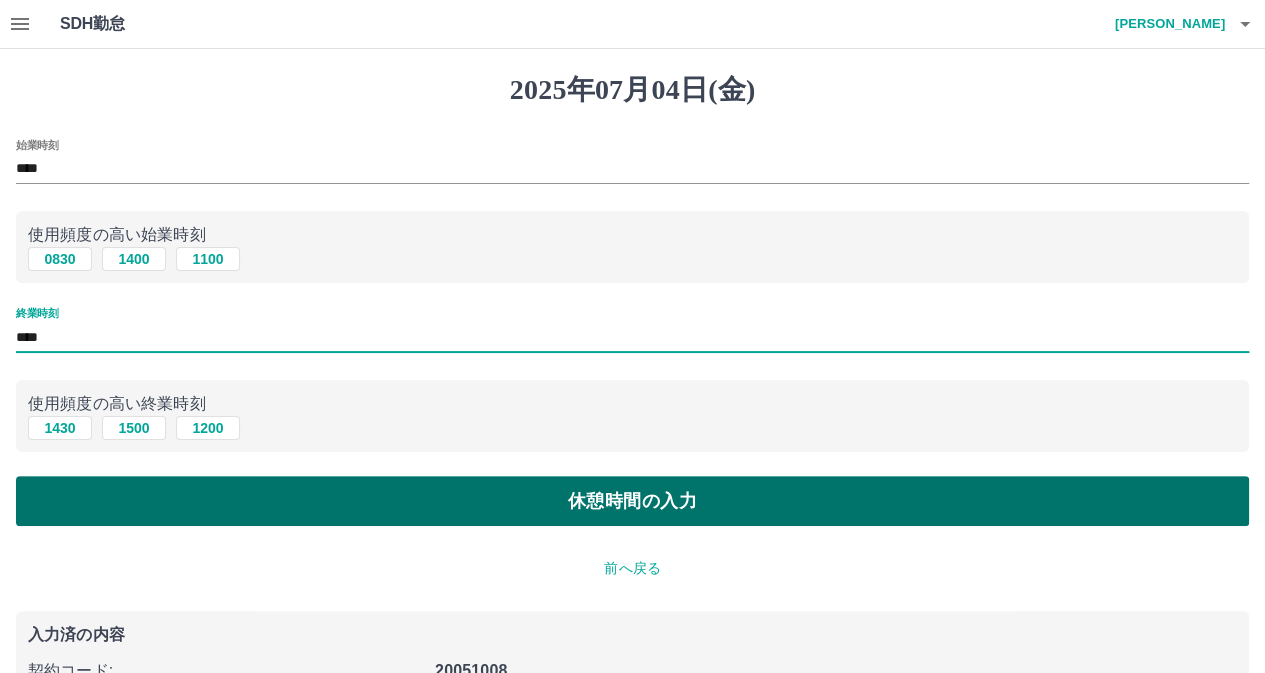 type on "****" 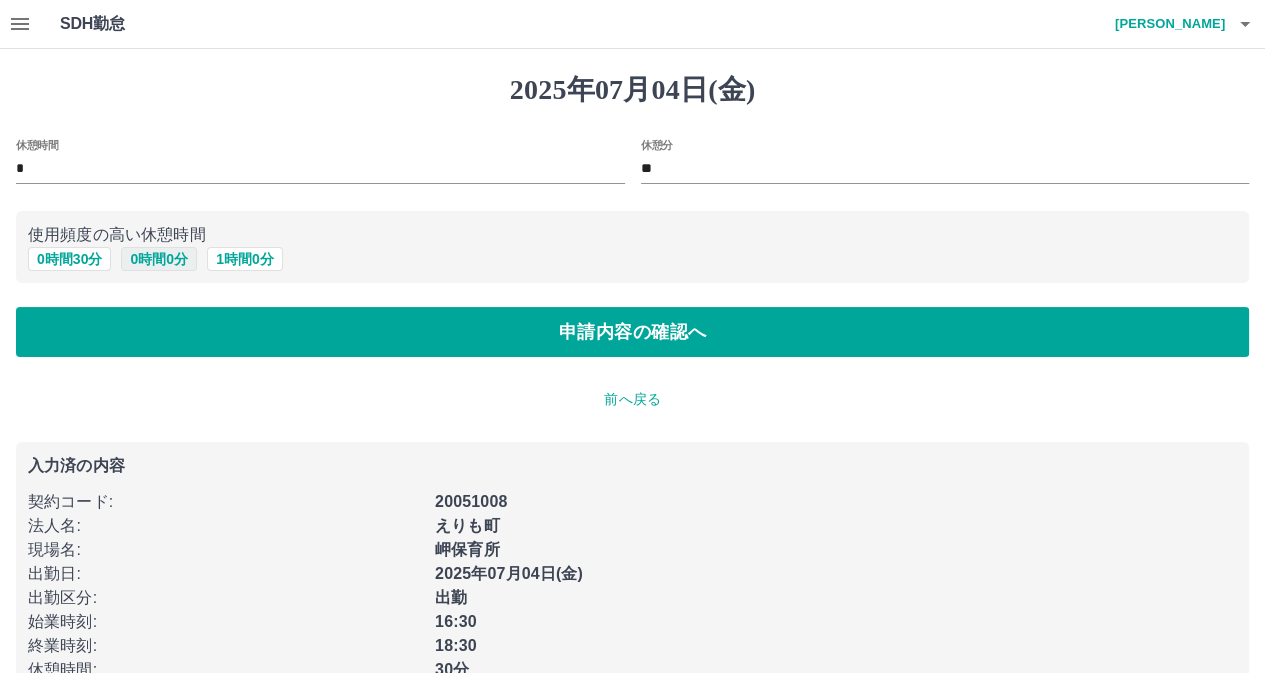 click on "0 時間 0 分" at bounding box center (159, 259) 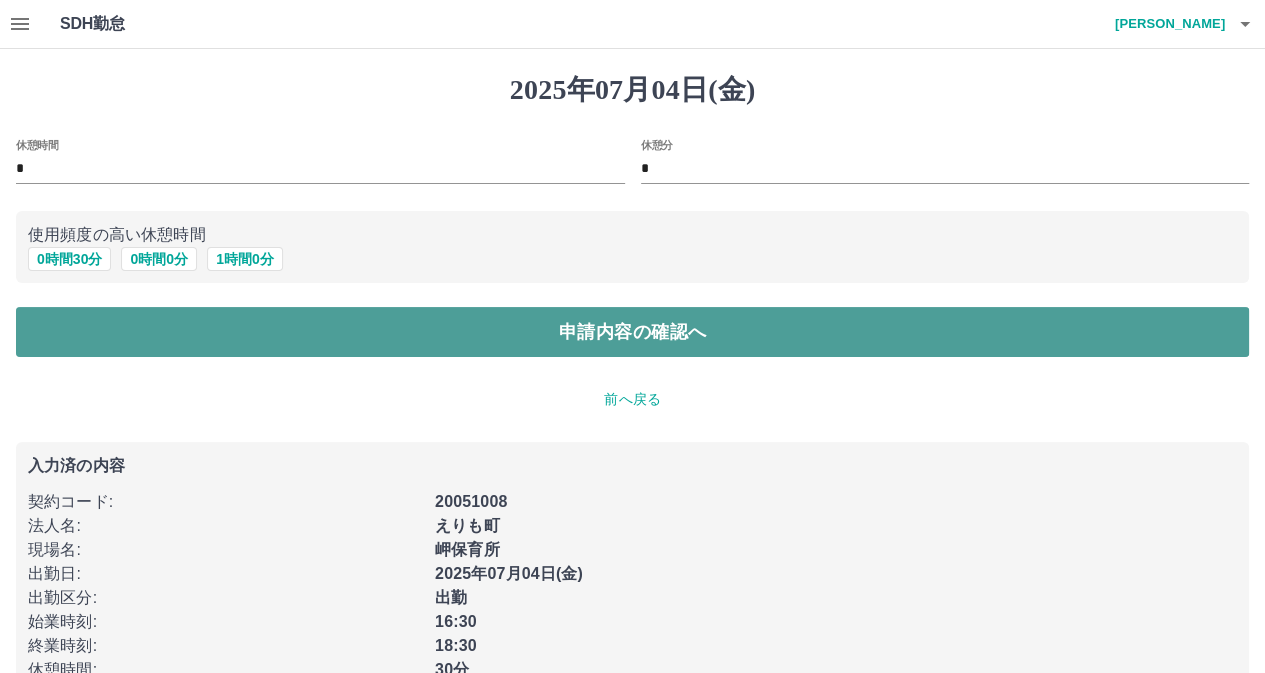 click on "申請内容の確認へ" at bounding box center [632, 332] 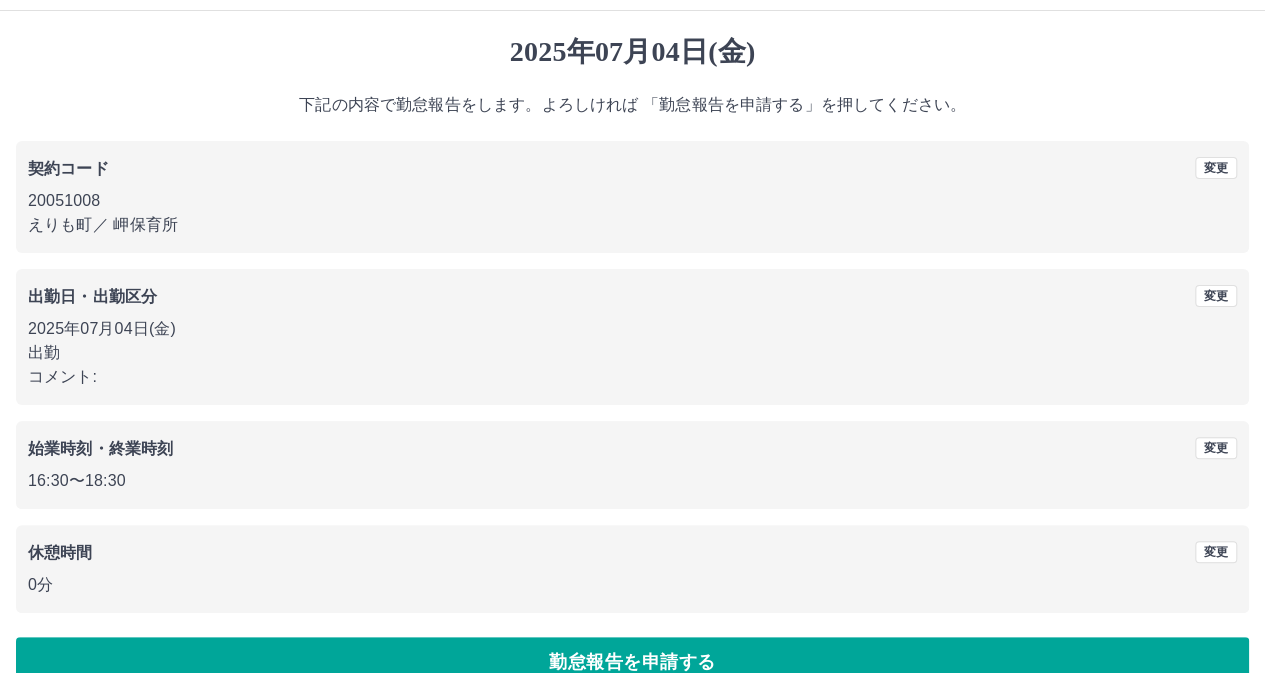 scroll, scrollTop: 74, scrollLeft: 0, axis: vertical 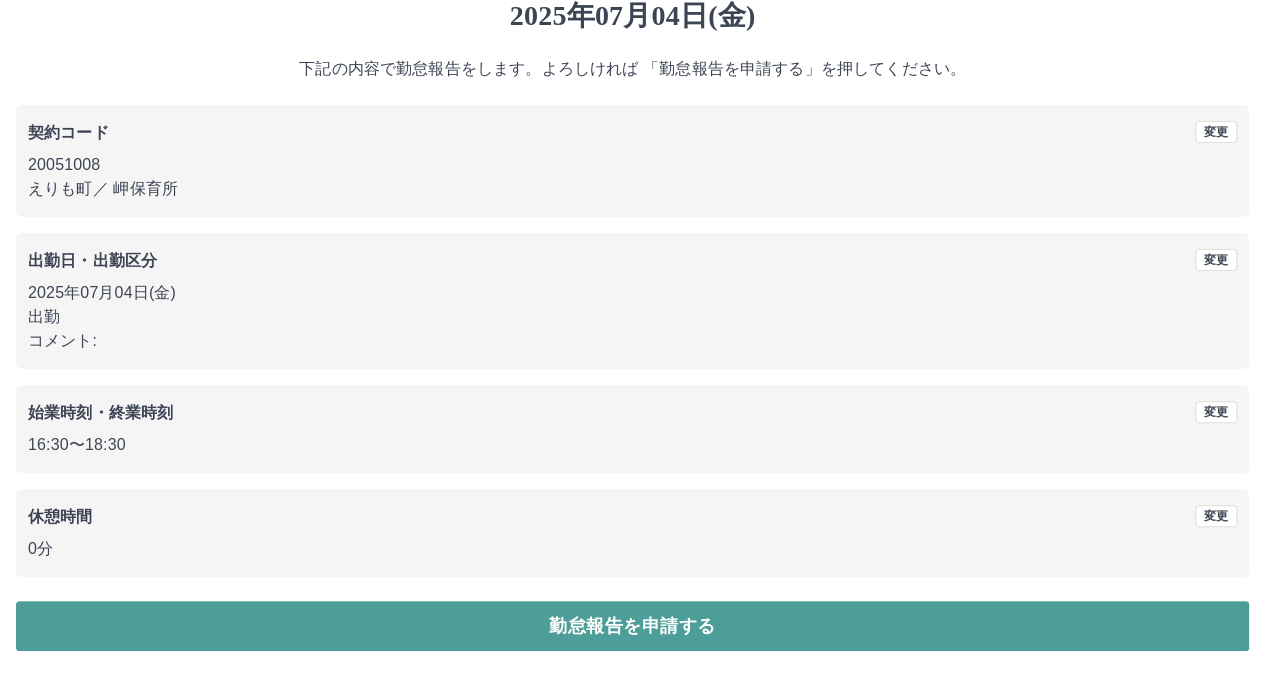 click on "勤怠報告を申請する" at bounding box center [632, 626] 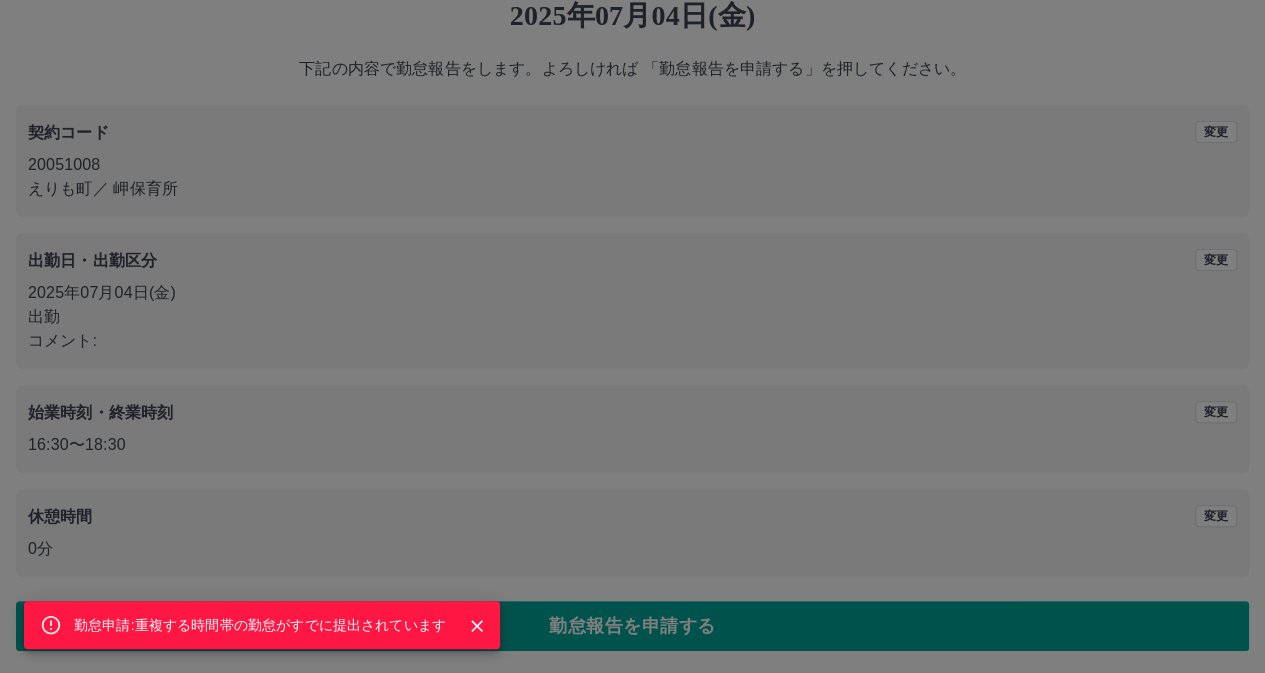 click 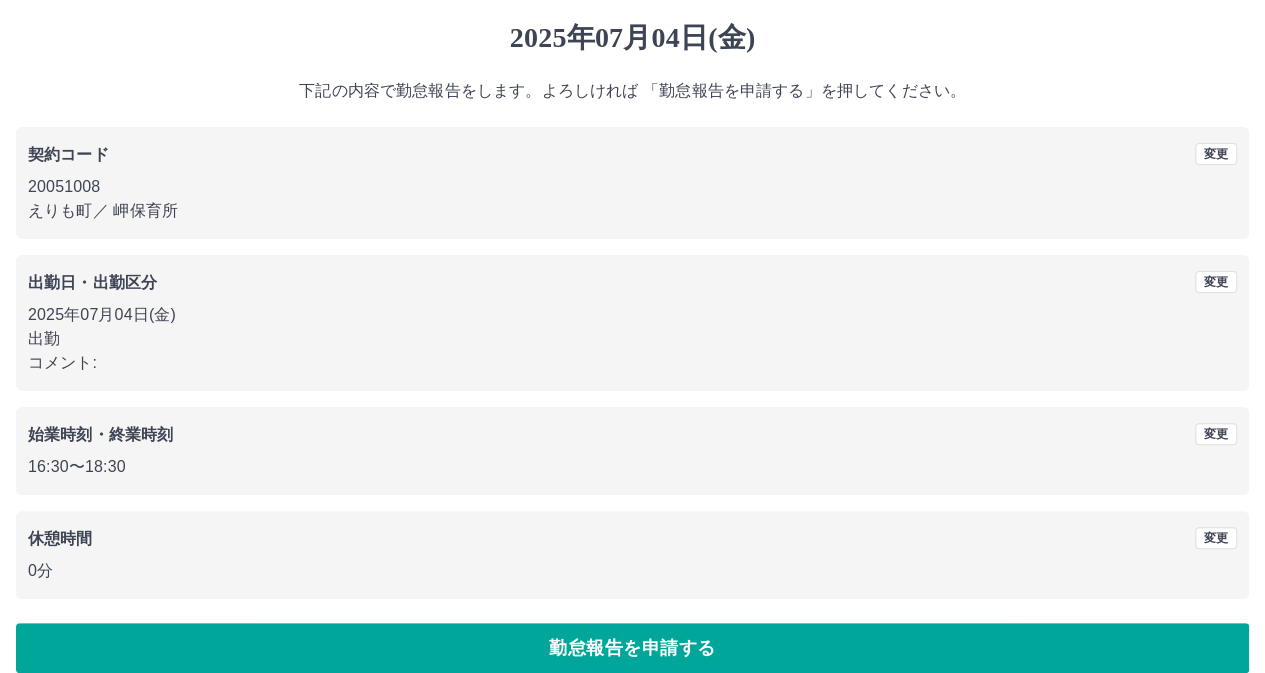 scroll, scrollTop: 74, scrollLeft: 0, axis: vertical 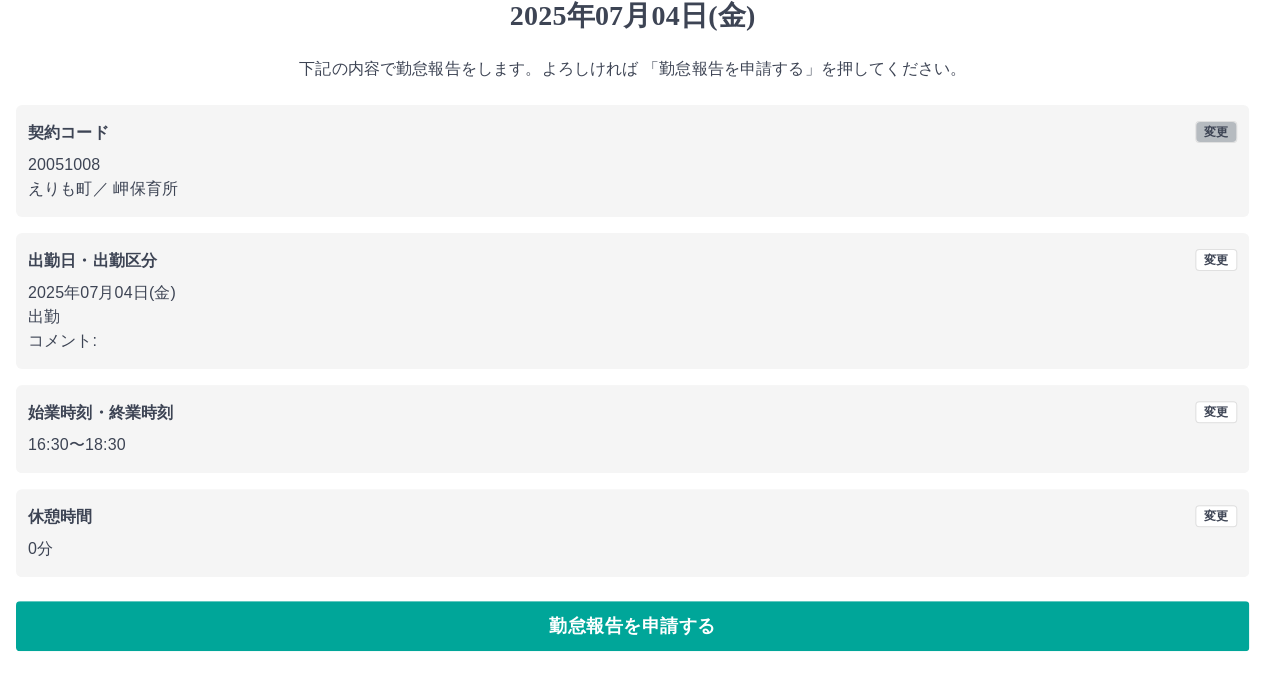 click on "変更" at bounding box center (1216, 132) 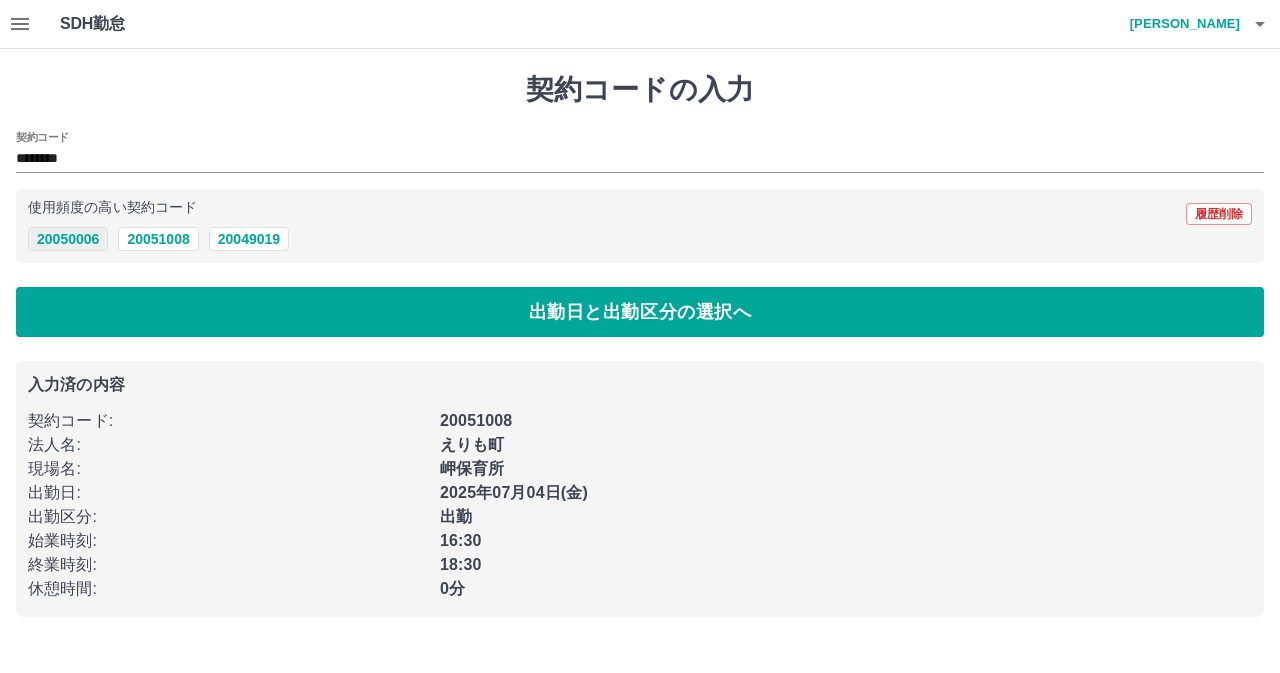 click on "20050006" at bounding box center [68, 239] 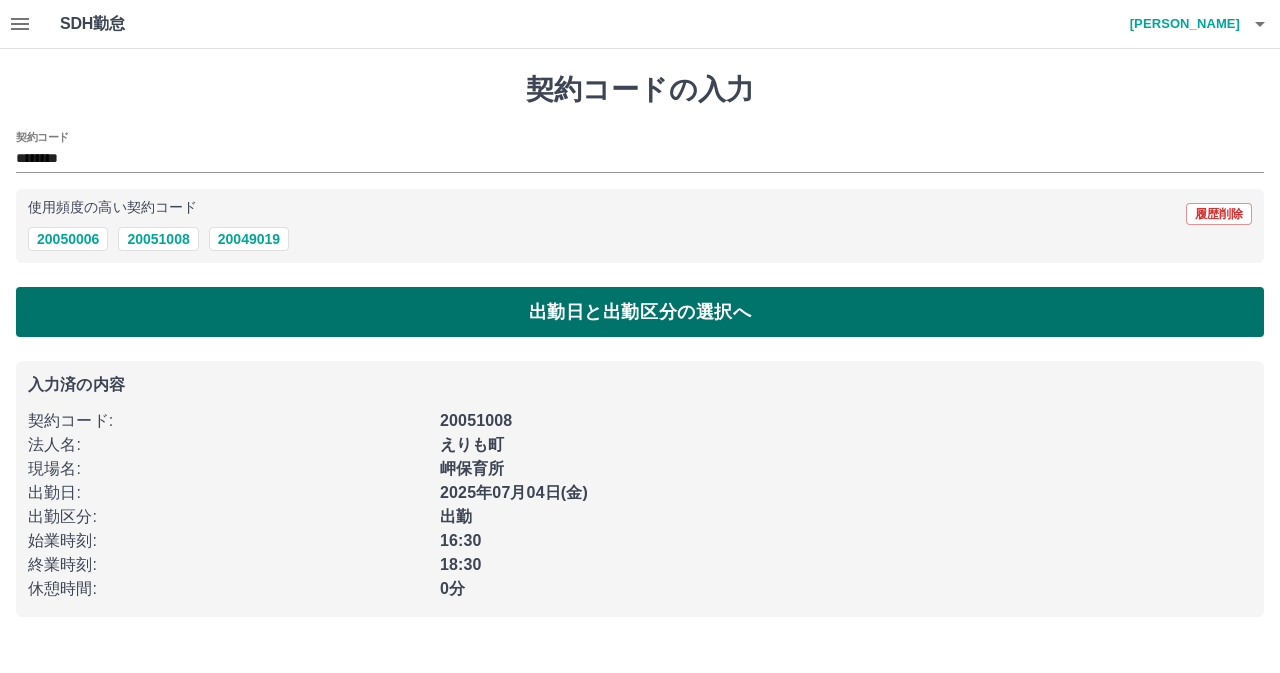click on "出勤日と出勤区分の選択へ" at bounding box center (640, 312) 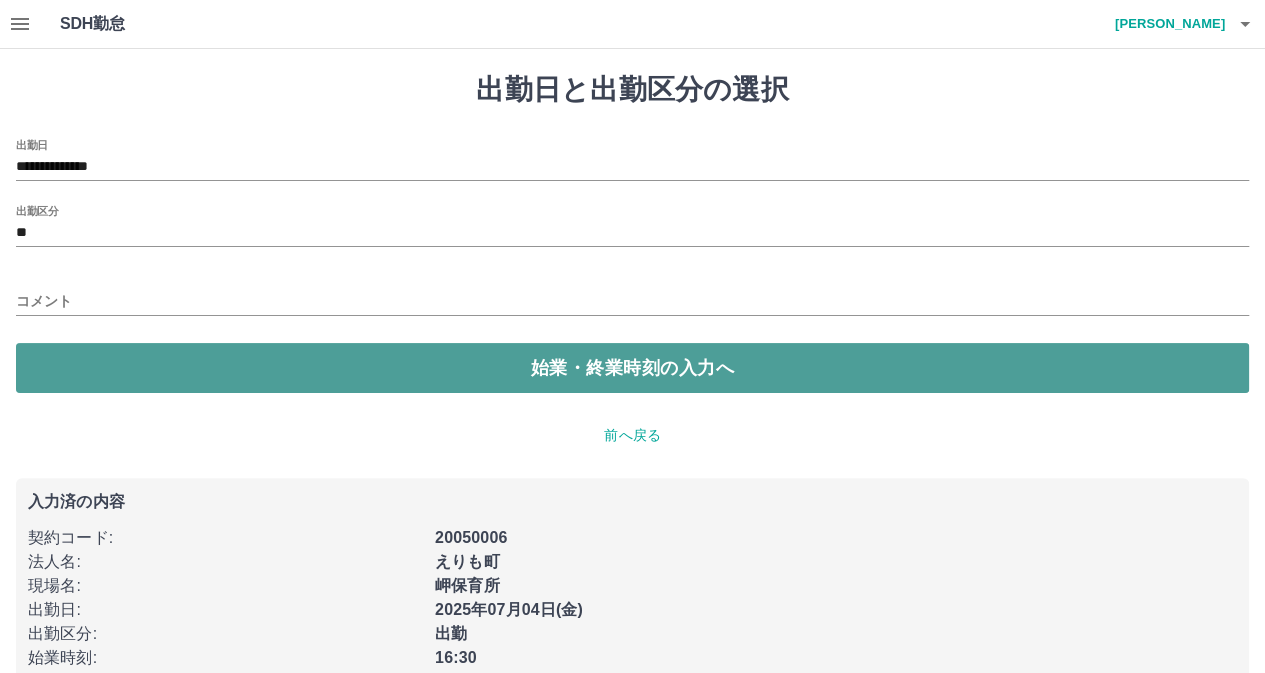click on "始業・終業時刻の入力へ" at bounding box center [632, 368] 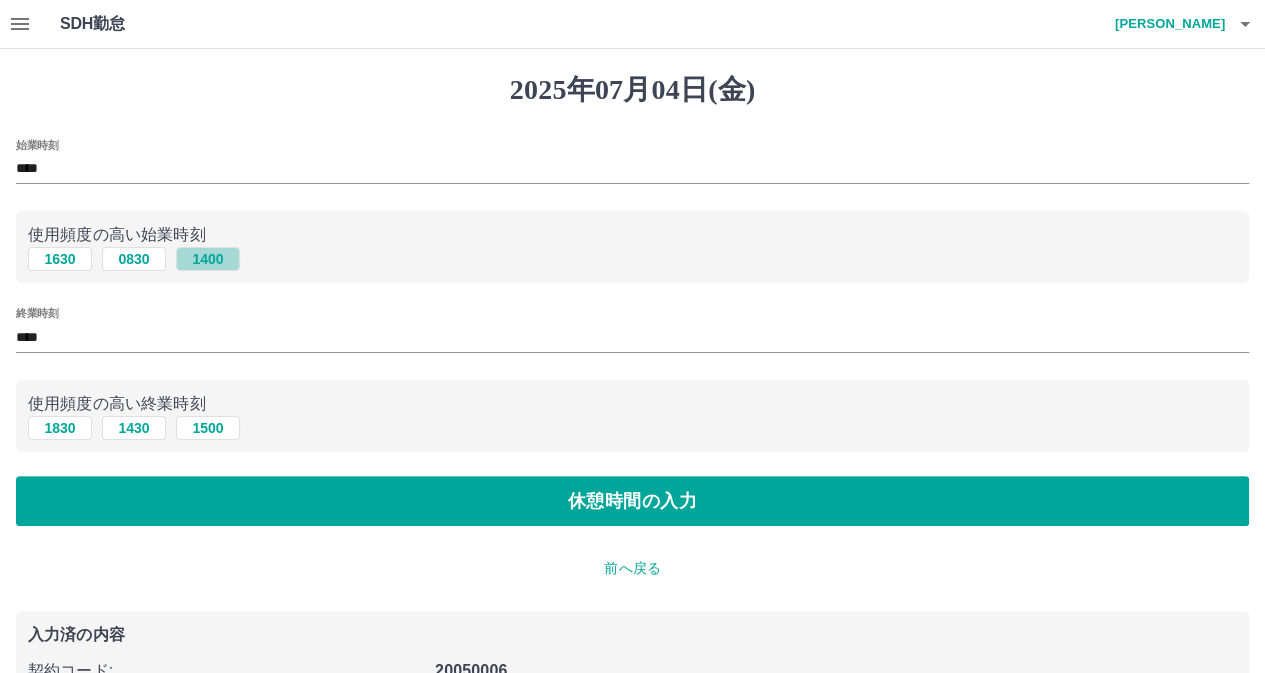 click on "1400" at bounding box center (208, 259) 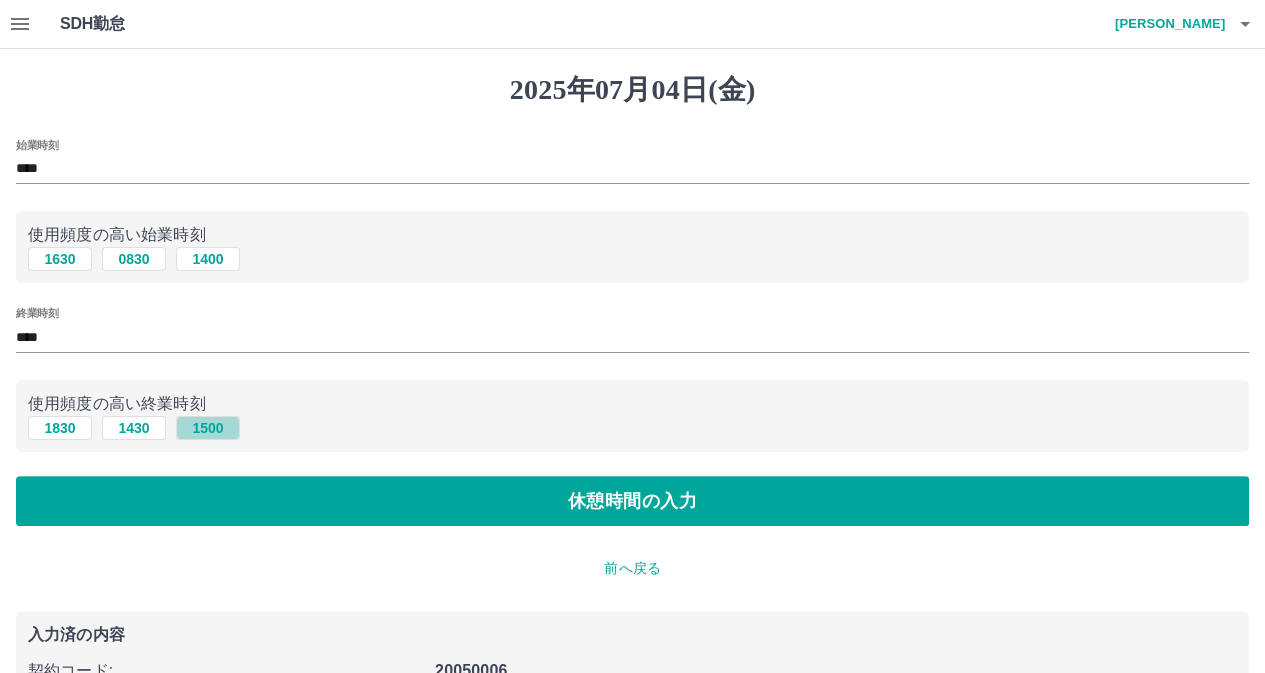 click on "1500" at bounding box center [208, 428] 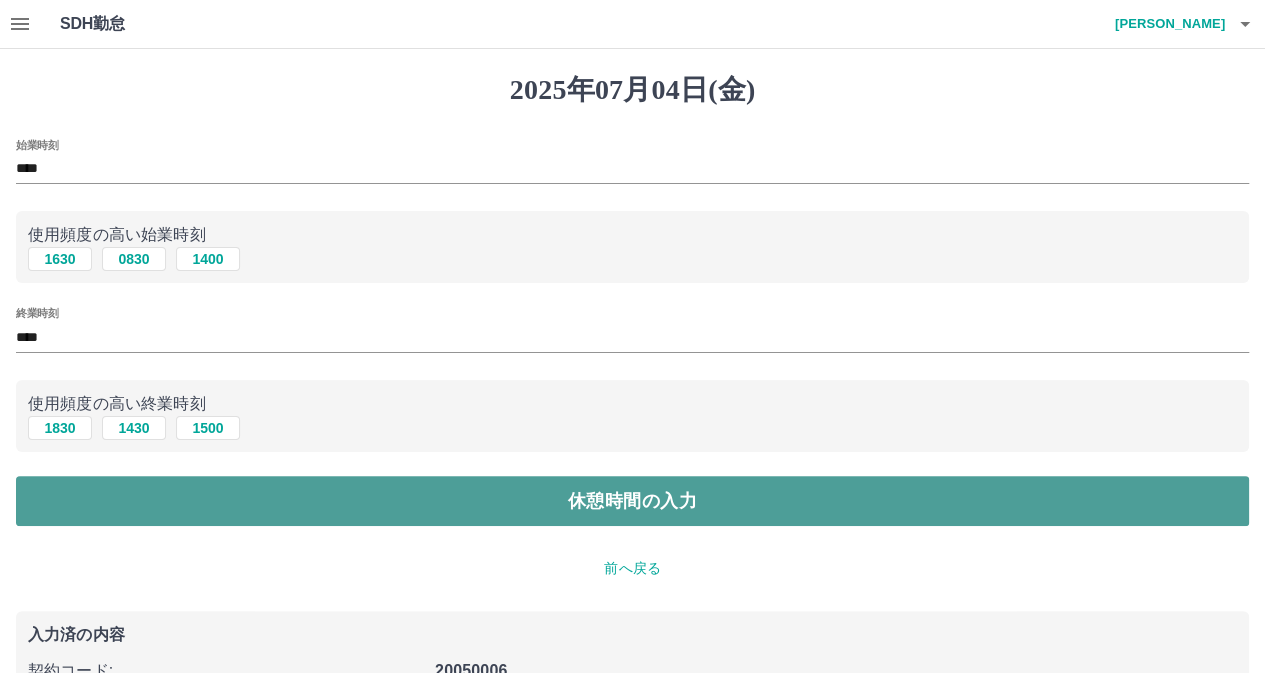 click on "休憩時間の入力" at bounding box center (632, 501) 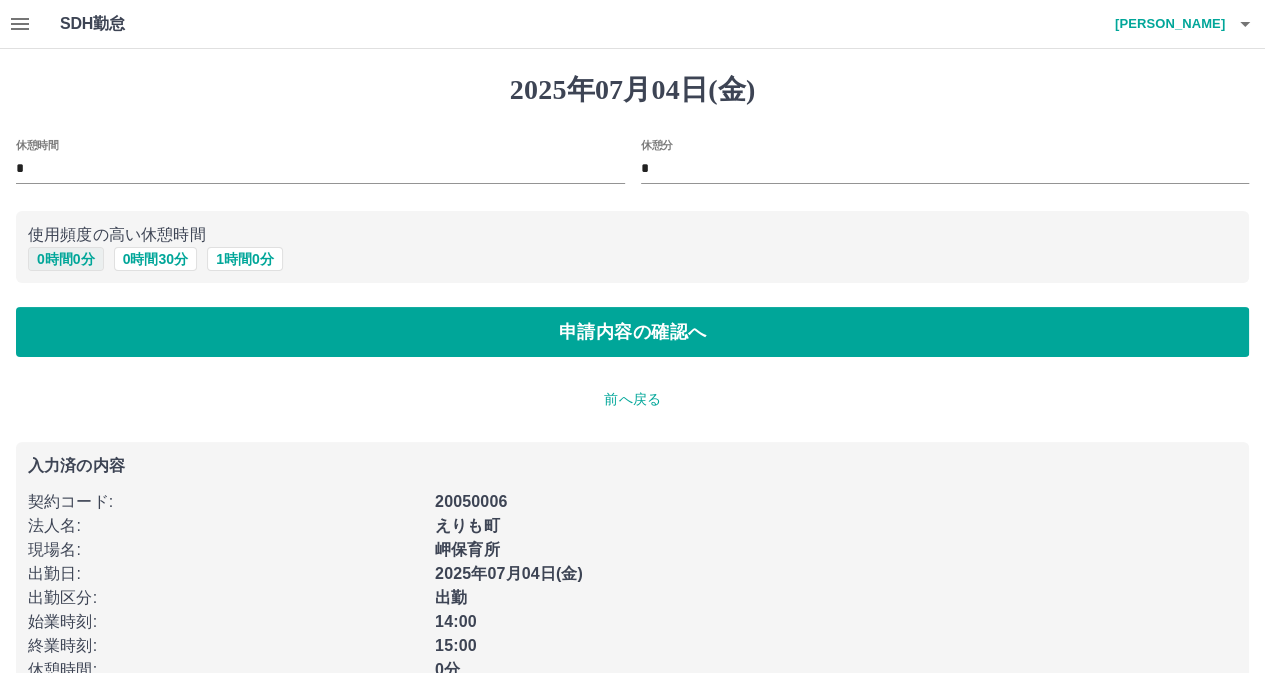 click on "0 時間 0 分" at bounding box center [66, 259] 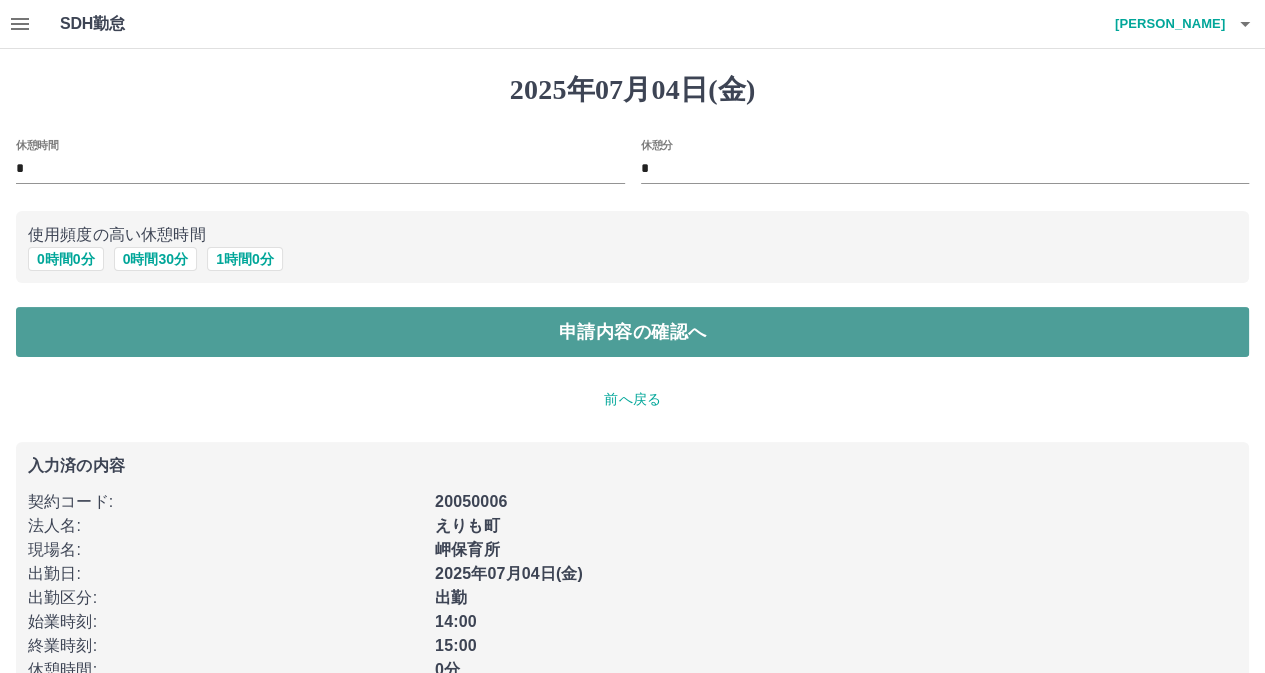 click on "申請内容の確認へ" at bounding box center (632, 332) 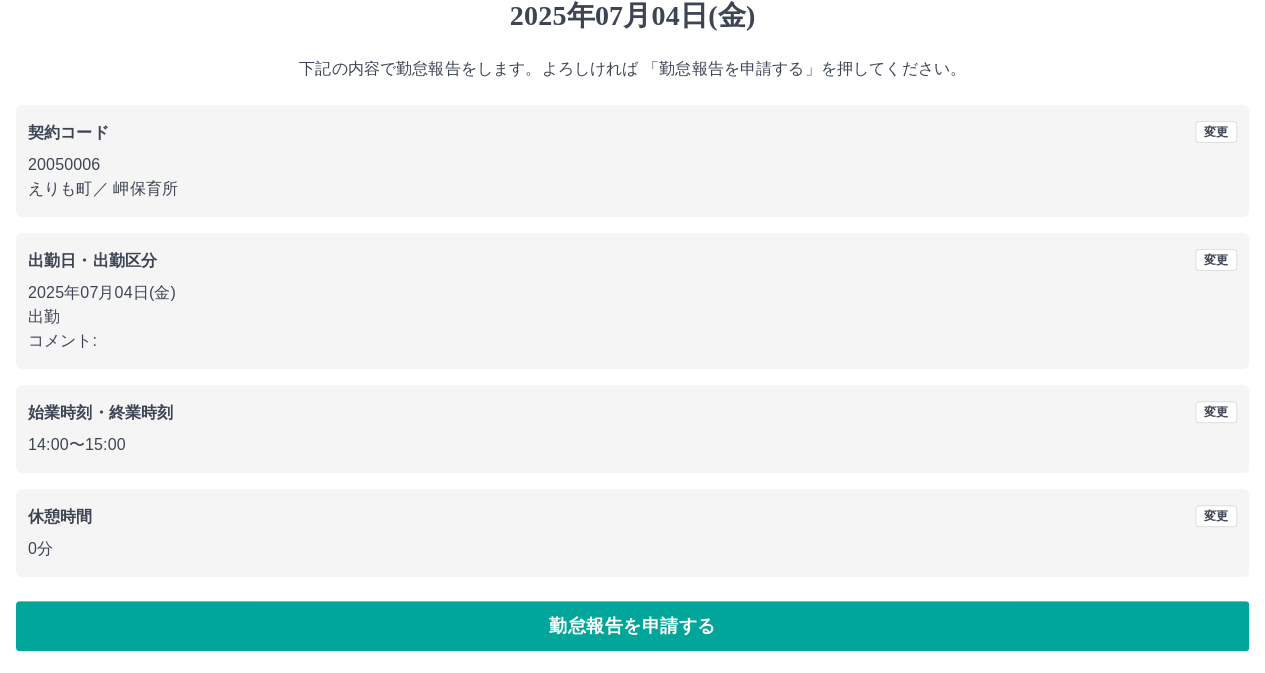 scroll, scrollTop: 74, scrollLeft: 0, axis: vertical 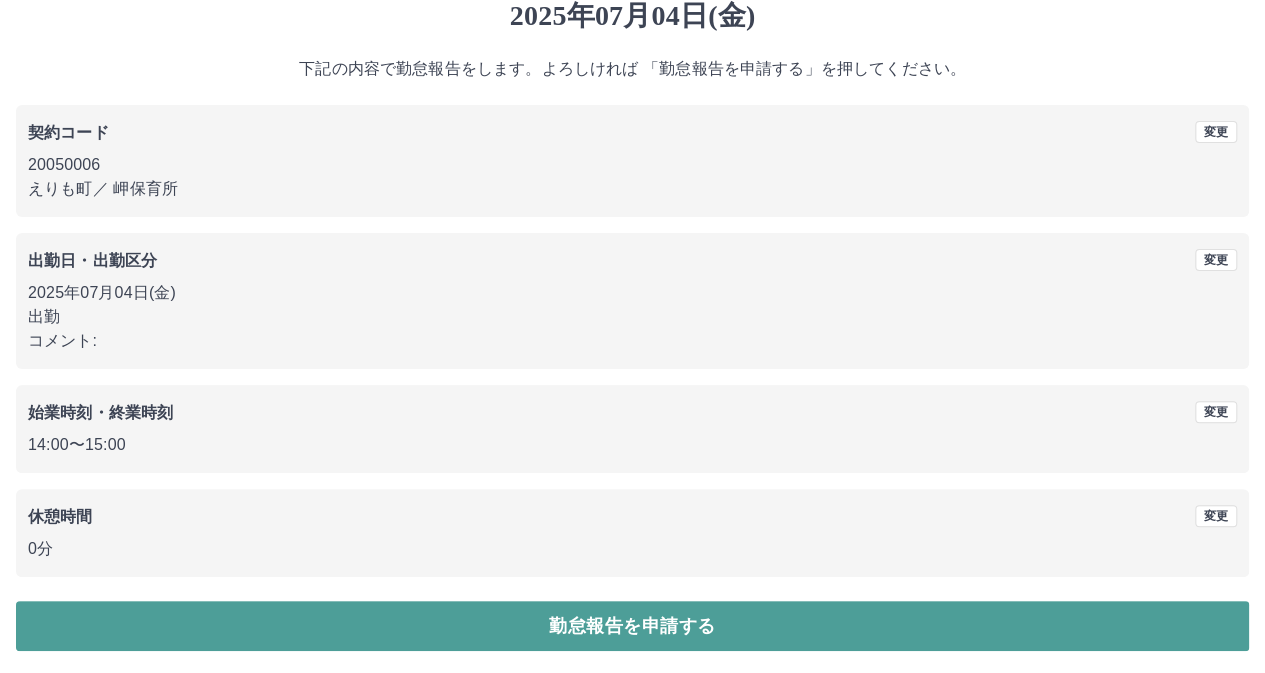 click on "勤怠報告を申請する" at bounding box center [632, 626] 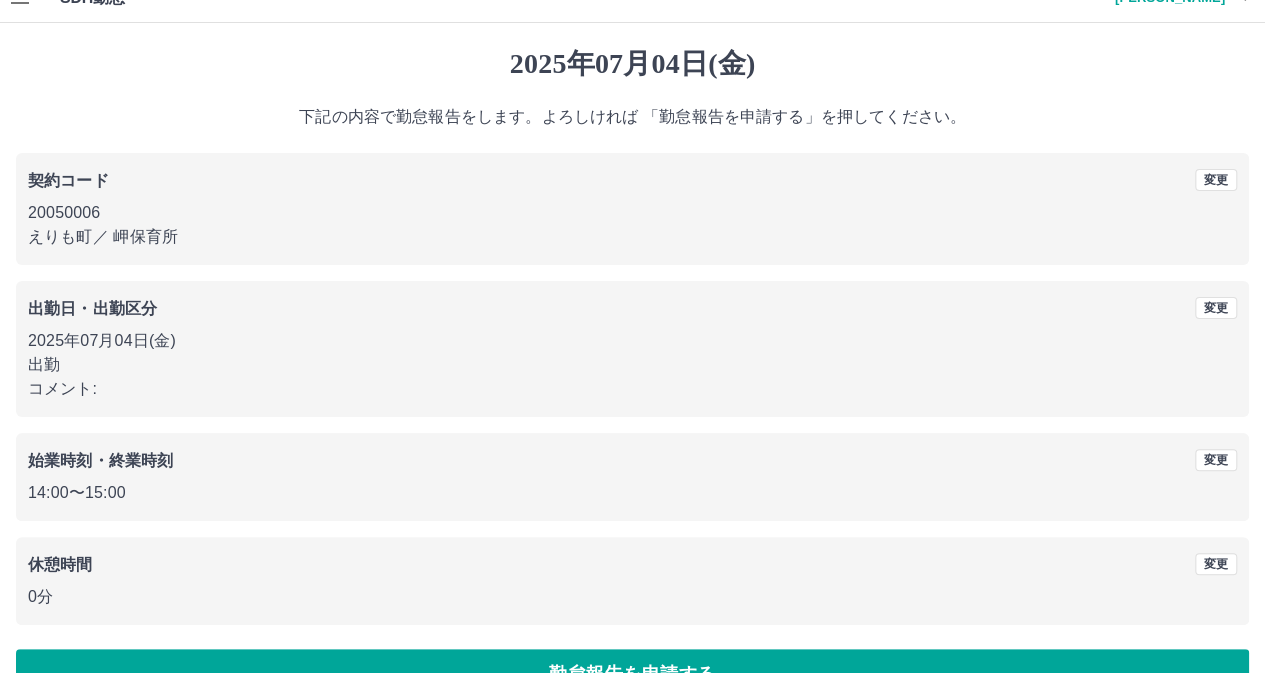 scroll, scrollTop: 0, scrollLeft: 0, axis: both 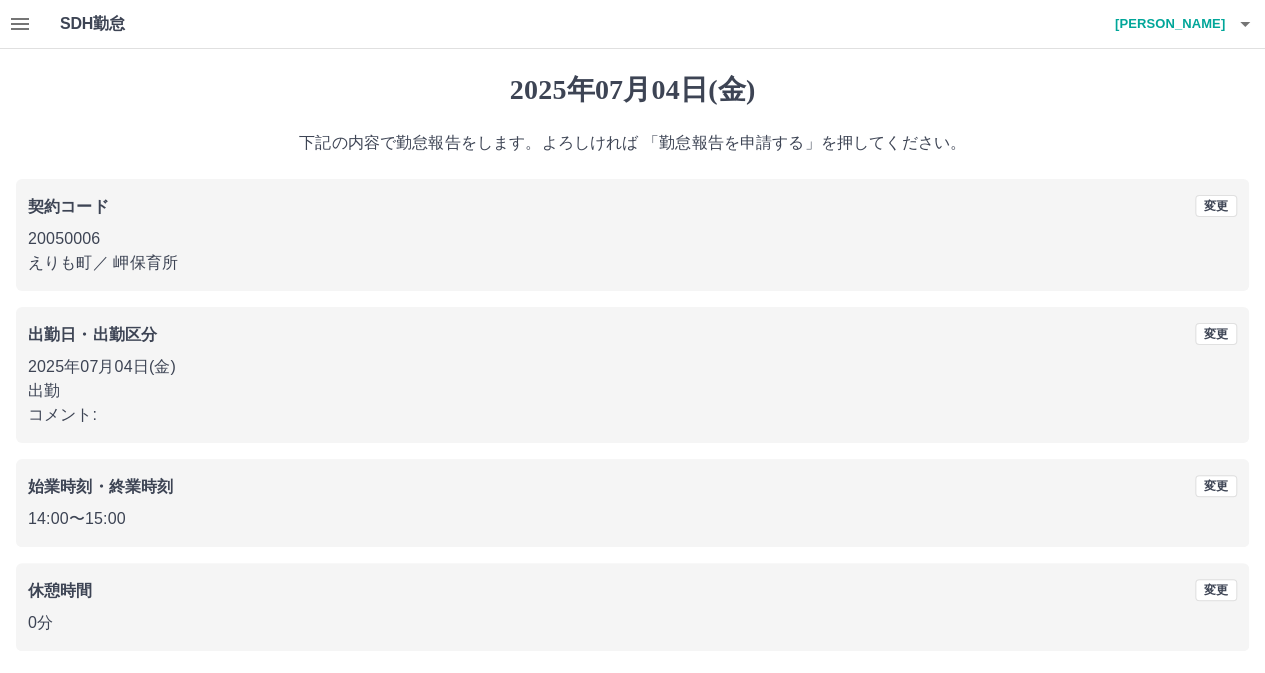 click 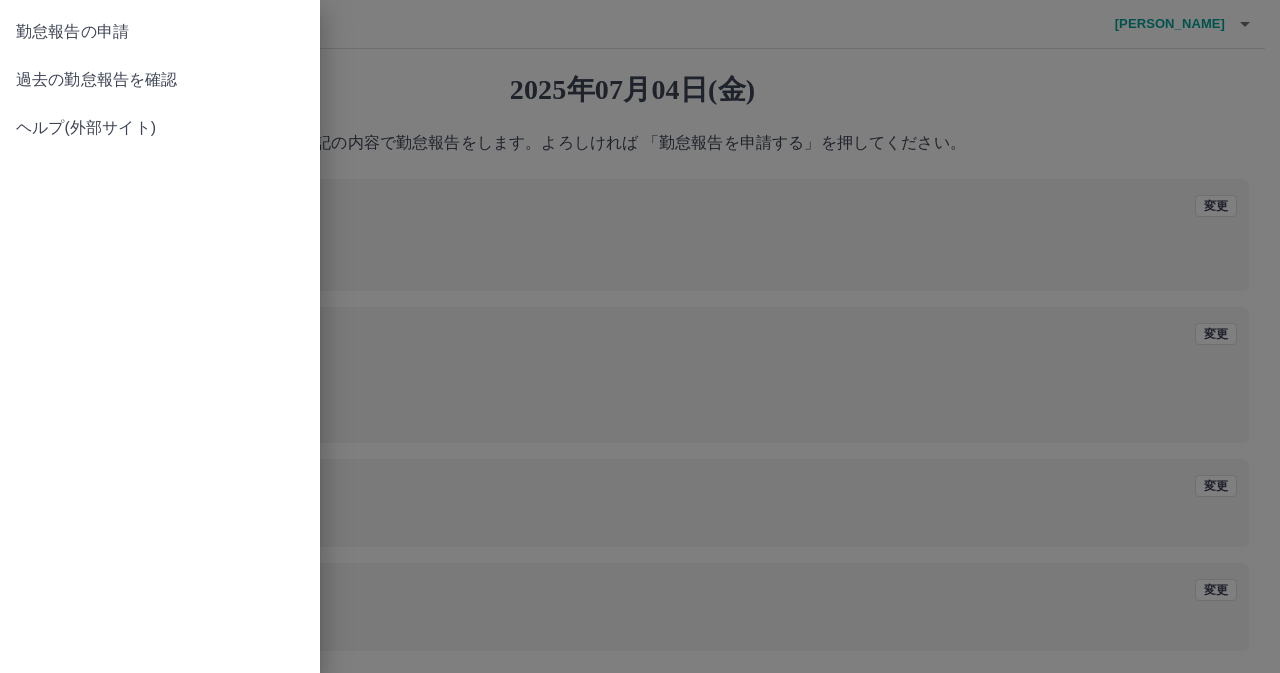 click on "過去の勤怠報告を確認" at bounding box center (160, 80) 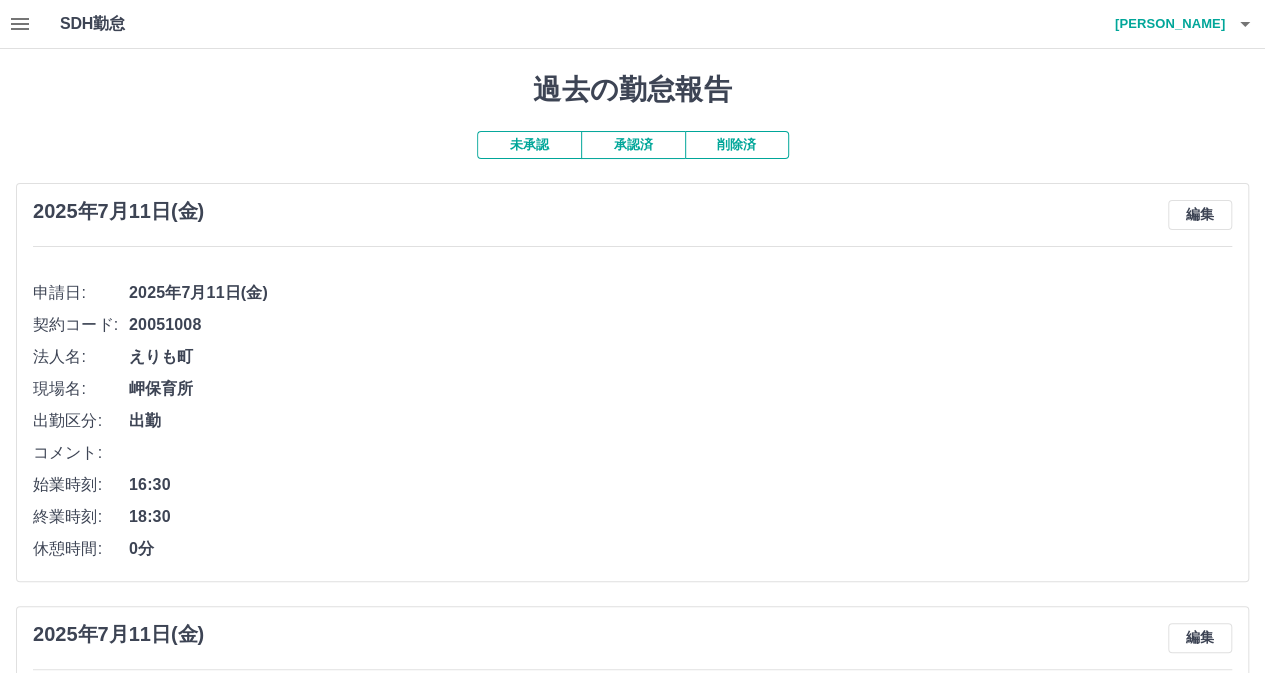 click on "承認済" at bounding box center [633, 145] 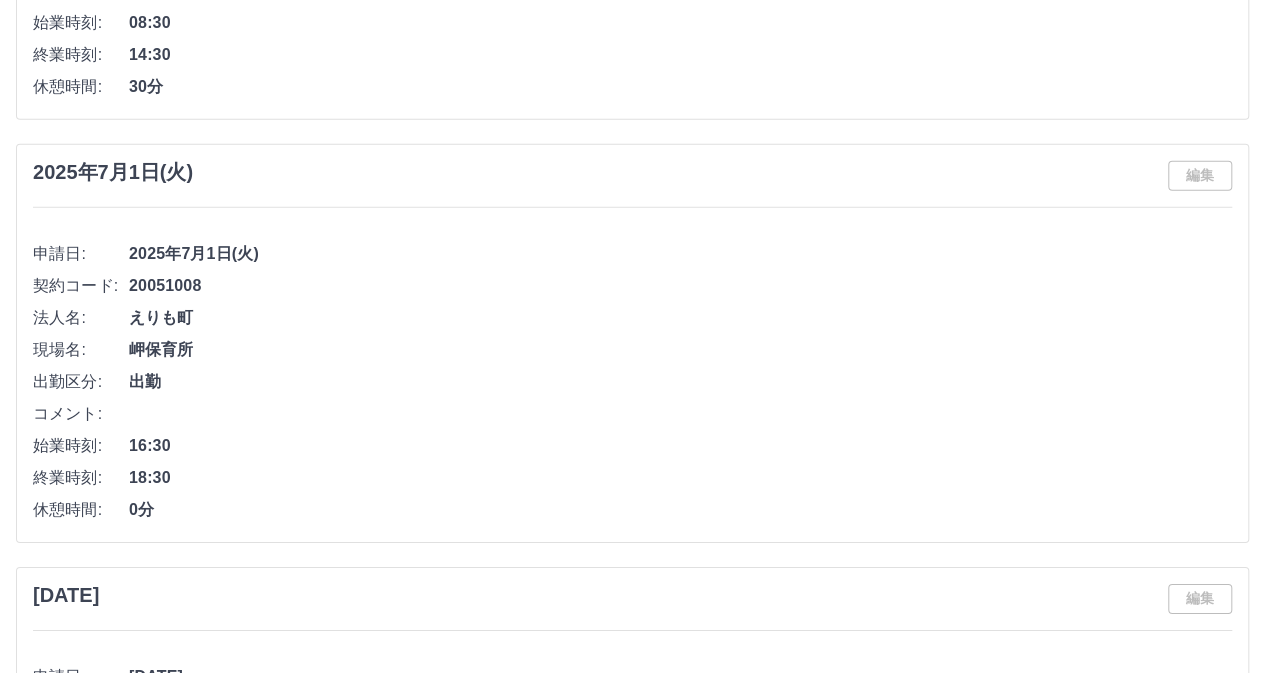 scroll, scrollTop: 3200, scrollLeft: 0, axis: vertical 